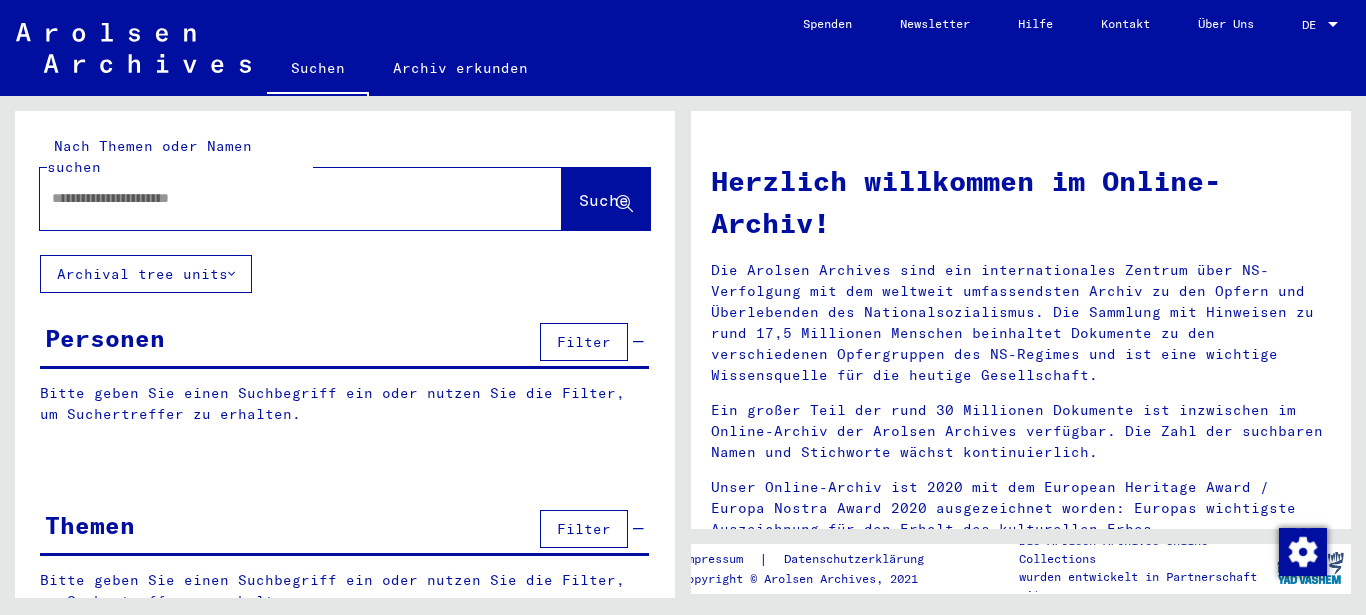 scroll, scrollTop: 0, scrollLeft: 0, axis: both 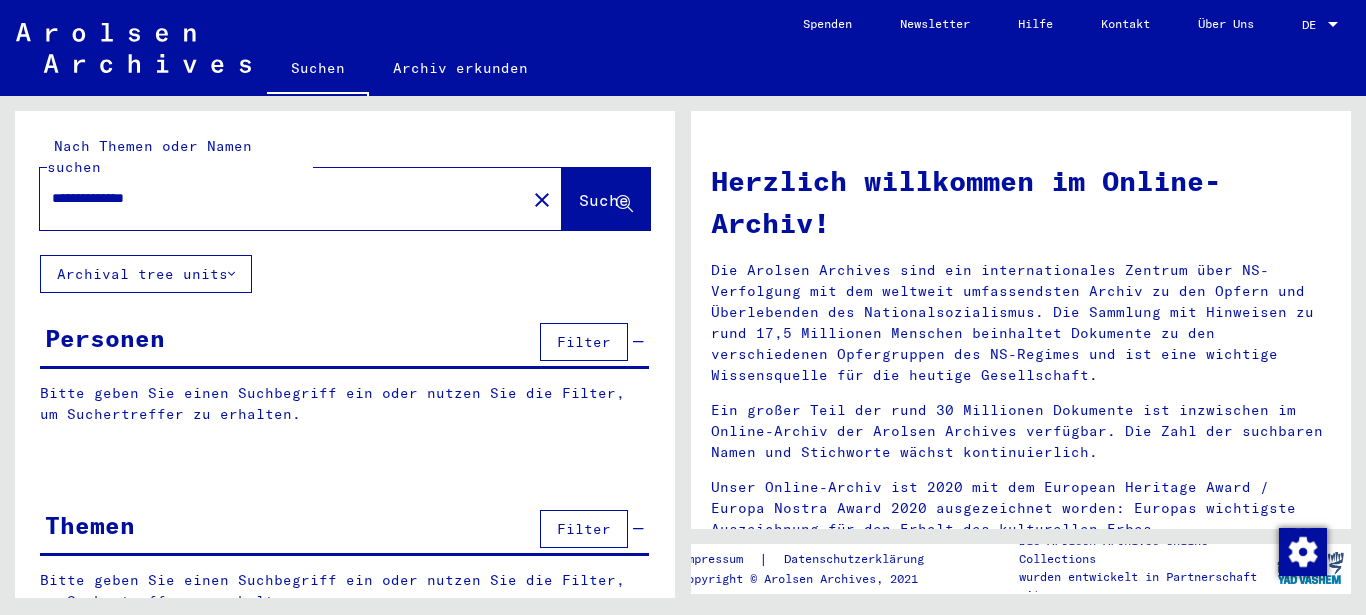 type on "**********" 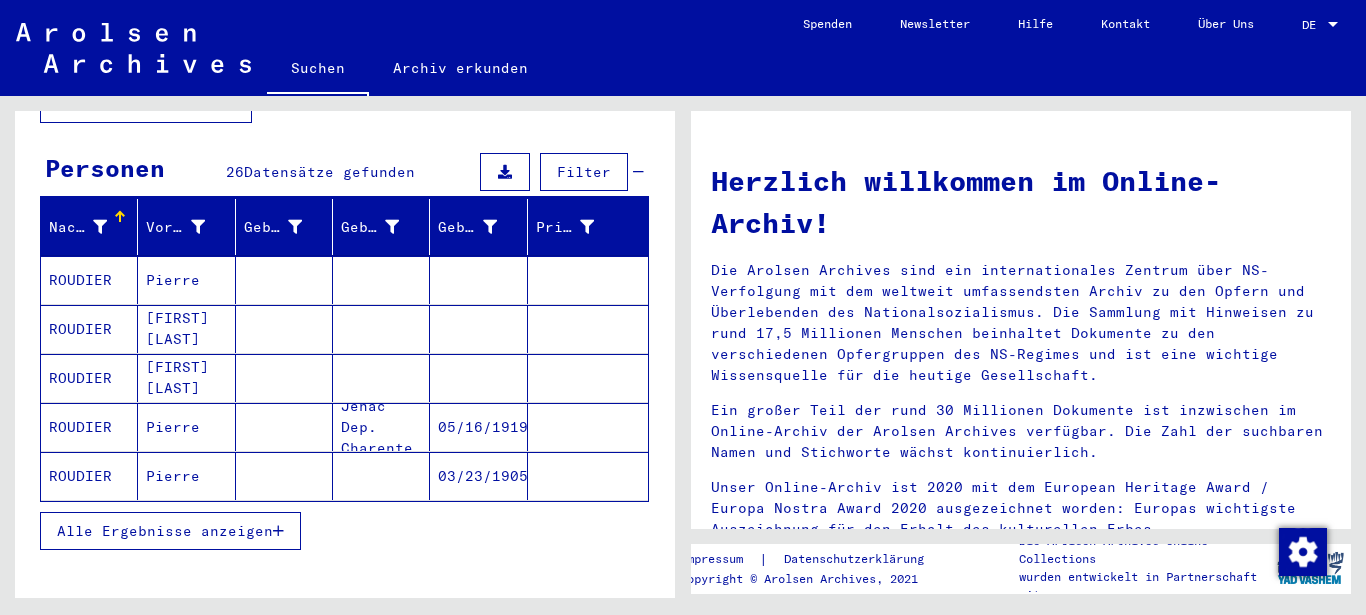 scroll, scrollTop: 216, scrollLeft: 0, axis: vertical 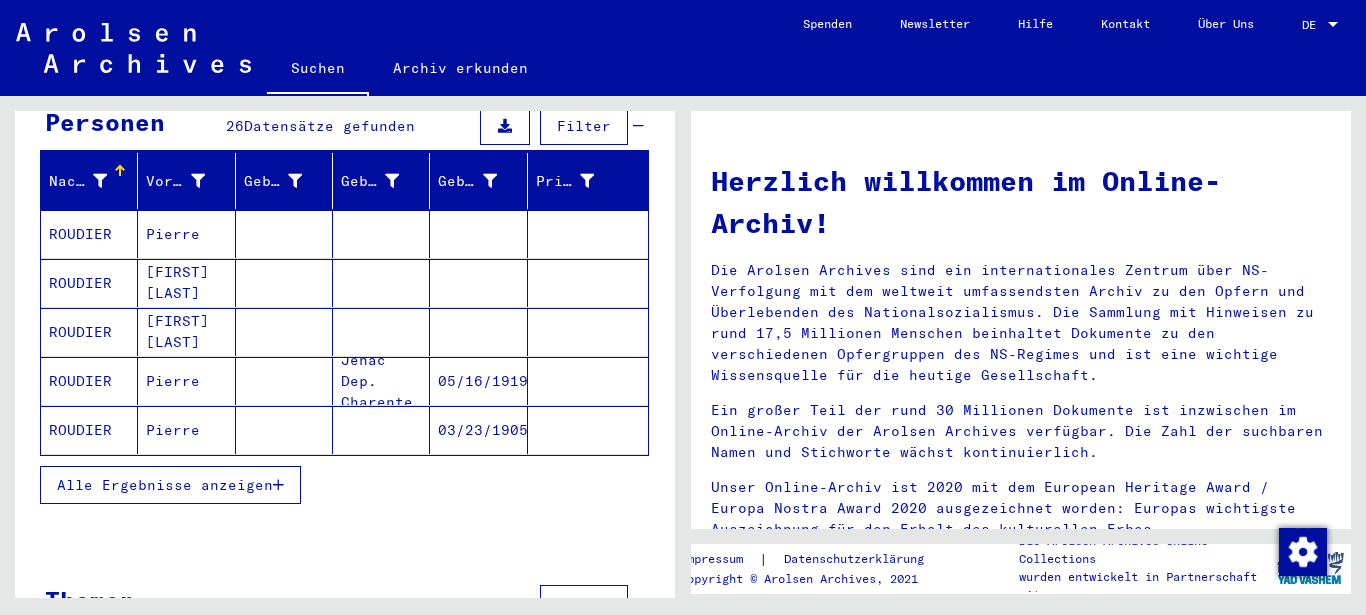 click at bounding box center (381, 381) 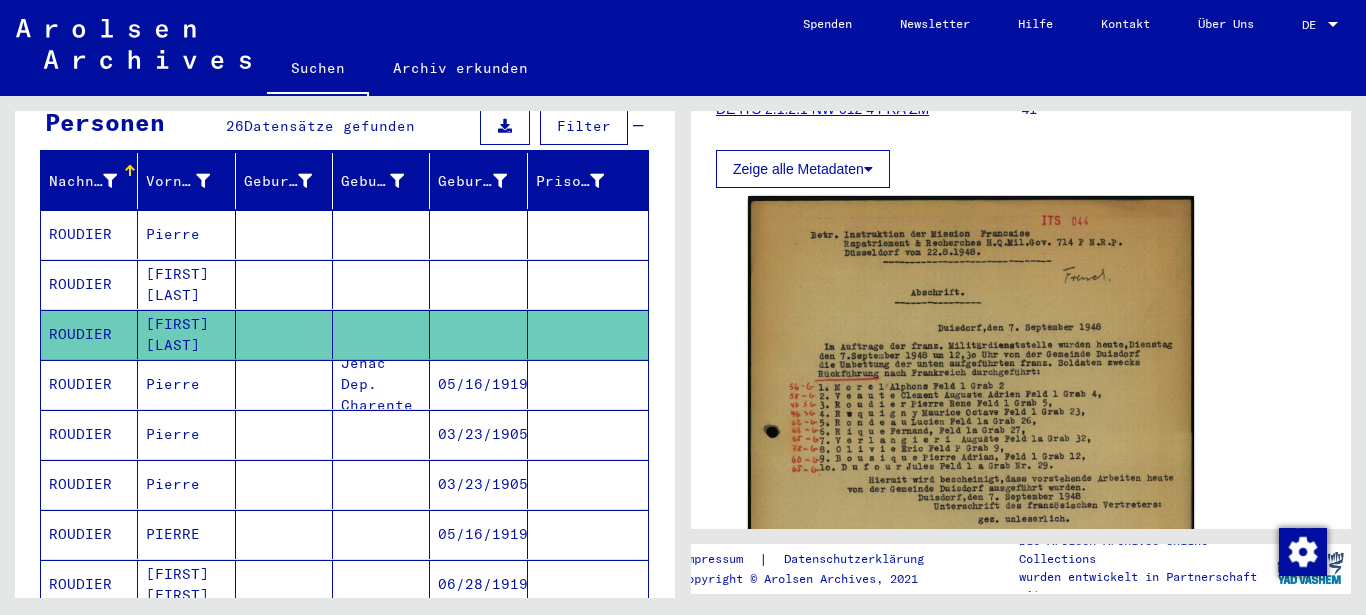 scroll, scrollTop: 324, scrollLeft: 0, axis: vertical 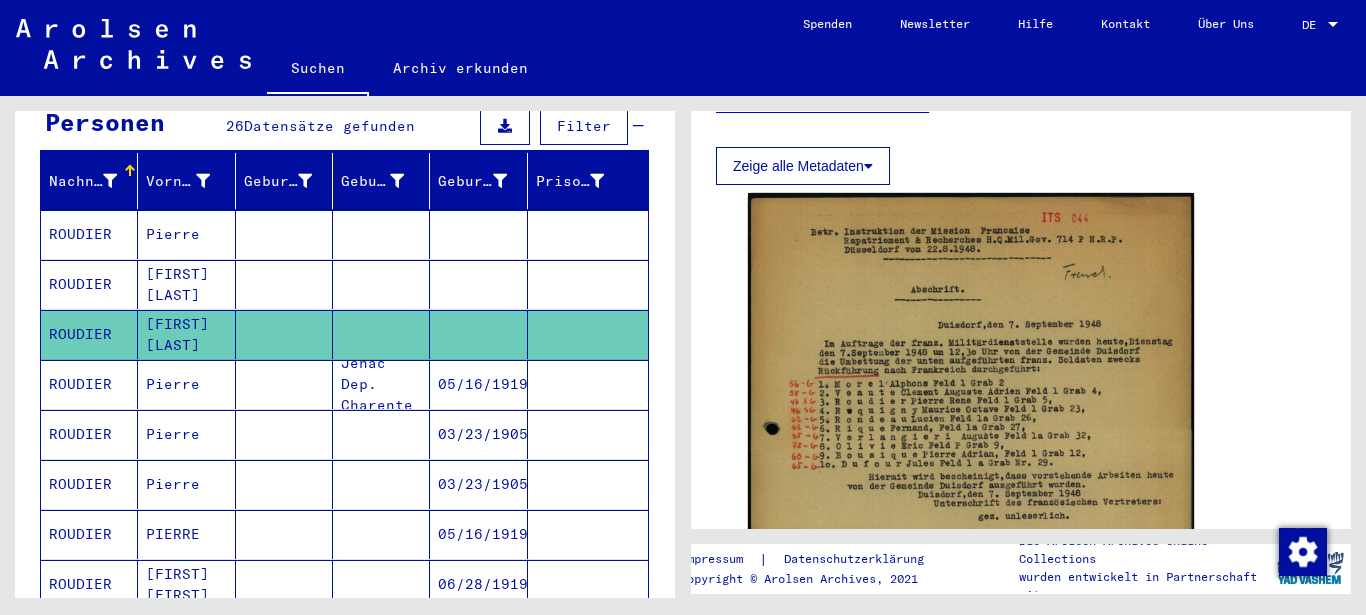 click on "Pierre" at bounding box center (186, 434) 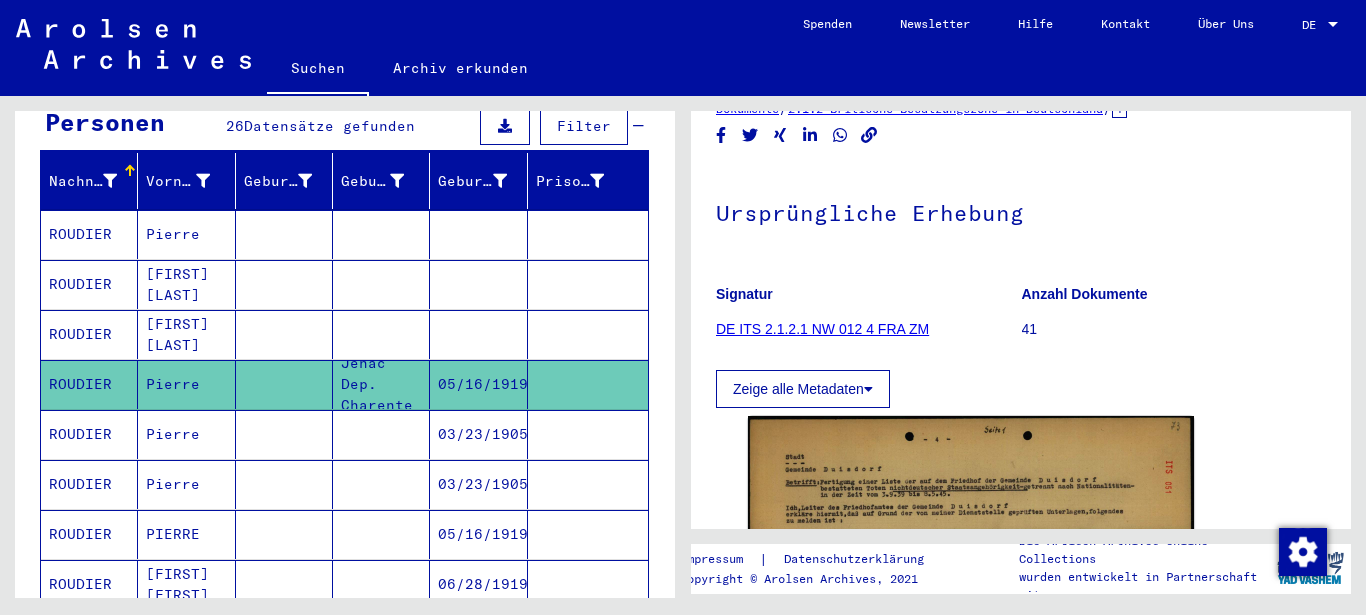 scroll, scrollTop: 324, scrollLeft: 0, axis: vertical 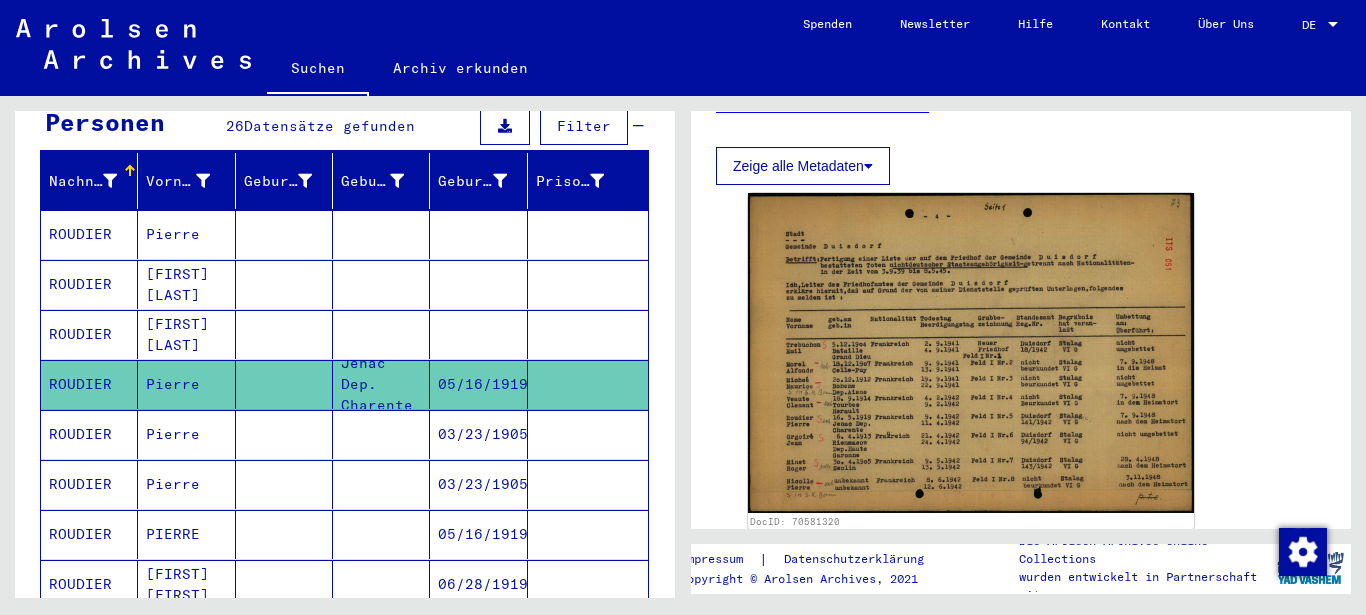 click on "Pierre" at bounding box center (186, 484) 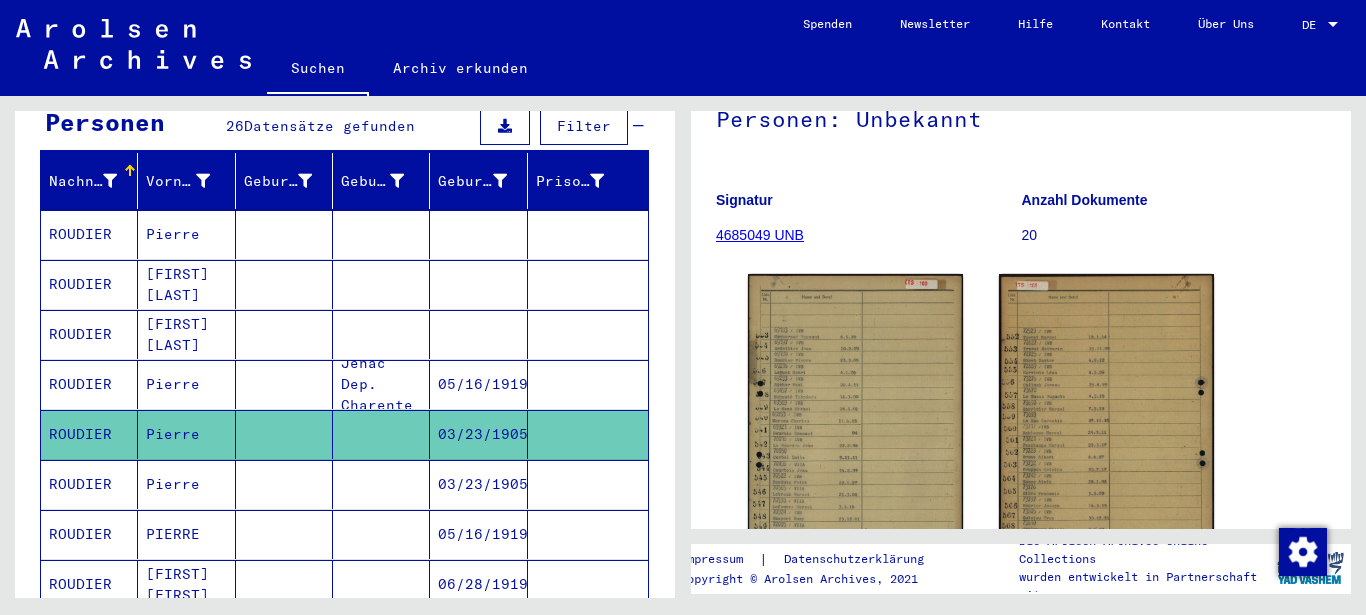 scroll, scrollTop: 216, scrollLeft: 0, axis: vertical 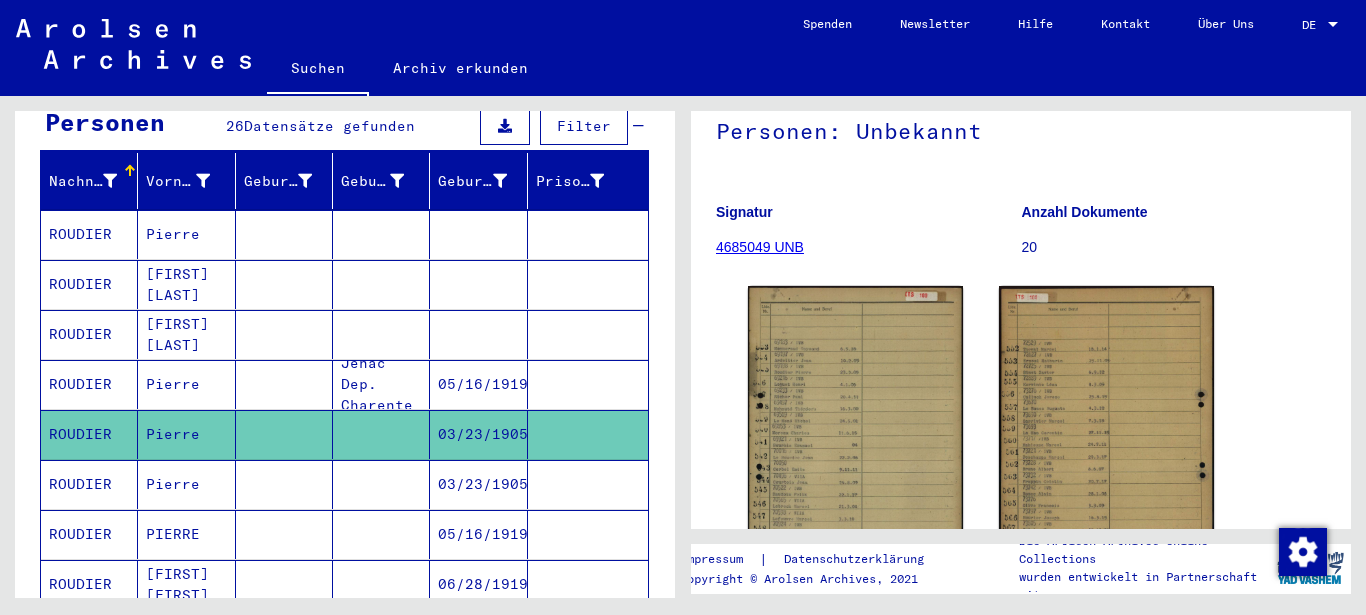 click on "Pierre" at bounding box center [186, 534] 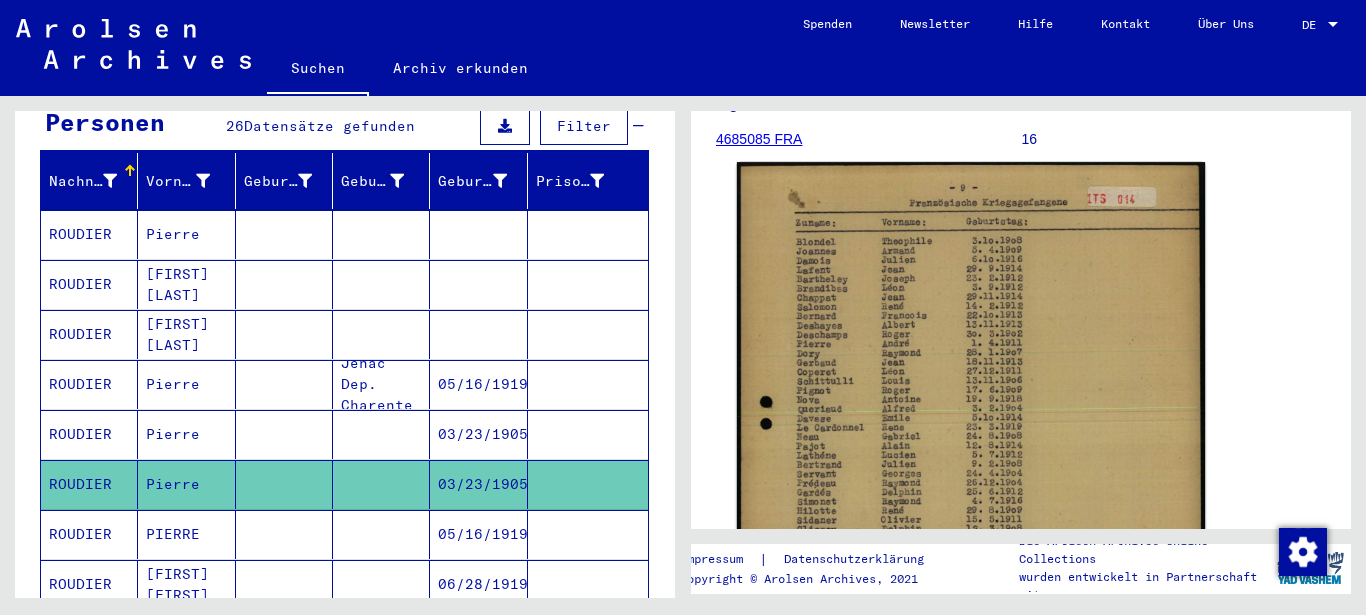 scroll, scrollTop: 432, scrollLeft: 0, axis: vertical 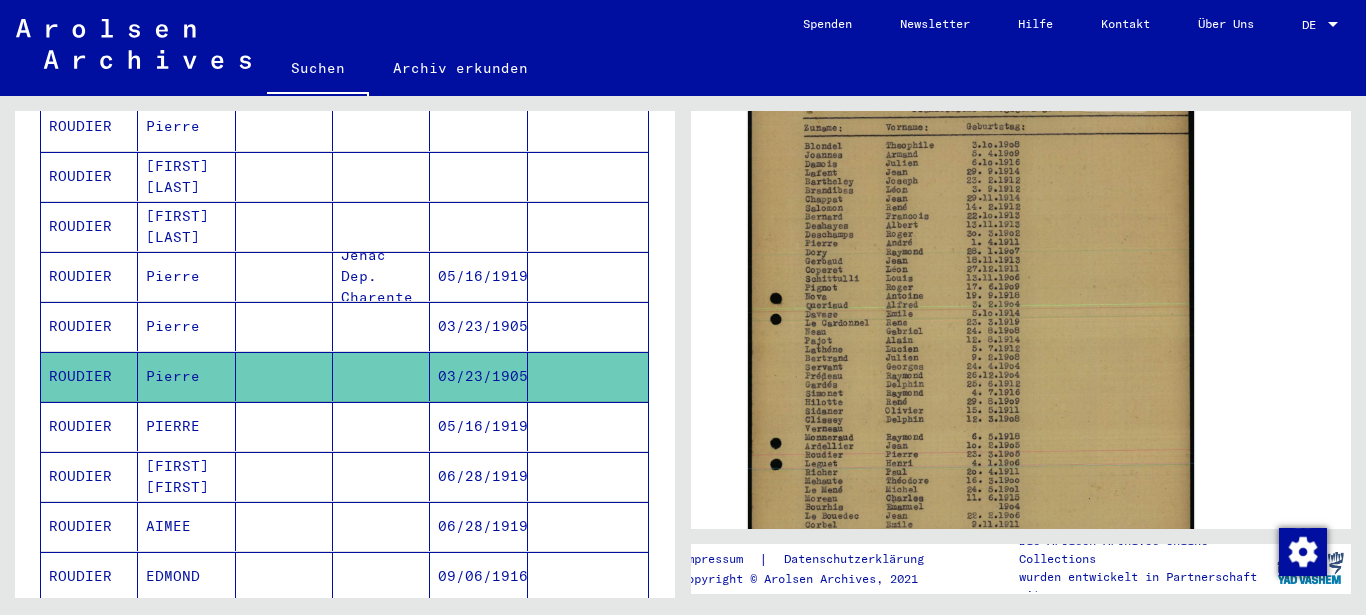 click at bounding box center (284, 476) 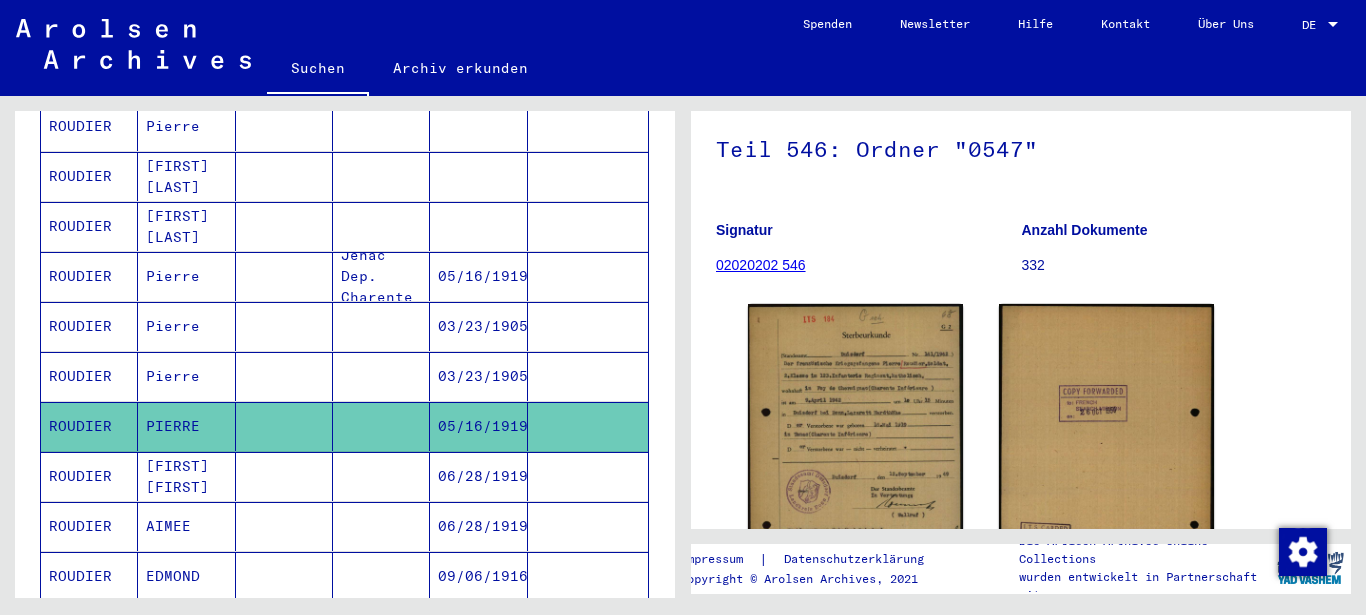 scroll, scrollTop: 324, scrollLeft: 0, axis: vertical 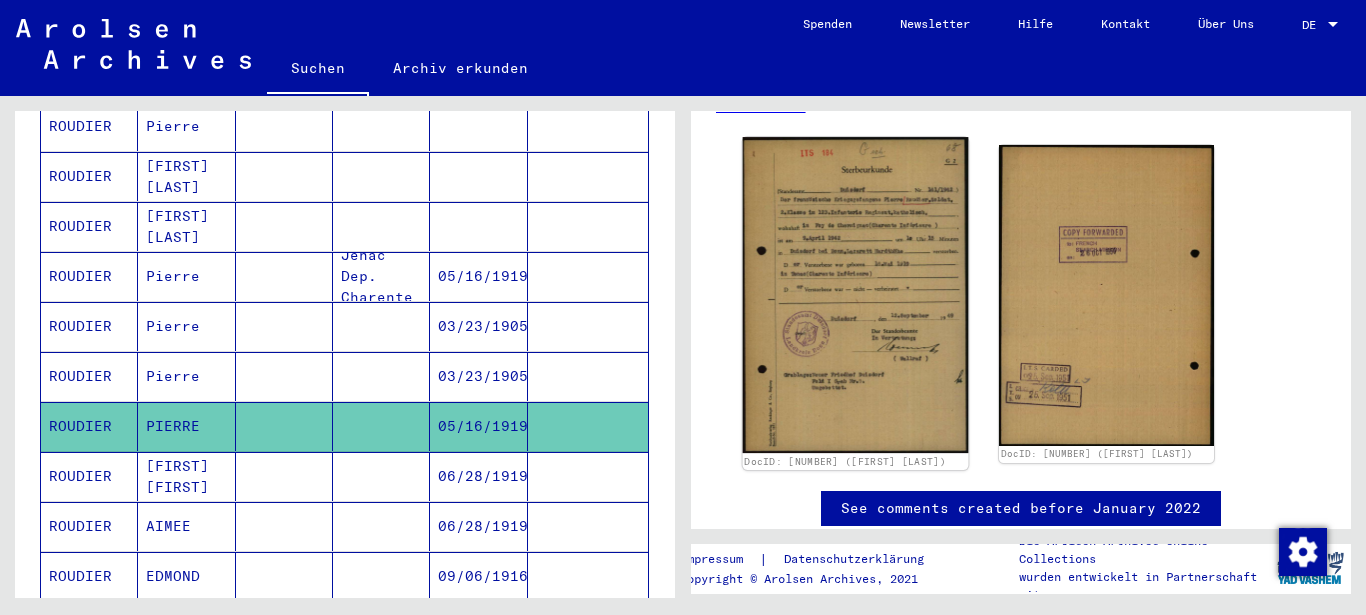 click 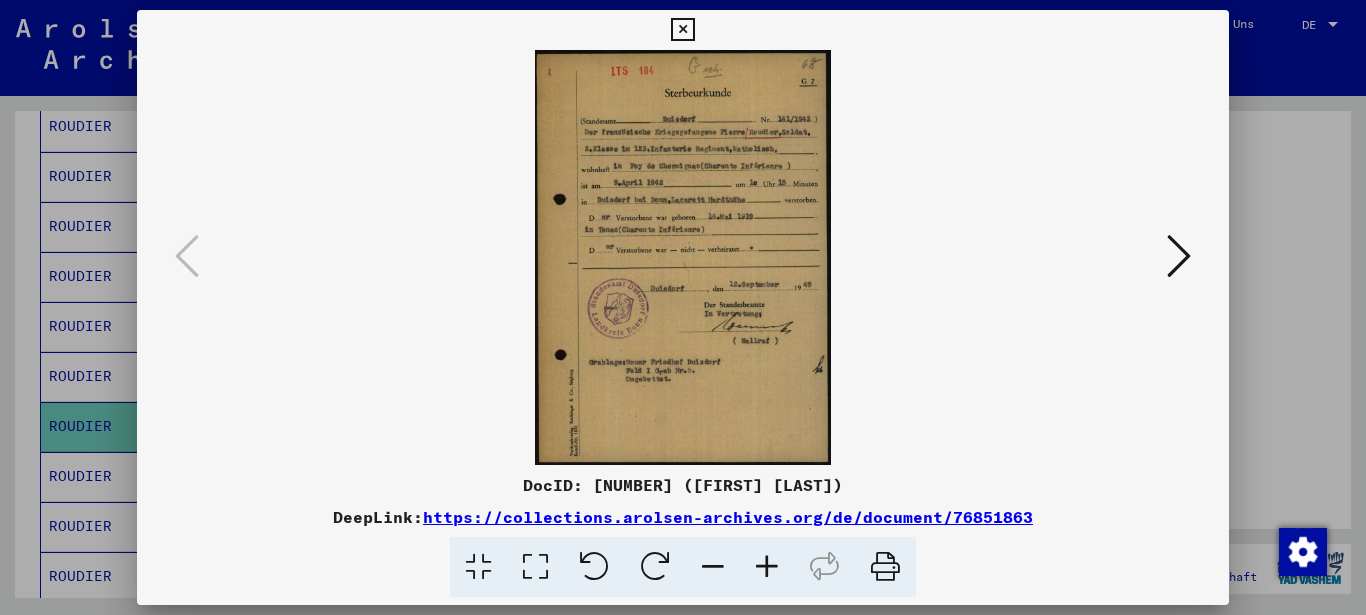 click at bounding box center [683, 257] 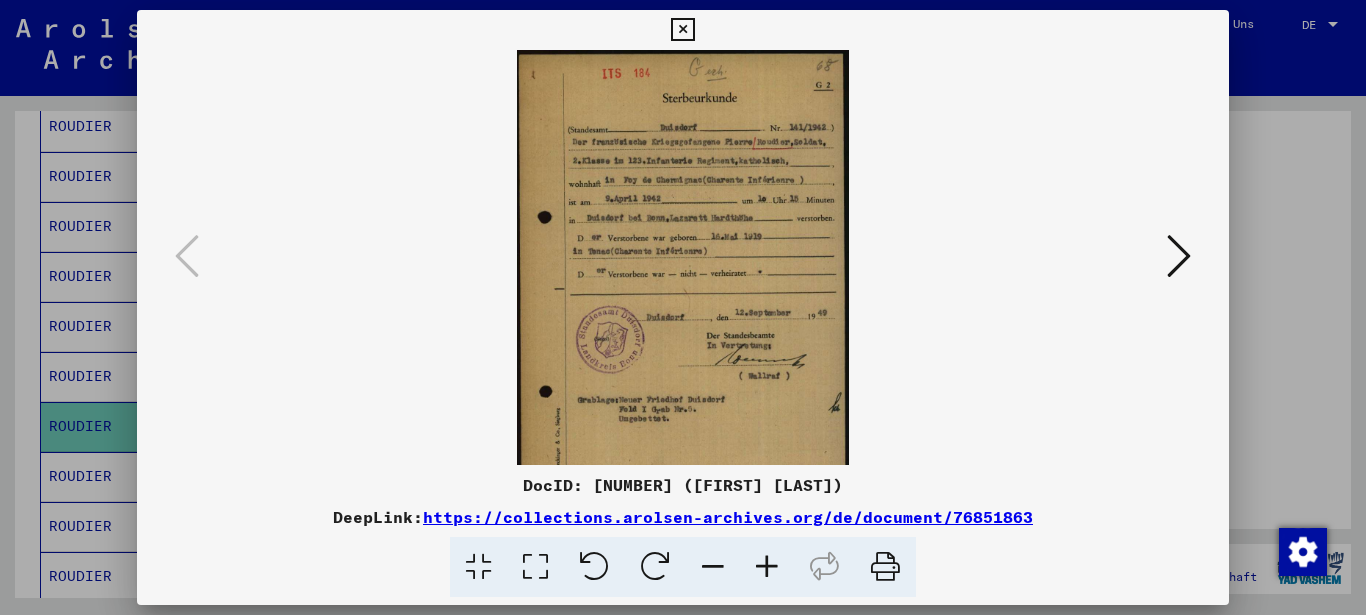 click at bounding box center (1179, 256) 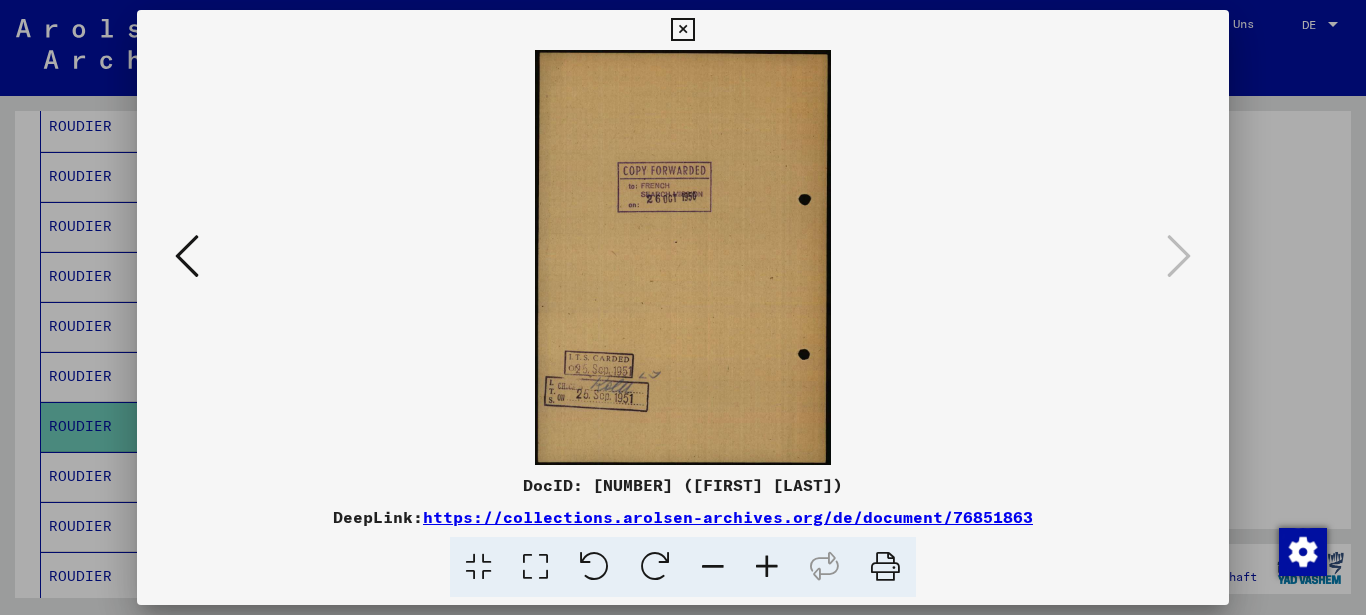 click at bounding box center [682, 30] 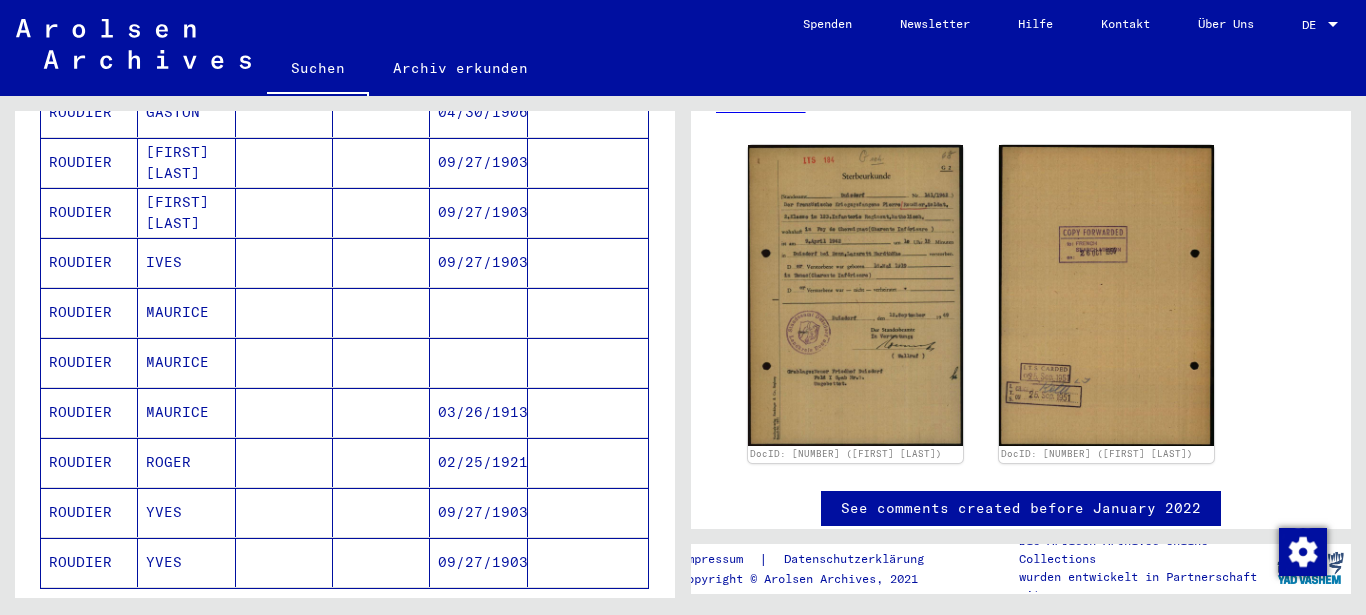 scroll, scrollTop: 1188, scrollLeft: 0, axis: vertical 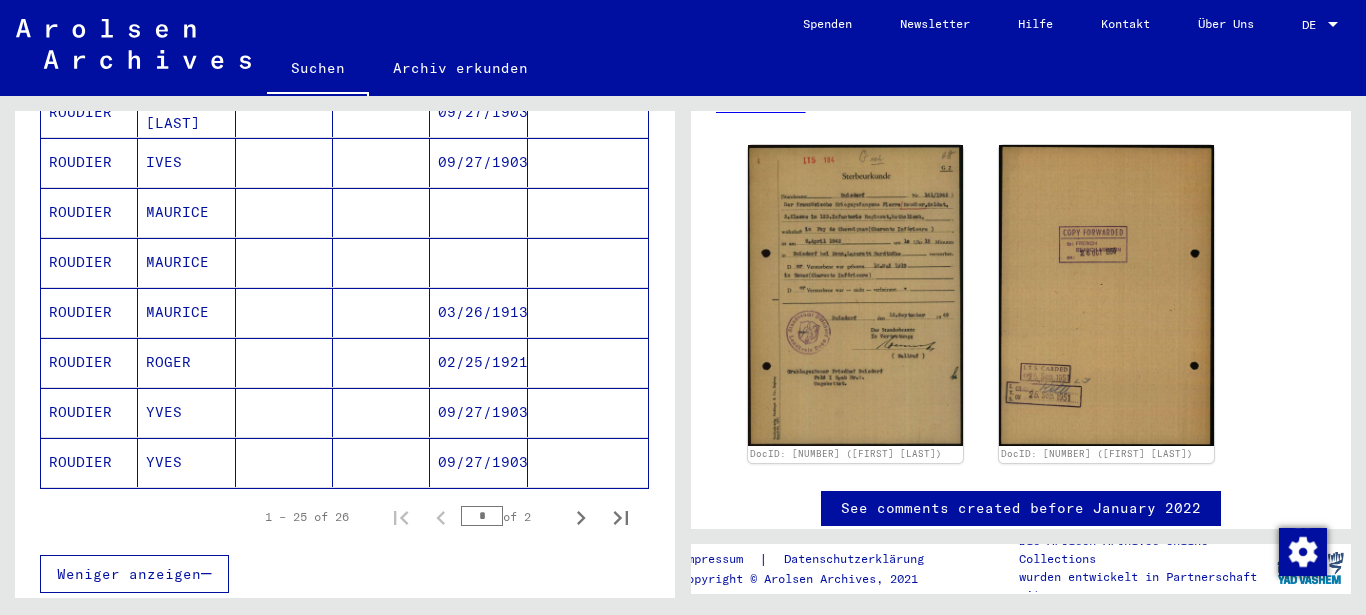 click at bounding box center [284, 362] 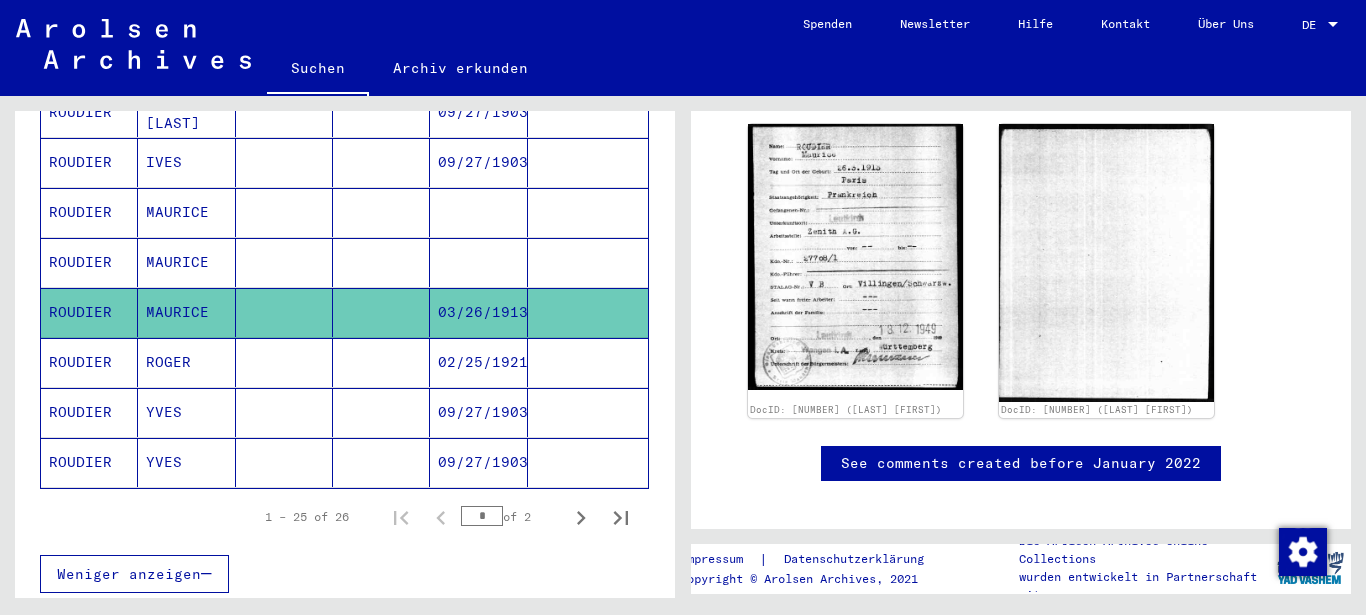scroll, scrollTop: 216, scrollLeft: 0, axis: vertical 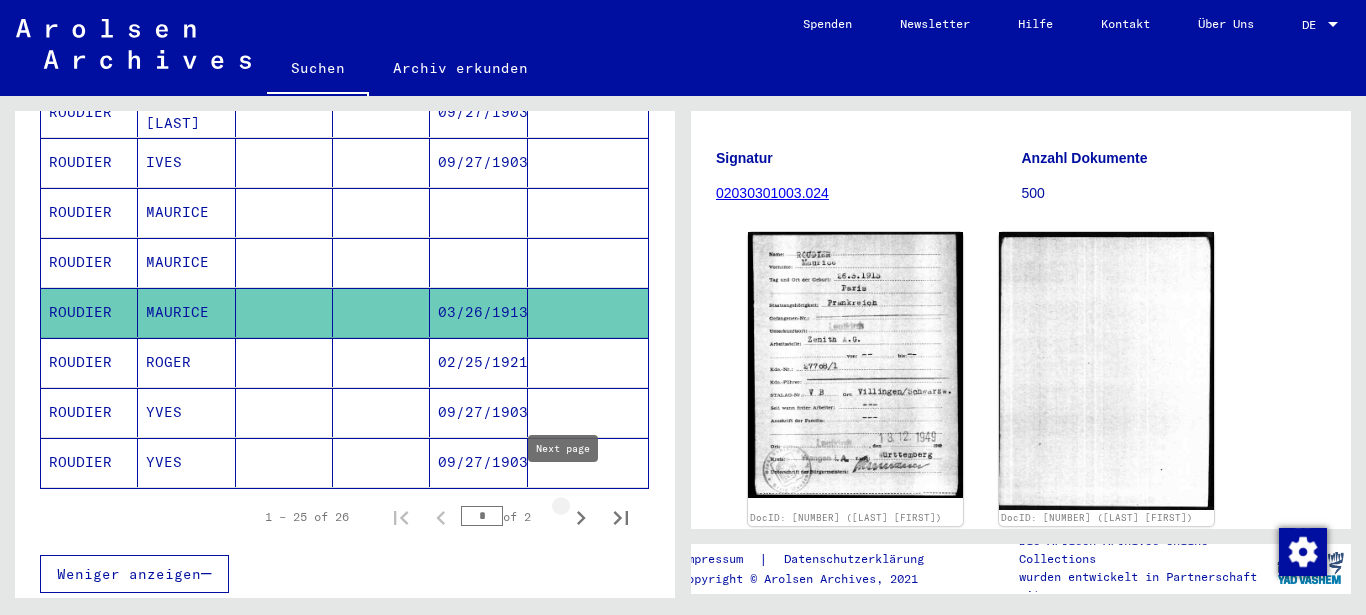 click 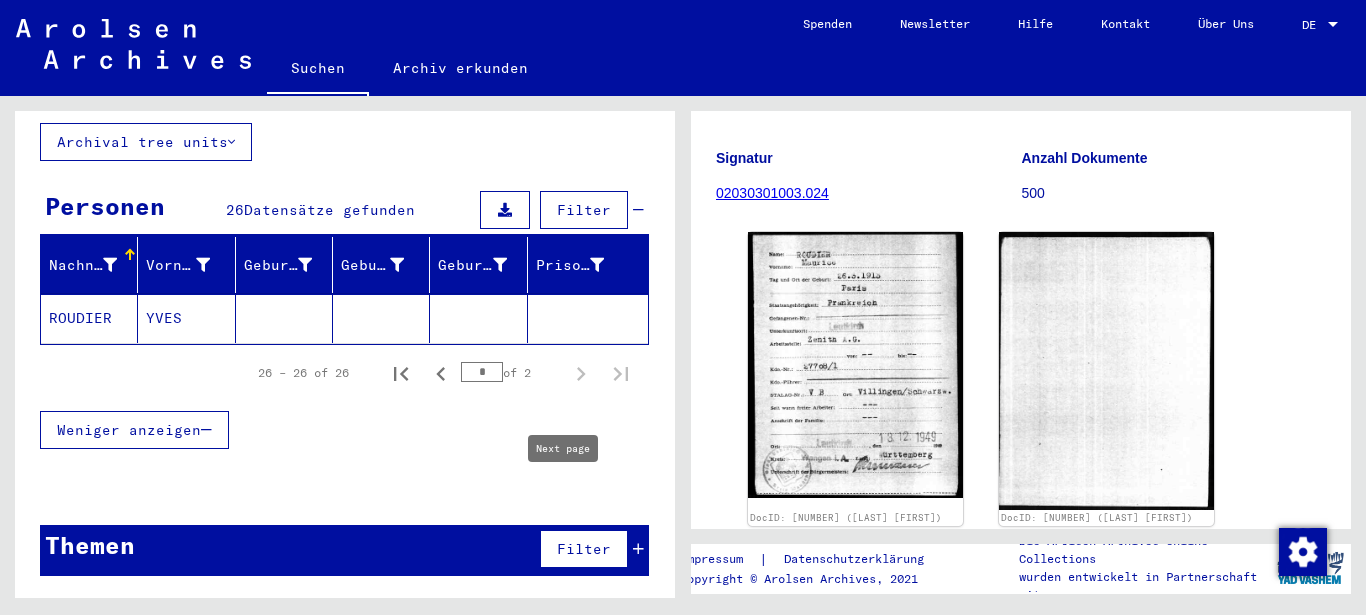 scroll, scrollTop: 111, scrollLeft: 0, axis: vertical 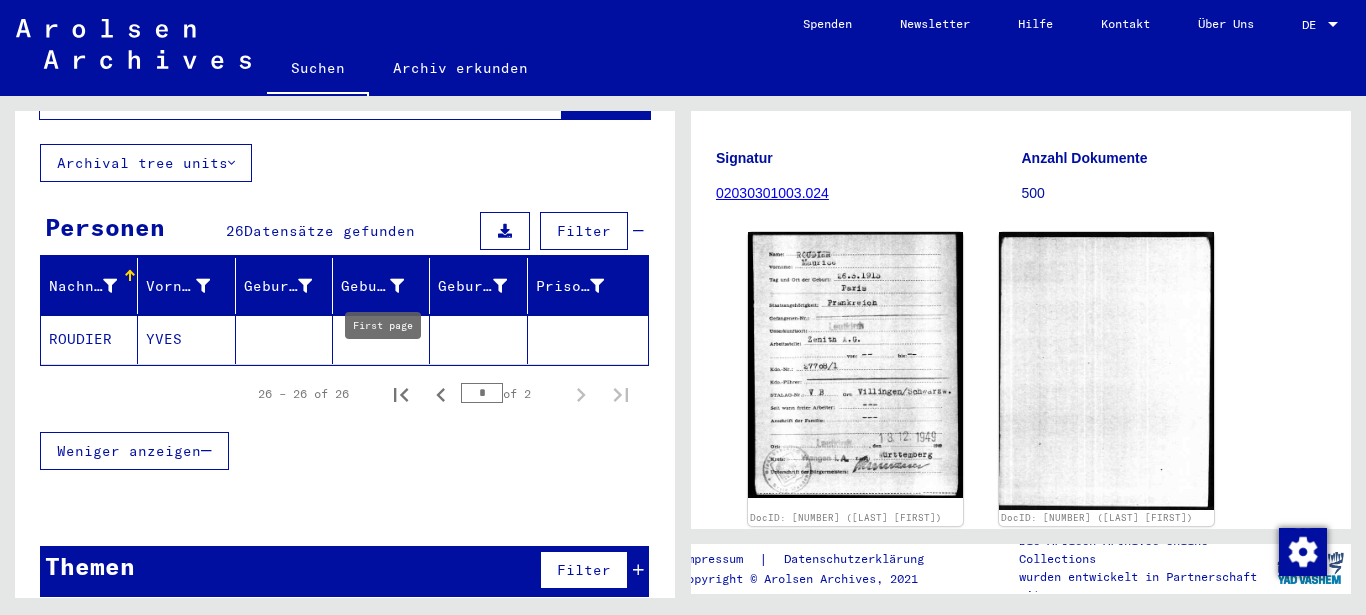 click 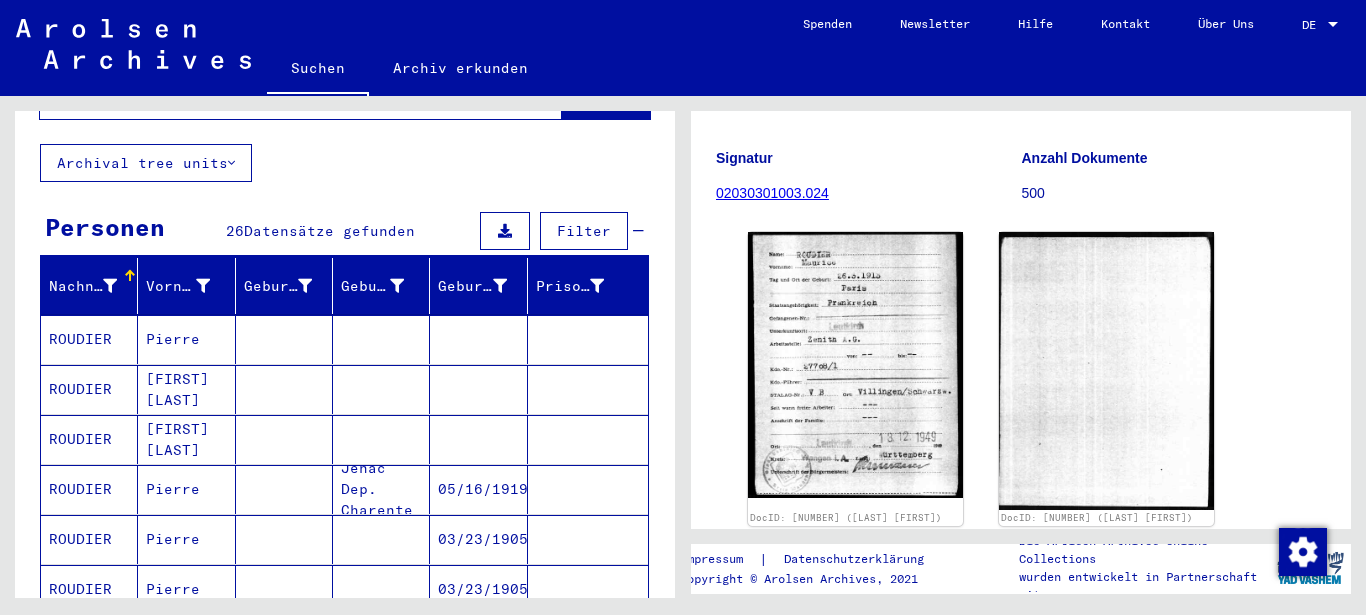 click at bounding box center [284, 389] 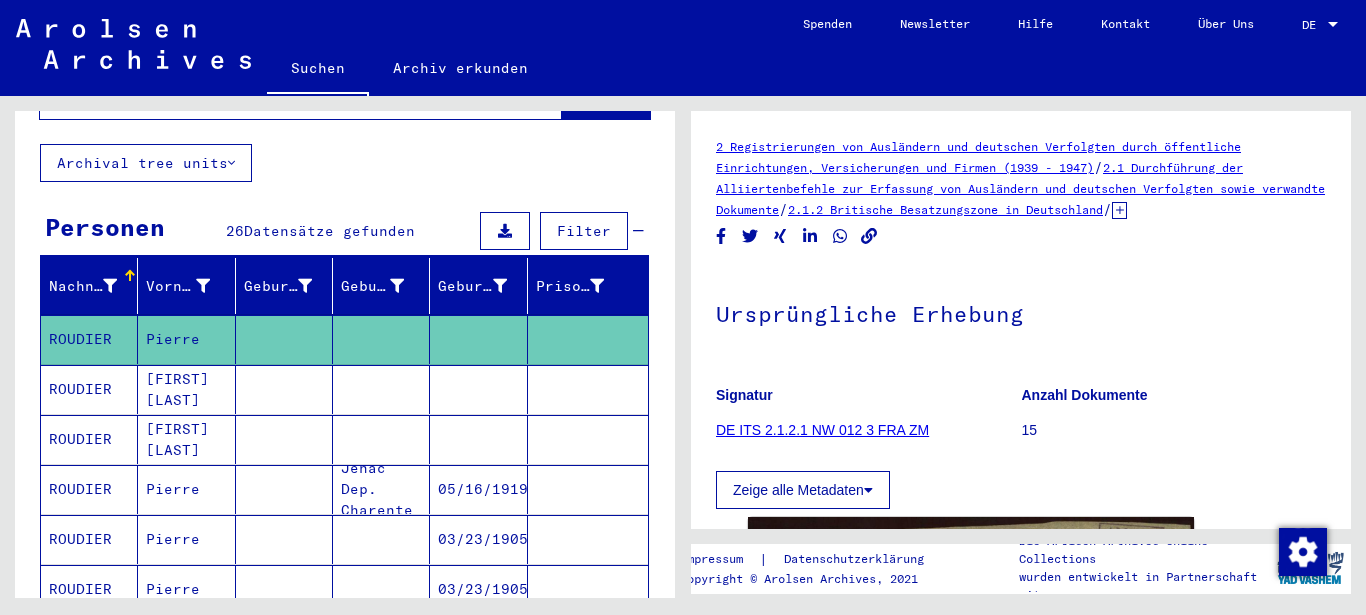 scroll, scrollTop: 108, scrollLeft: 0, axis: vertical 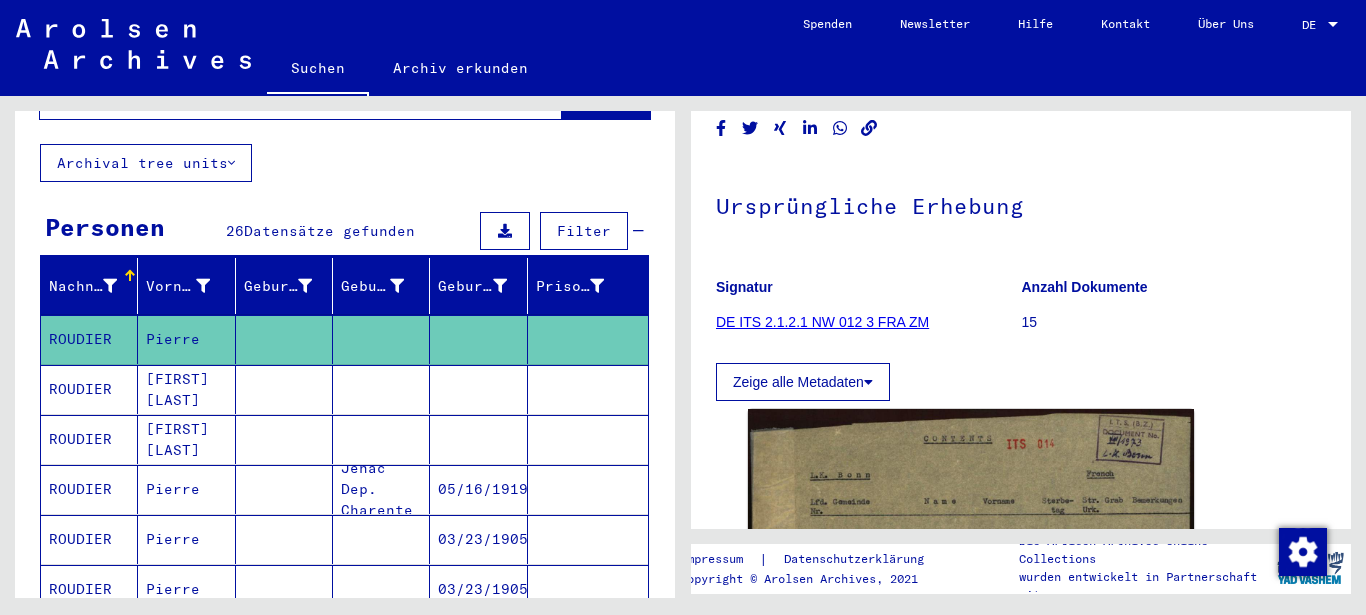 click on "DE ITS 2.1.2.1 NW 012 3 FRA ZM" 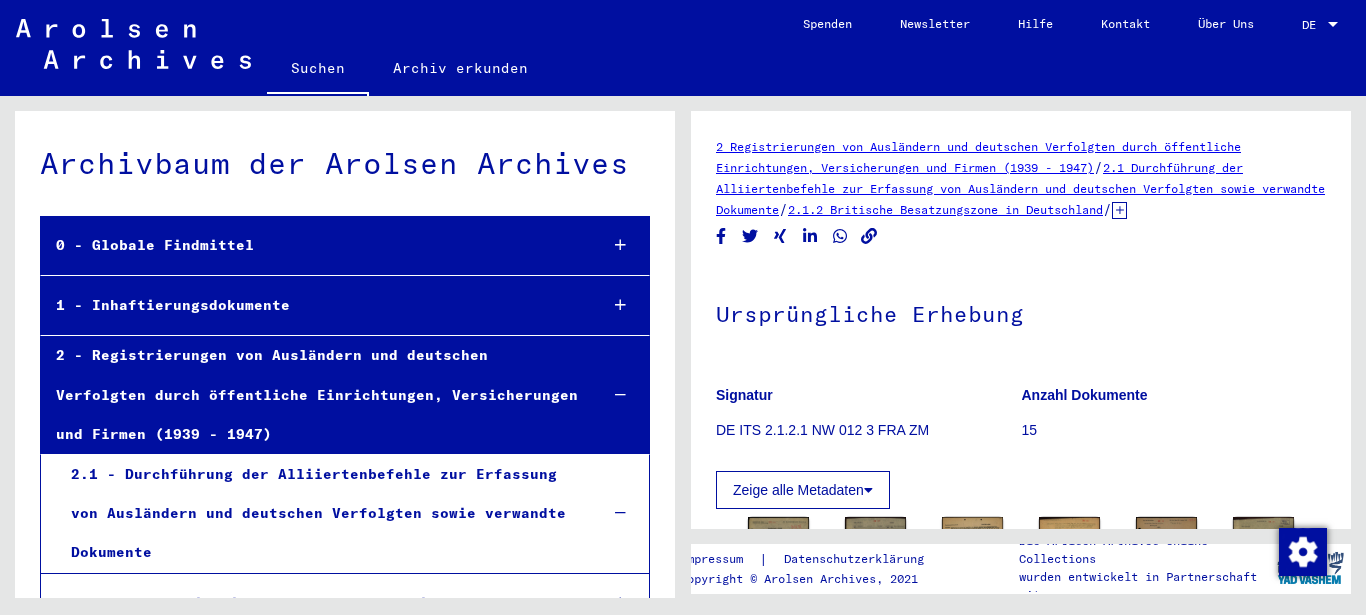 scroll, scrollTop: 432, scrollLeft: 0, axis: vertical 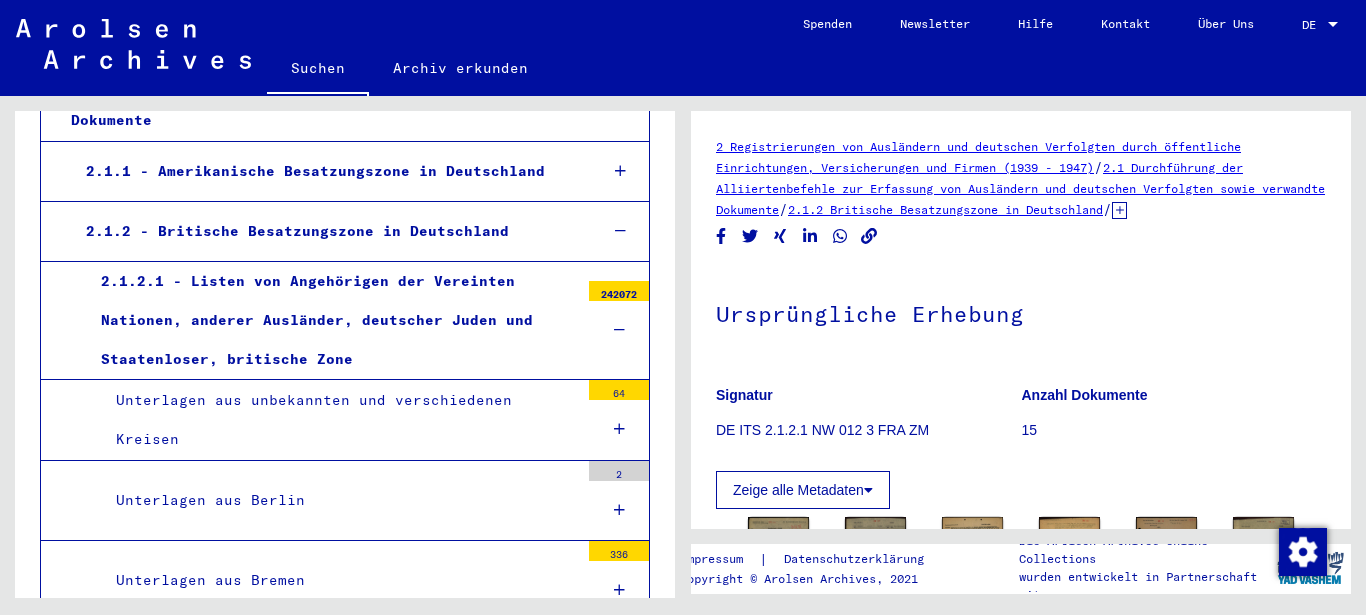 click on "Unterlagen aus unbekannten und verschiedenen Kreisen" at bounding box center (340, 420) 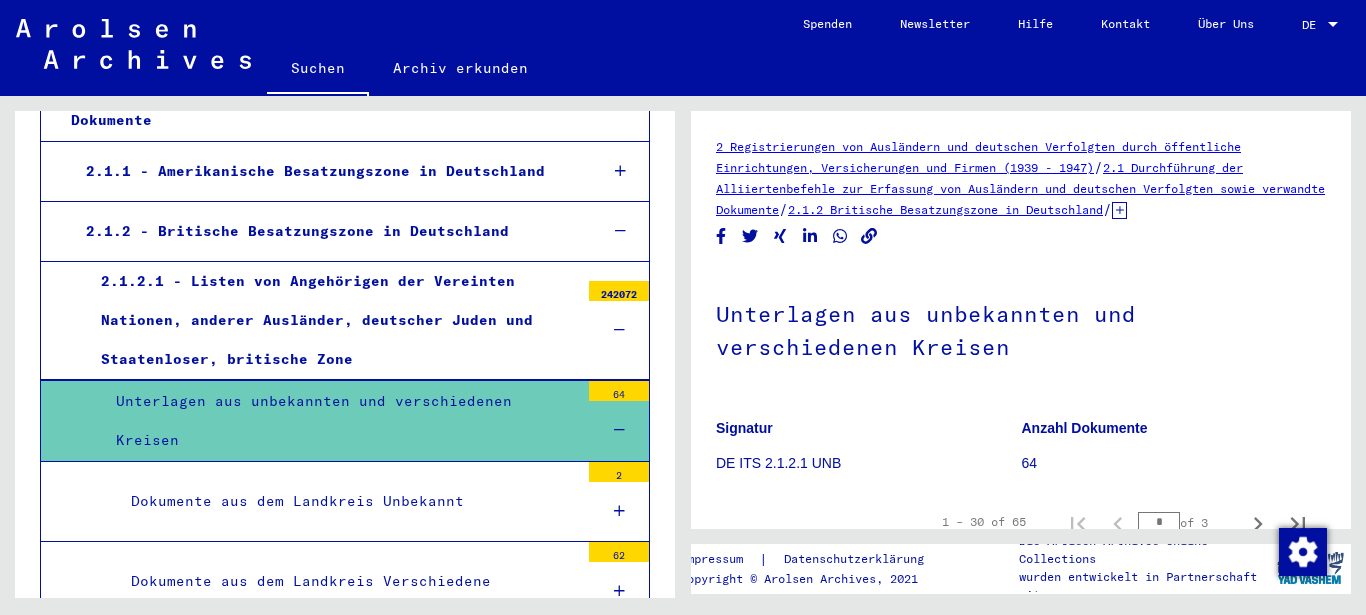 scroll, scrollTop: 324, scrollLeft: 0, axis: vertical 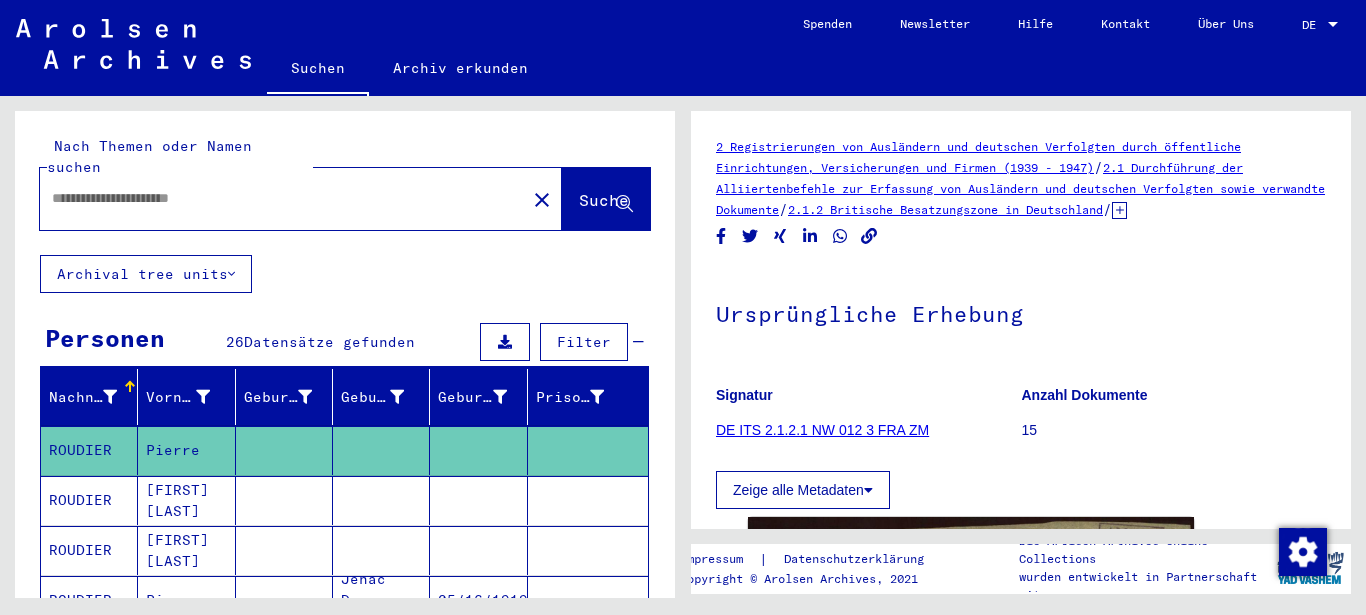 type on "********" 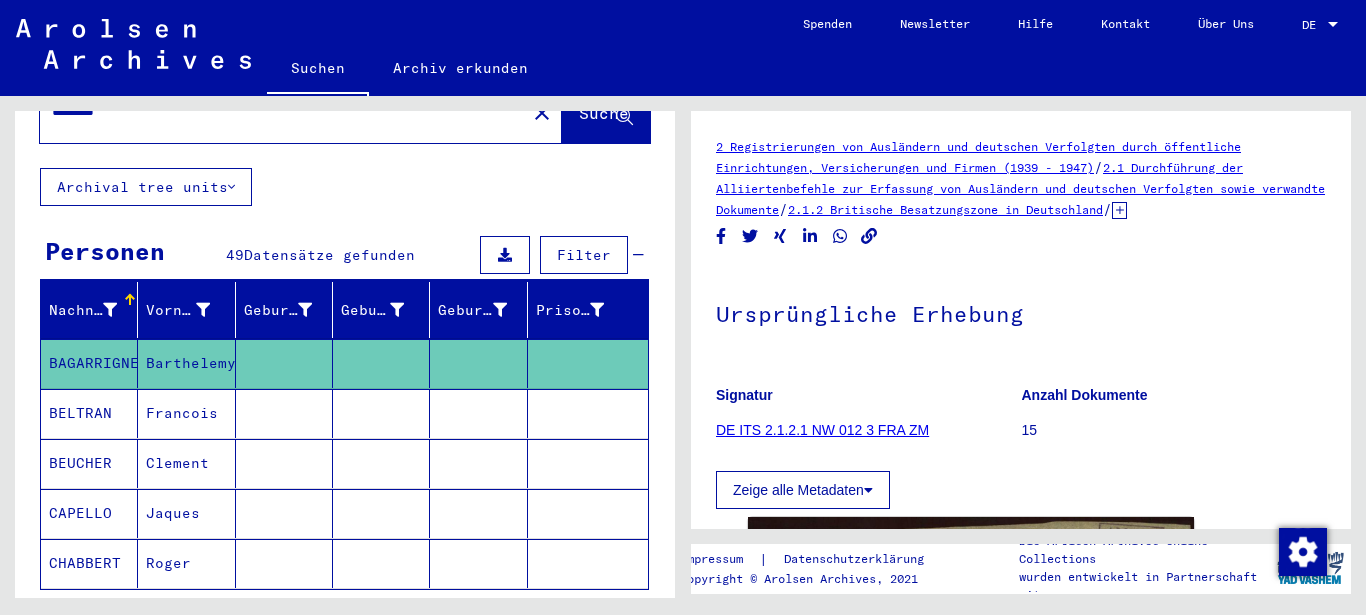 scroll, scrollTop: 0, scrollLeft: 0, axis: both 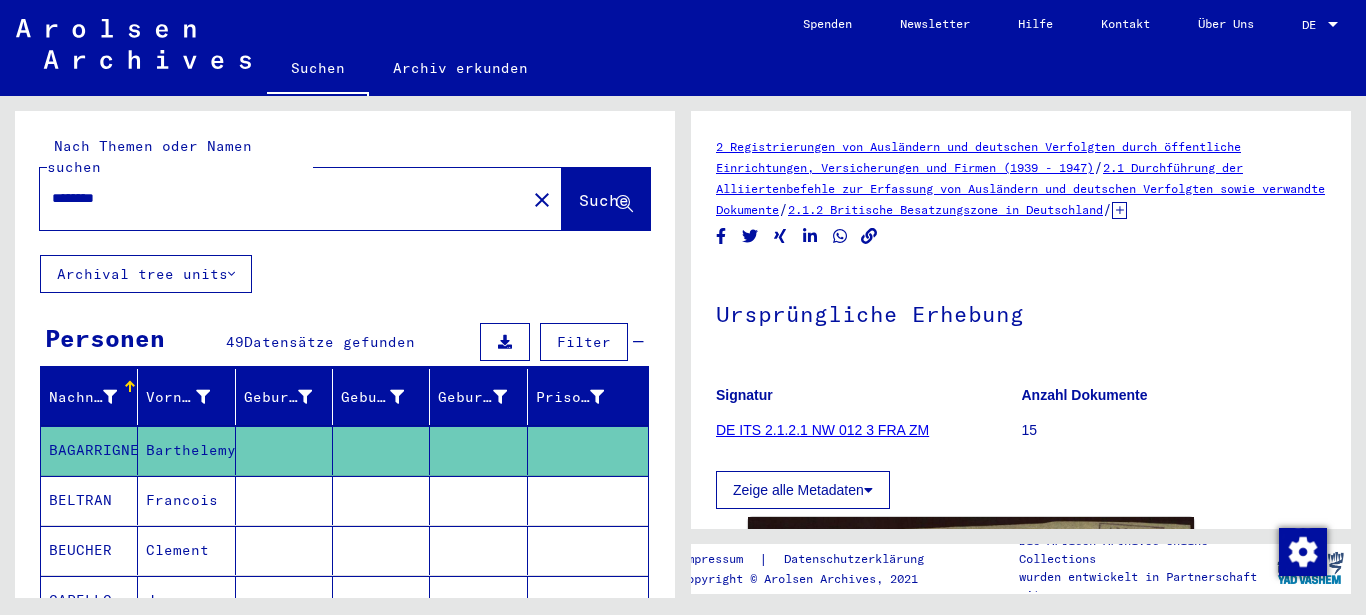 click on "close" 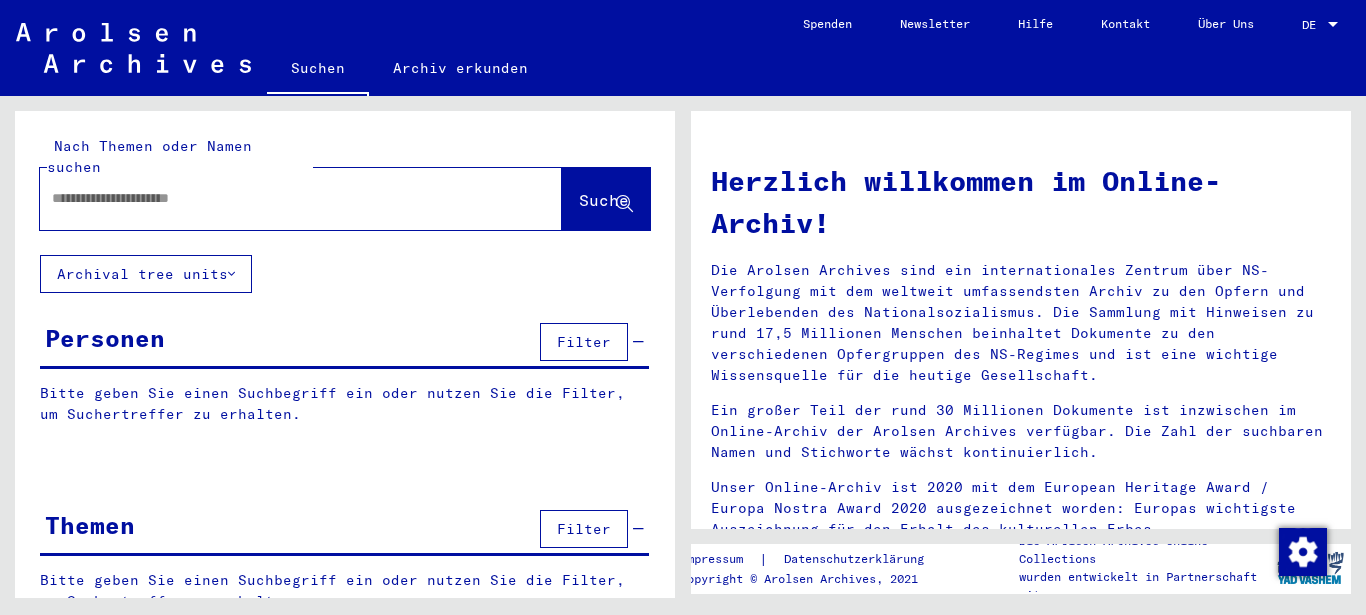 click at bounding box center [277, 198] 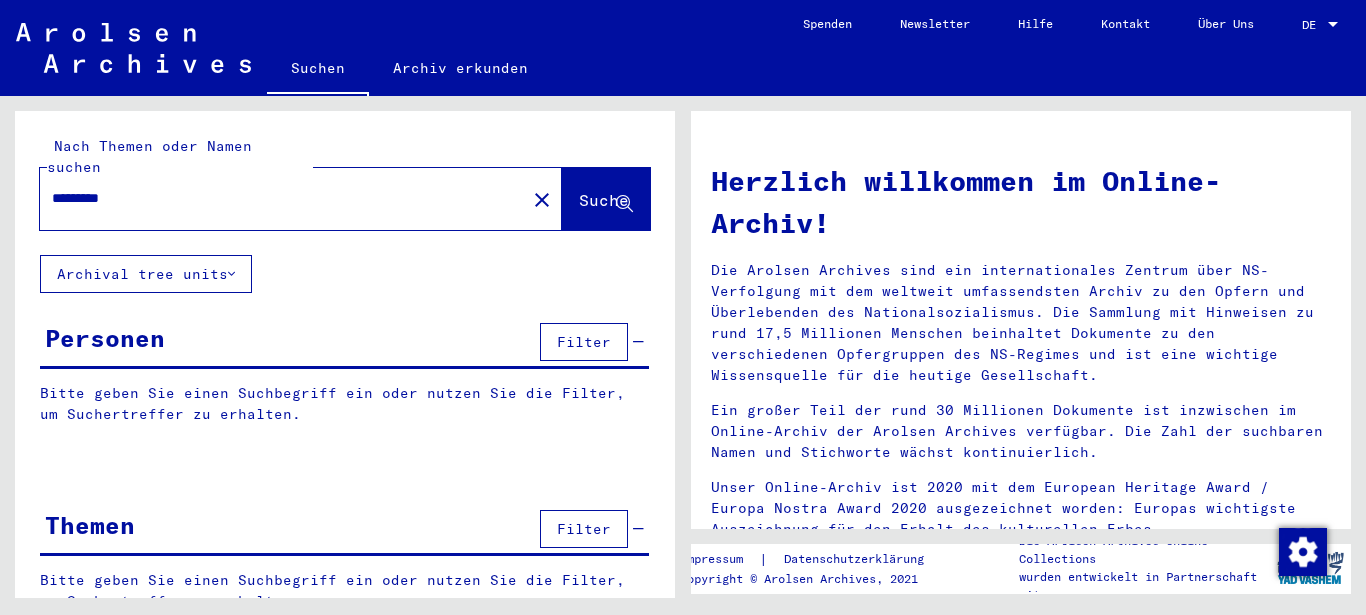 click on "Suche" 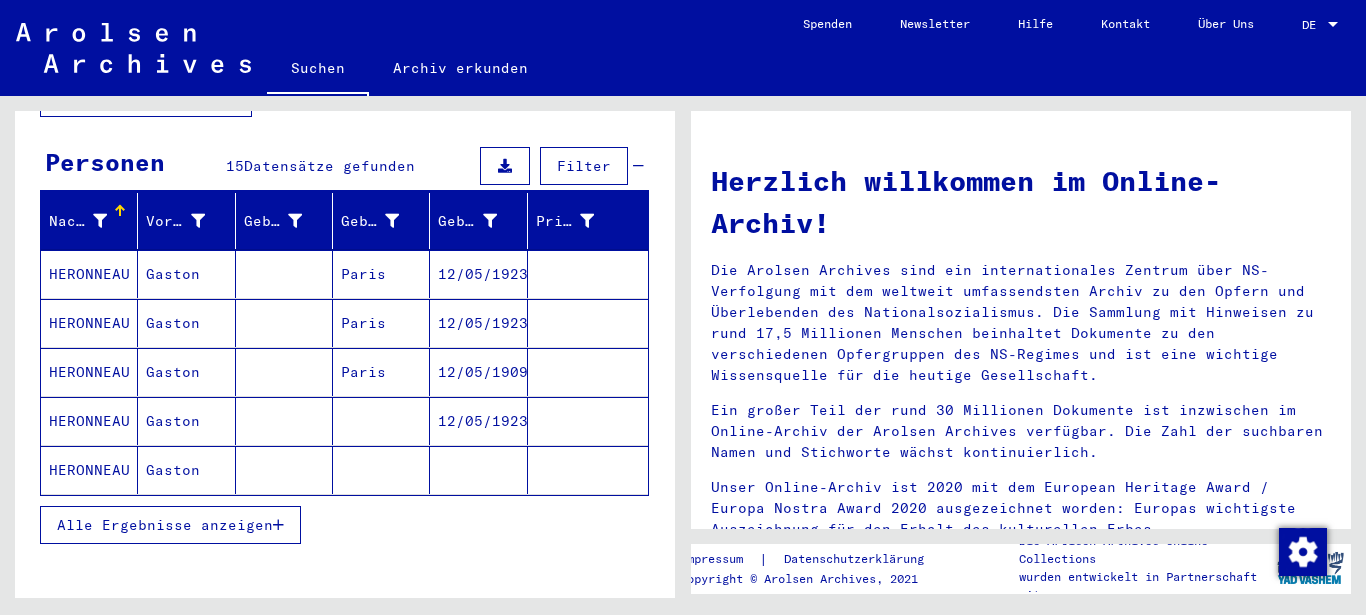 scroll, scrollTop: 324, scrollLeft: 0, axis: vertical 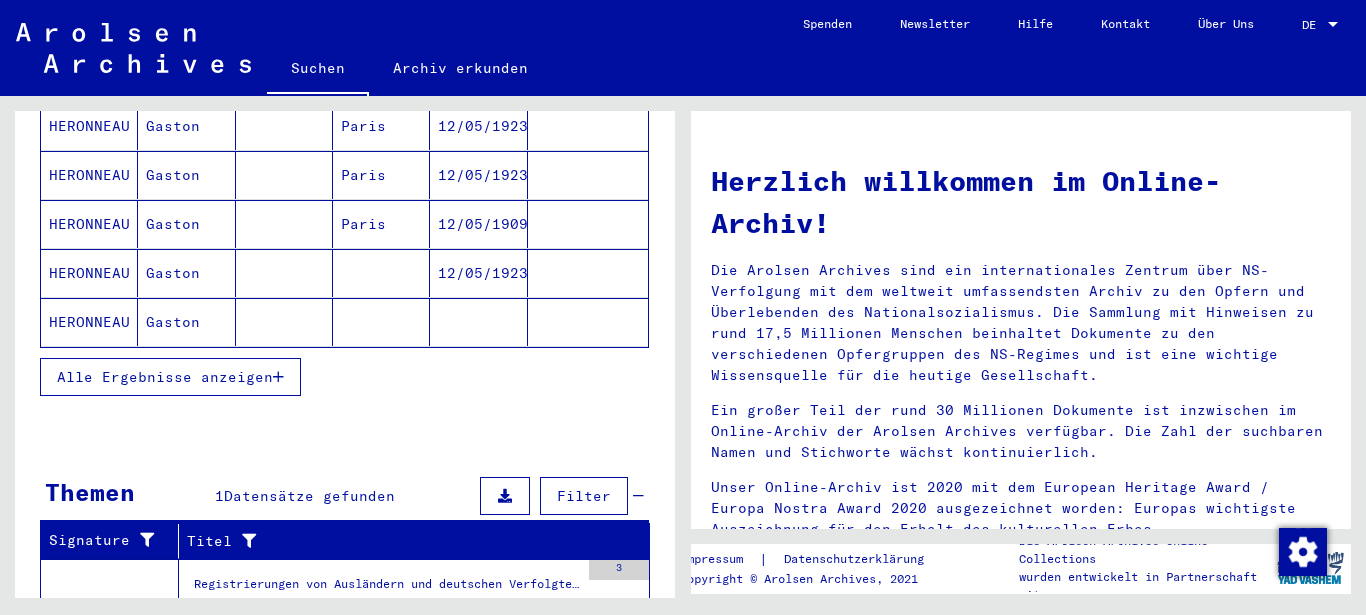 click on "Alle Ergebnisse anzeigen" at bounding box center (165, 377) 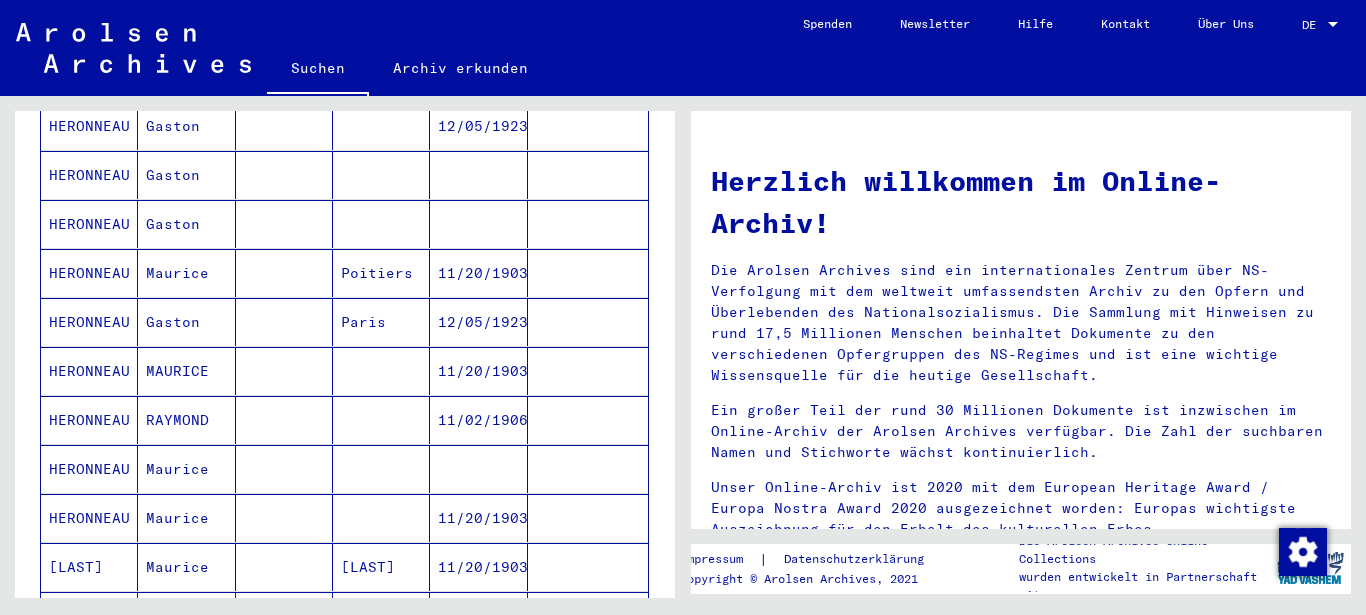 scroll, scrollTop: 432, scrollLeft: 0, axis: vertical 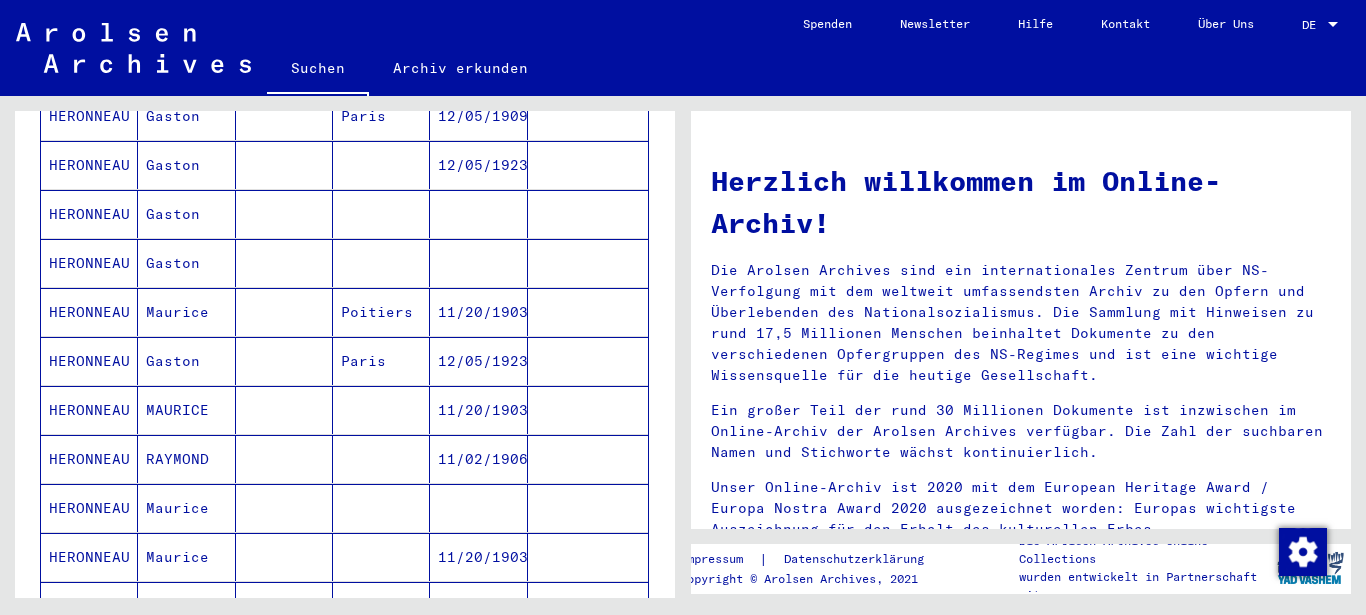 click on "11/20/1903" at bounding box center (478, 459) 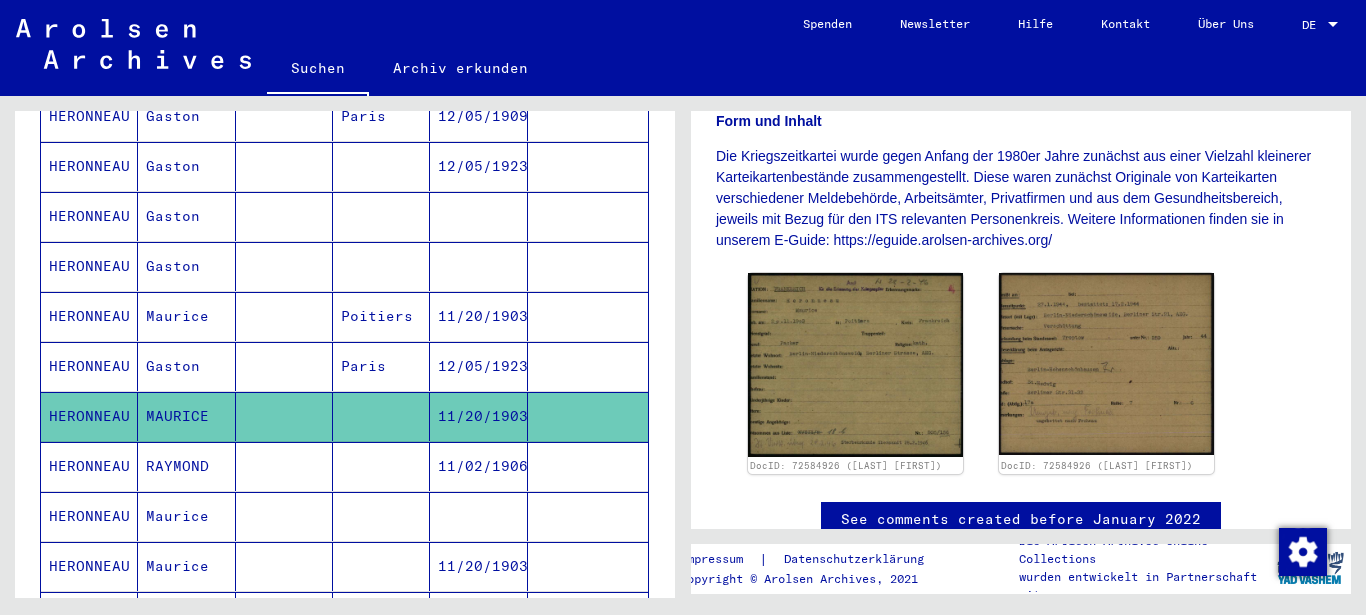 scroll, scrollTop: 432, scrollLeft: 0, axis: vertical 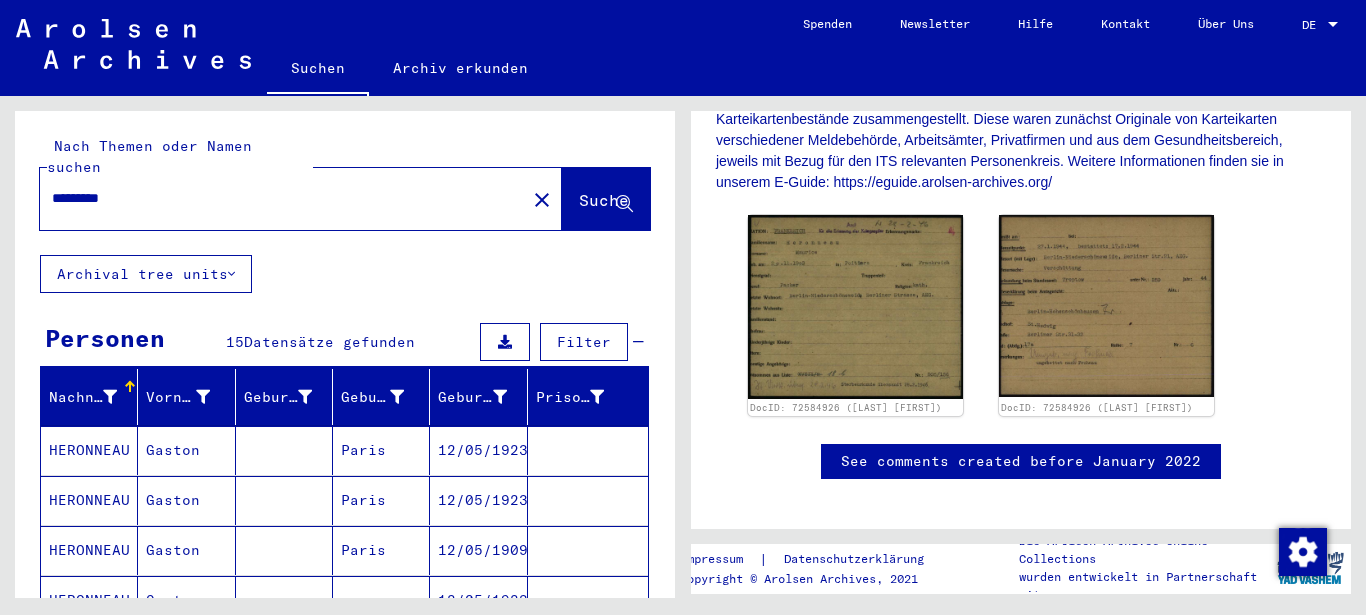drag, startPoint x: 146, startPoint y: 183, endPoint x: 0, endPoint y: 175, distance: 146.21901 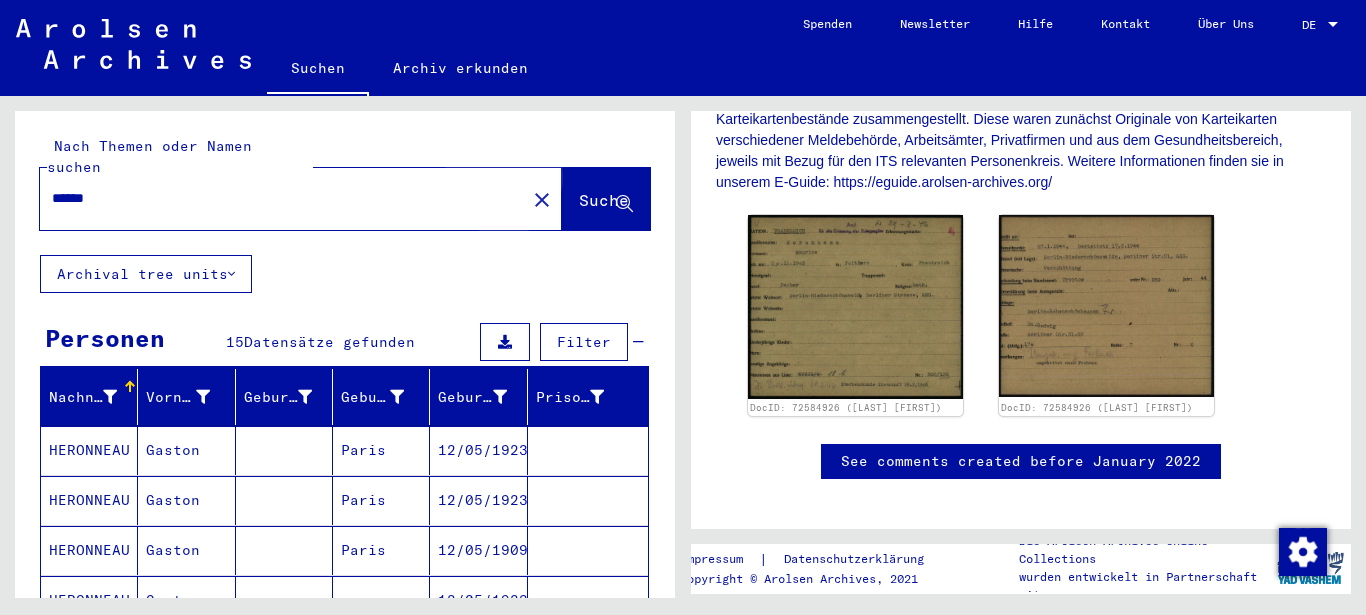 click on "Suche" 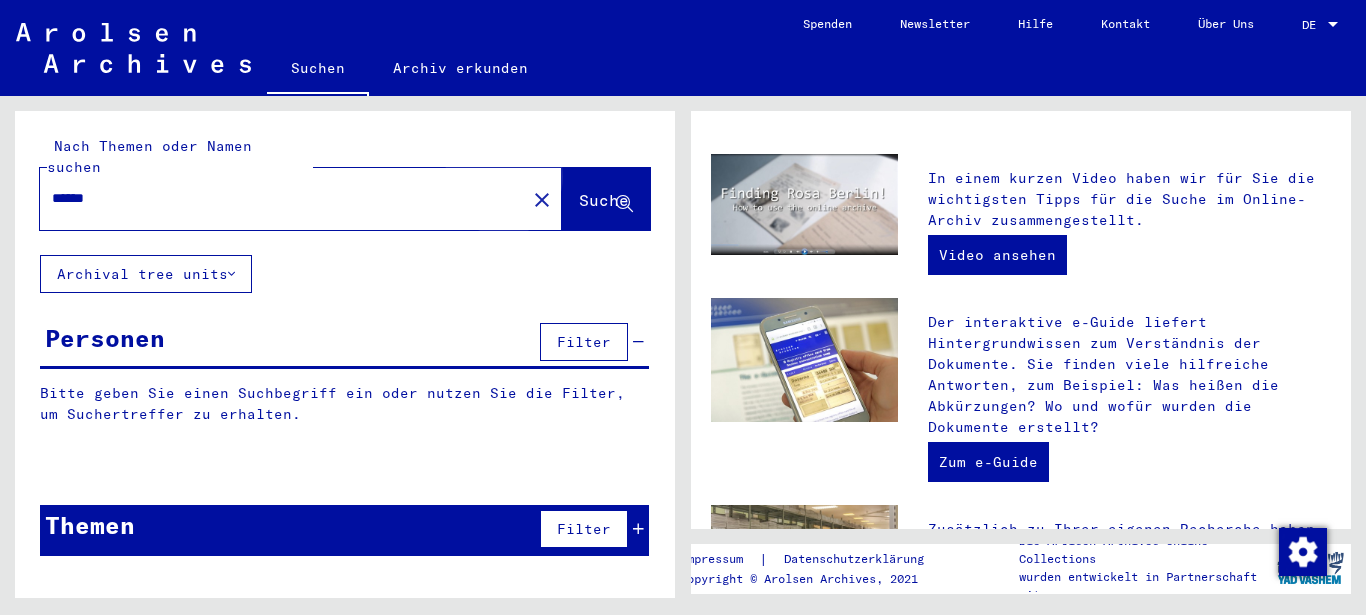 scroll, scrollTop: 0, scrollLeft: 0, axis: both 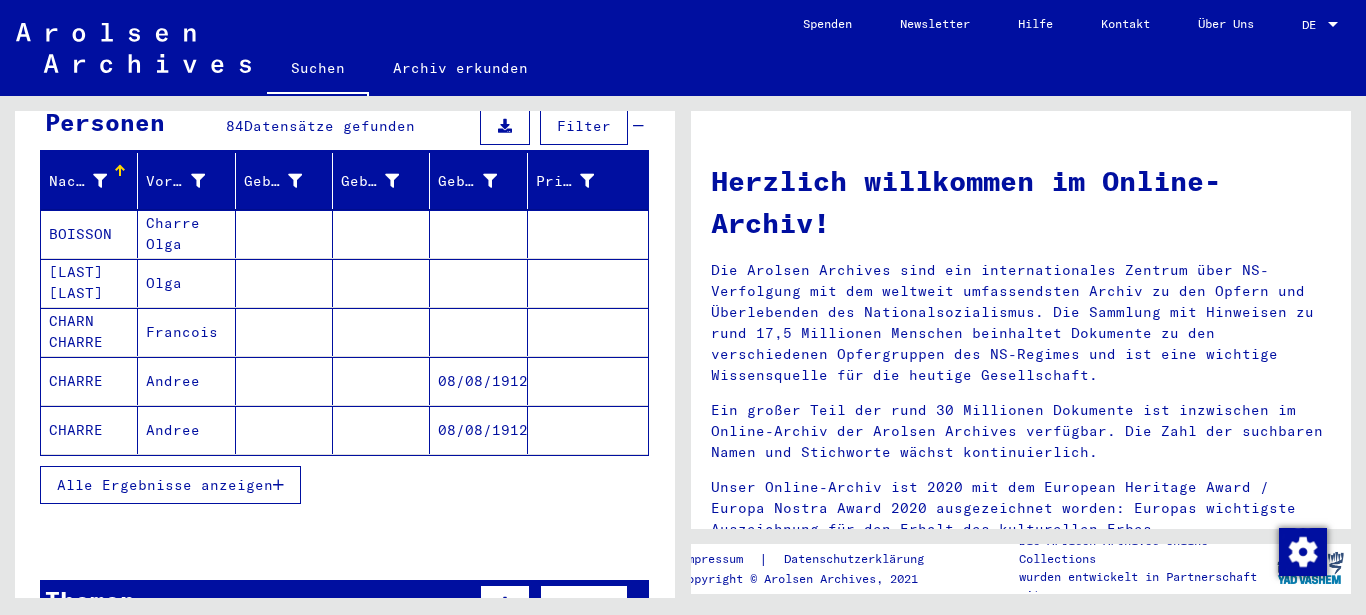 click on "Andree" at bounding box center [186, 430] 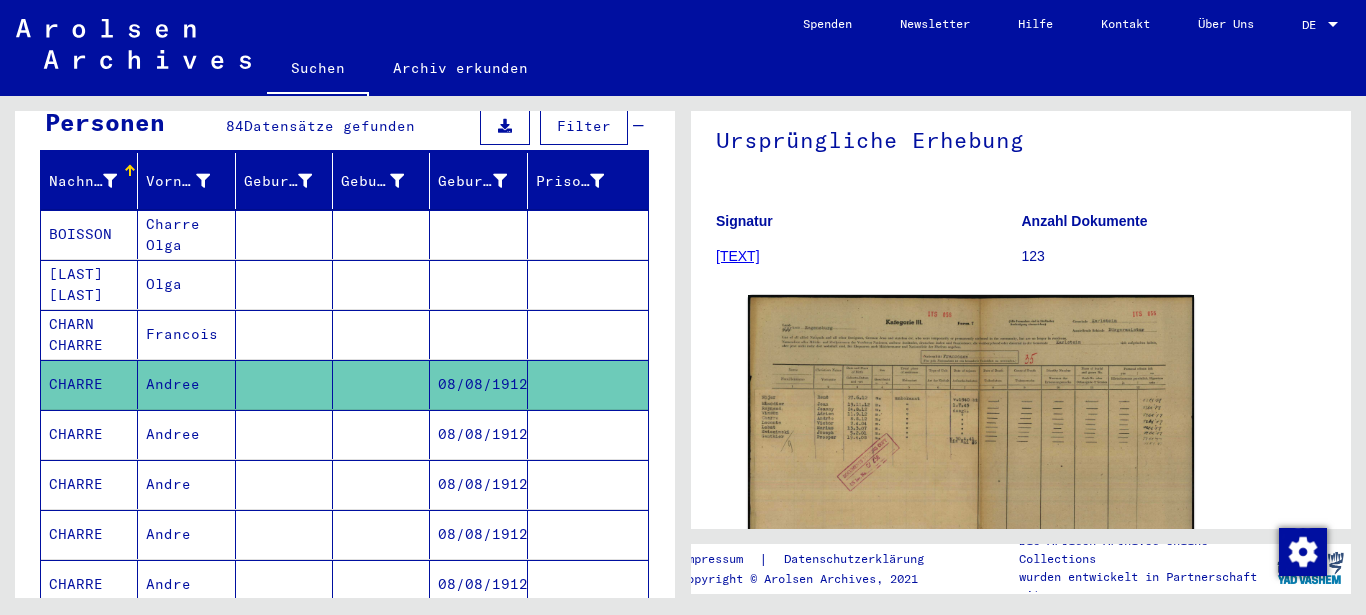 scroll, scrollTop: 216, scrollLeft: 0, axis: vertical 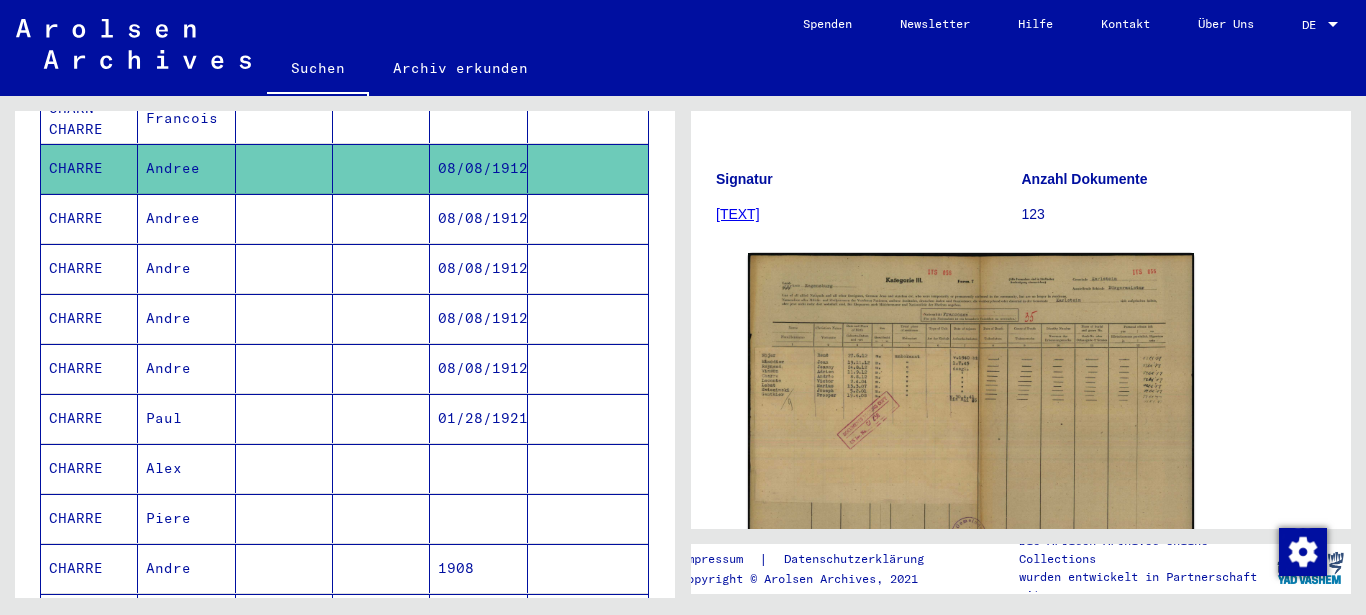 click at bounding box center [381, 268] 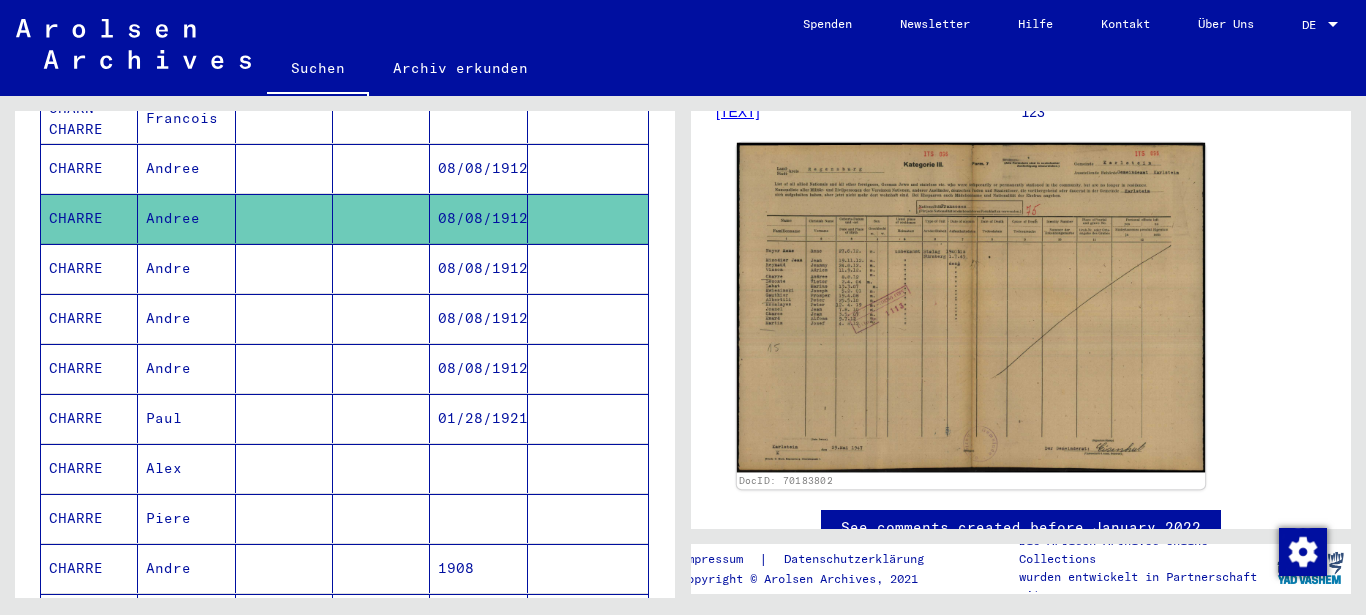 scroll, scrollTop: 324, scrollLeft: 0, axis: vertical 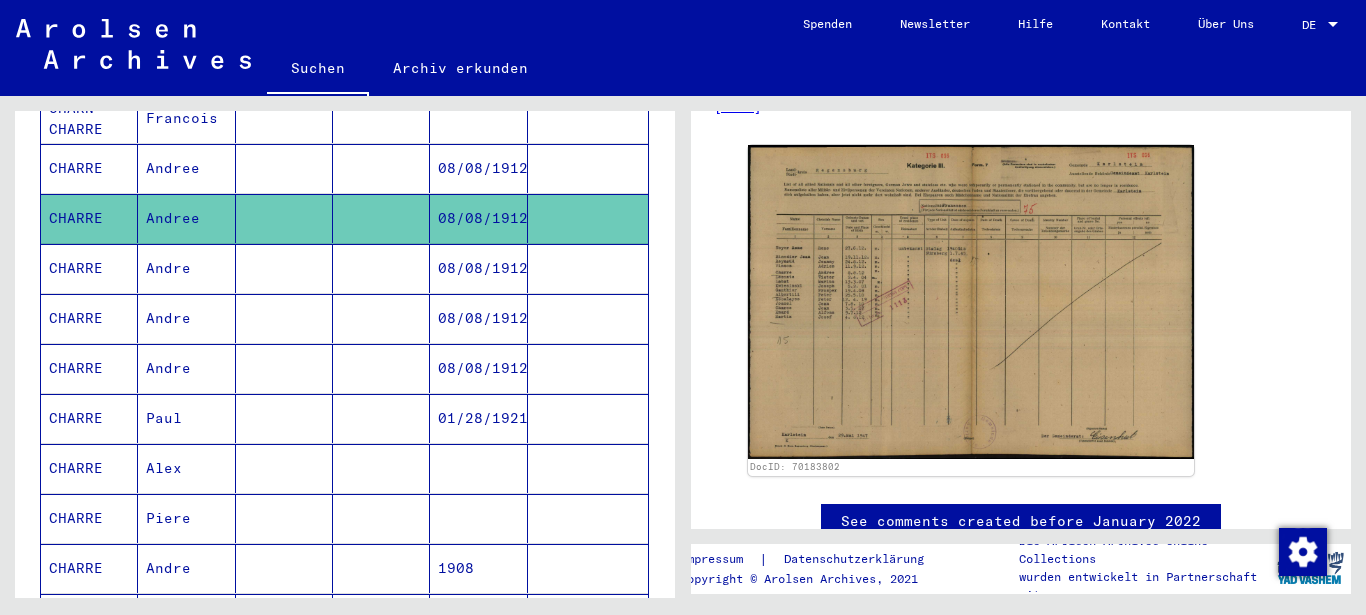 click at bounding box center (284, 368) 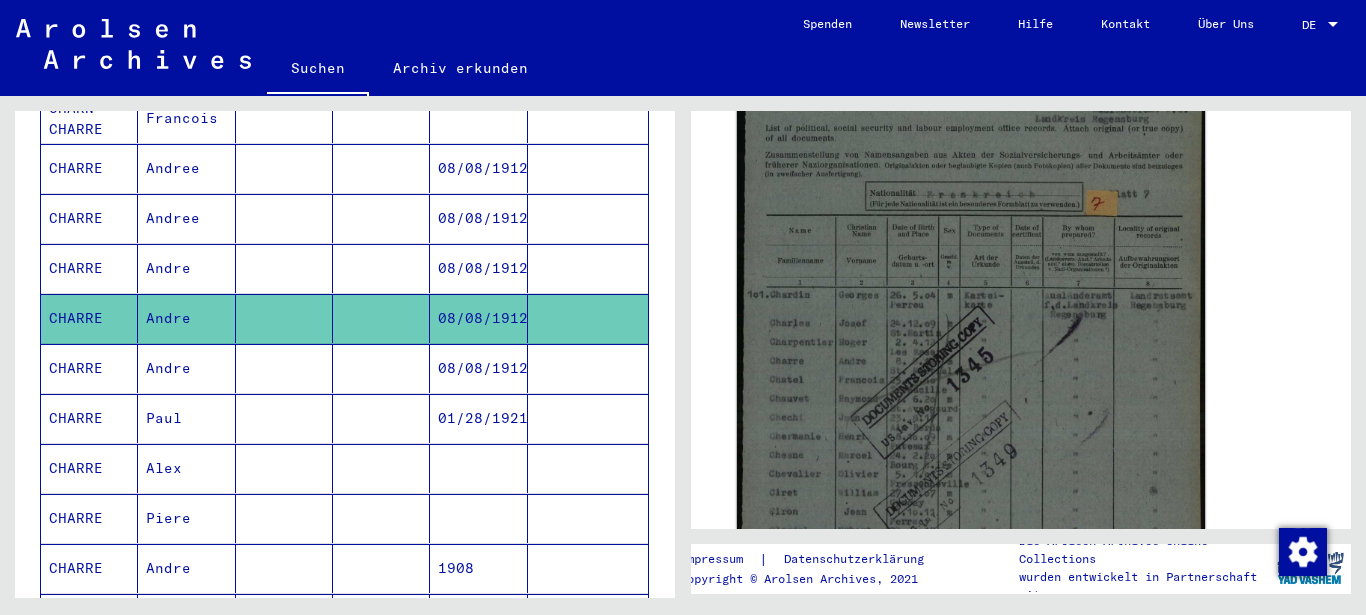 scroll, scrollTop: 540, scrollLeft: 0, axis: vertical 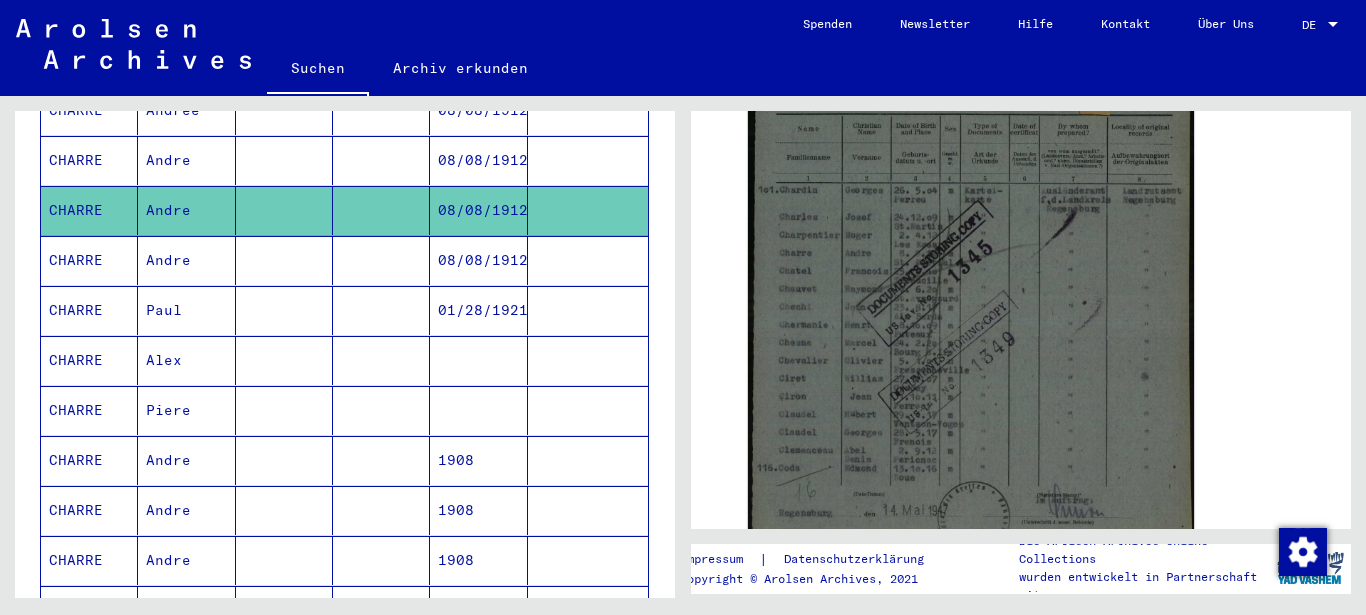 click at bounding box center [284, 510] 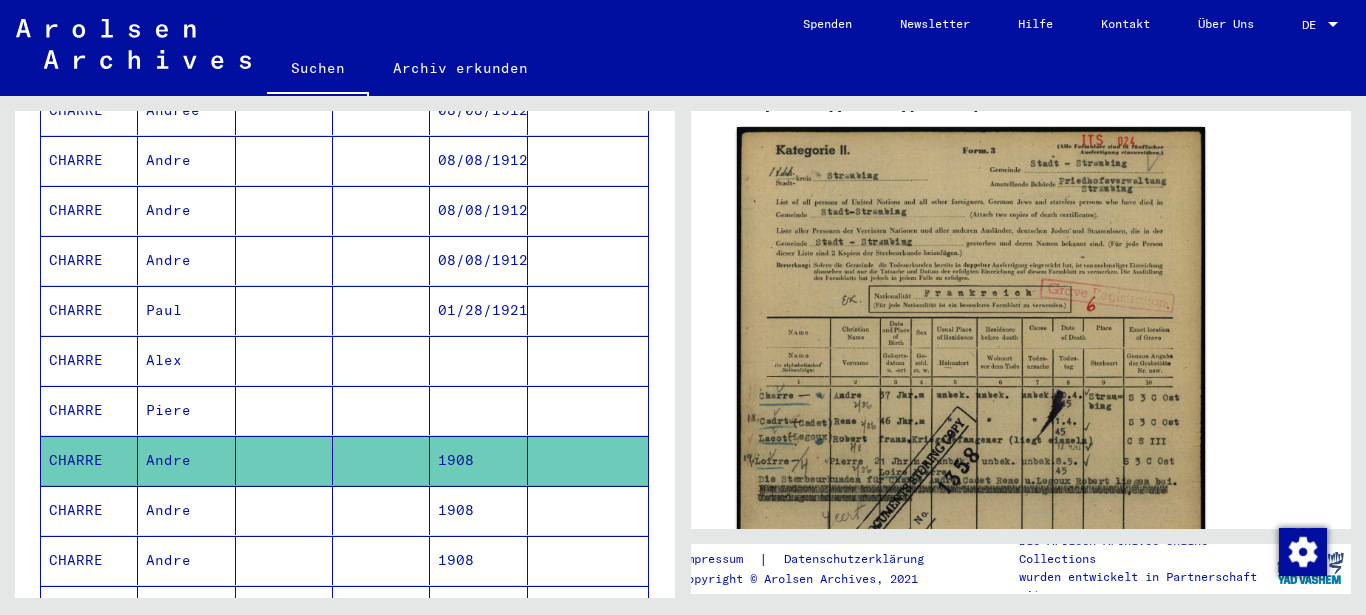 scroll, scrollTop: 432, scrollLeft: 0, axis: vertical 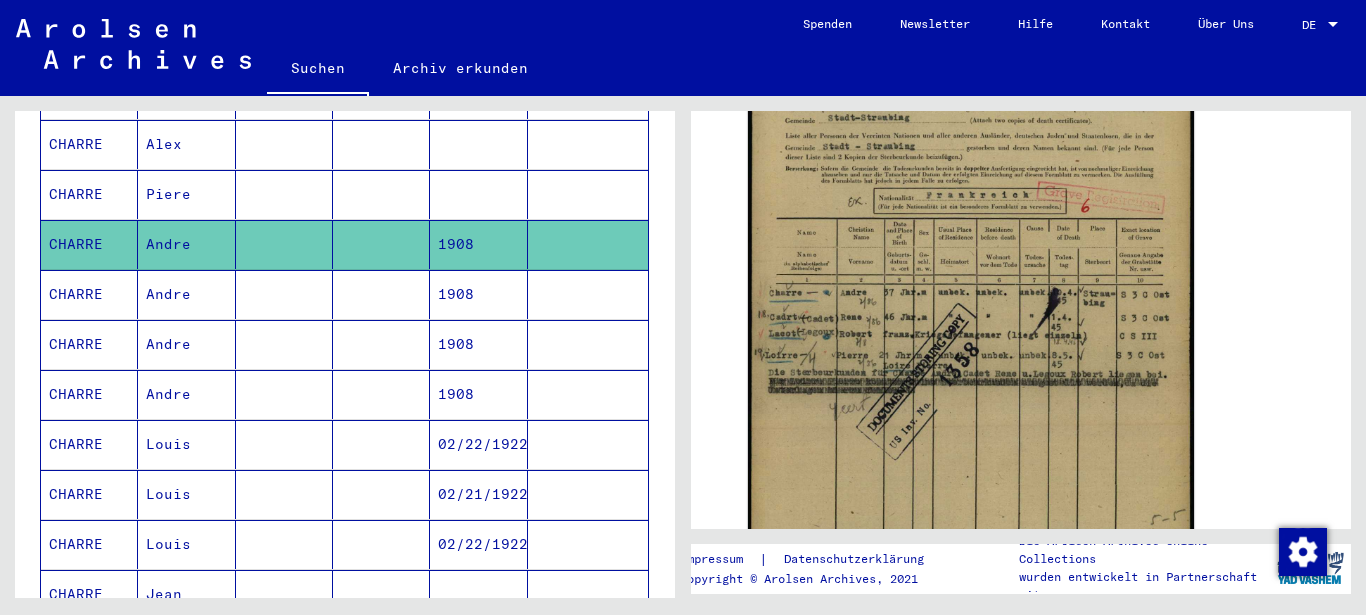 click at bounding box center [381, 344] 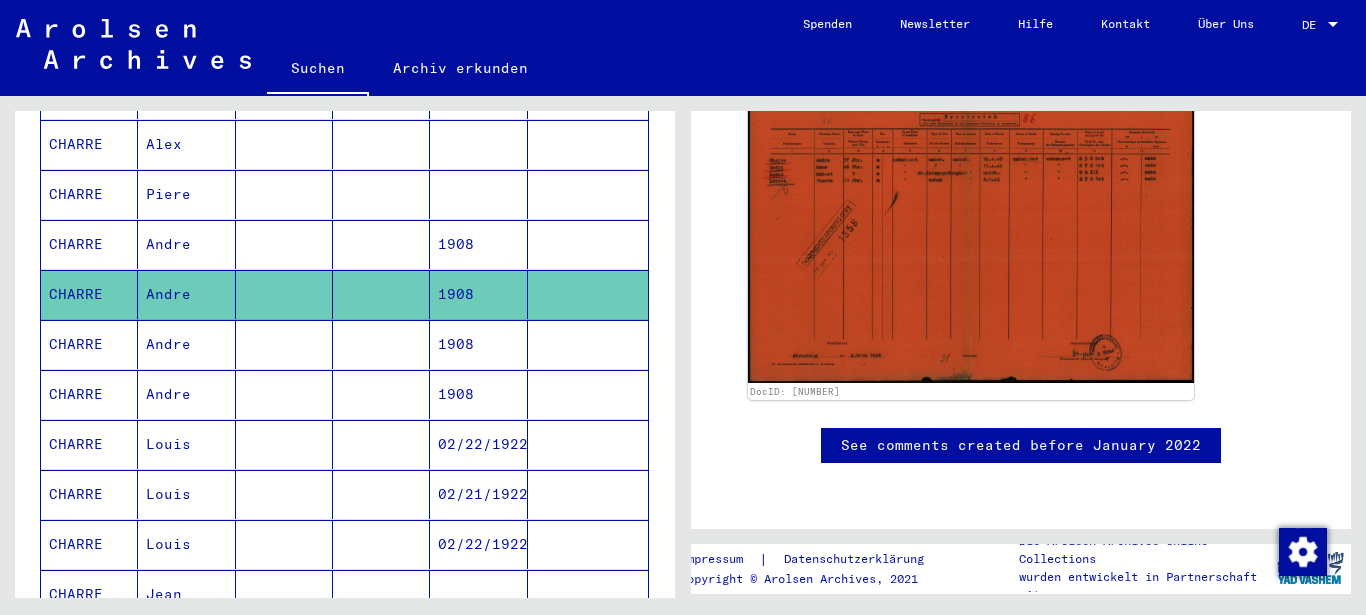 scroll, scrollTop: 432, scrollLeft: 0, axis: vertical 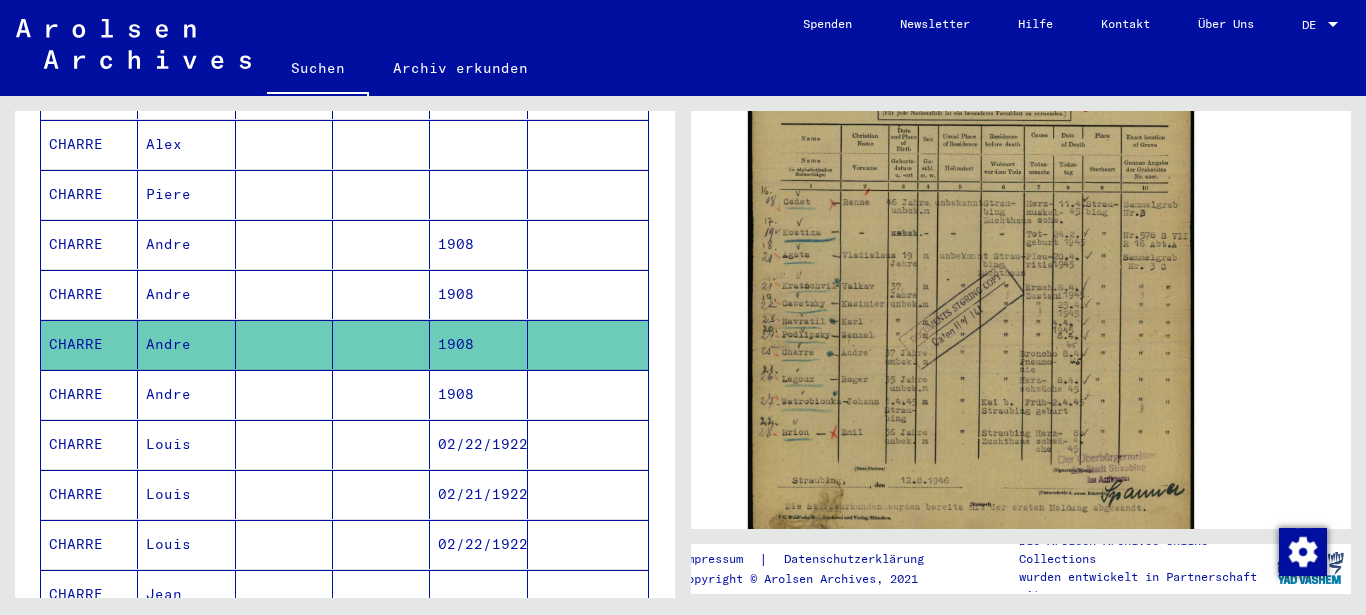 click at bounding box center (284, 444) 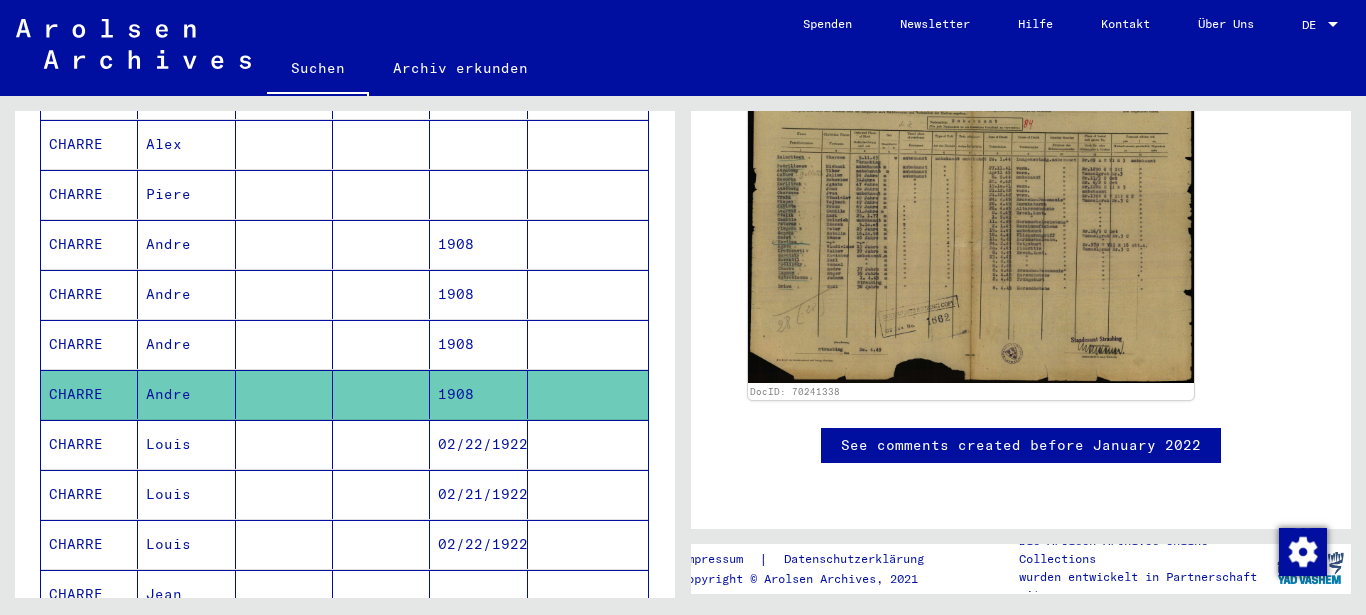 scroll, scrollTop: 108, scrollLeft: 0, axis: vertical 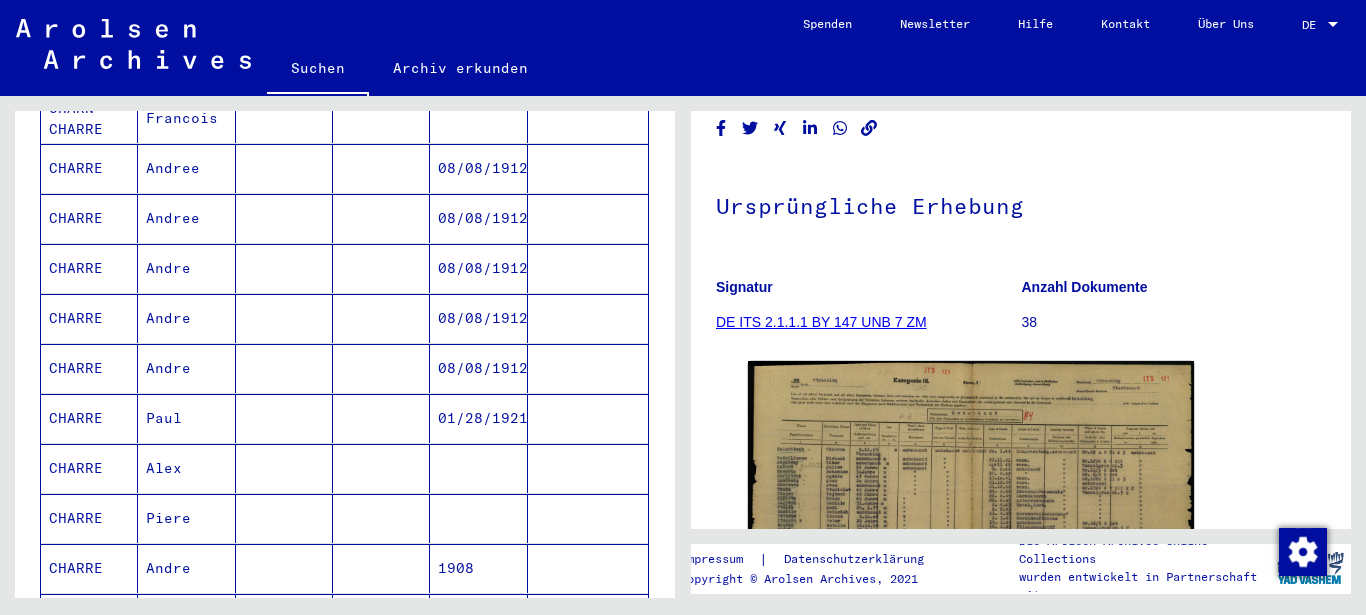 click at bounding box center [284, 218] 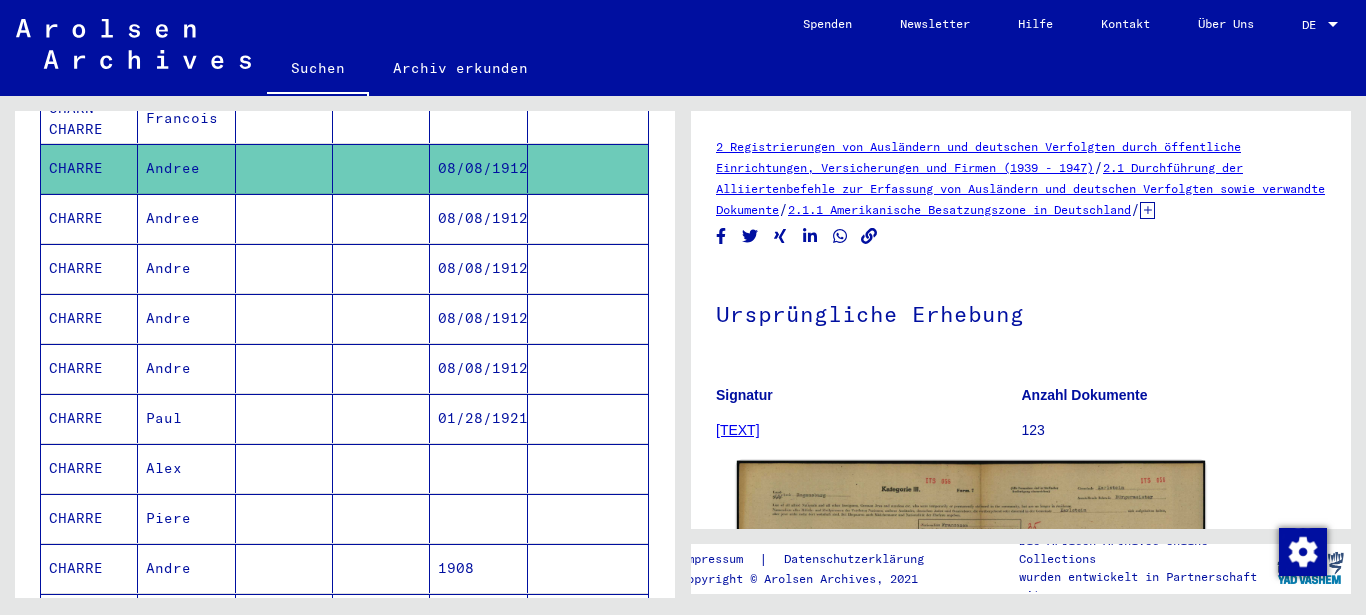 scroll, scrollTop: 324, scrollLeft: 0, axis: vertical 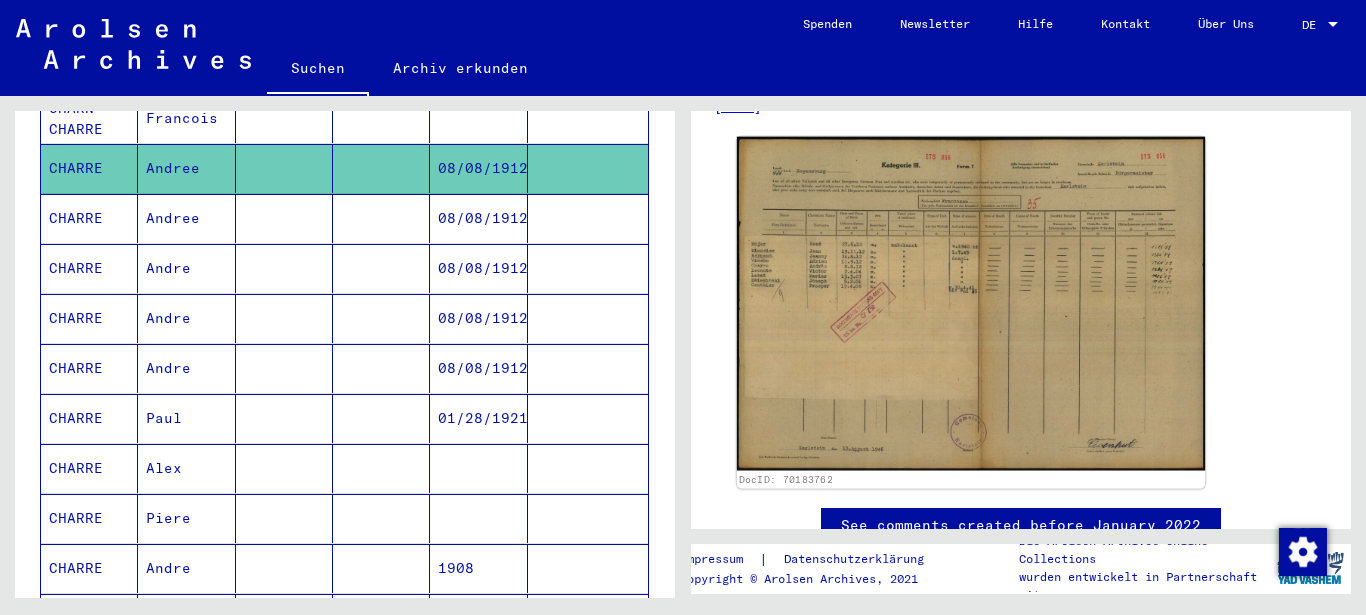 click 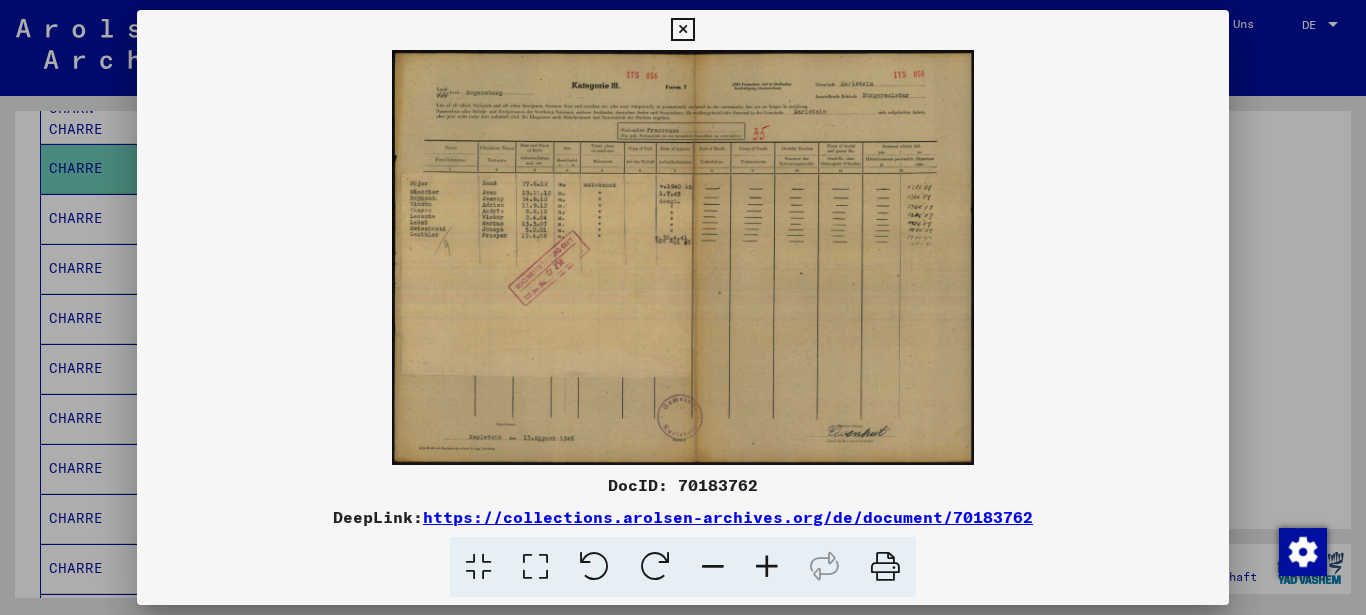 click at bounding box center [767, 567] 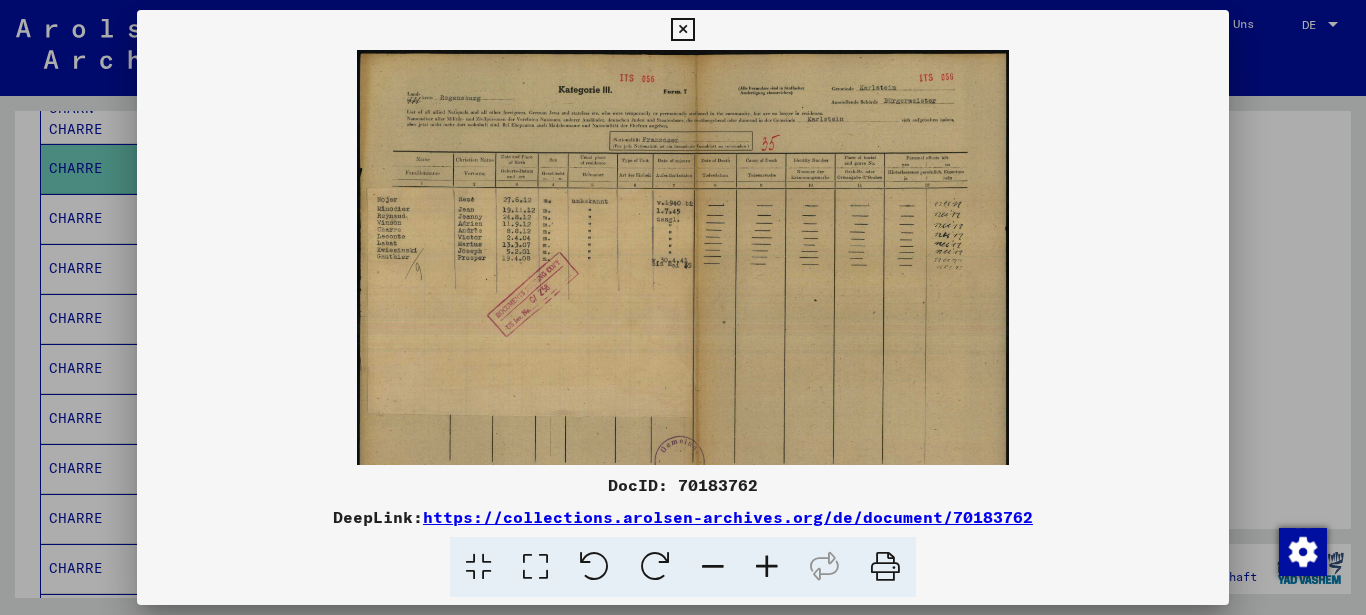 click at bounding box center (767, 567) 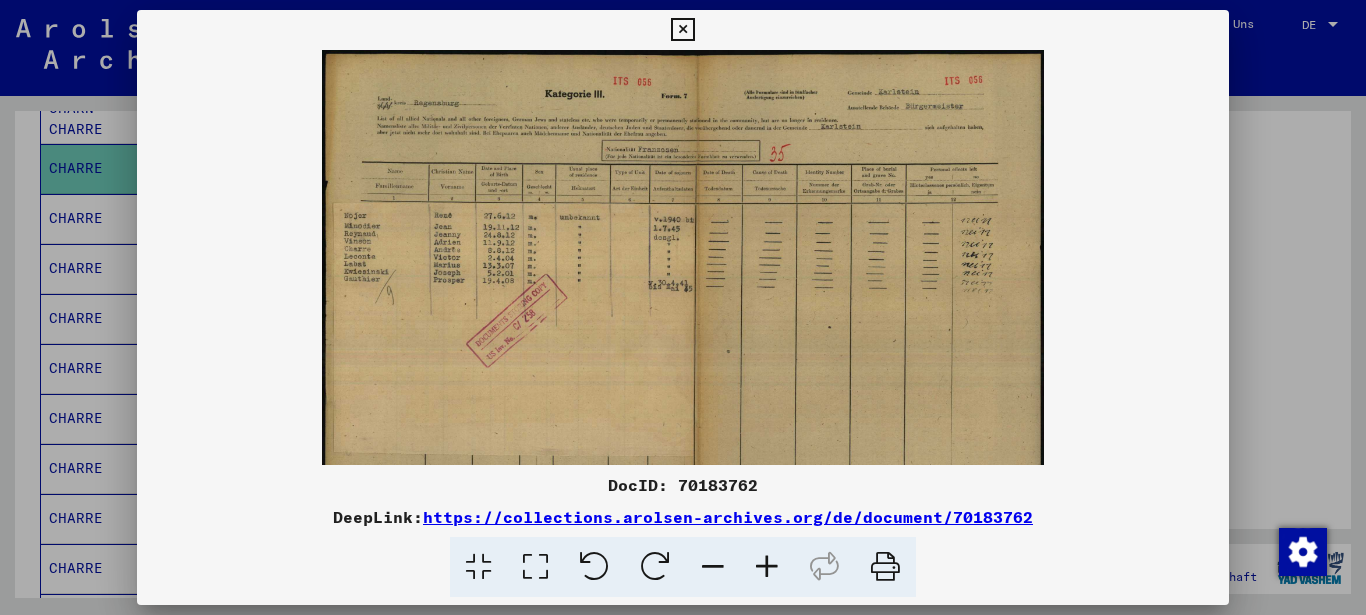 click at bounding box center (767, 567) 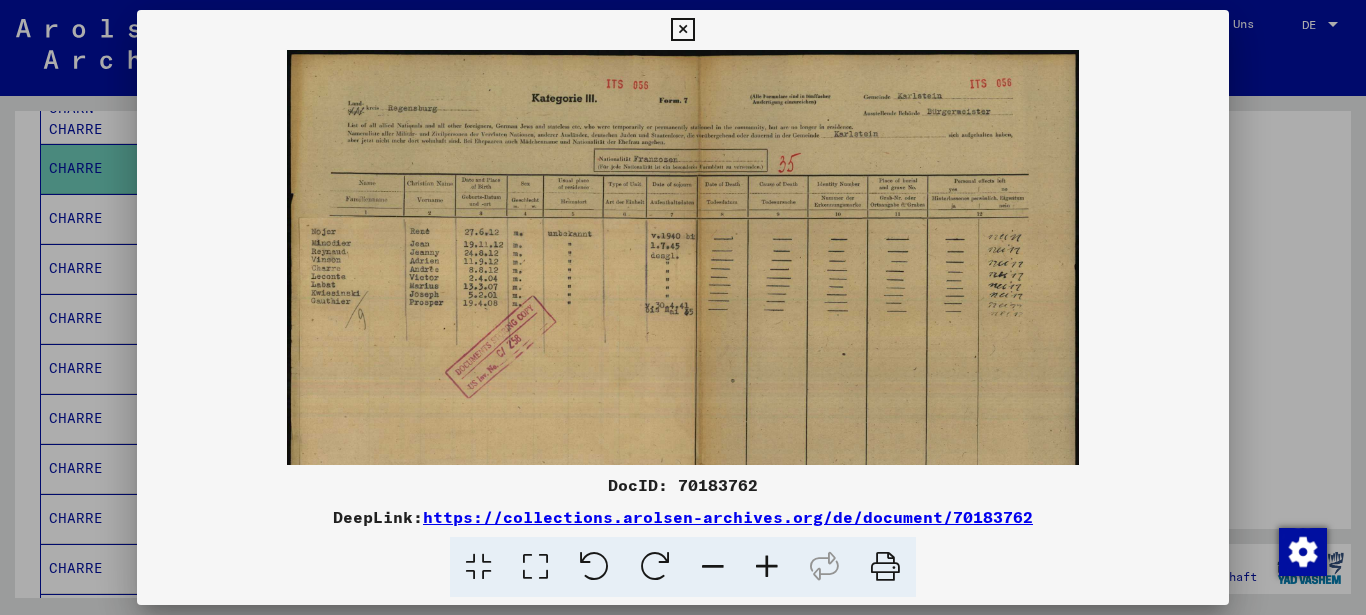 click at bounding box center (767, 567) 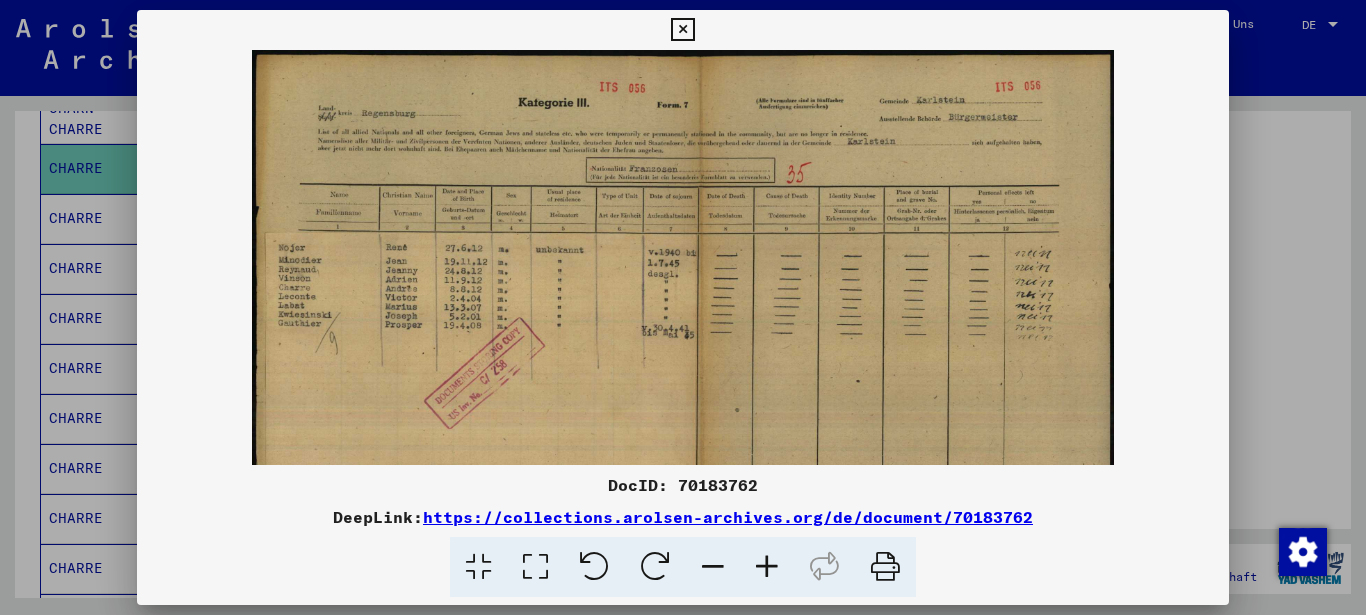 click at bounding box center (682, 30) 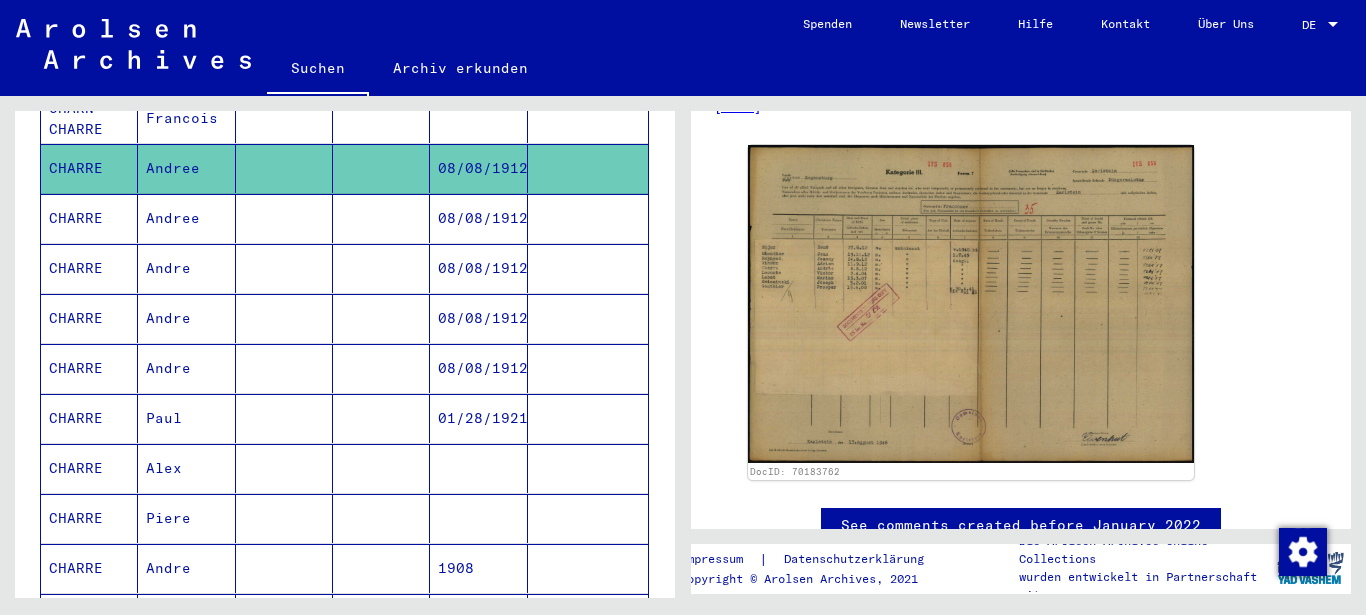 scroll, scrollTop: 540, scrollLeft: 0, axis: vertical 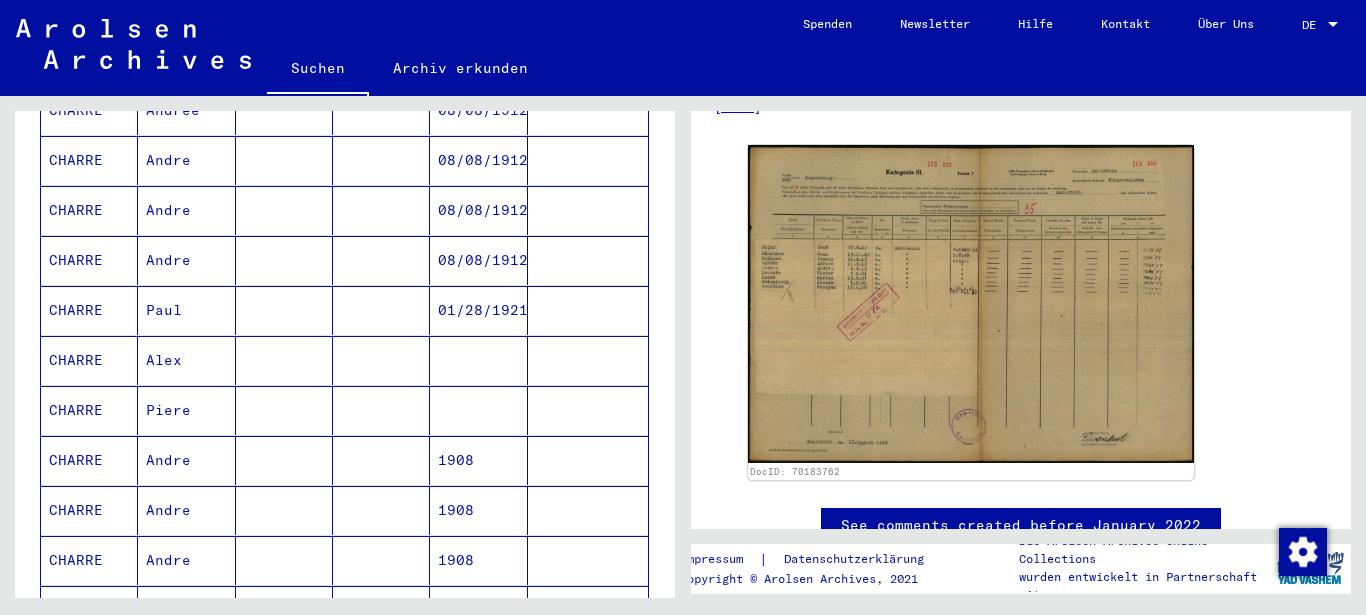 click on "Andre" at bounding box center [186, 510] 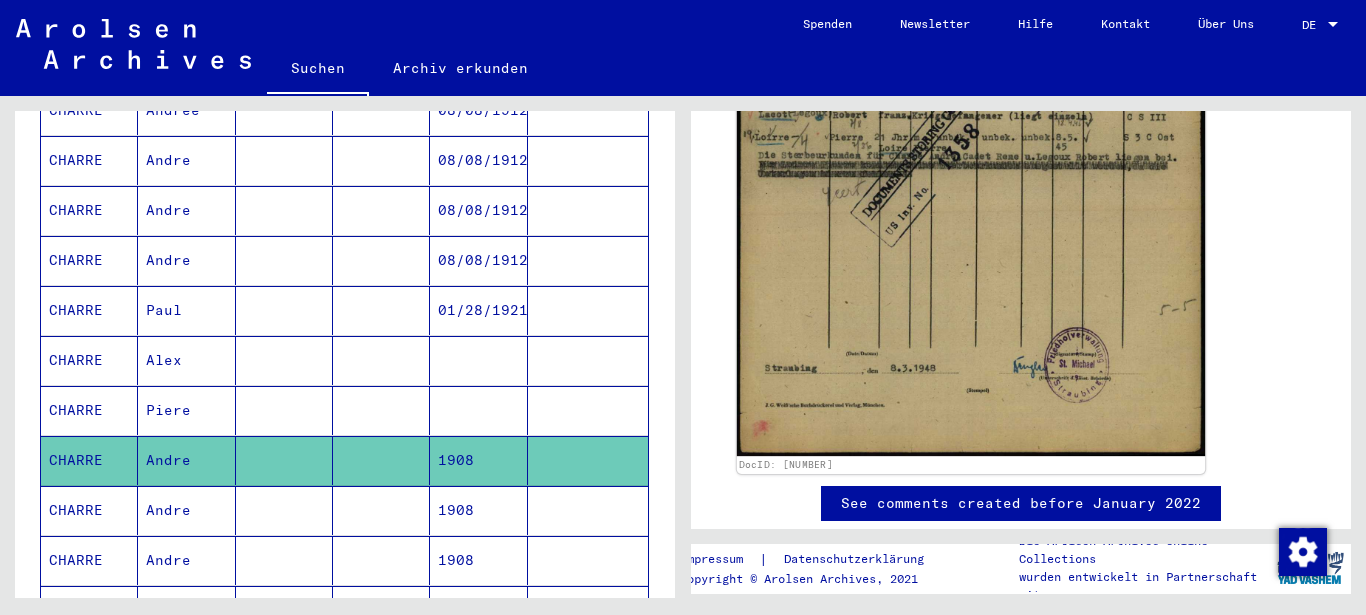 scroll, scrollTop: 756, scrollLeft: 0, axis: vertical 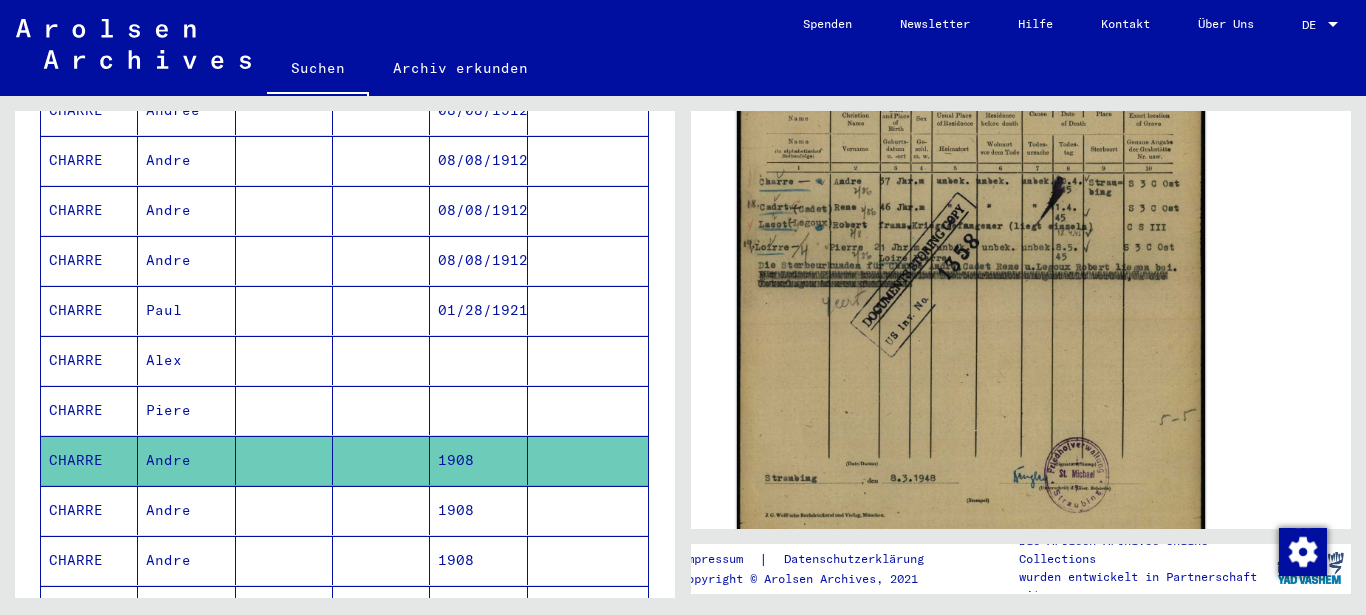 click 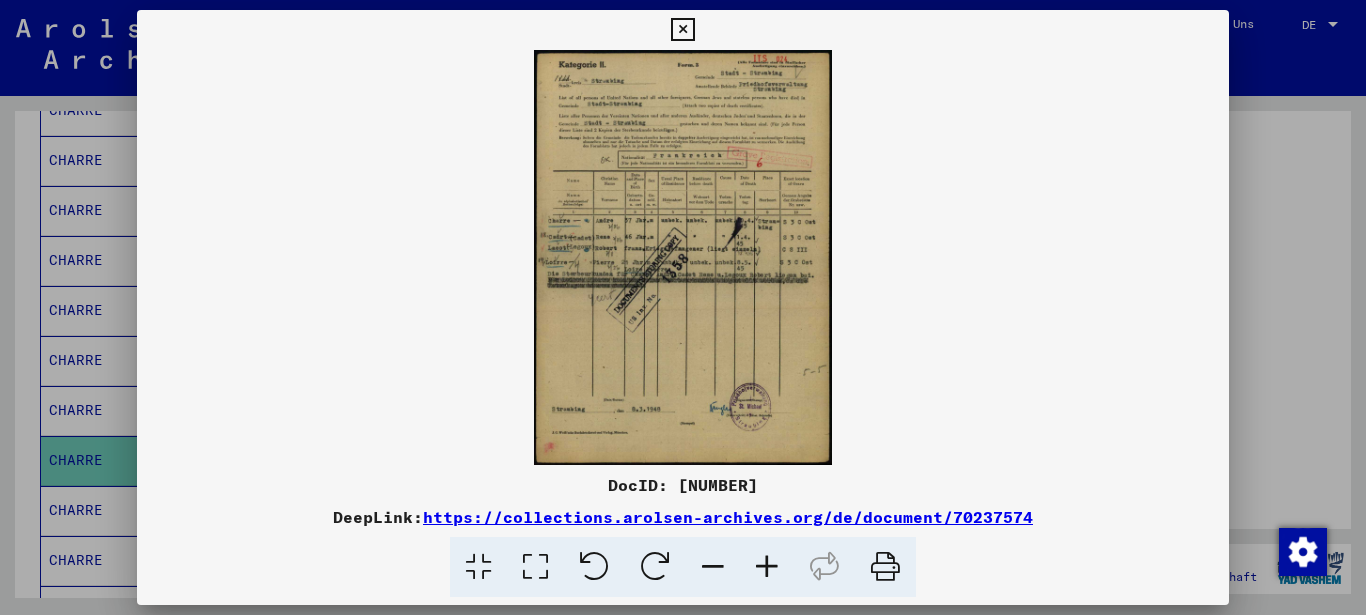 scroll, scrollTop: 540, scrollLeft: 0, axis: vertical 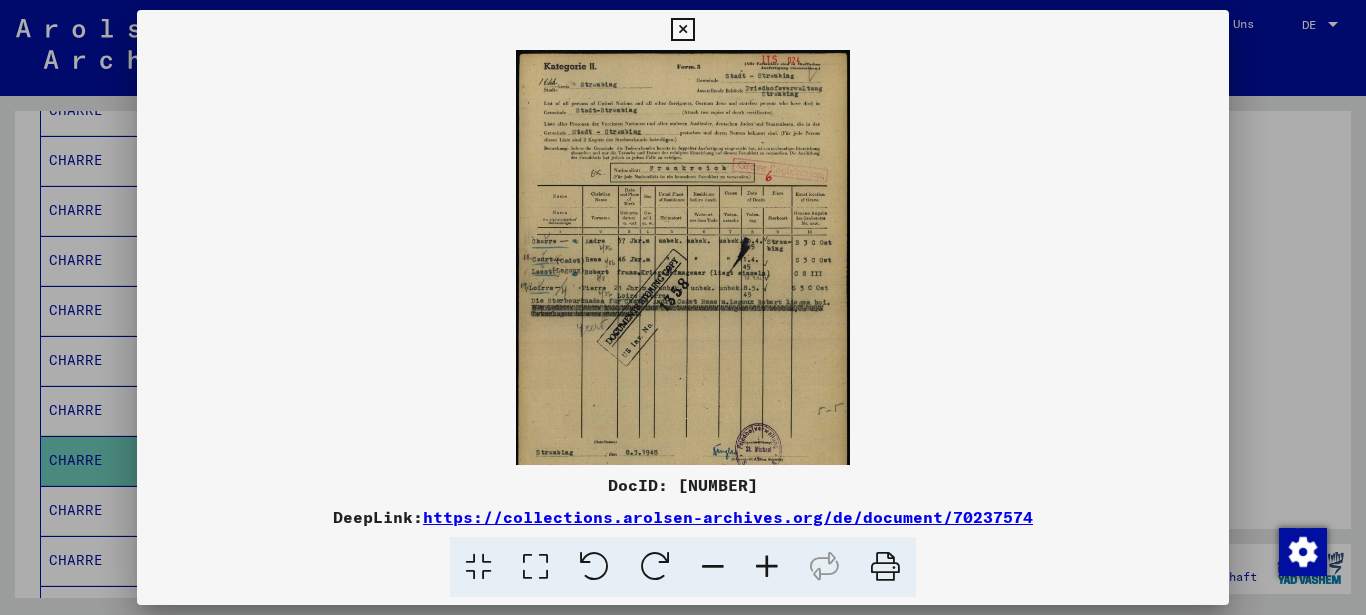 click at bounding box center (767, 567) 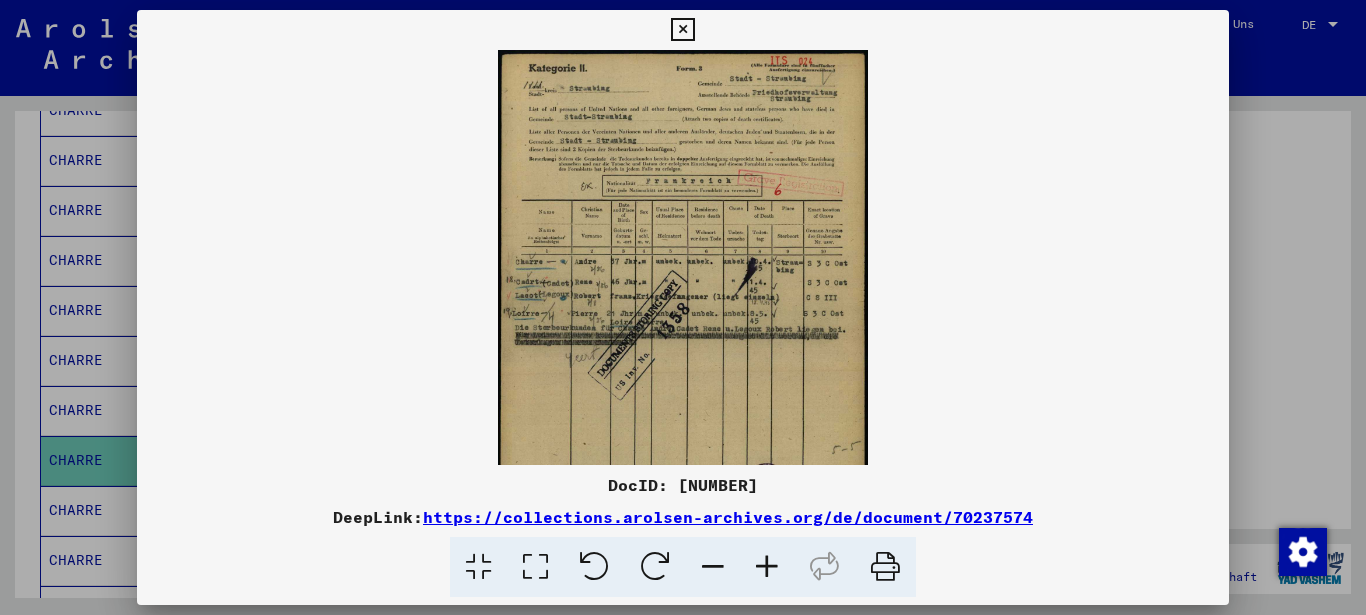 click at bounding box center (767, 567) 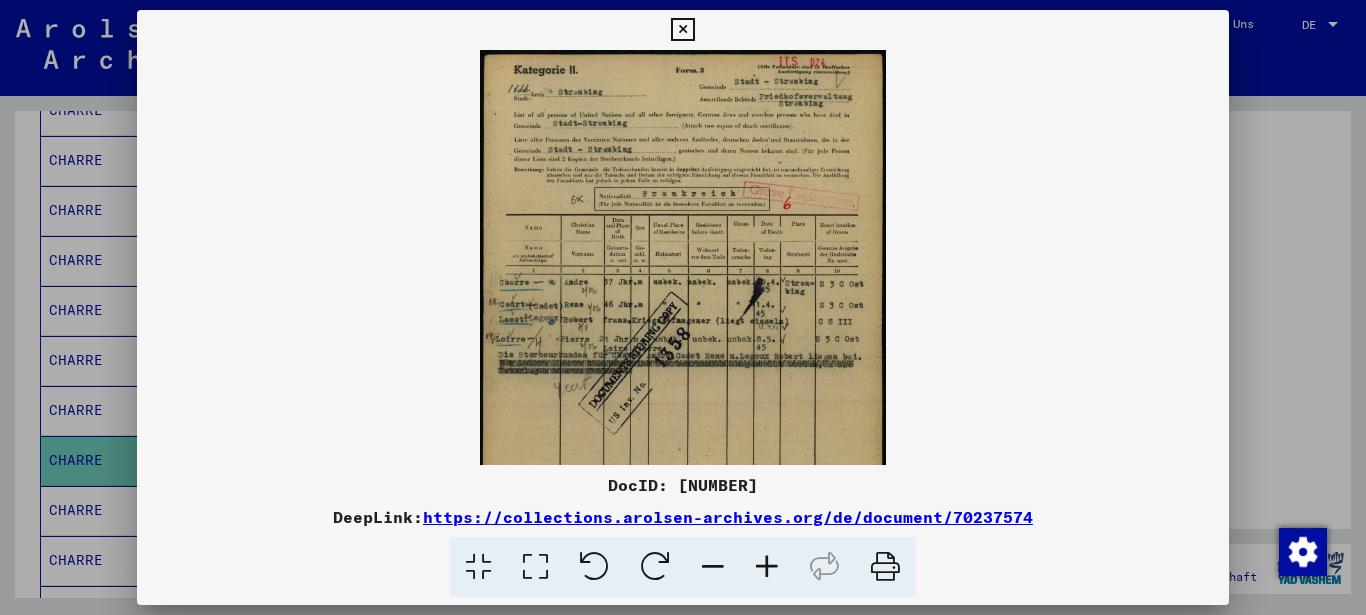 click at bounding box center (767, 567) 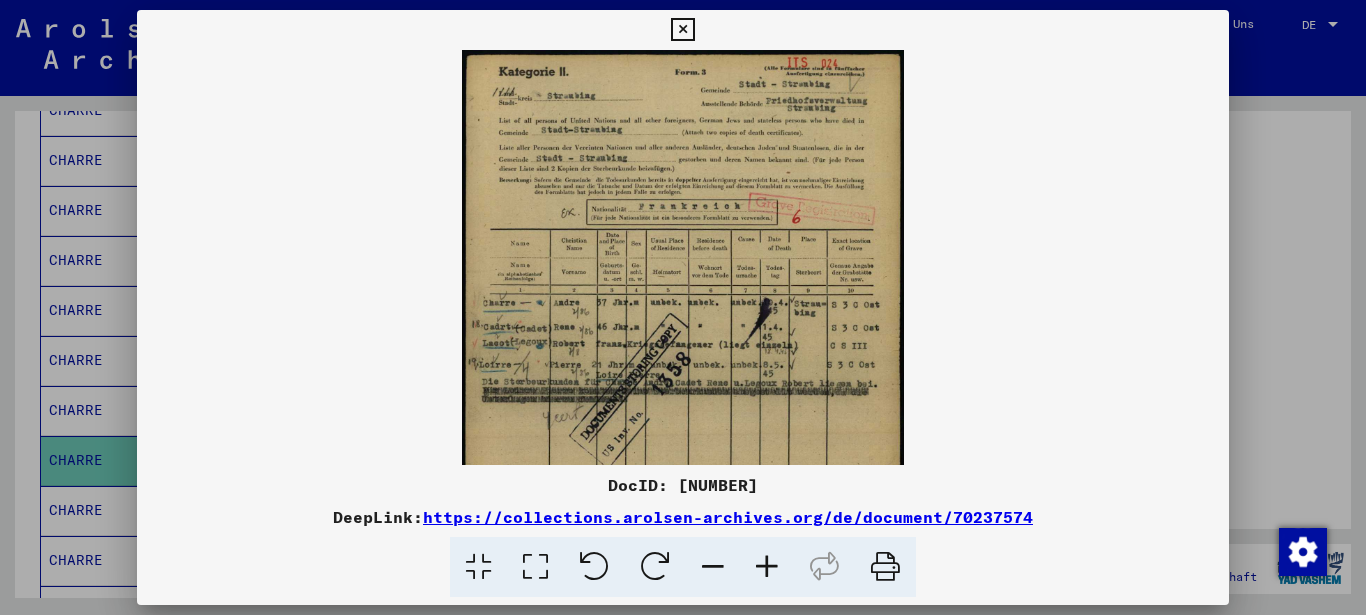 click at bounding box center [682, 30] 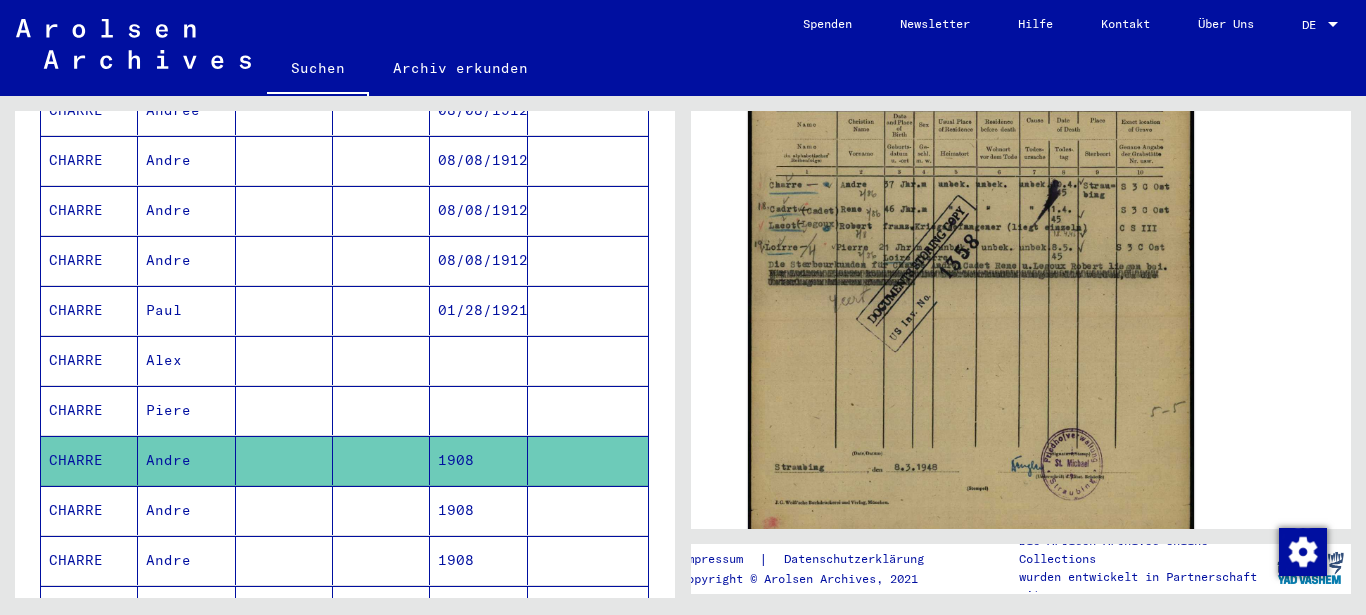 click on "1908" at bounding box center (478, 560) 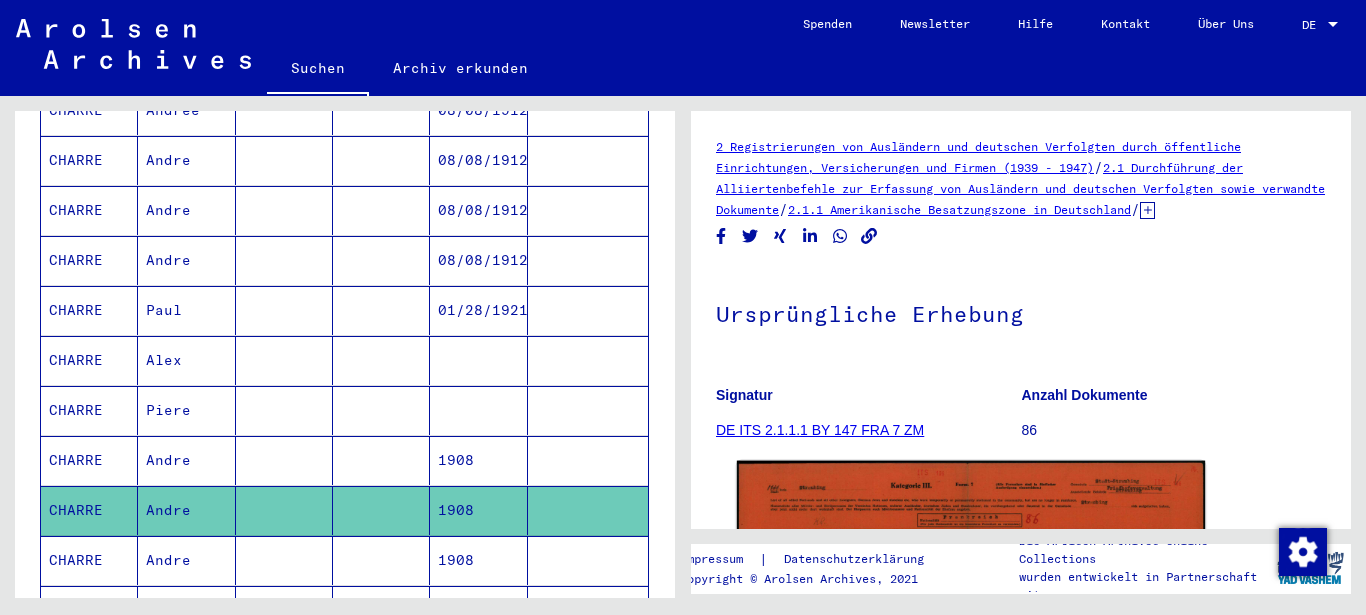scroll, scrollTop: 324, scrollLeft: 0, axis: vertical 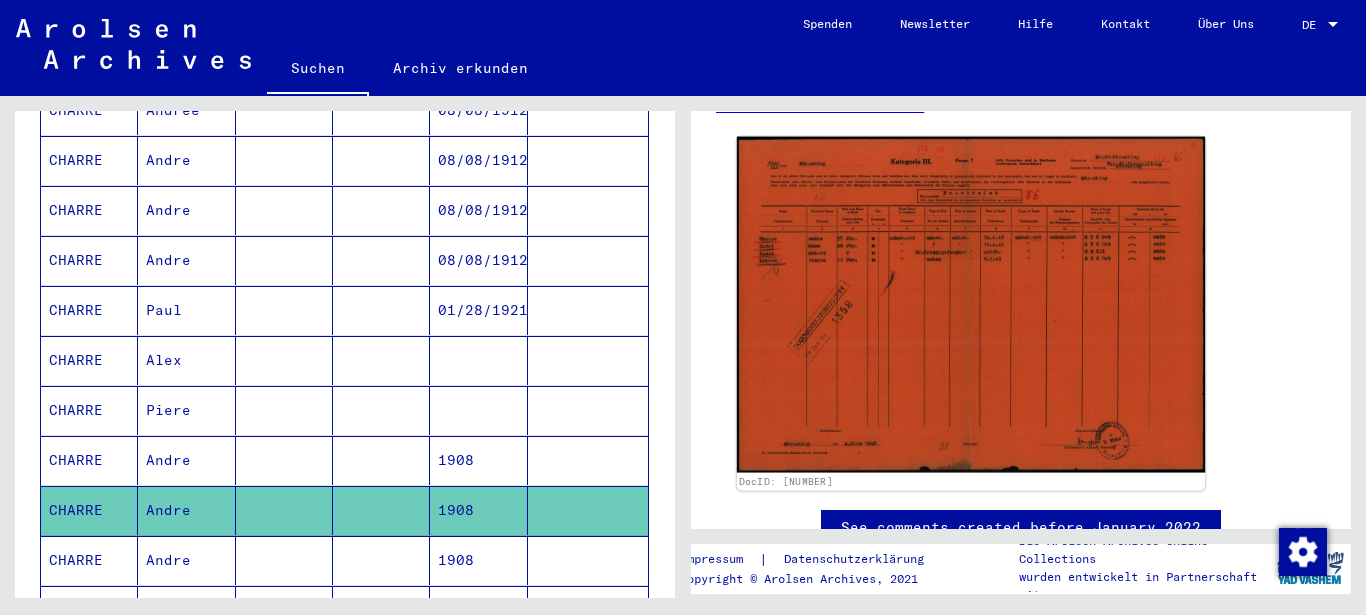 click 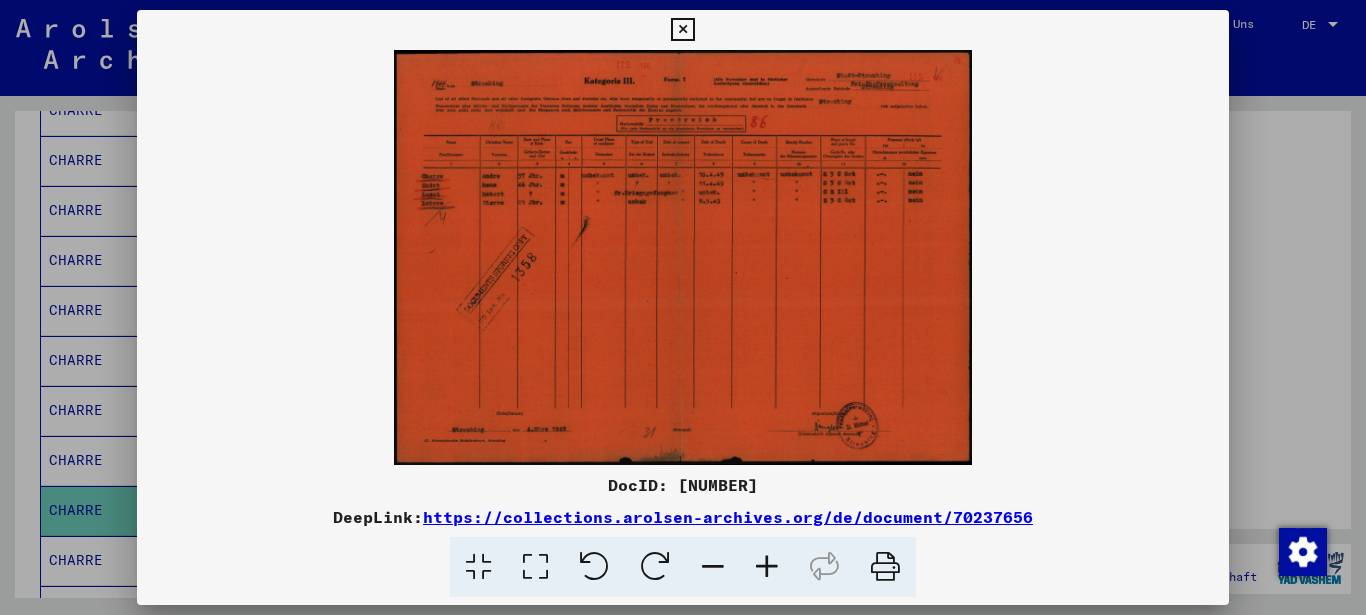 click at bounding box center [767, 567] 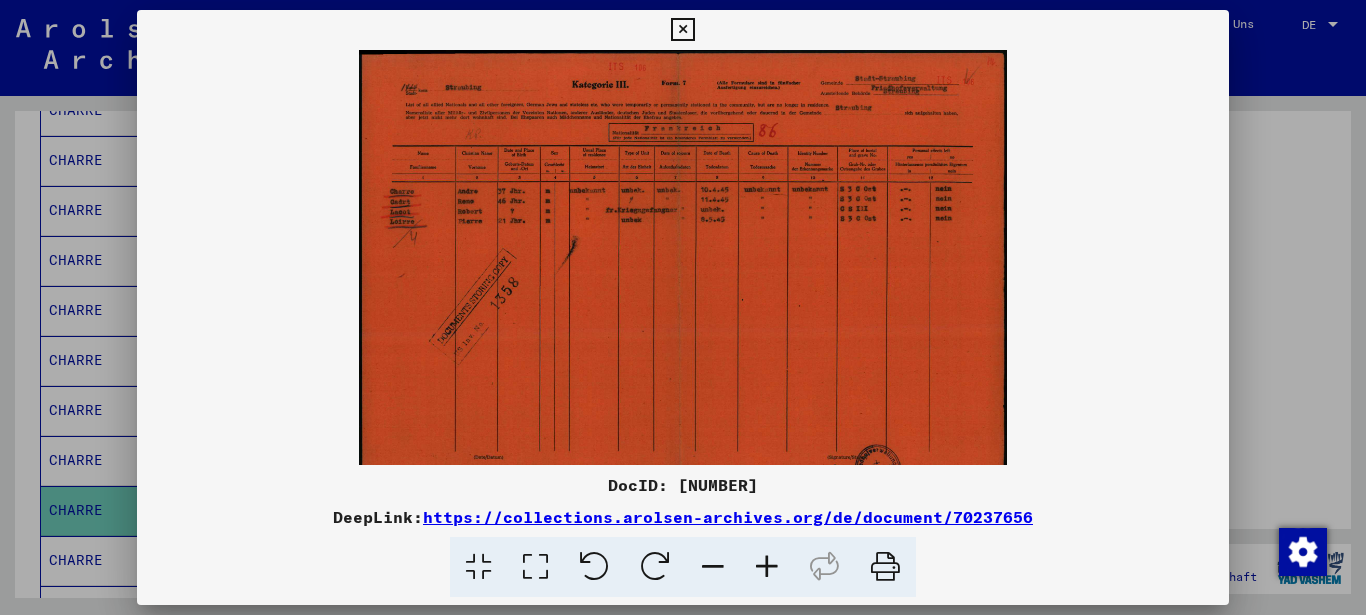 click at bounding box center [767, 567] 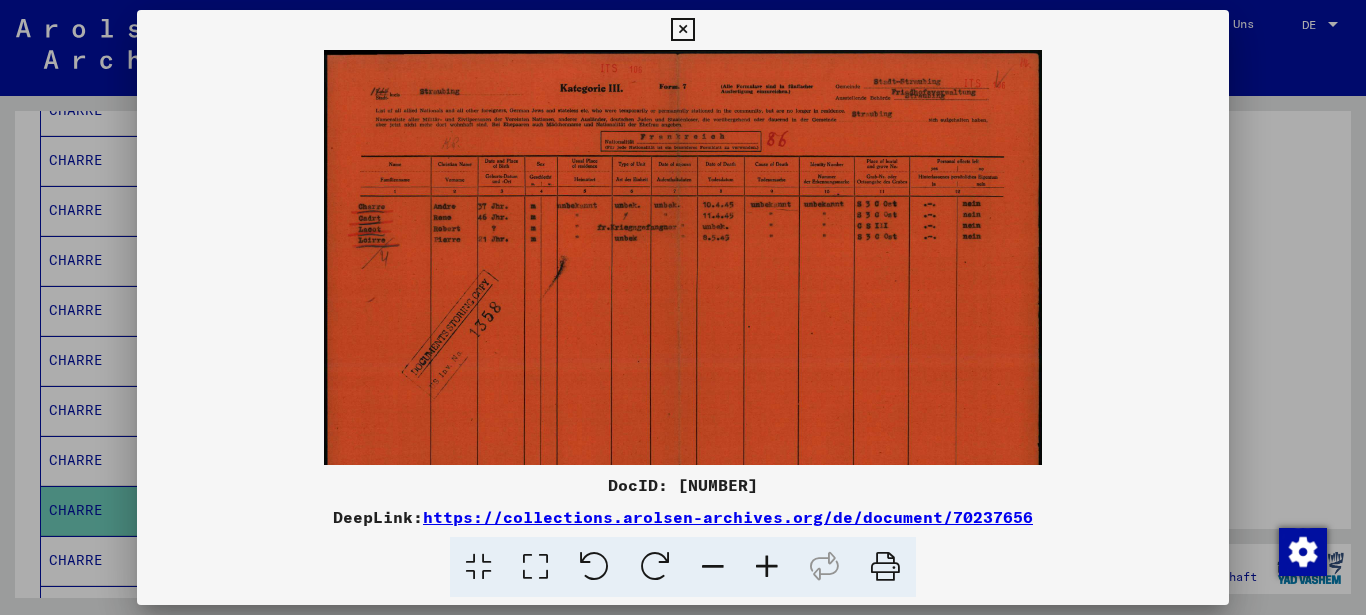 click at bounding box center [767, 567] 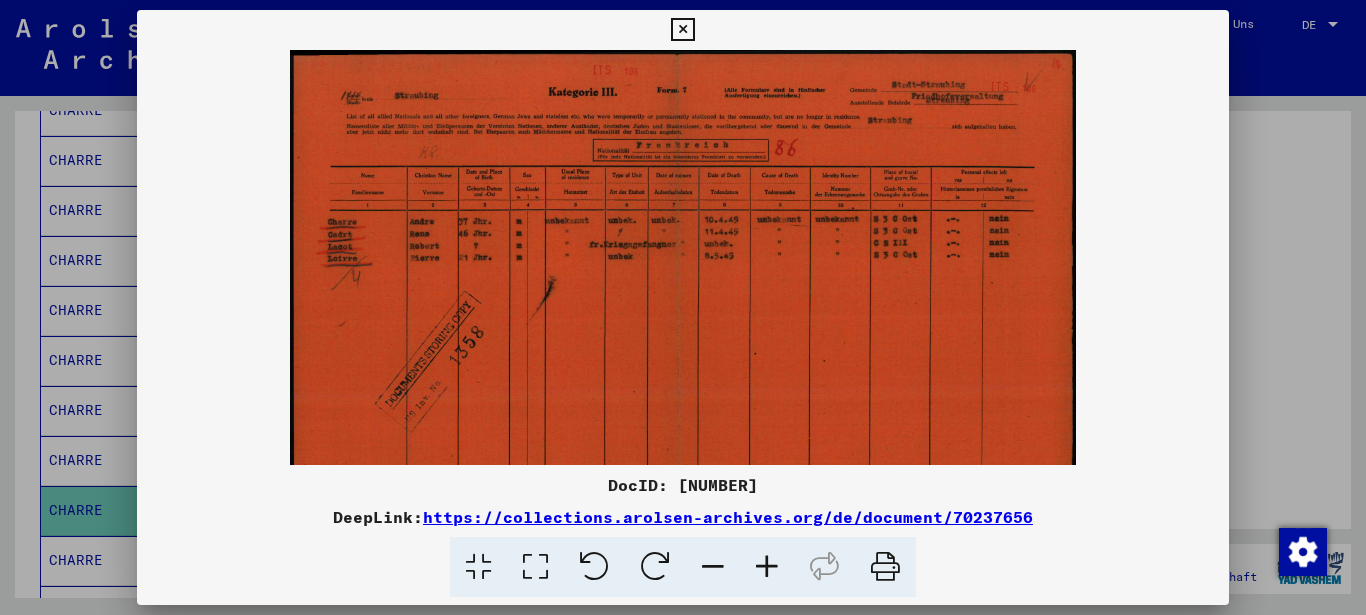 click at bounding box center (767, 567) 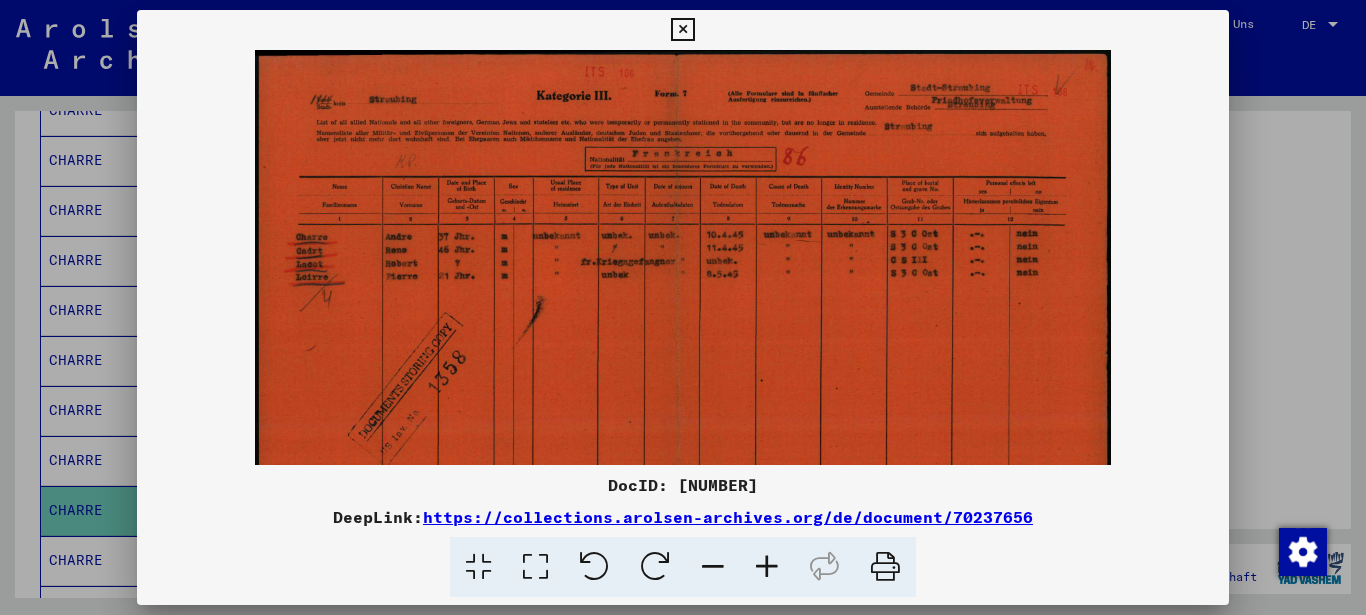 click at bounding box center [767, 567] 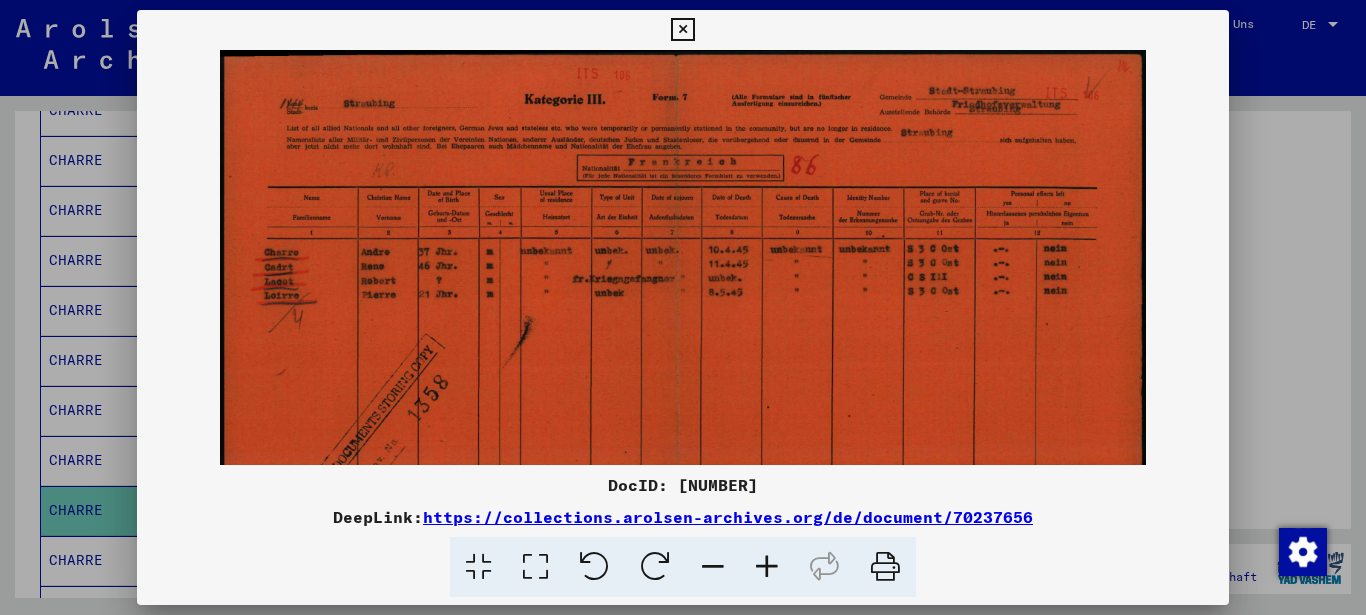 click at bounding box center (767, 567) 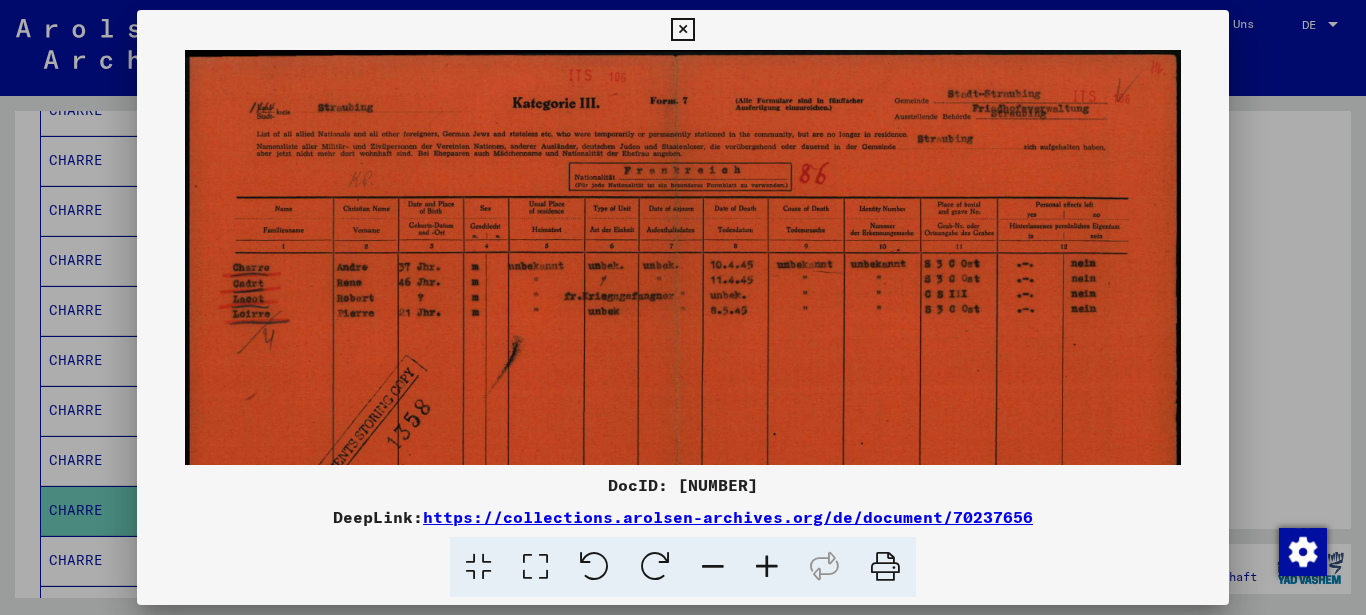 click at bounding box center [767, 567] 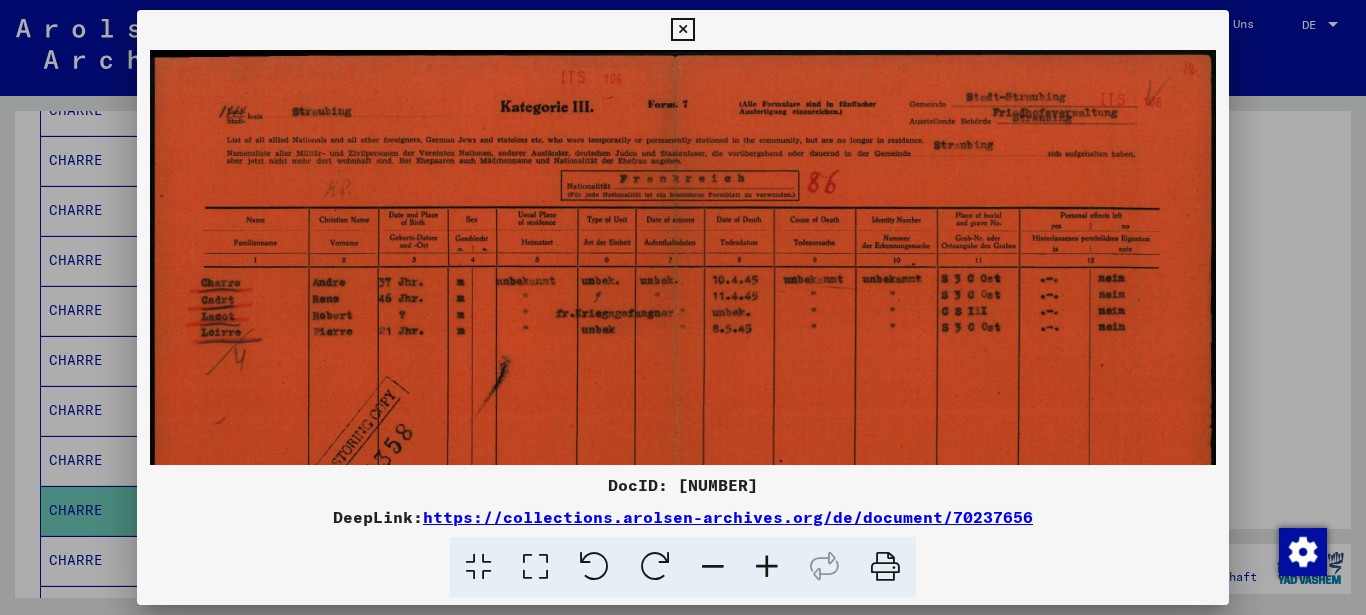 click at bounding box center (682, 30) 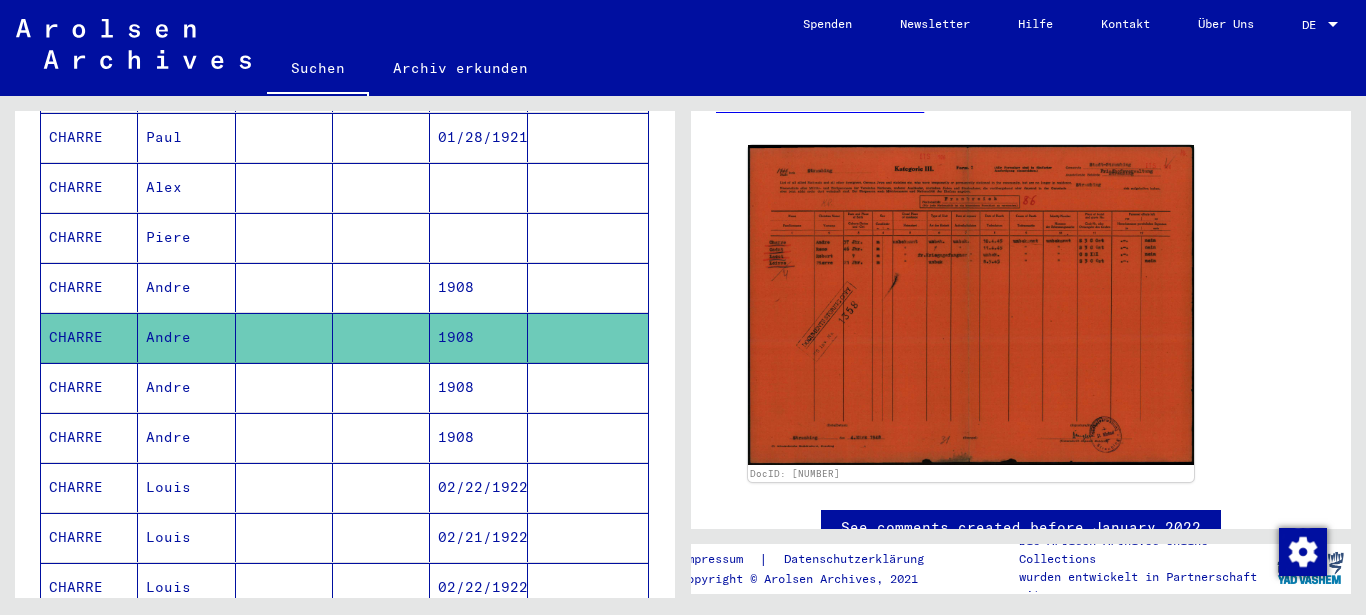 scroll, scrollTop: 756, scrollLeft: 0, axis: vertical 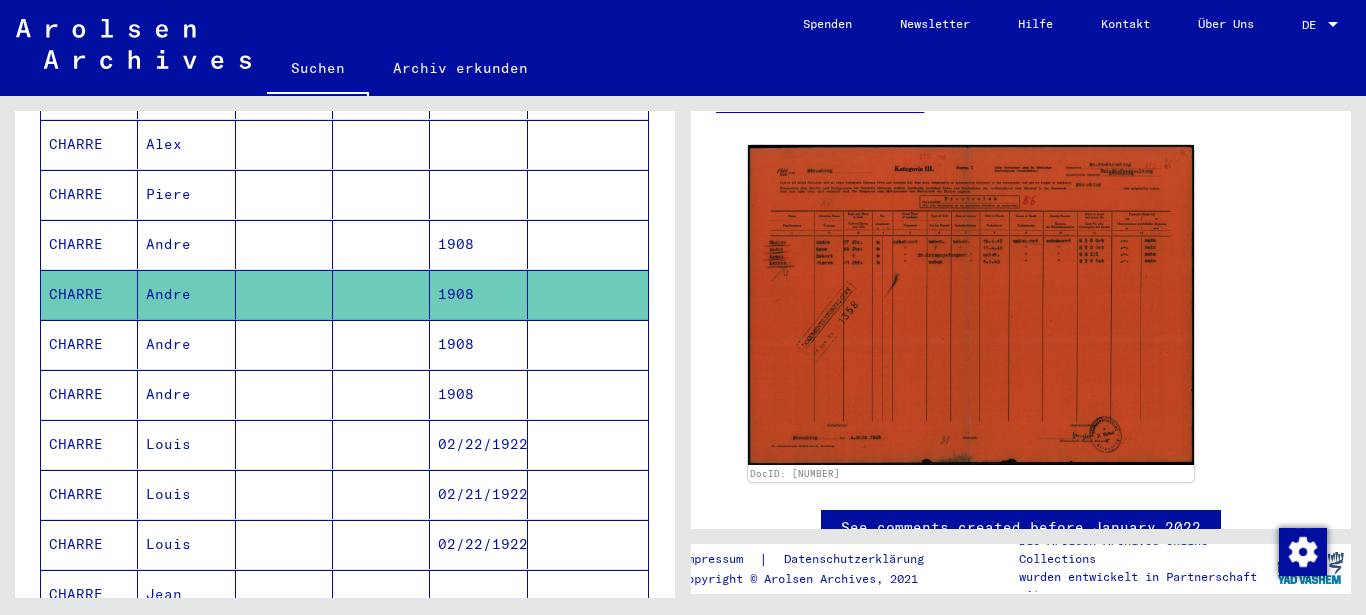 click on "Andre" at bounding box center (186, 394) 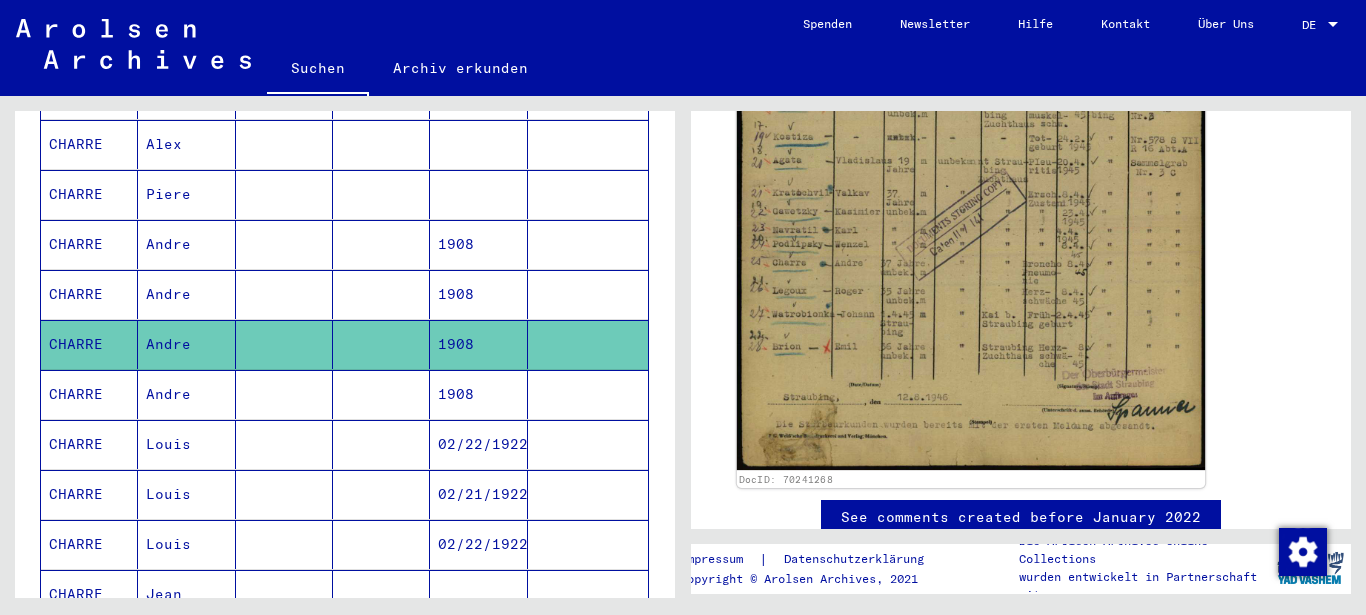 scroll, scrollTop: 648, scrollLeft: 0, axis: vertical 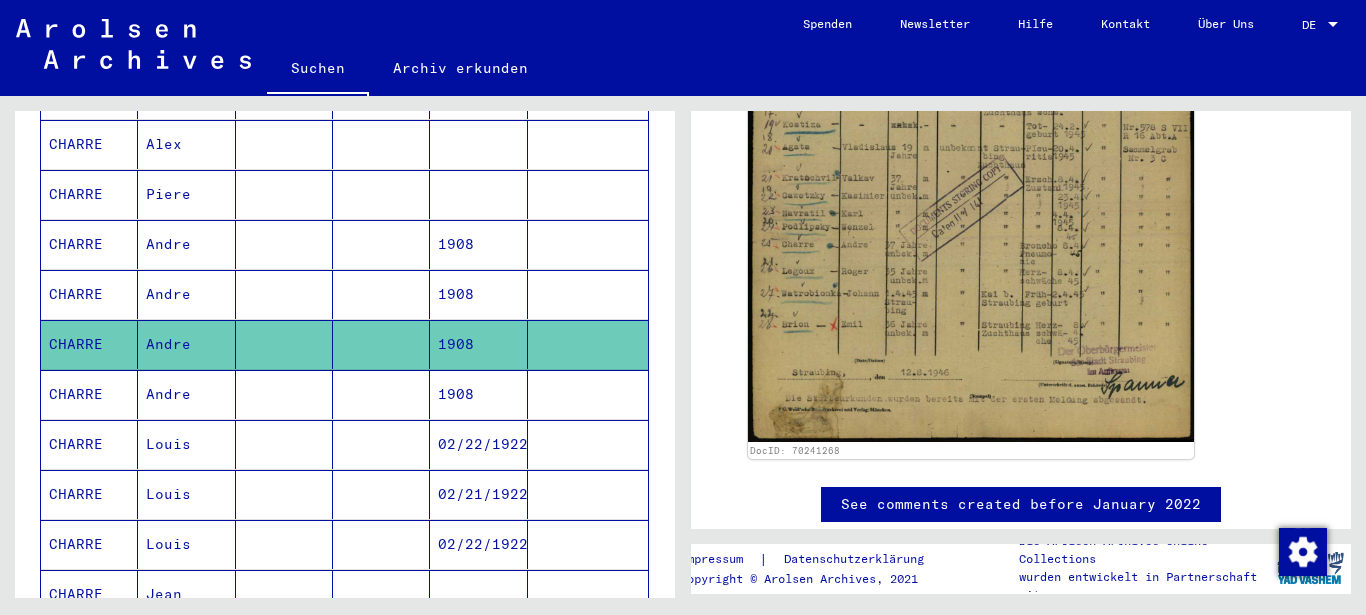 click on "1908" at bounding box center [478, 444] 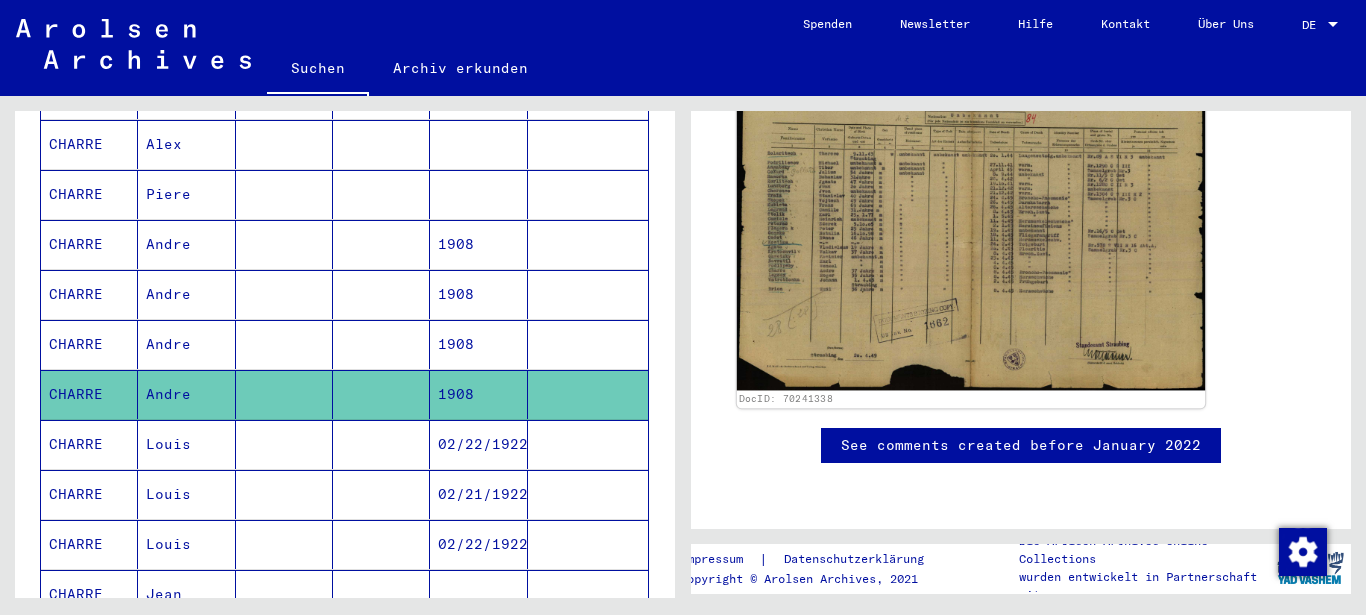 scroll, scrollTop: 324, scrollLeft: 0, axis: vertical 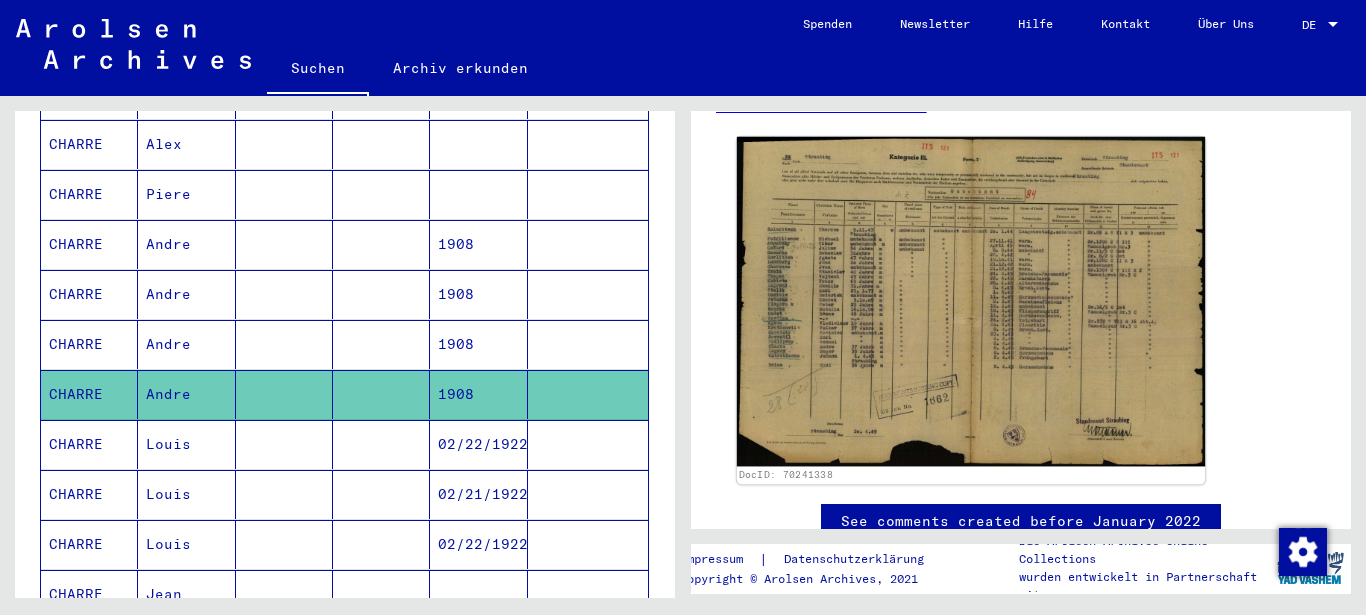 click 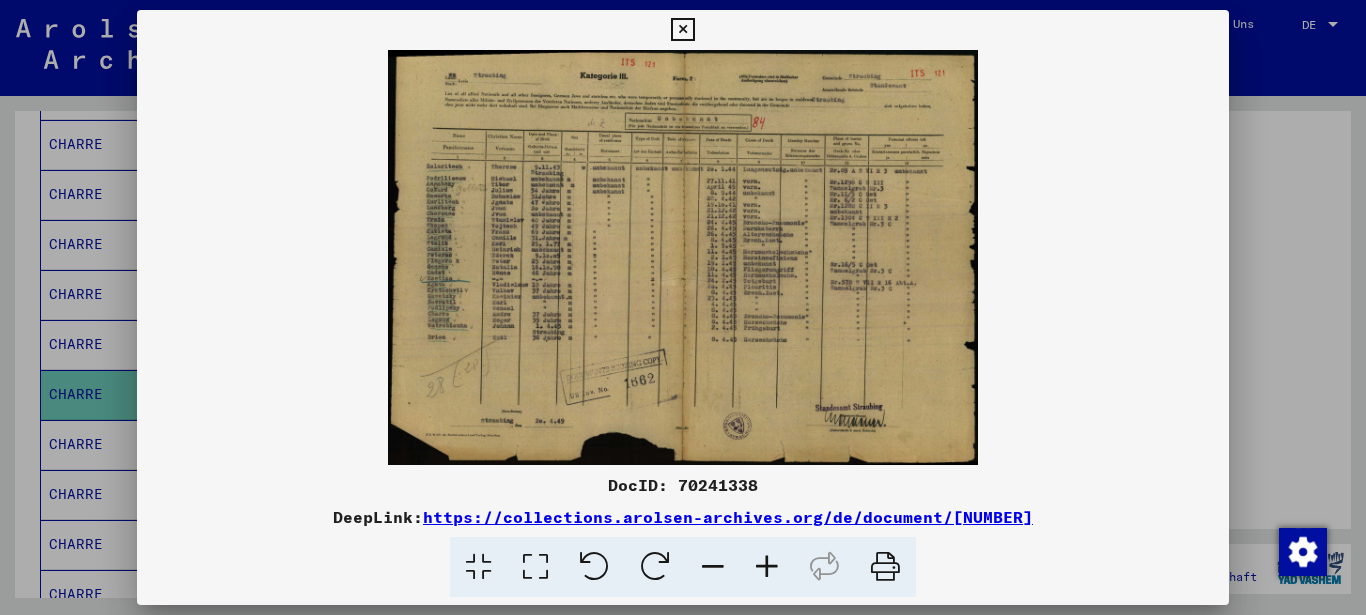 click at bounding box center [767, 567] 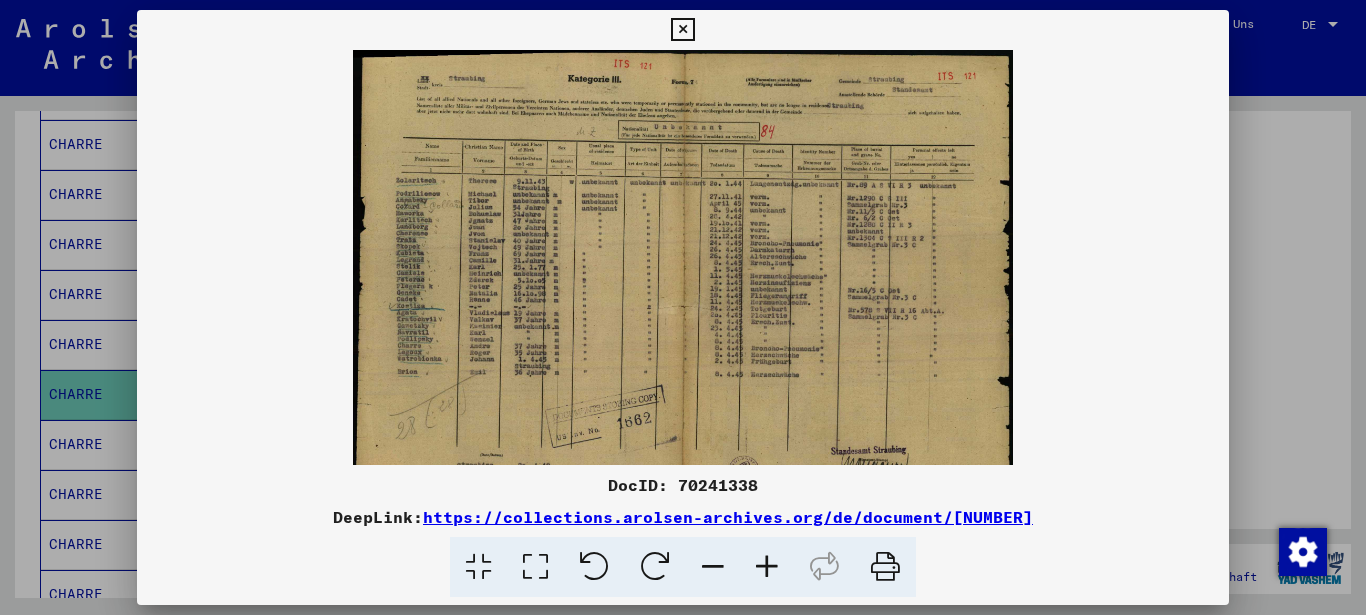 click at bounding box center [767, 567] 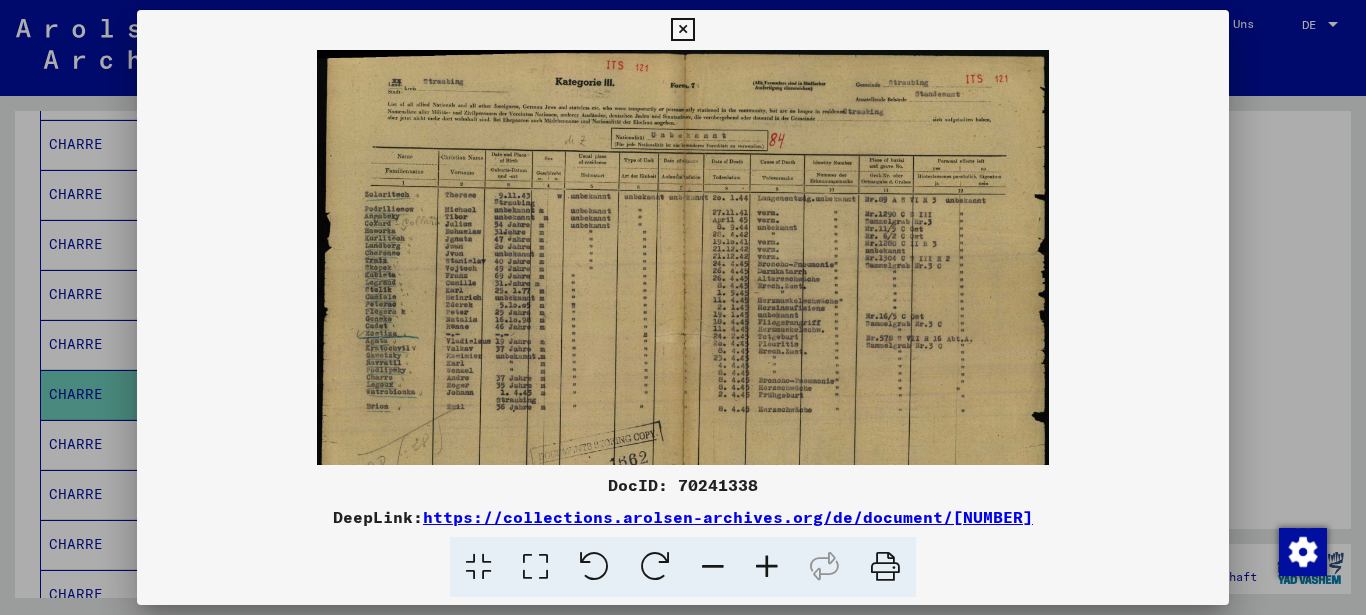 click at bounding box center [767, 567] 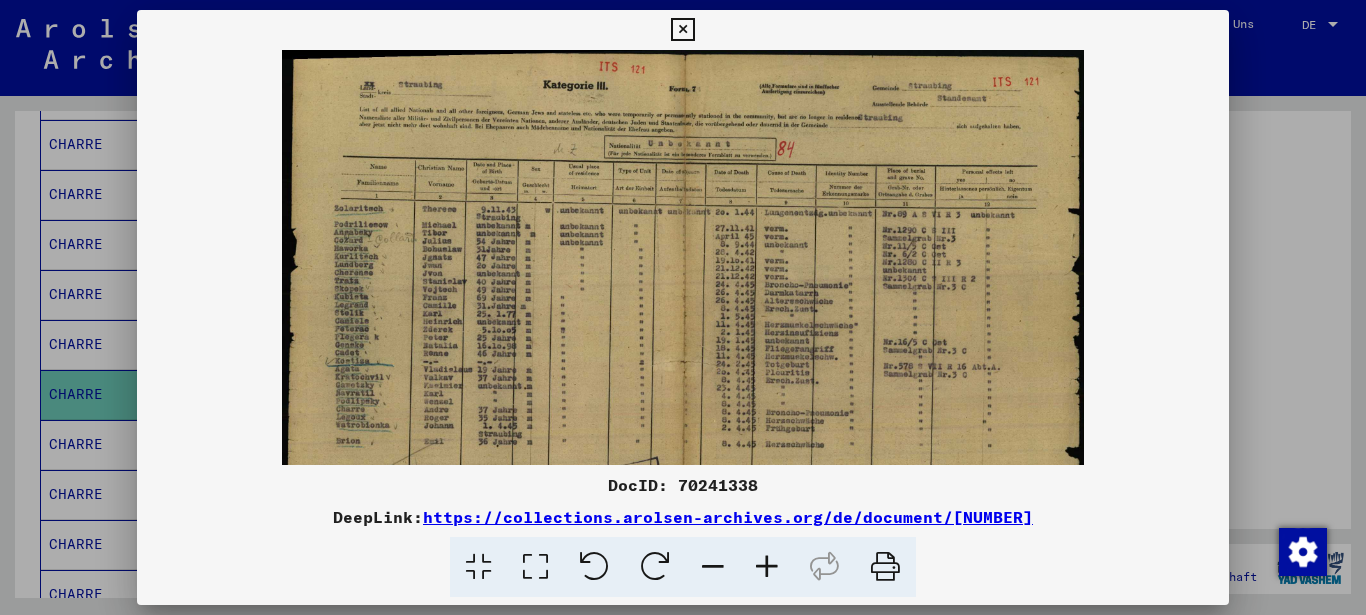 click at bounding box center [767, 567] 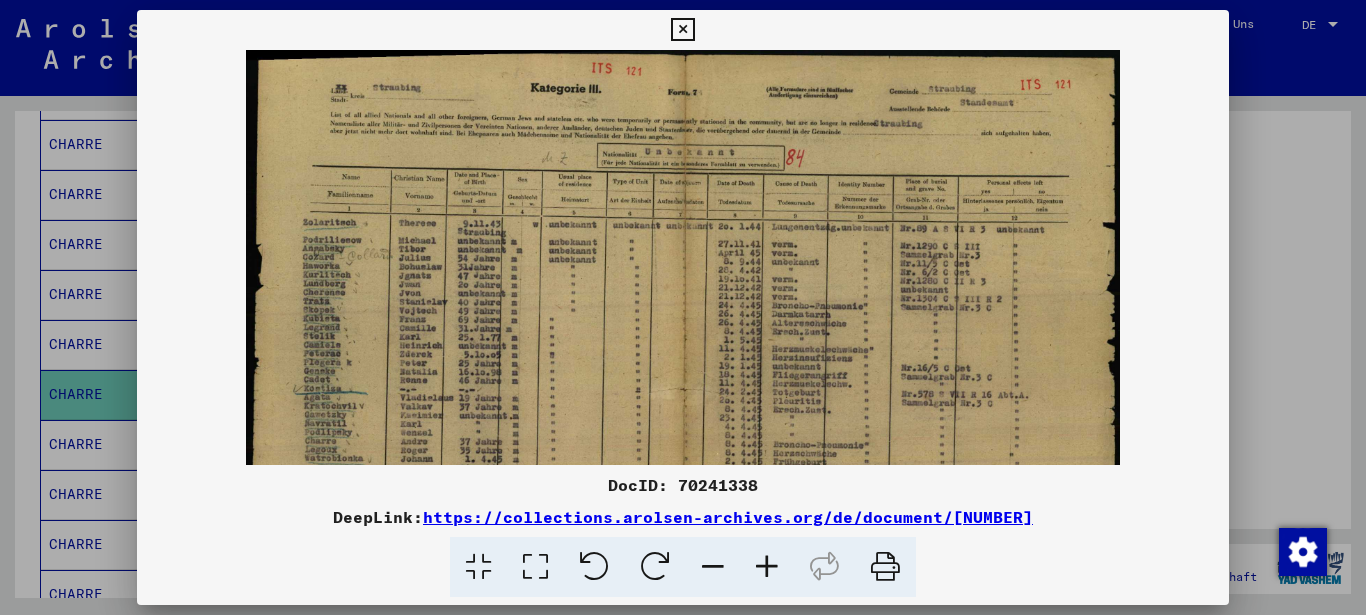drag, startPoint x: 765, startPoint y: 563, endPoint x: 704, endPoint y: 635, distance: 94.36631 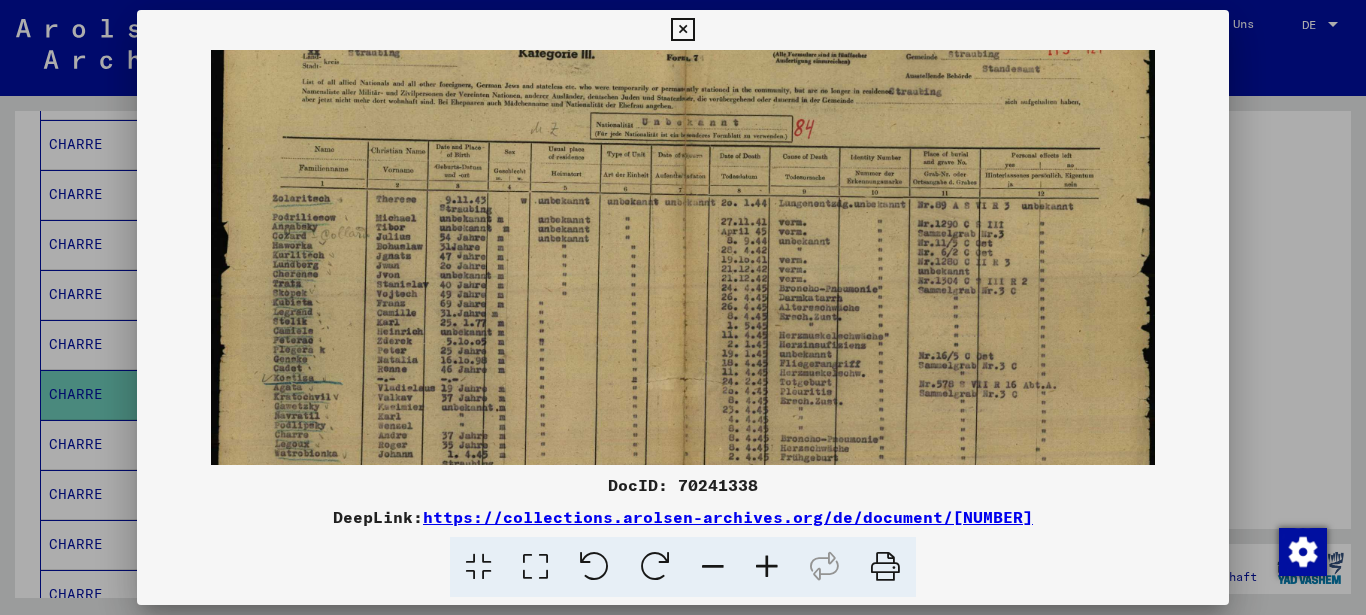 scroll, scrollTop: 32, scrollLeft: 0, axis: vertical 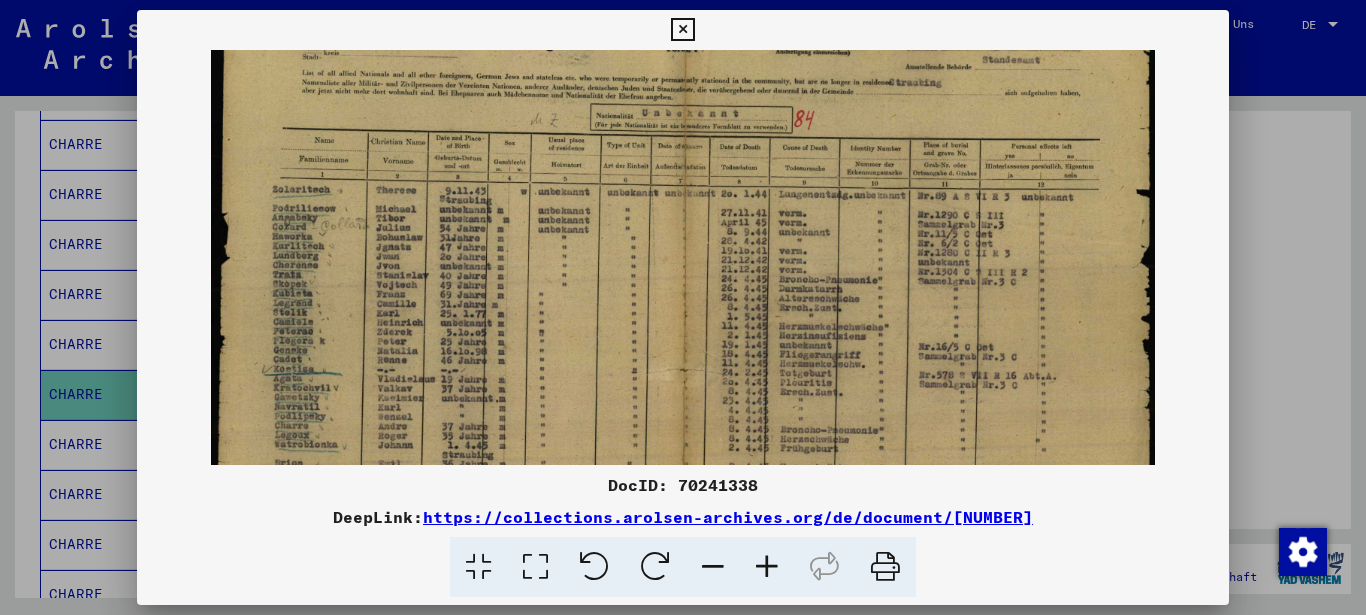 drag, startPoint x: 319, startPoint y: 407, endPoint x: 509, endPoint y: 362, distance: 195.25624 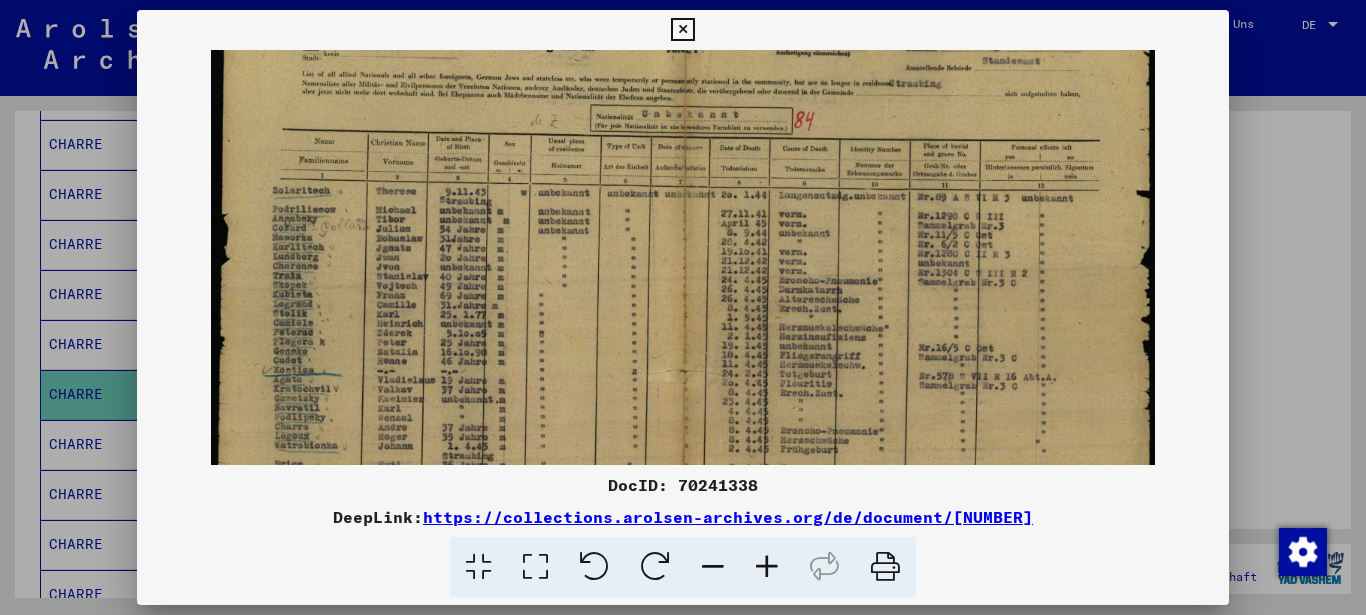 click at bounding box center [683, 336] 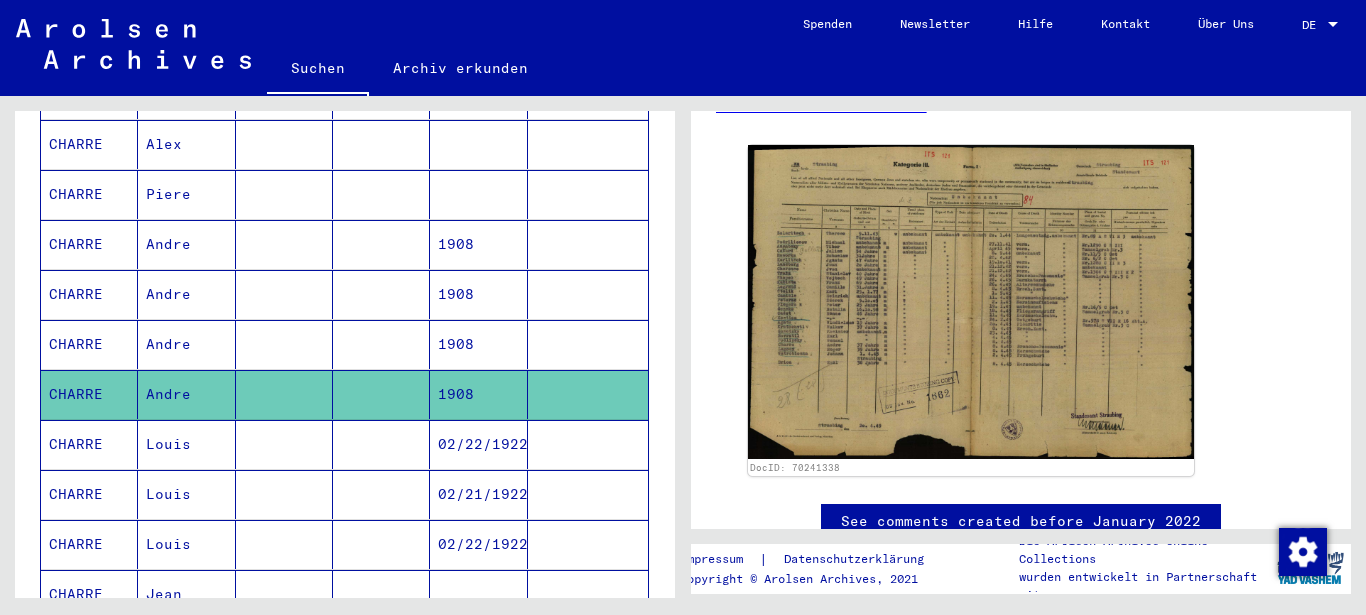 click at bounding box center (284, 394) 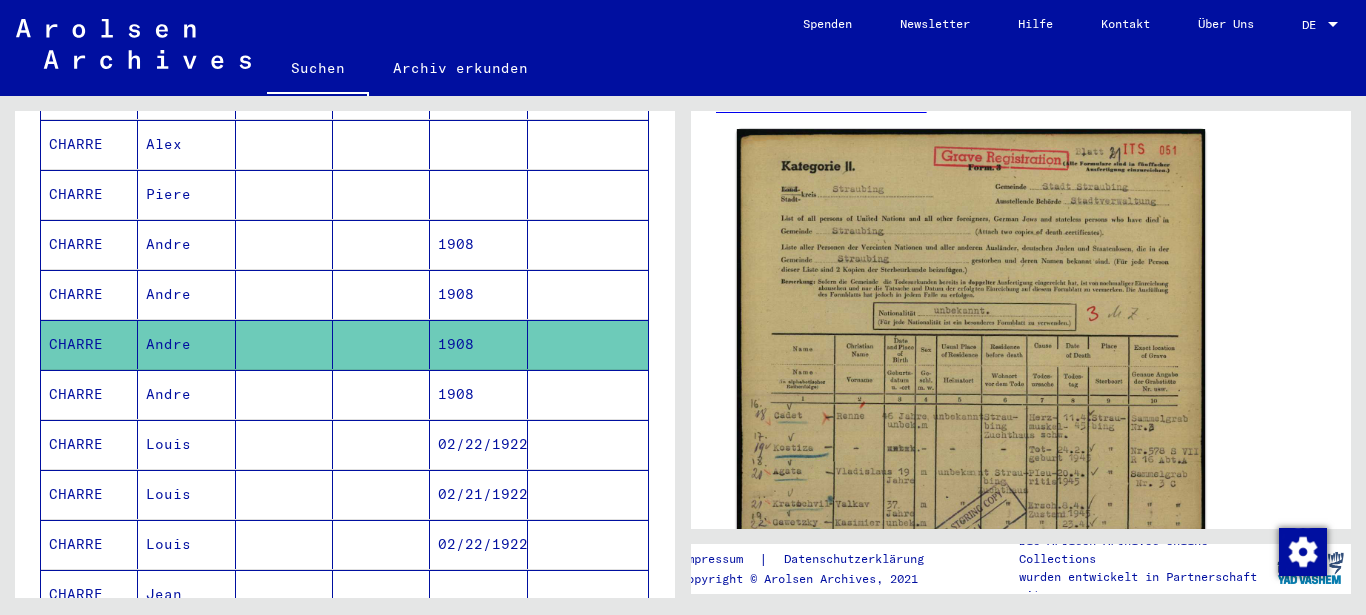 scroll, scrollTop: 432, scrollLeft: 0, axis: vertical 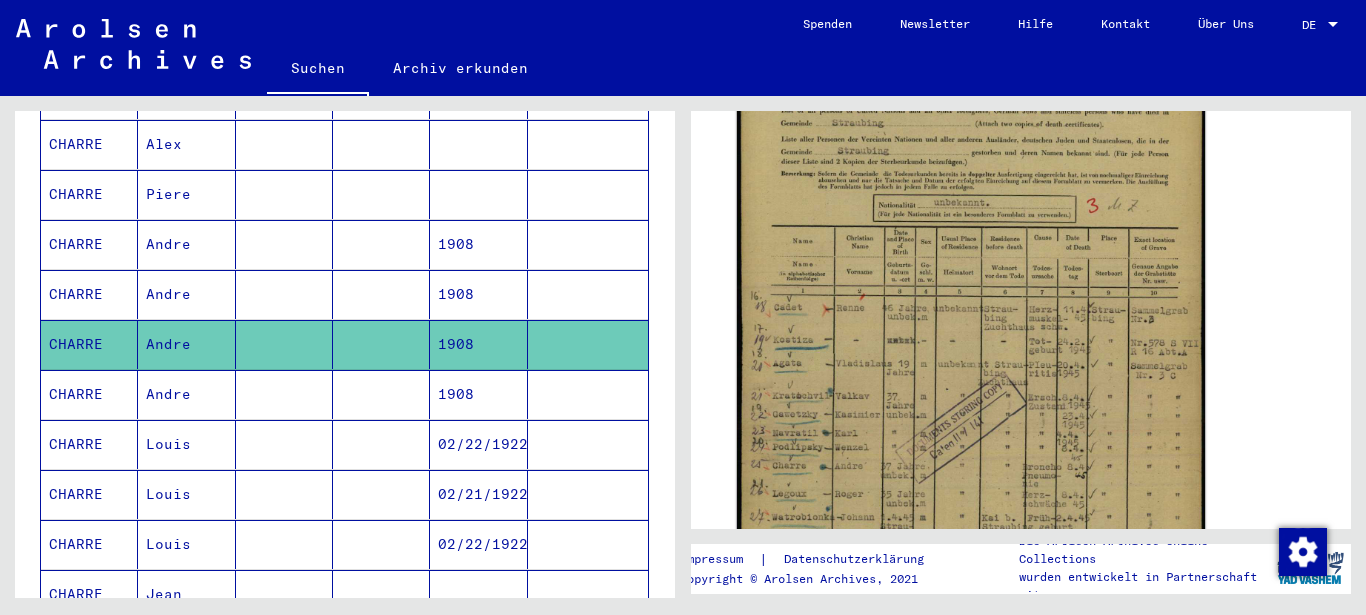 click 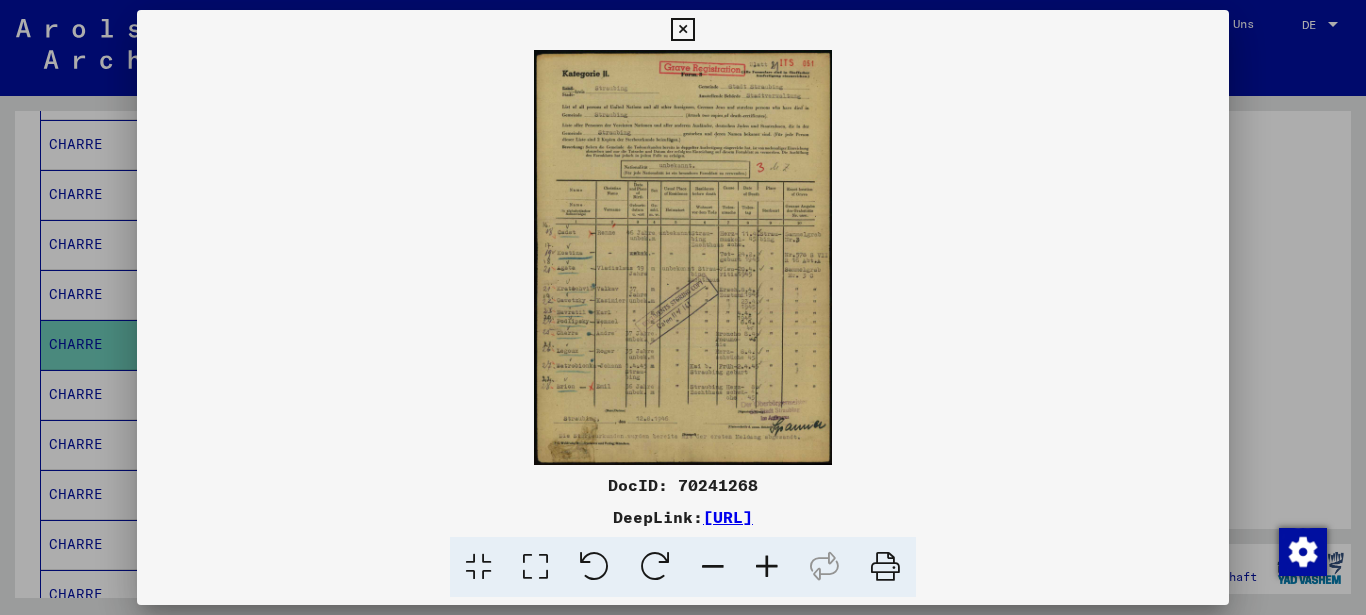 scroll, scrollTop: 432, scrollLeft: 0, axis: vertical 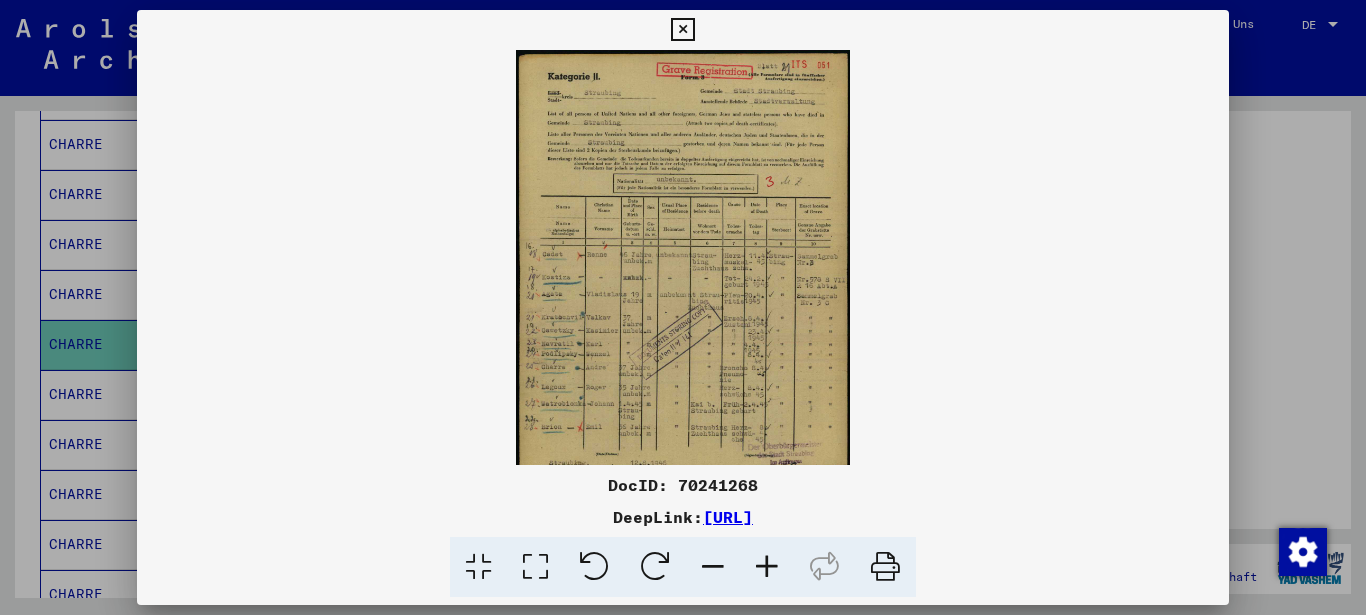 click at bounding box center (767, 567) 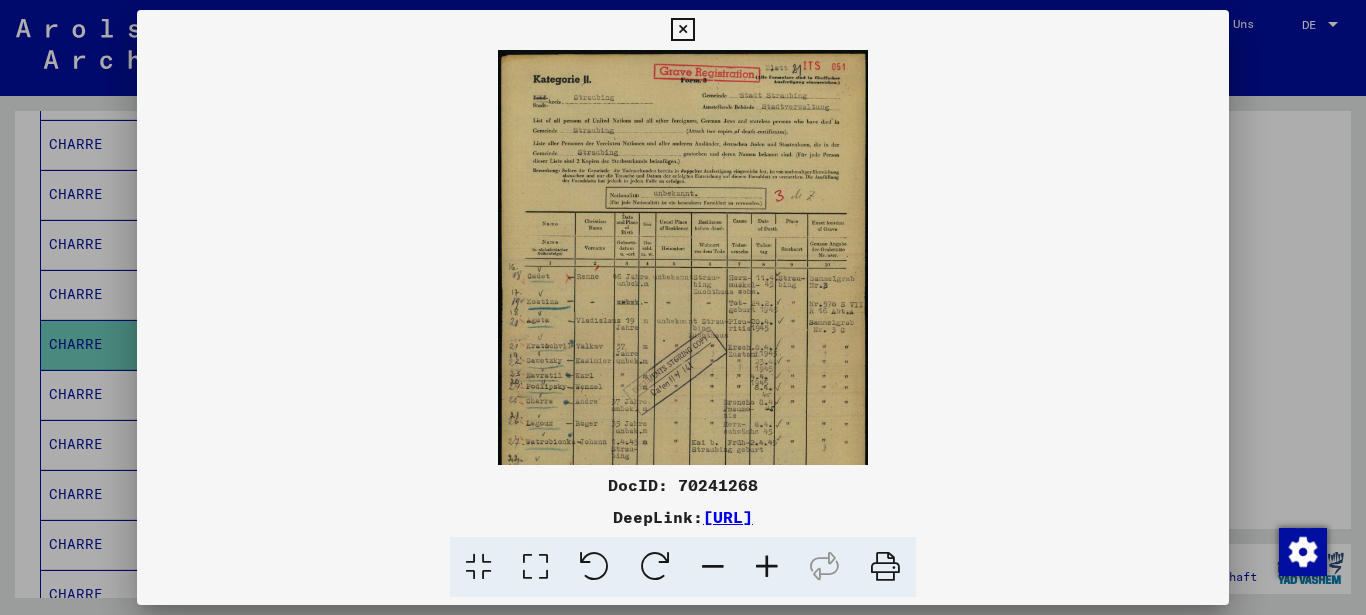 click at bounding box center [767, 567] 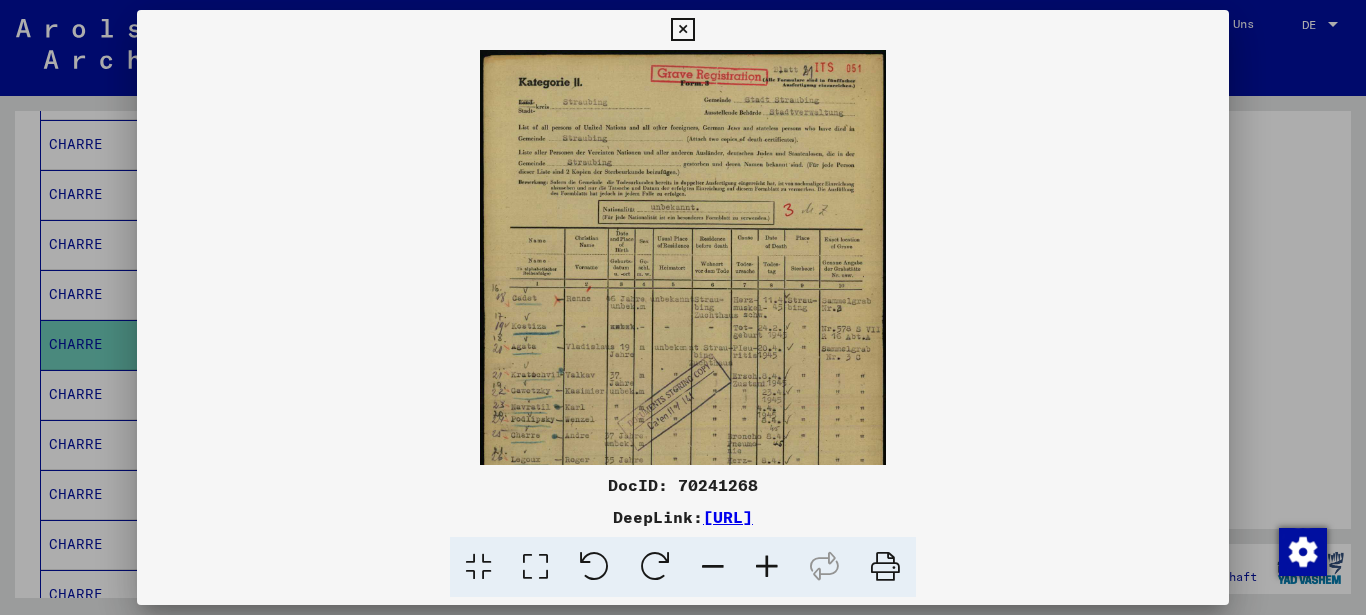 click at bounding box center (682, 30) 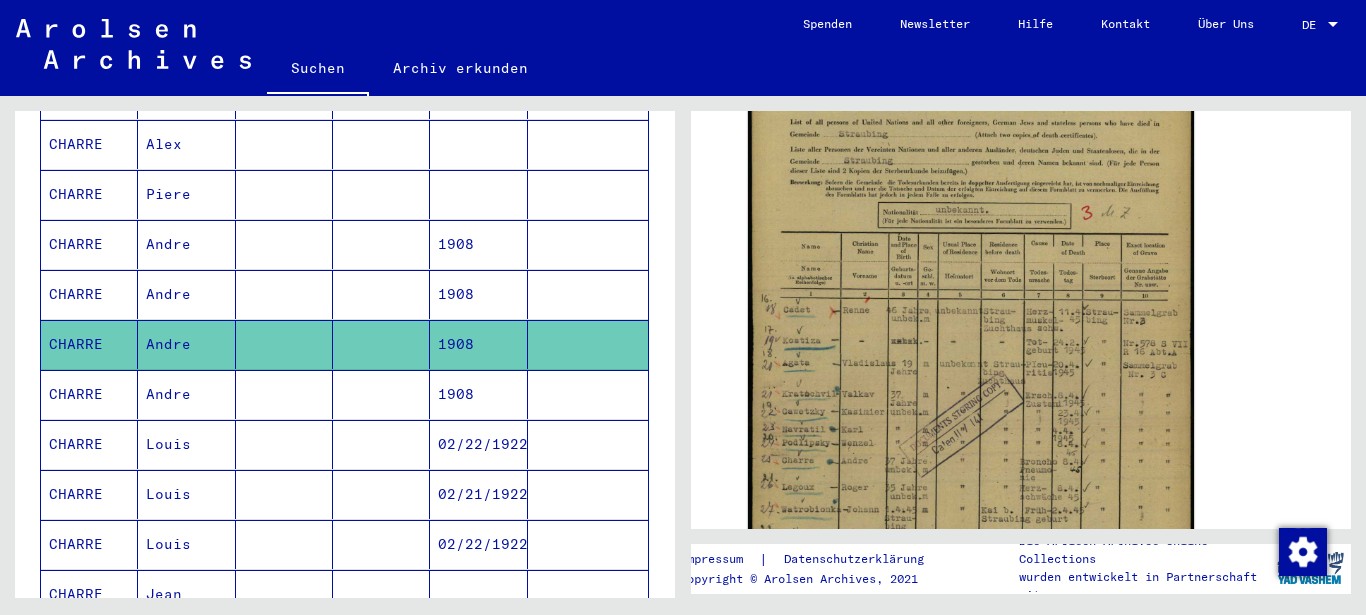 click at bounding box center [381, 344] 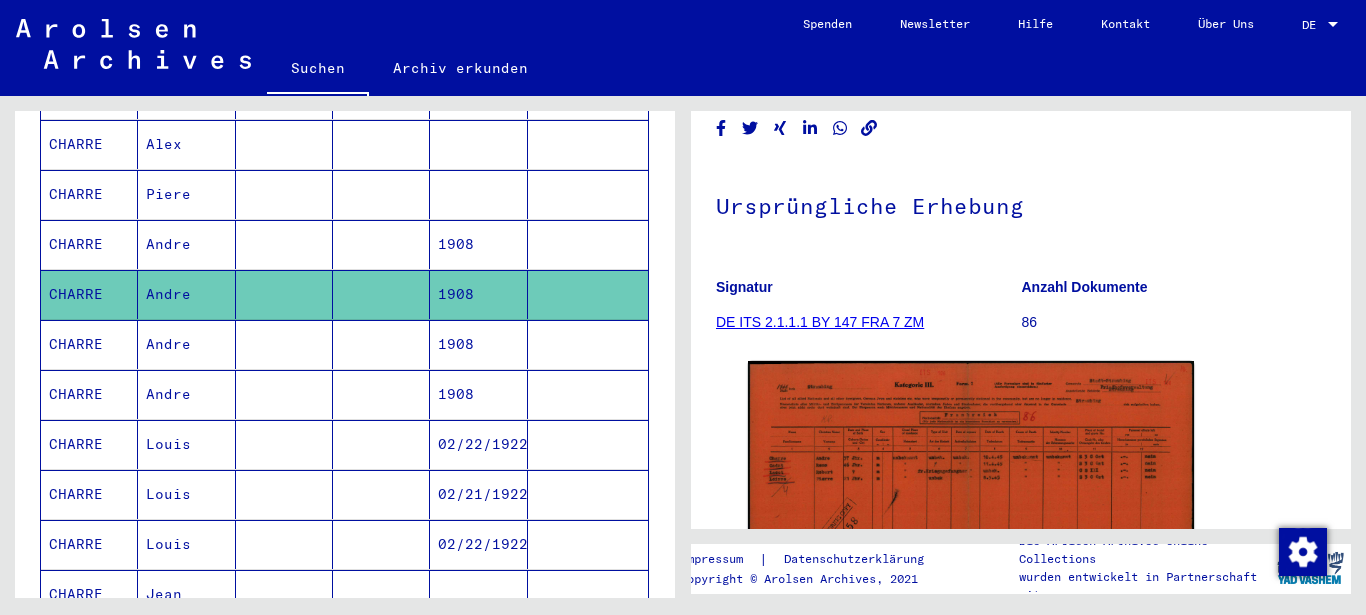 scroll, scrollTop: 216, scrollLeft: 0, axis: vertical 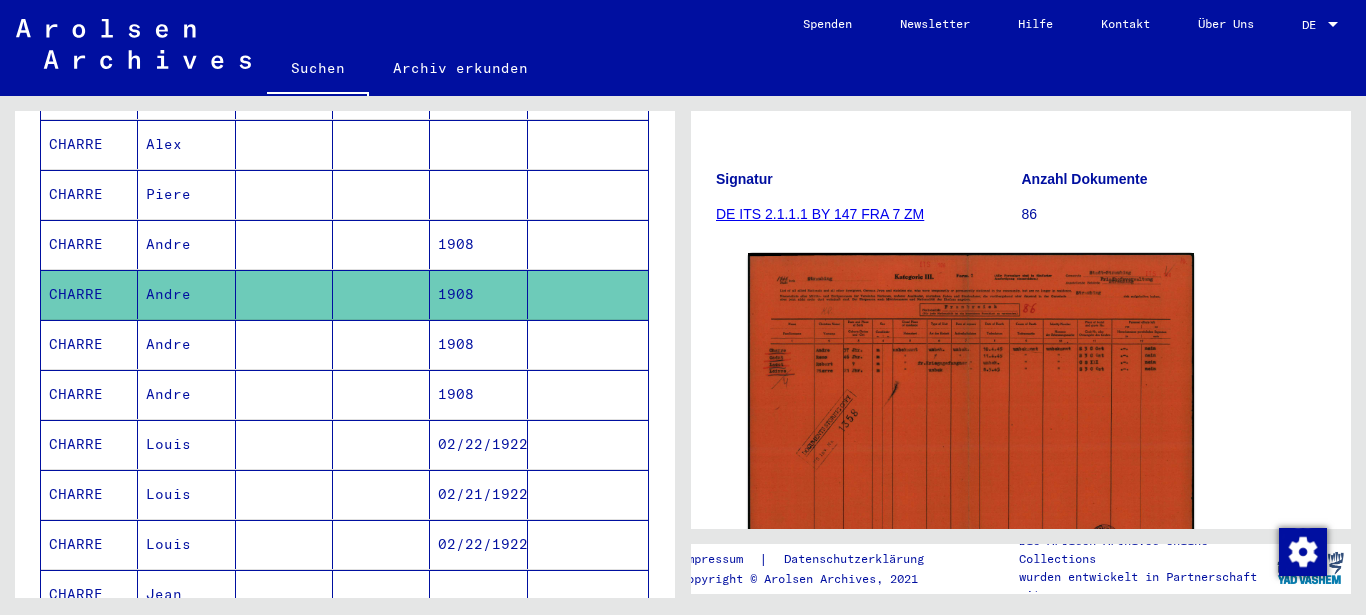 click at bounding box center [284, 294] 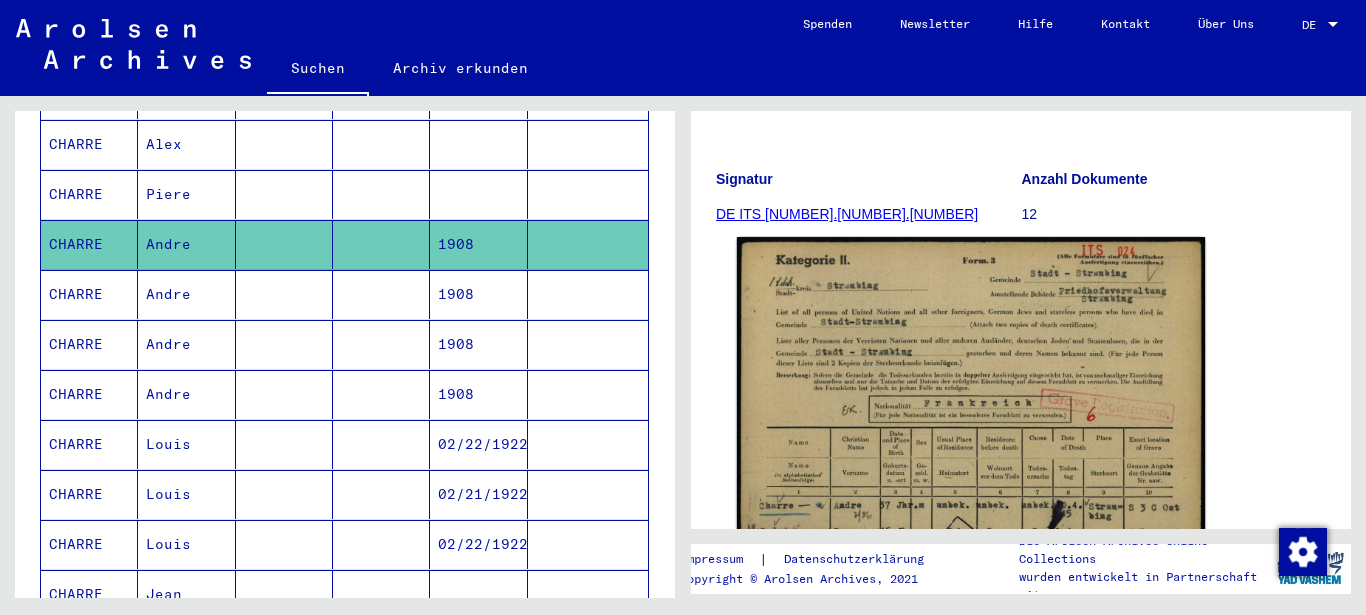 scroll, scrollTop: 324, scrollLeft: 0, axis: vertical 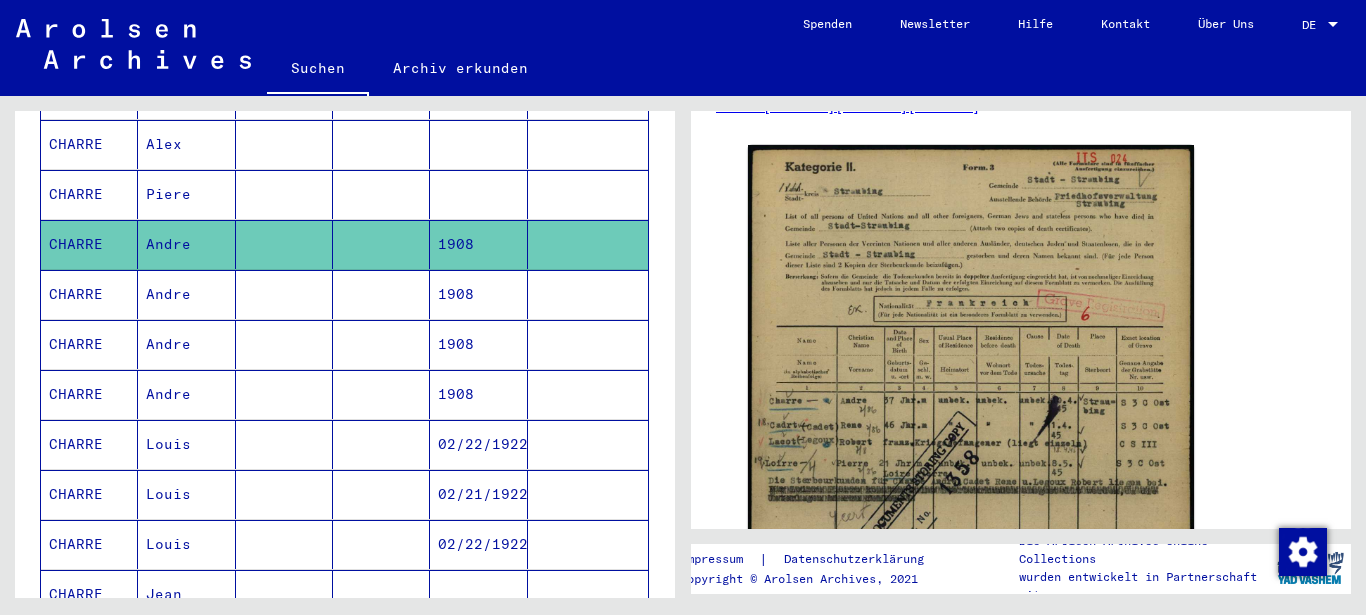 click at bounding box center (284, 244) 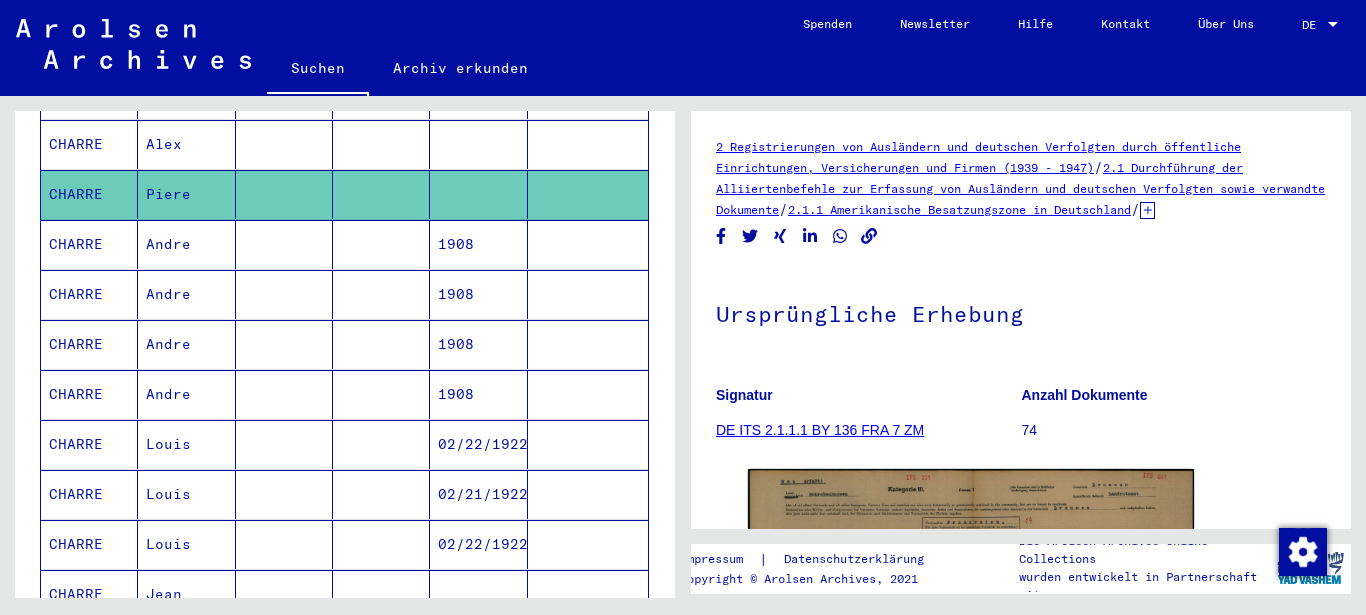 scroll, scrollTop: 216, scrollLeft: 0, axis: vertical 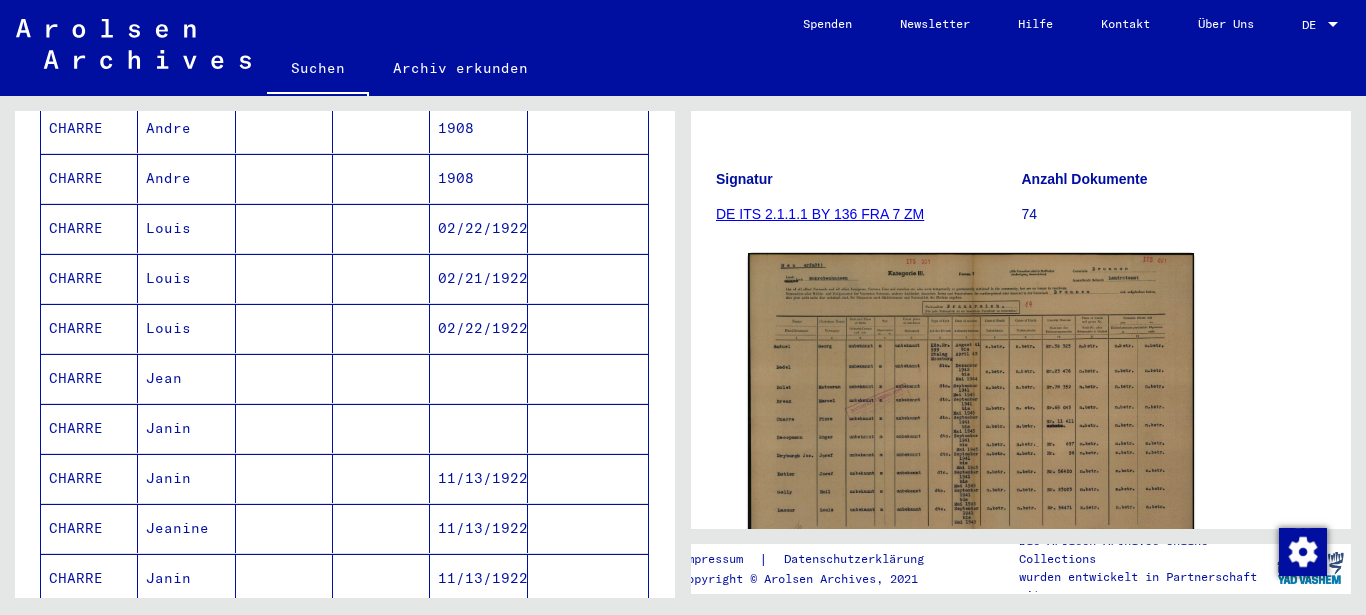 click on "CHARRE" at bounding box center (89, 428) 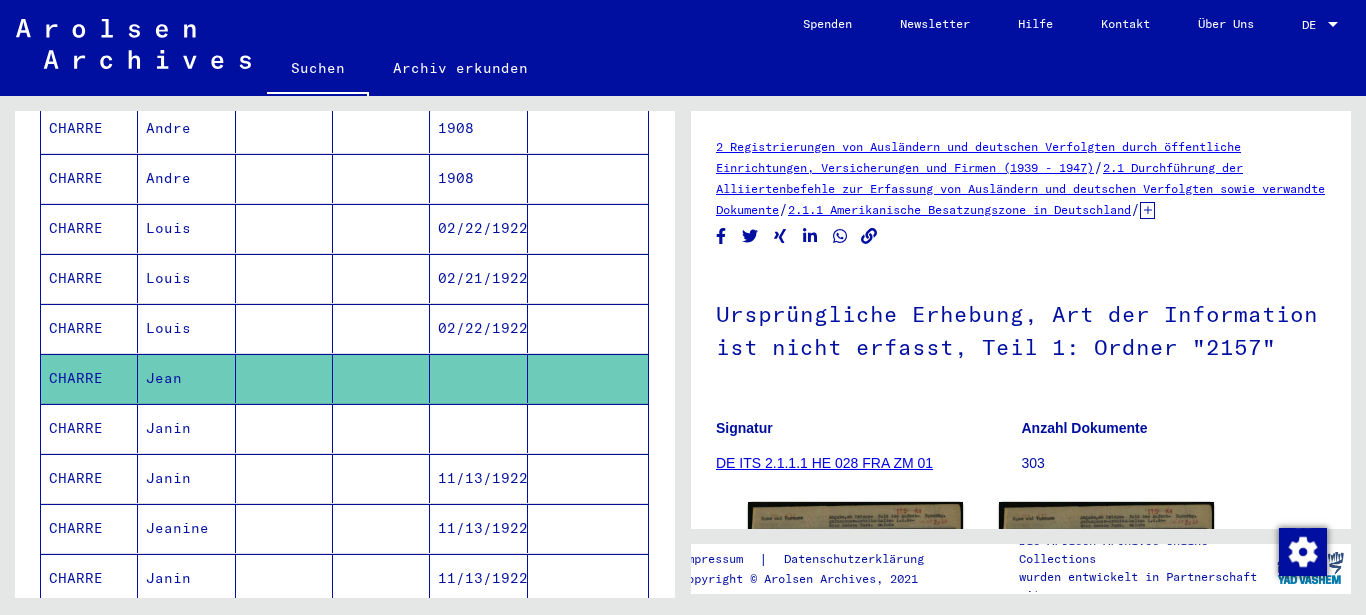 scroll, scrollTop: 324, scrollLeft: 0, axis: vertical 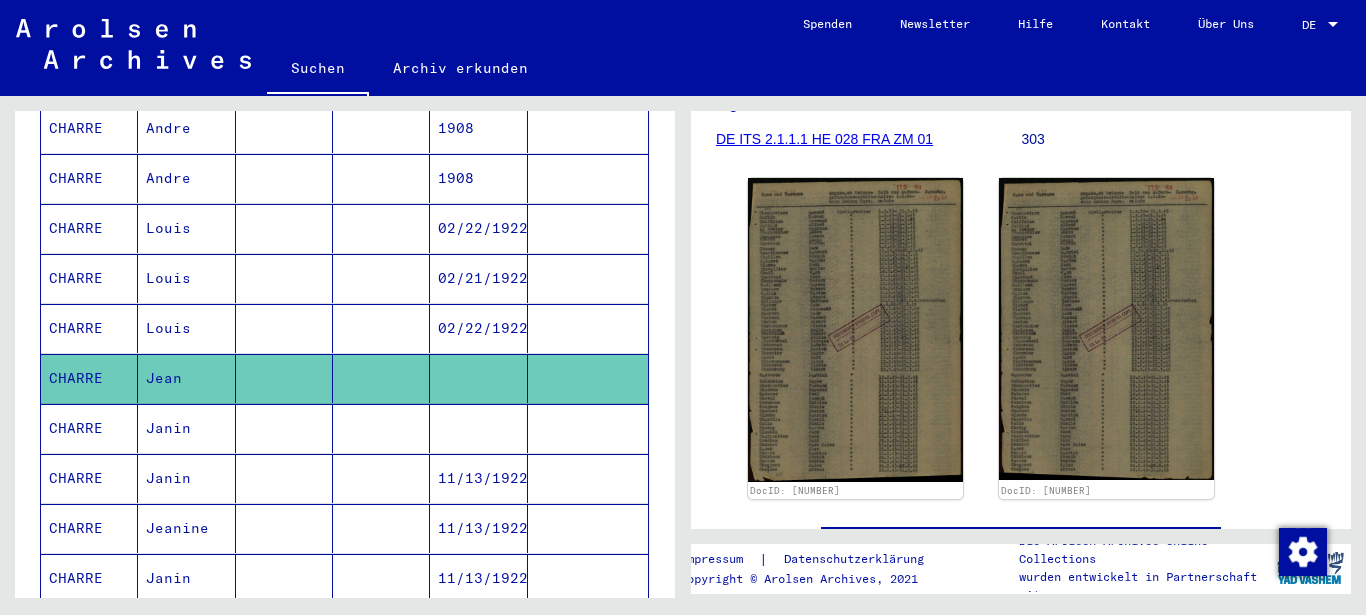 click on "Jeanine" at bounding box center [186, 578] 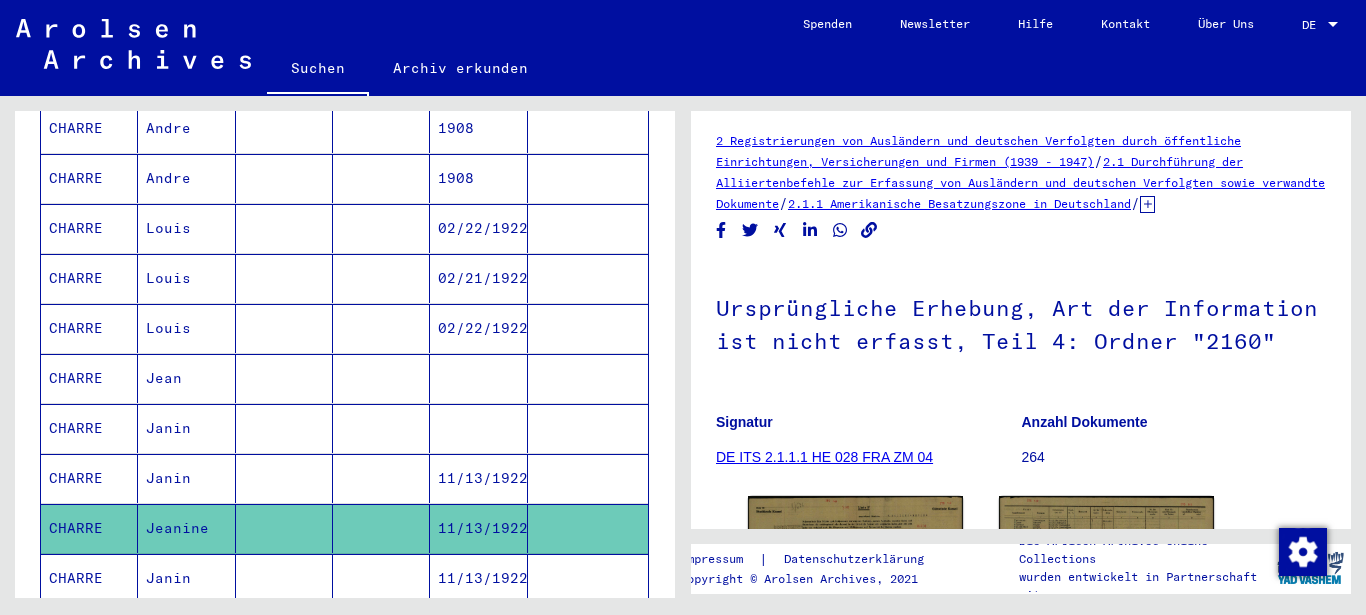 scroll, scrollTop: 299, scrollLeft: 0, axis: vertical 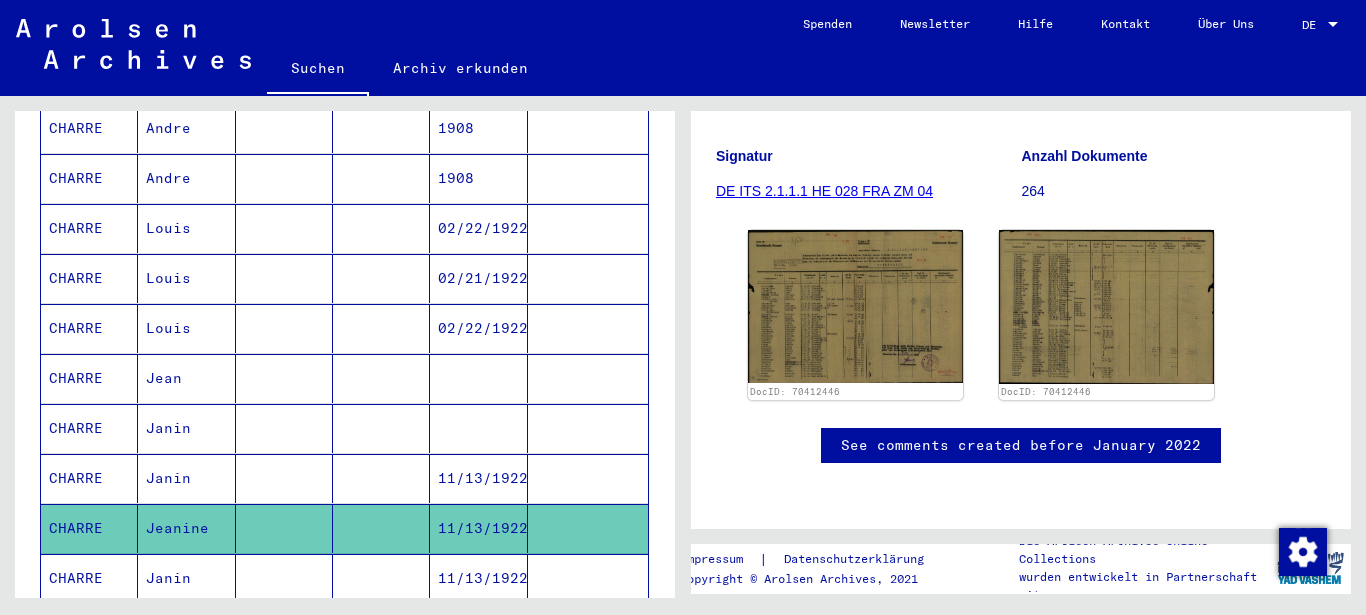 click on "Janin" at bounding box center (186, 628) 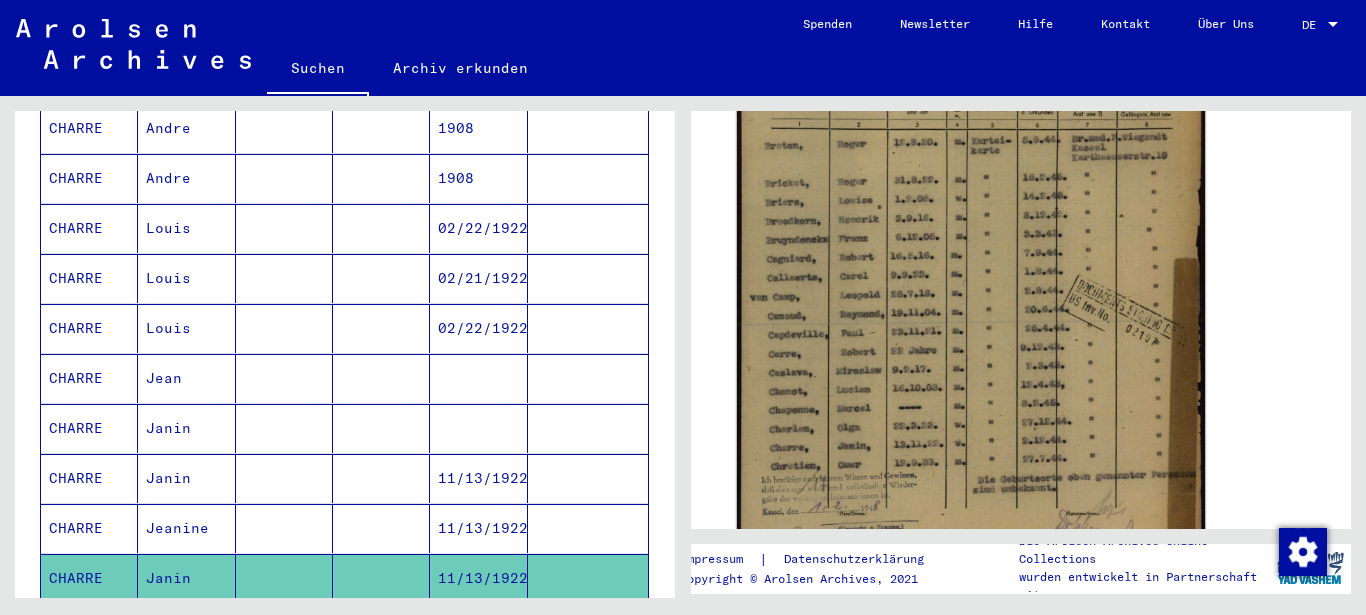 scroll, scrollTop: 648, scrollLeft: 0, axis: vertical 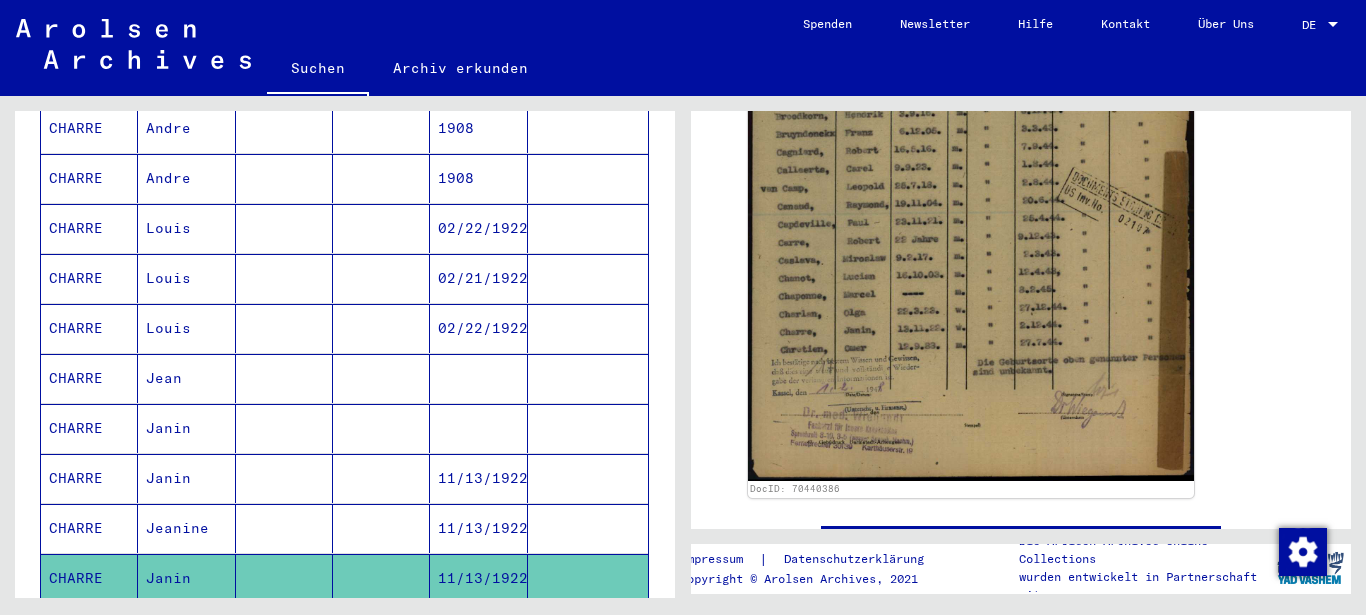 click at bounding box center (588, 478) 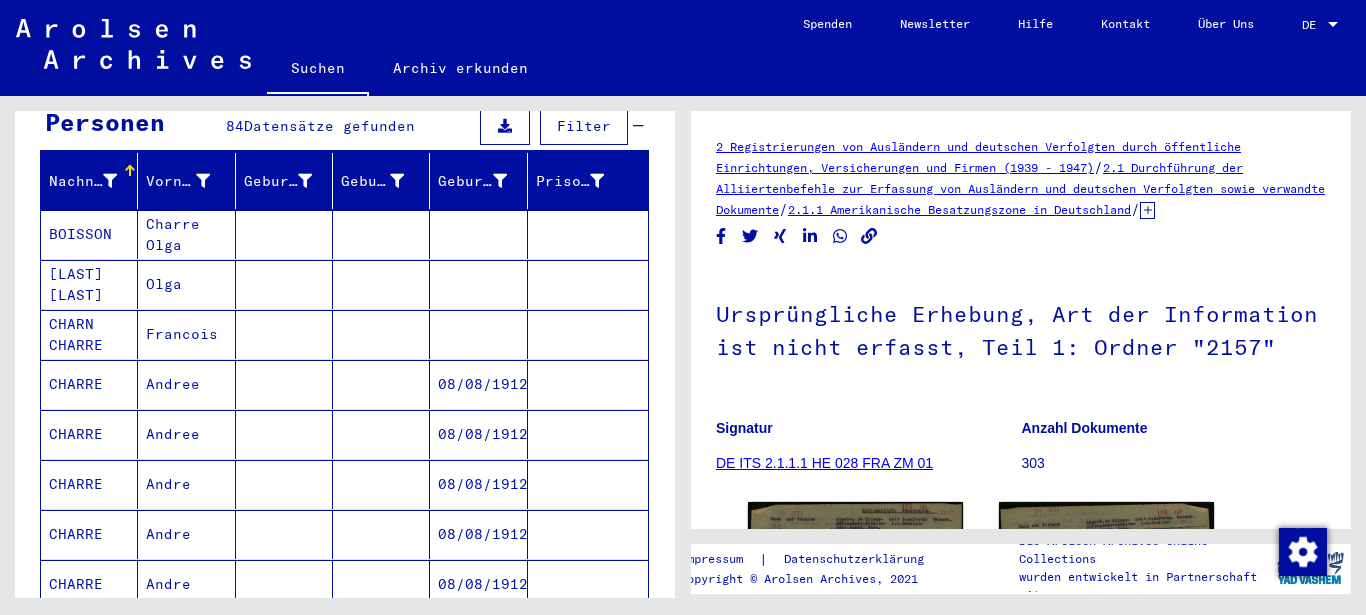 scroll, scrollTop: 0, scrollLeft: 0, axis: both 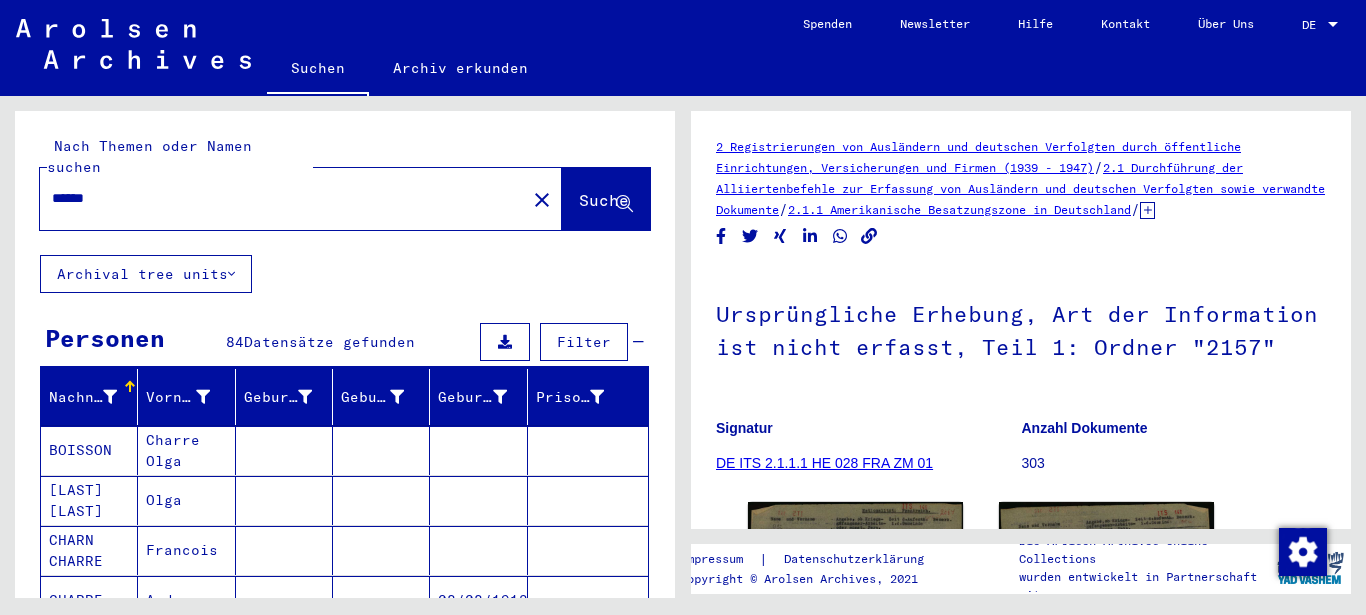 drag, startPoint x: 116, startPoint y: 181, endPoint x: 0, endPoint y: 180, distance: 116.00431 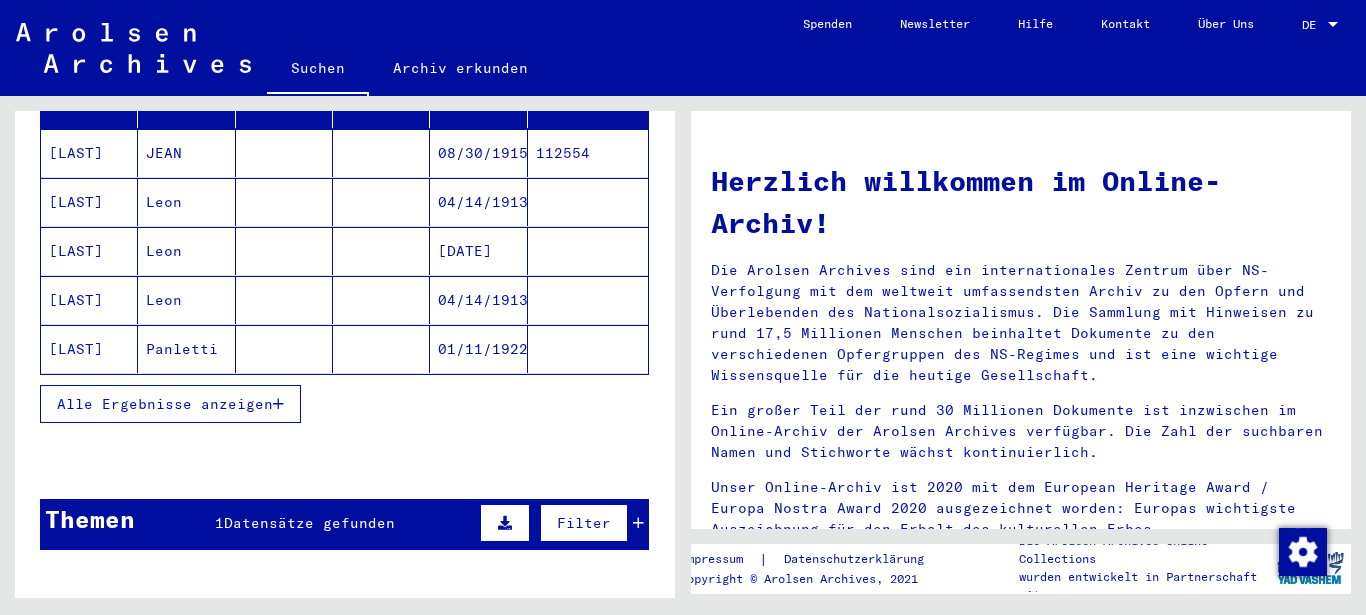 scroll, scrollTop: 324, scrollLeft: 0, axis: vertical 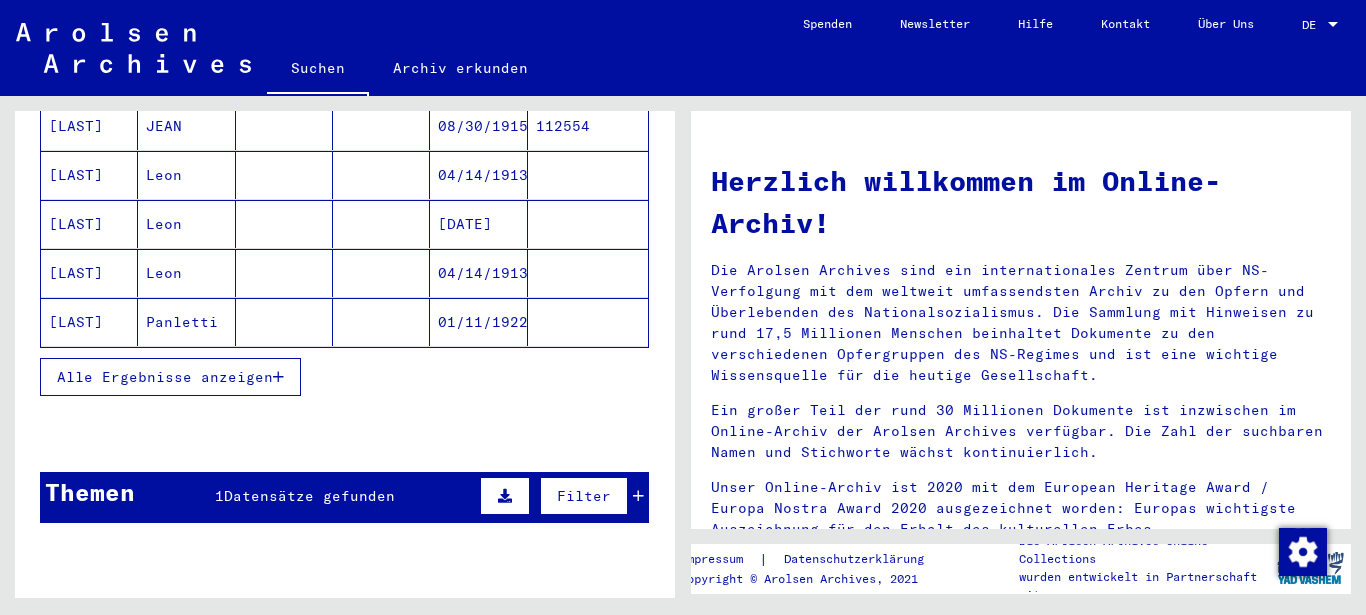 click on "Alle Ergebnisse anzeigen" at bounding box center (165, 377) 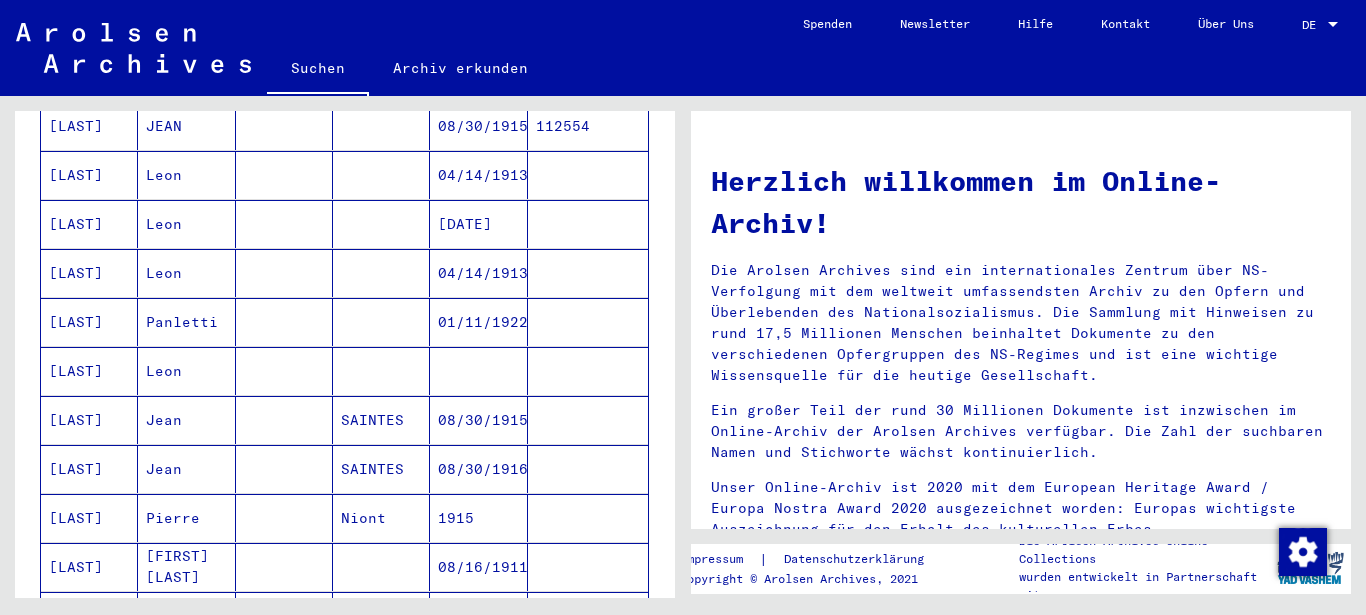 click at bounding box center (284, 420) 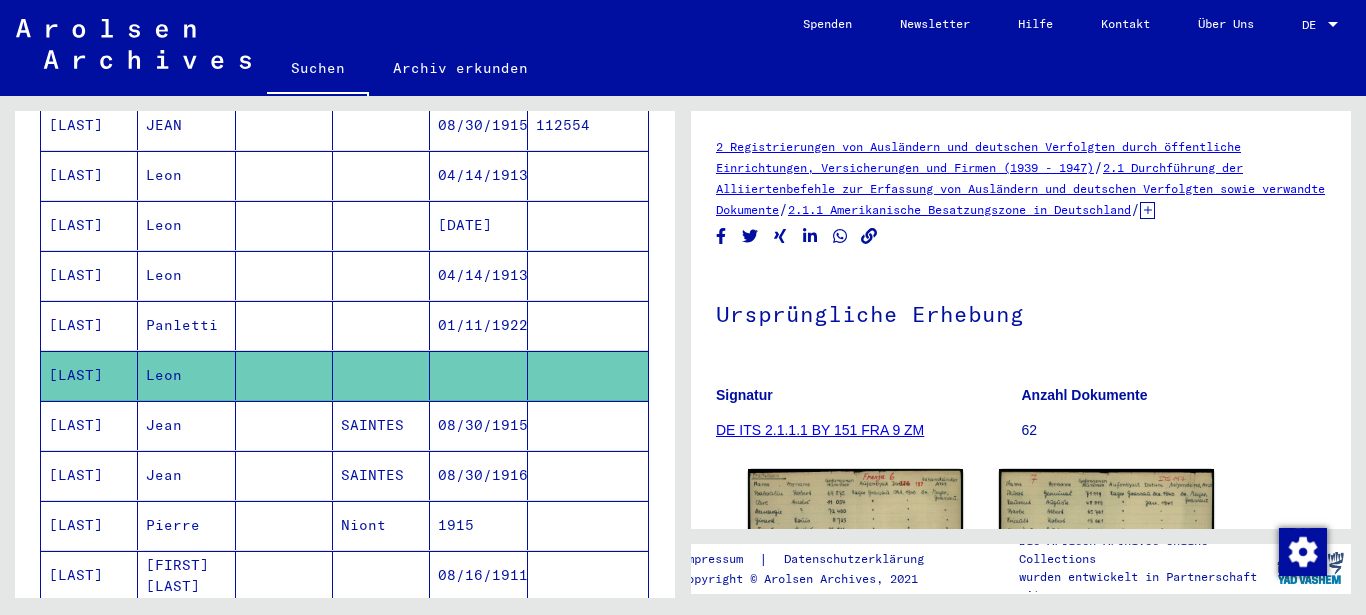 scroll, scrollTop: 324, scrollLeft: 0, axis: vertical 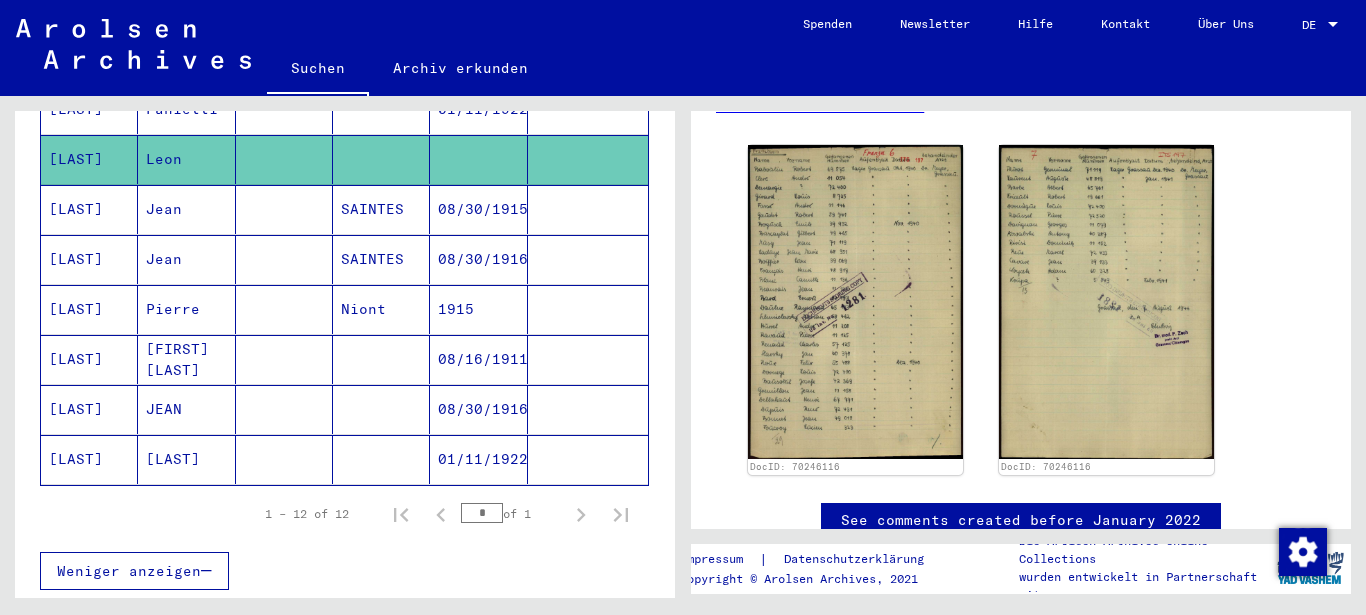 click at bounding box center [284, 409] 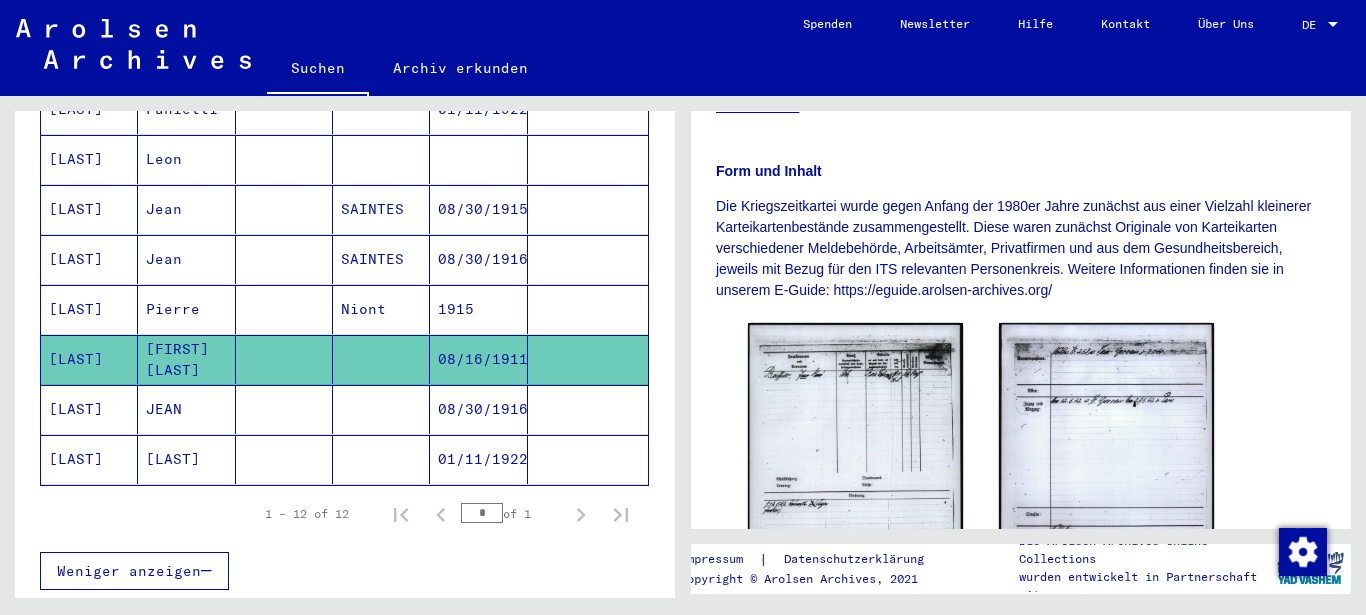 scroll, scrollTop: 432, scrollLeft: 0, axis: vertical 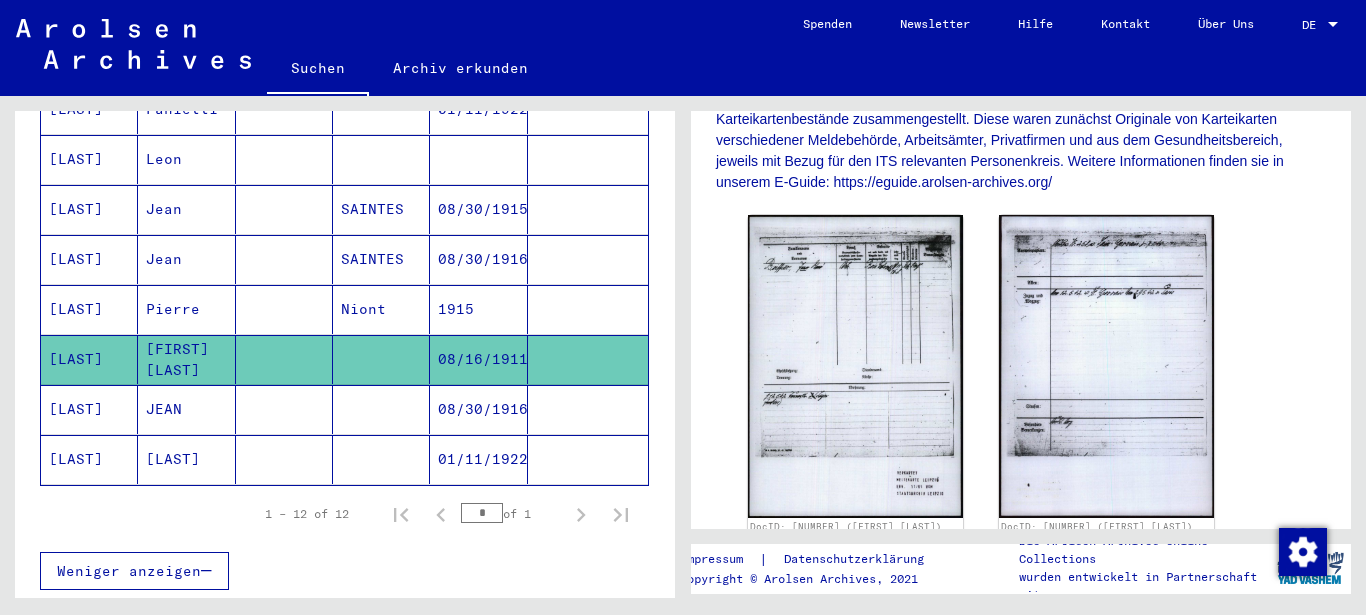 click 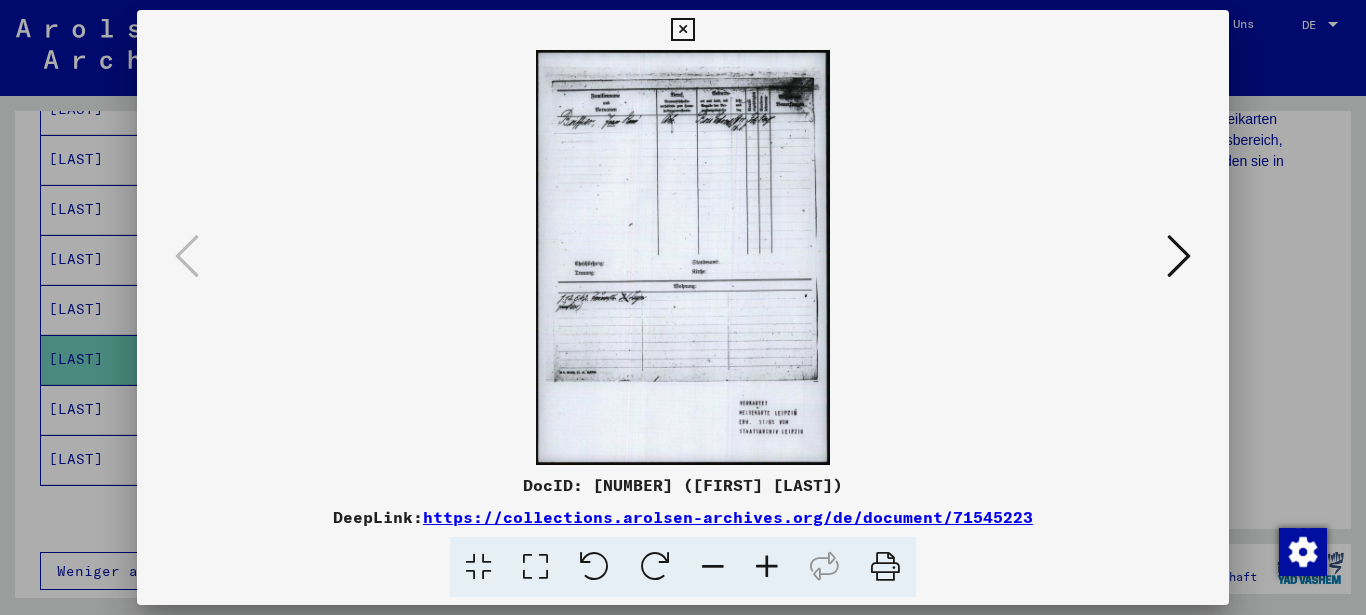 click at bounding box center [767, 567] 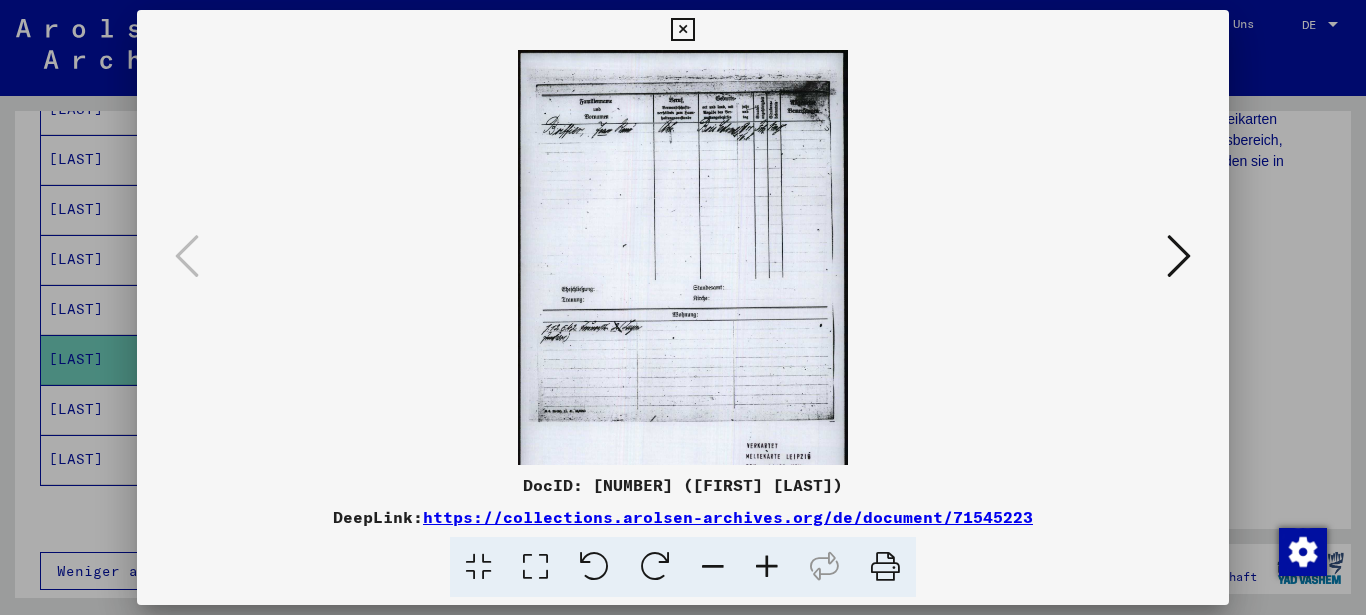 click at bounding box center [767, 567] 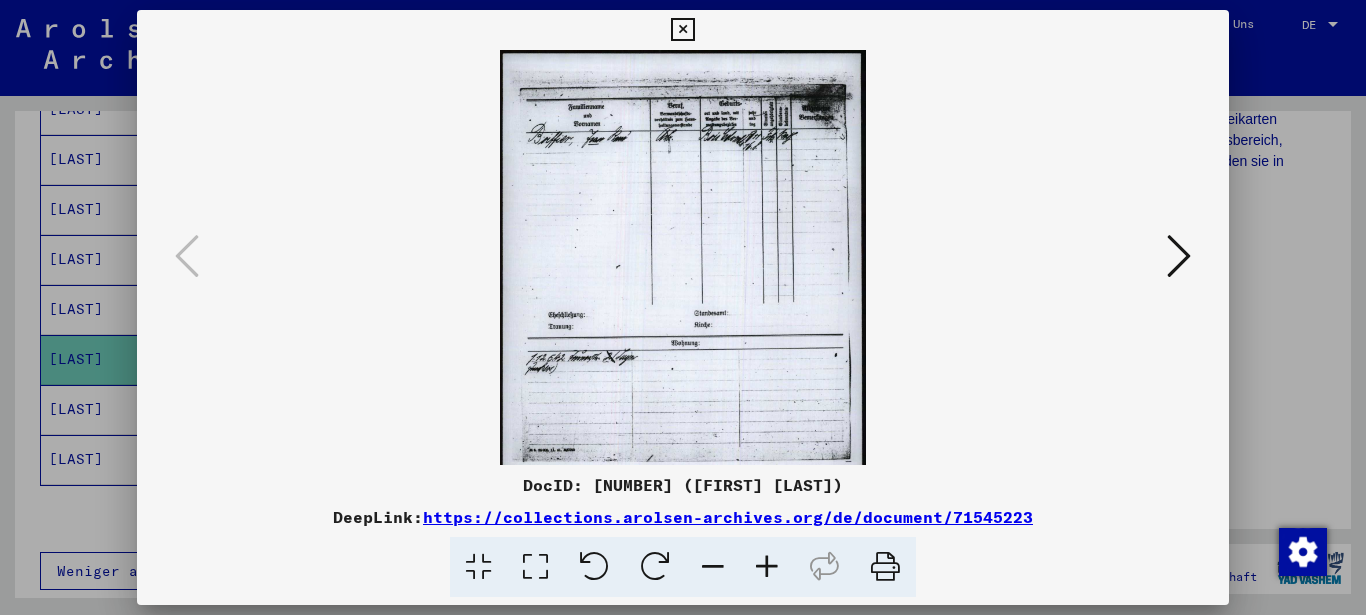 click at bounding box center [767, 567] 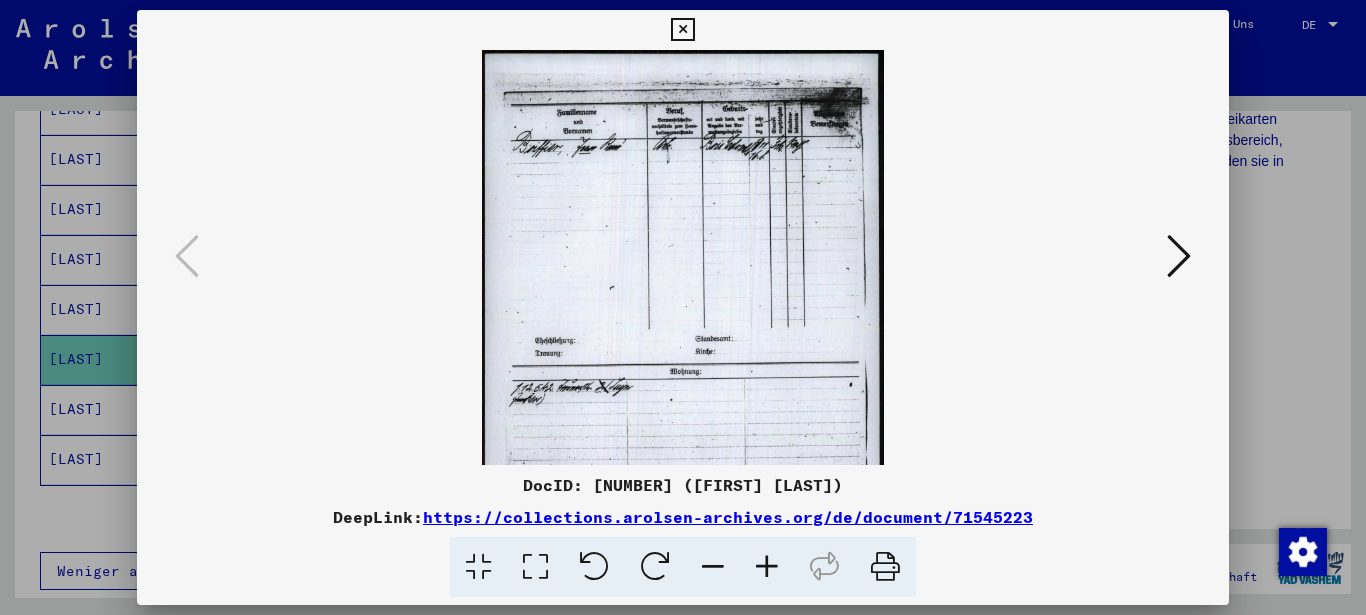 click at bounding box center [767, 567] 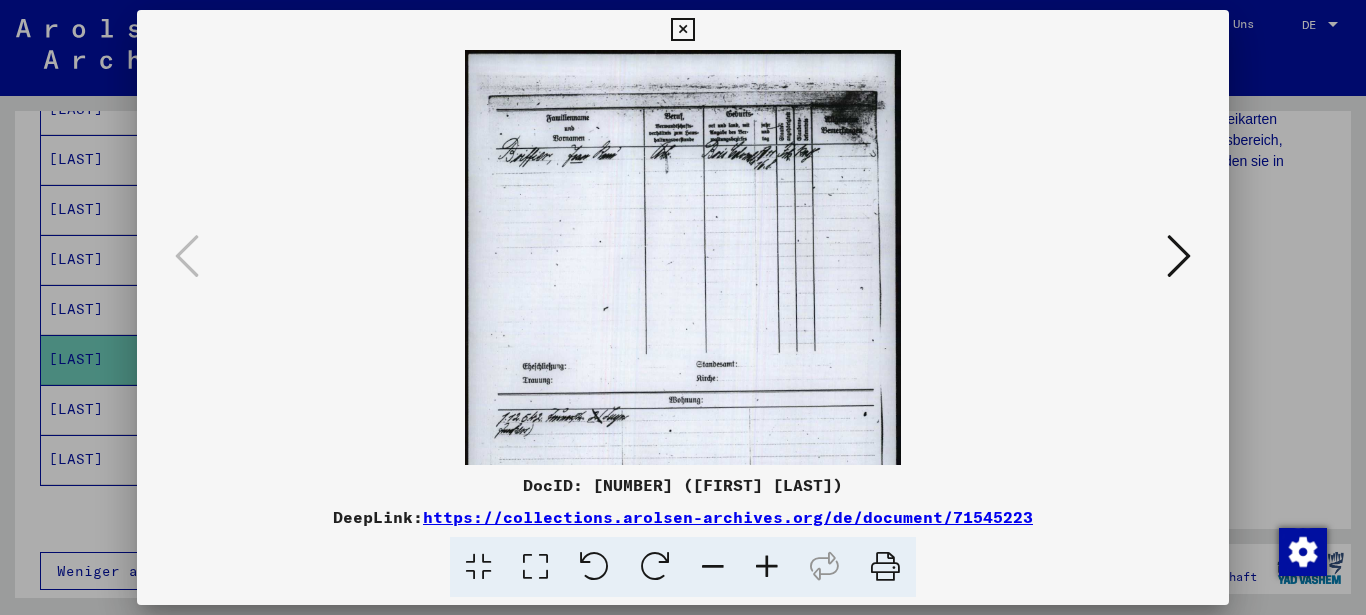 click at bounding box center (767, 567) 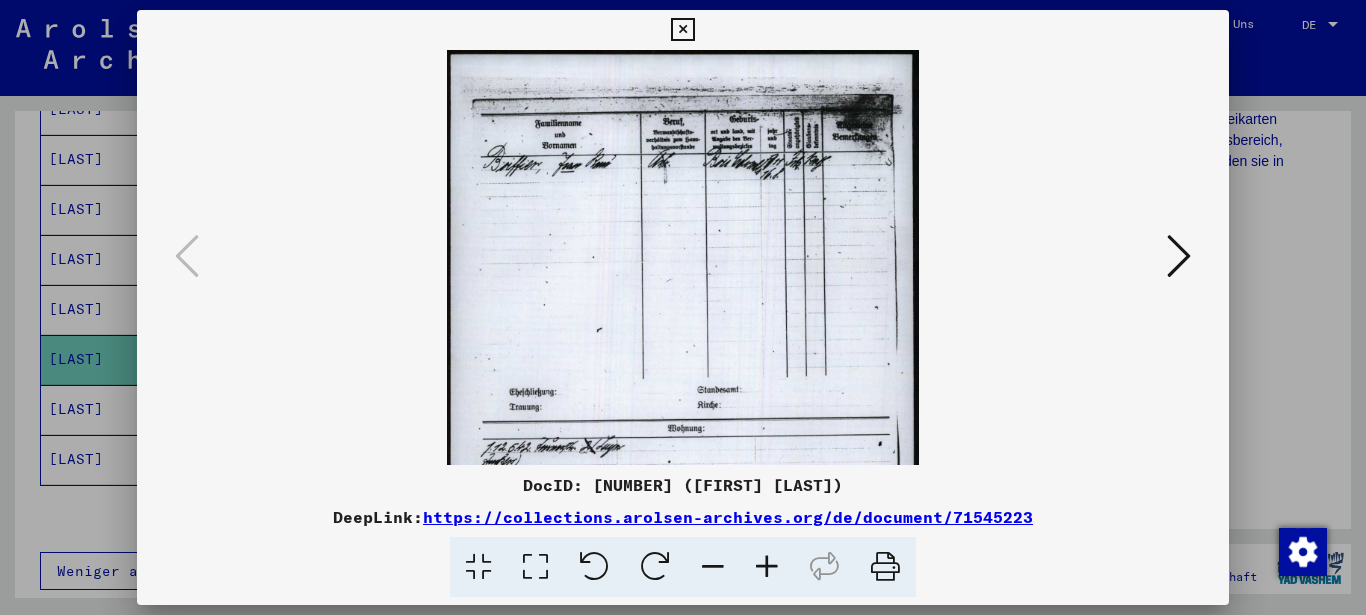 click at bounding box center [767, 567] 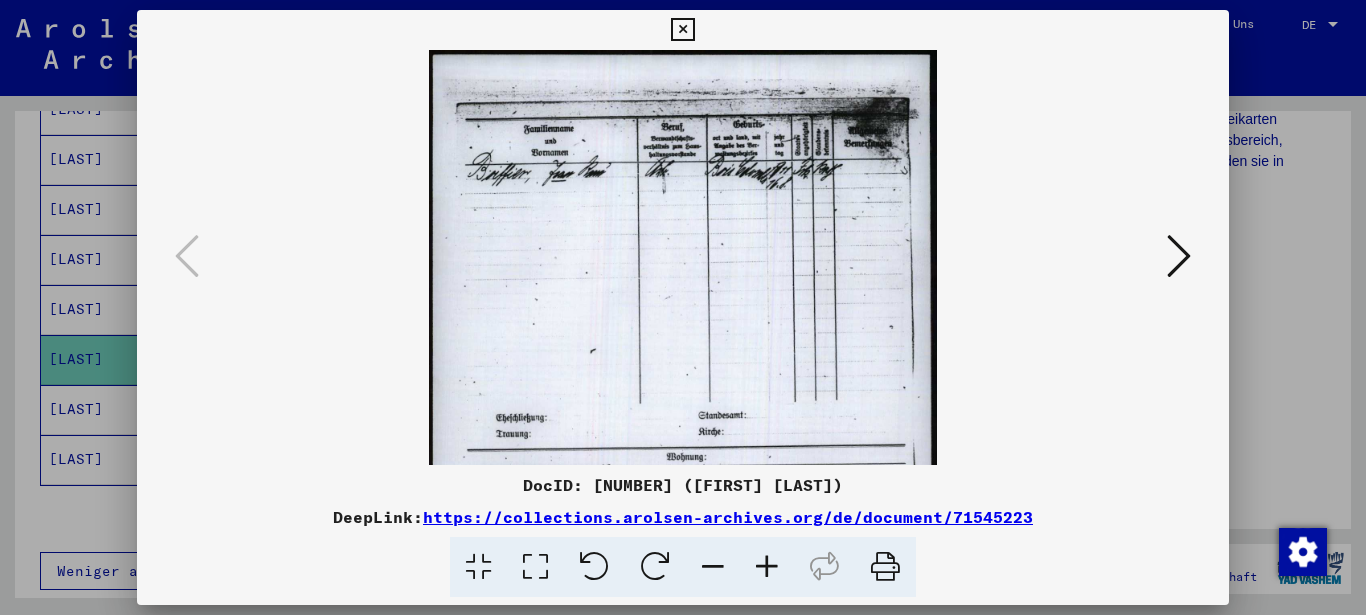 click at bounding box center [767, 567] 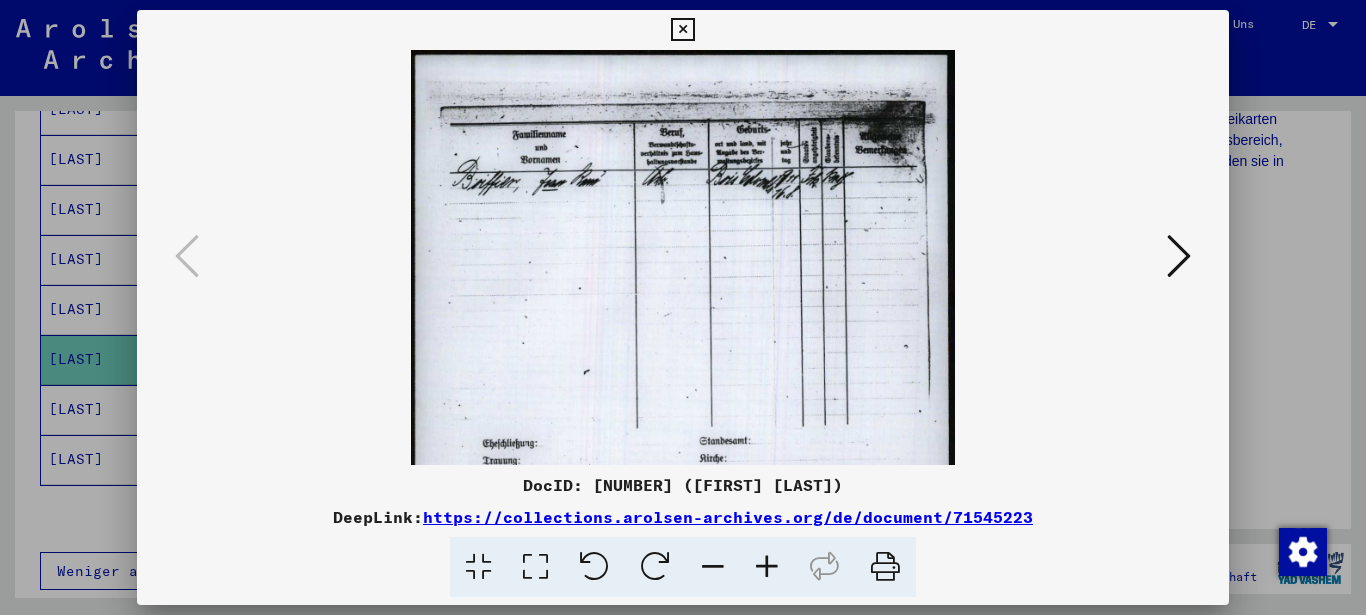 click at bounding box center [767, 567] 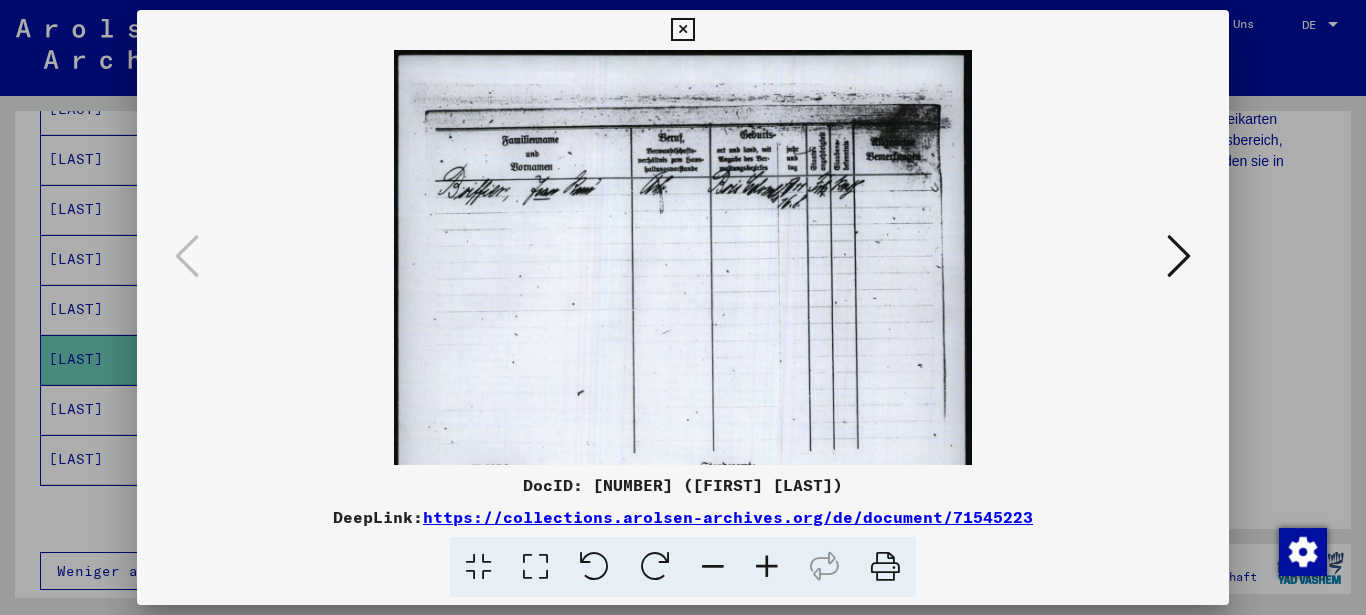 click at bounding box center [1179, 256] 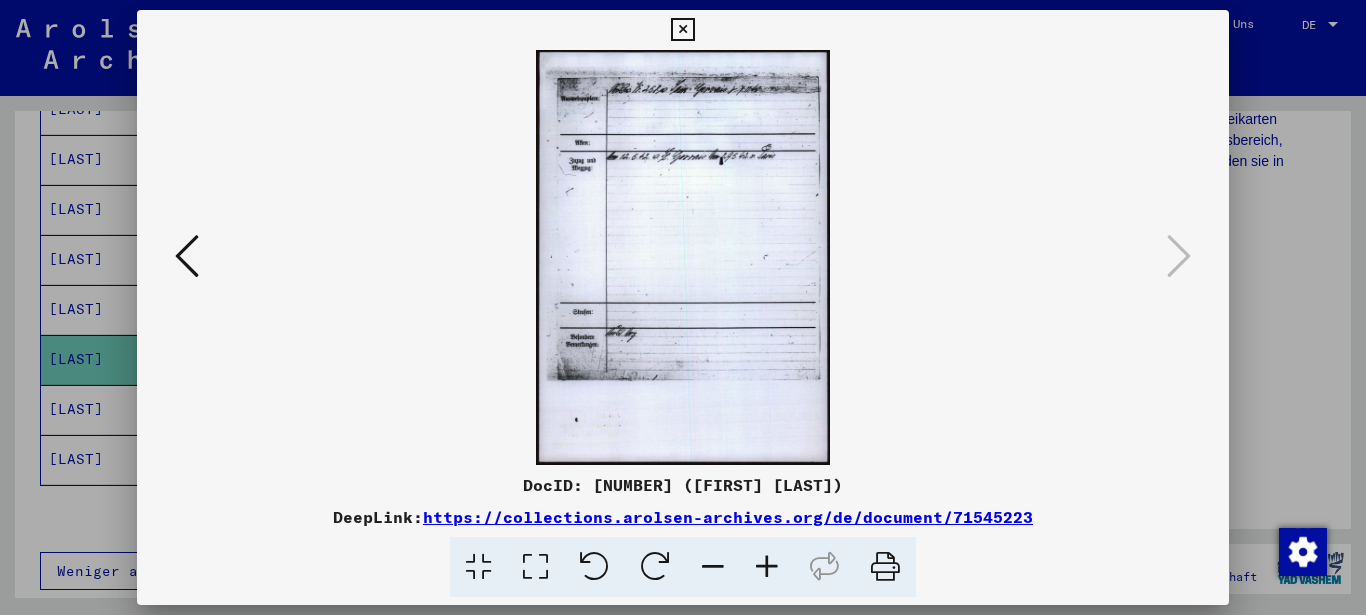 click at bounding box center [682, 30] 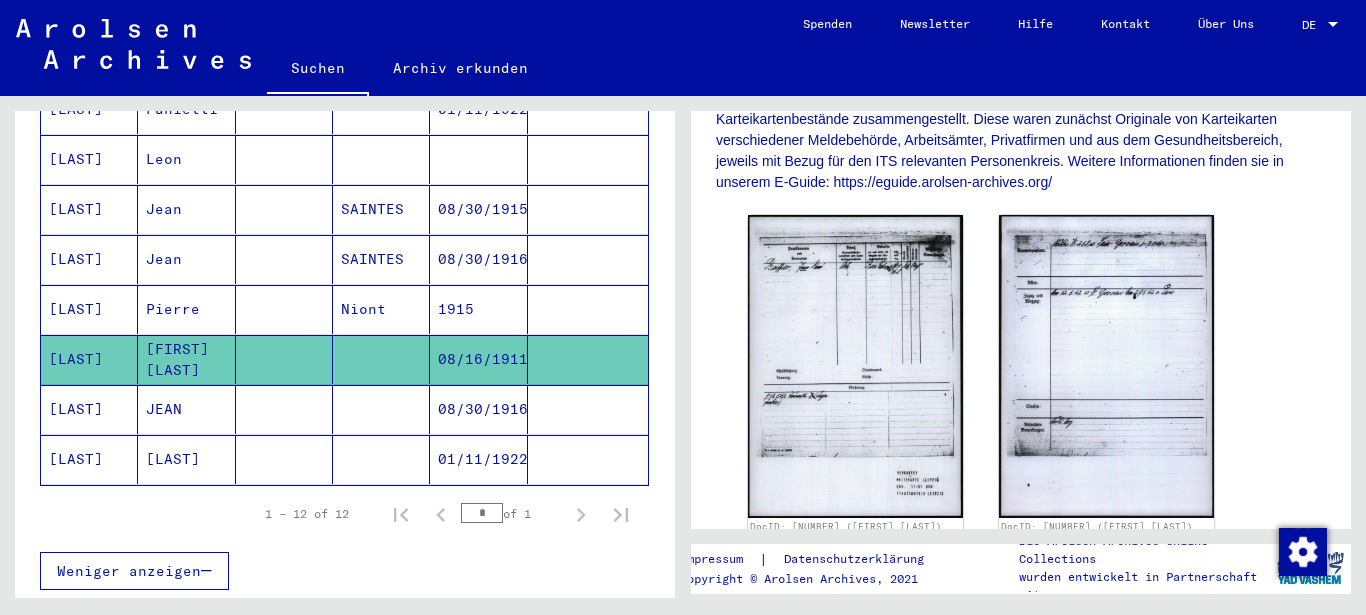 scroll, scrollTop: 0, scrollLeft: 0, axis: both 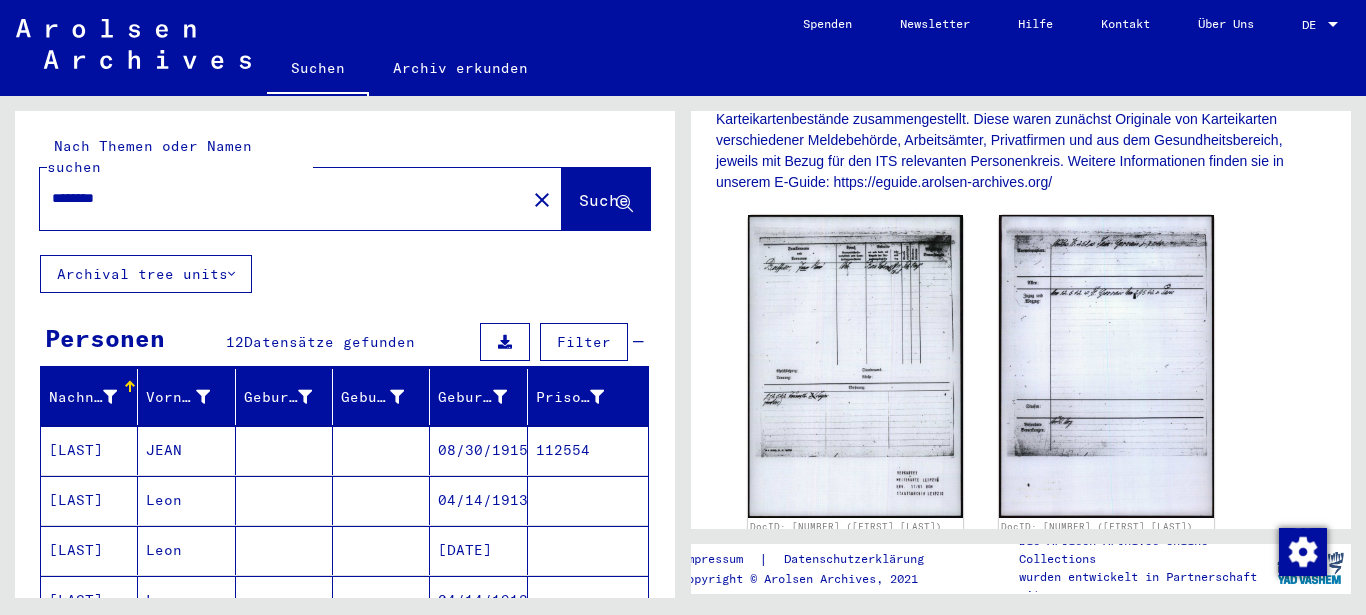 click on "********" at bounding box center [283, 198] 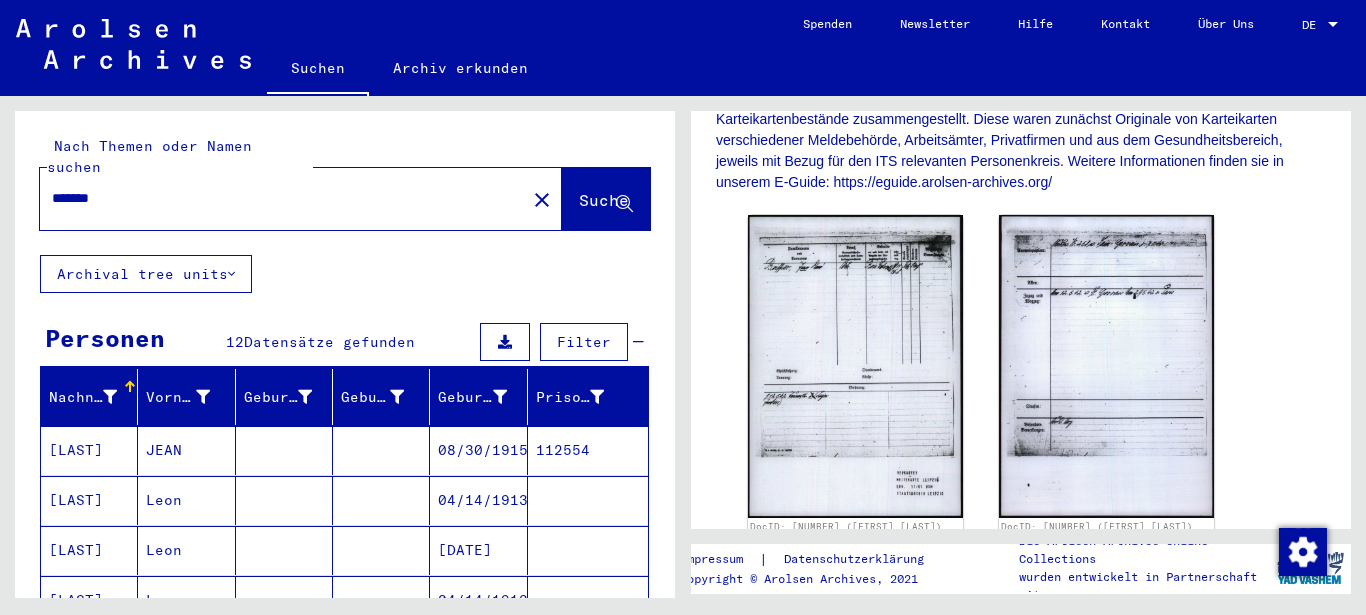 click on "Suche" 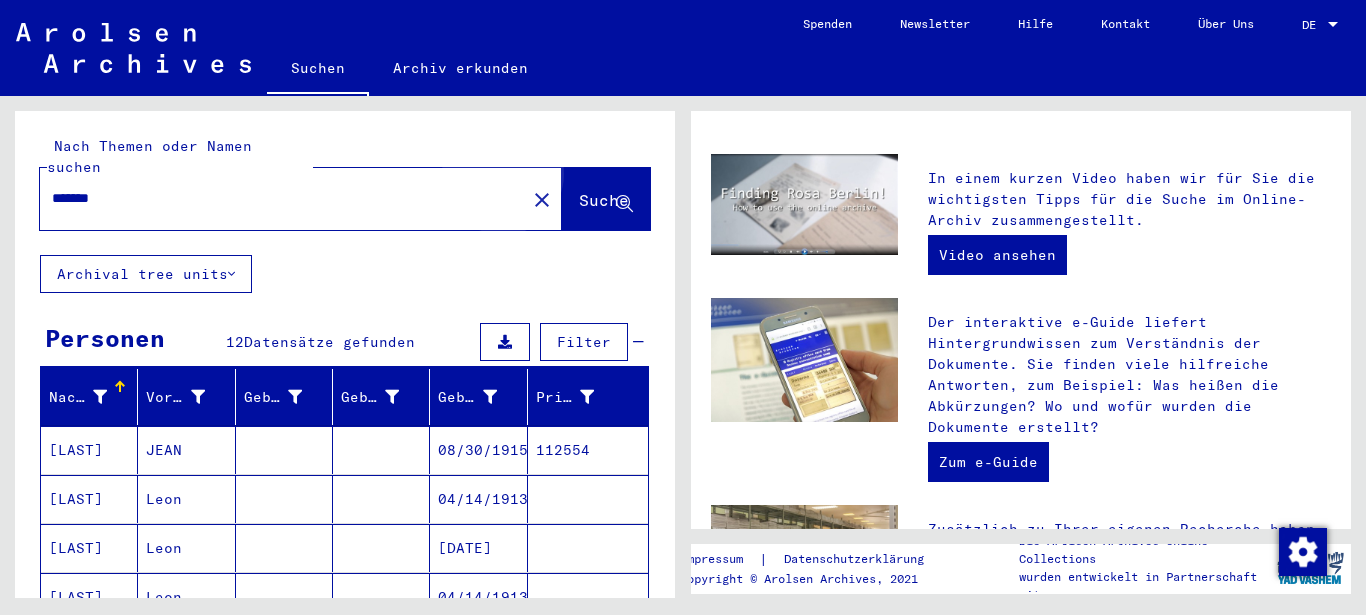 scroll, scrollTop: 0, scrollLeft: 0, axis: both 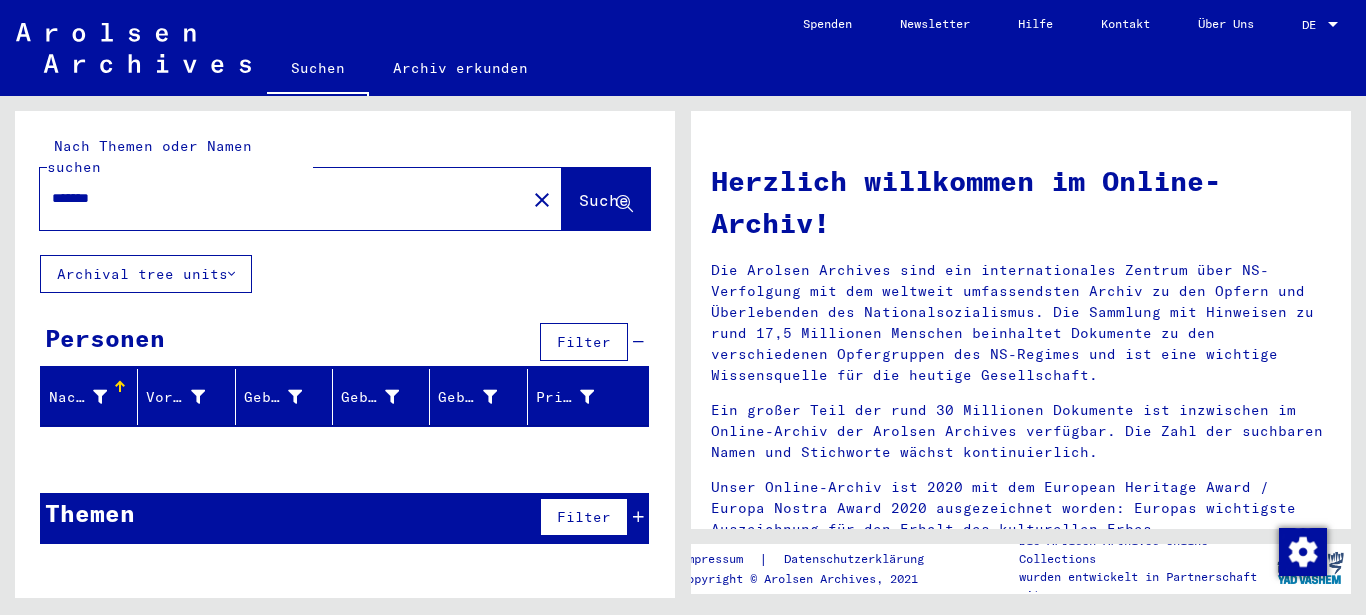 click on "*******" at bounding box center (277, 198) 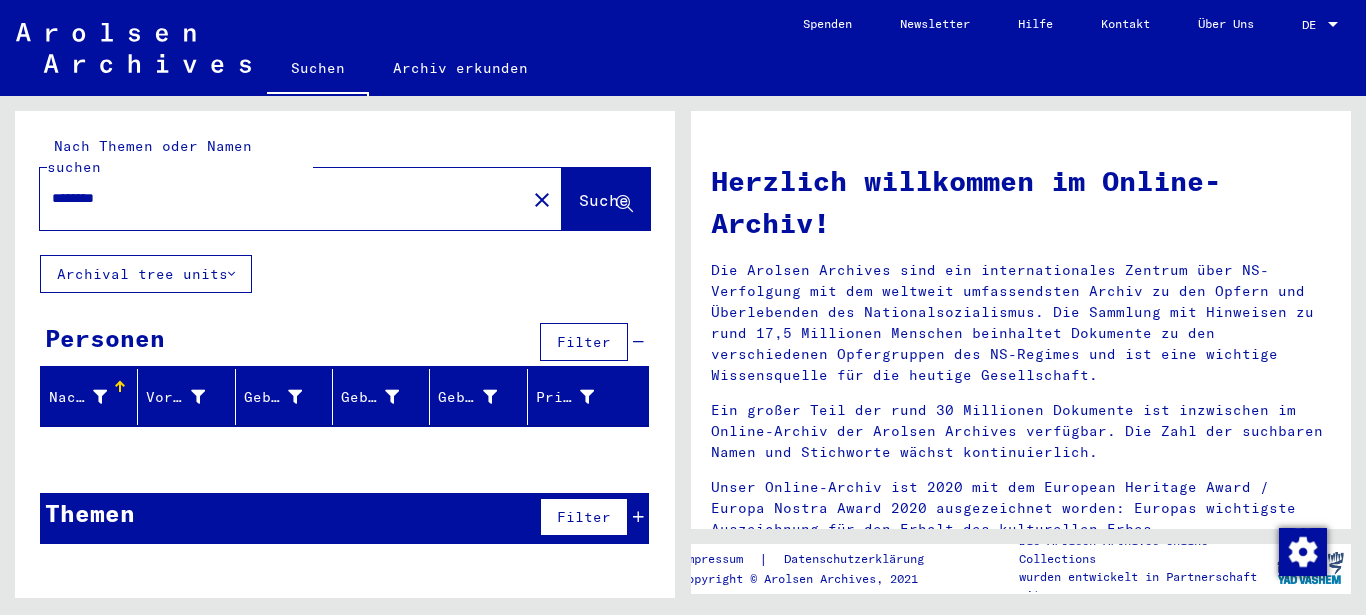 click on "********" at bounding box center (277, 198) 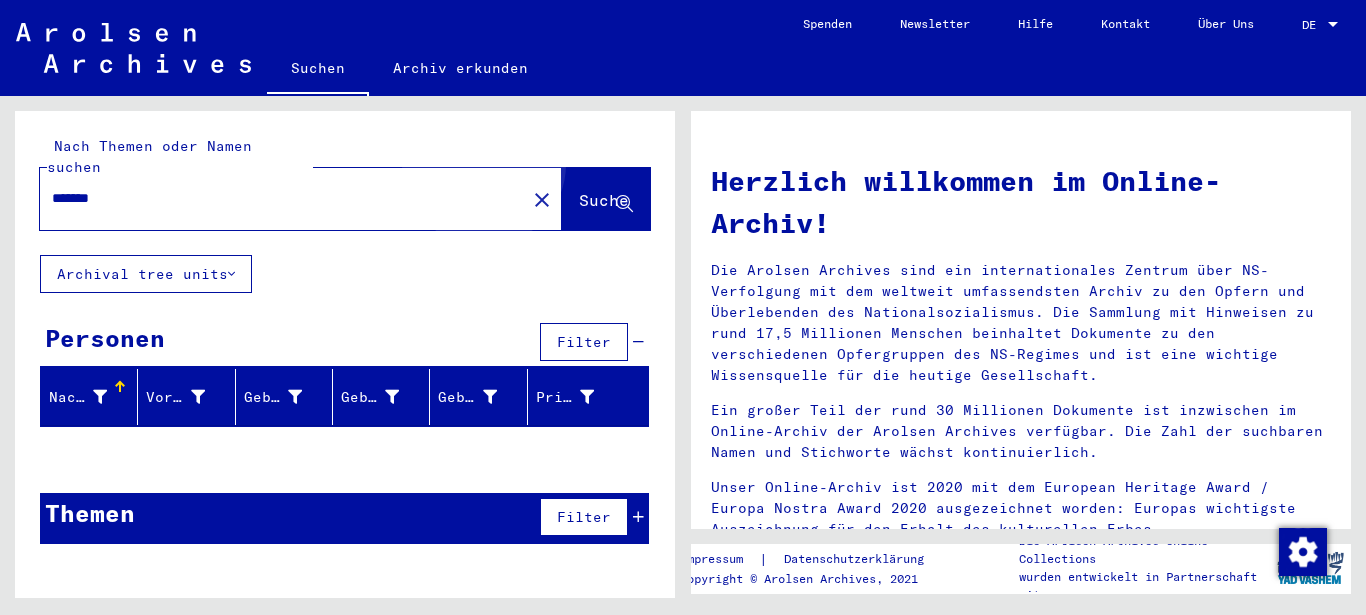 click on "Suche" 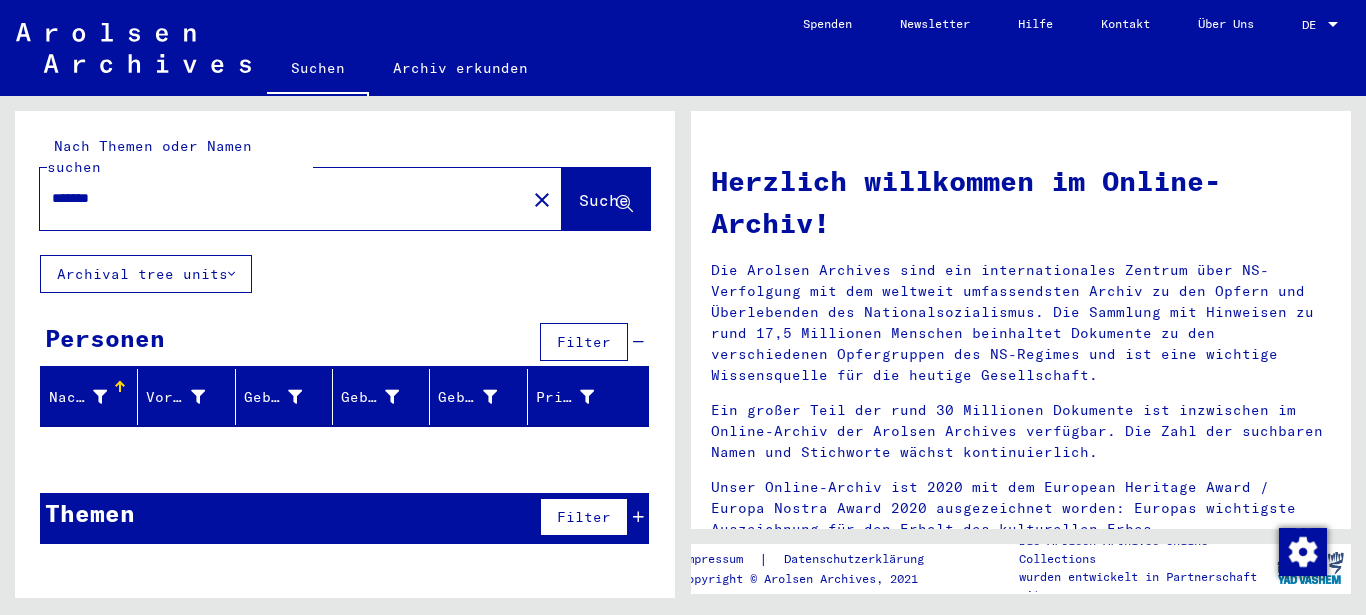 click on "*******" at bounding box center [277, 198] 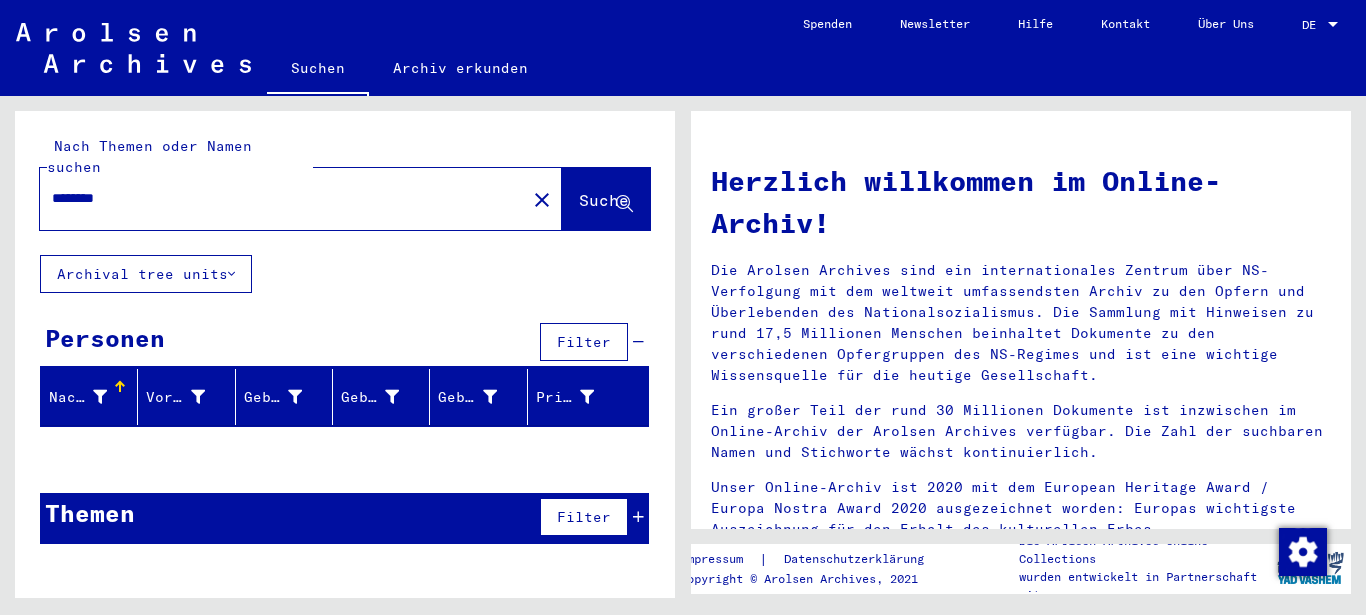 type on "********" 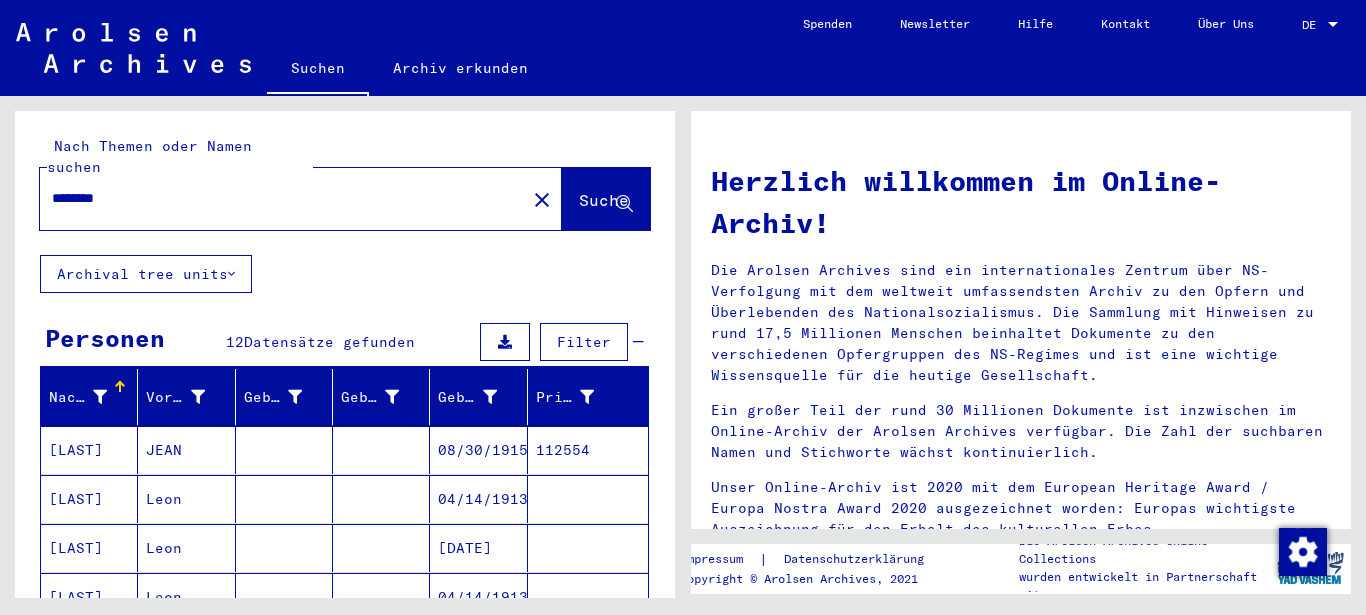 click at bounding box center (284, 499) 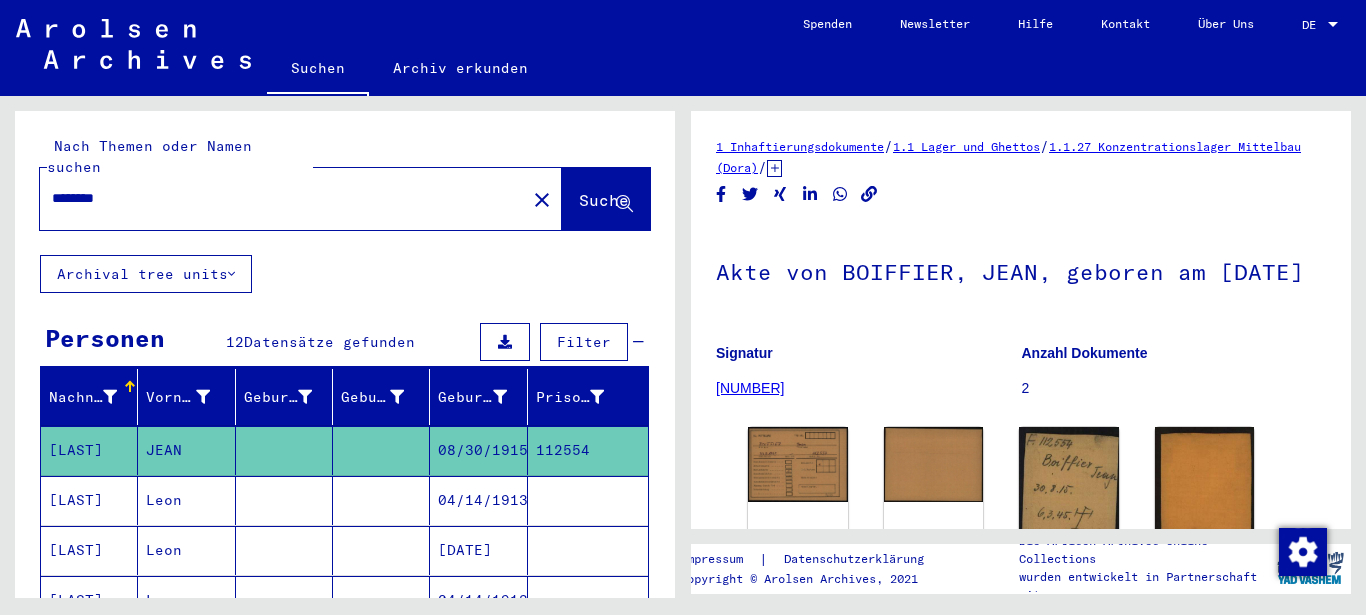scroll, scrollTop: 216, scrollLeft: 0, axis: vertical 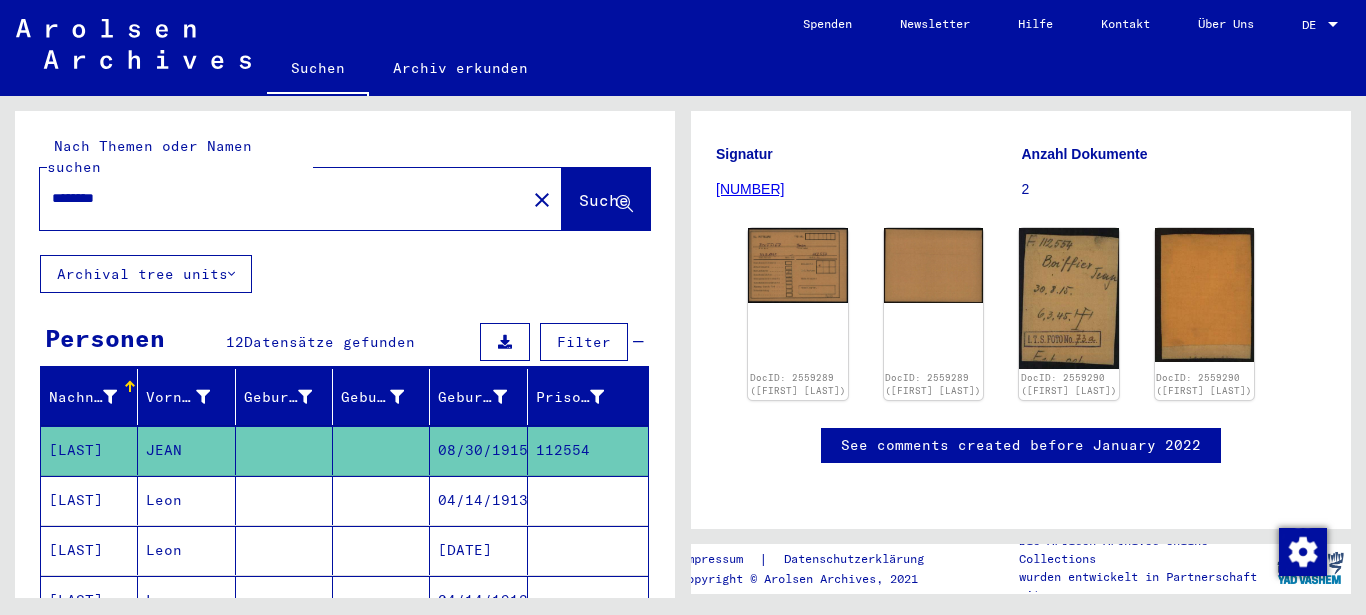 click on "Leon" at bounding box center [186, 550] 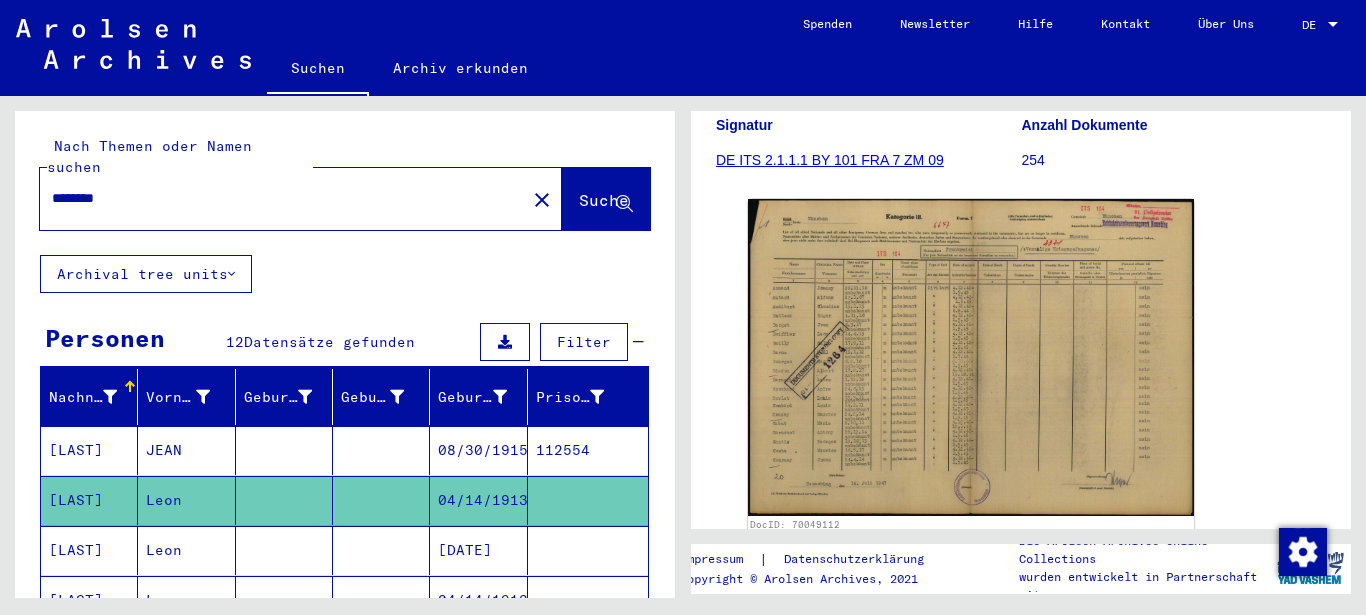 scroll, scrollTop: 324, scrollLeft: 0, axis: vertical 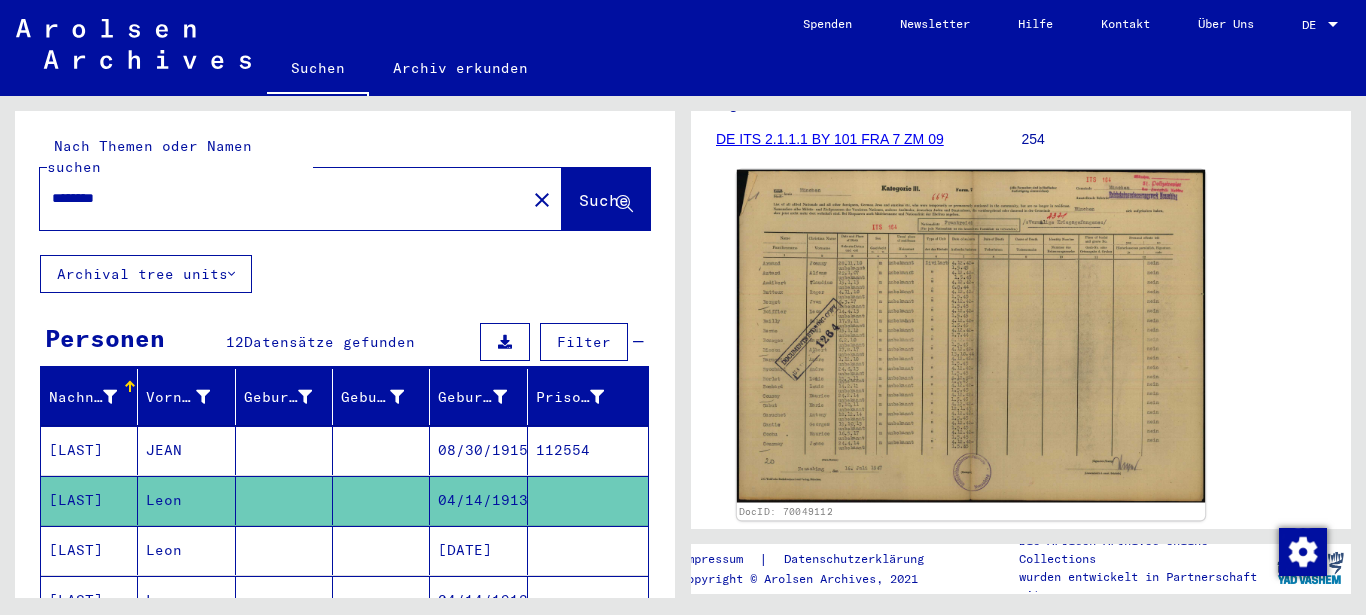 click 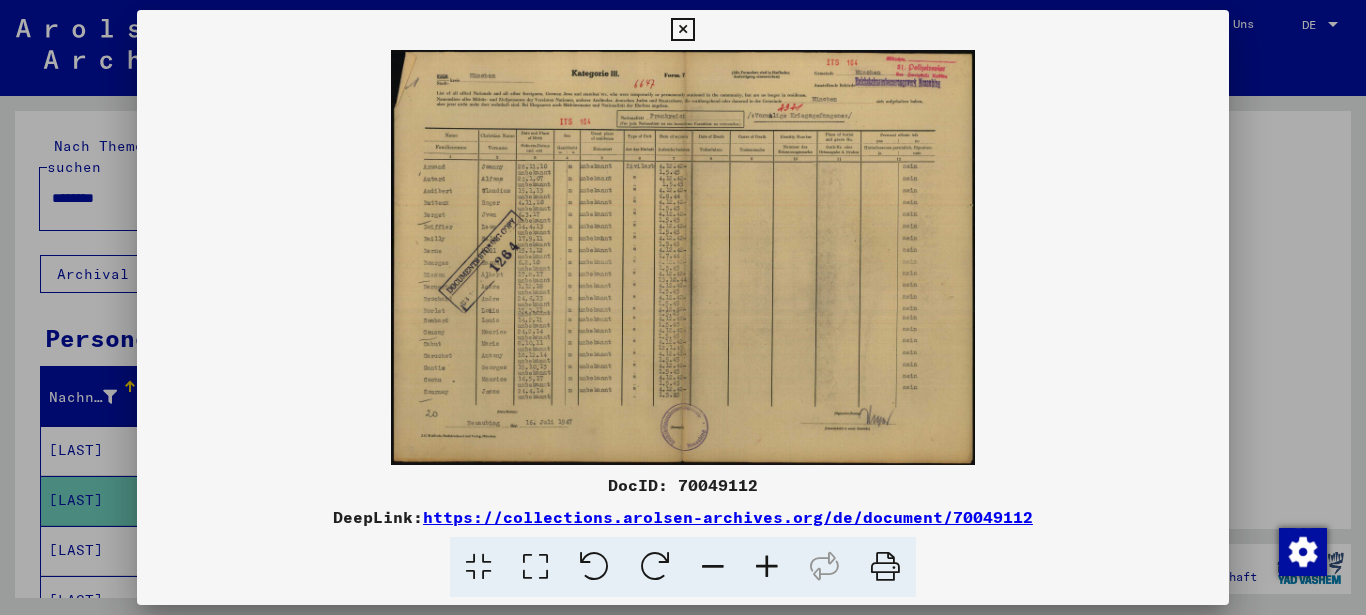 click at bounding box center (767, 567) 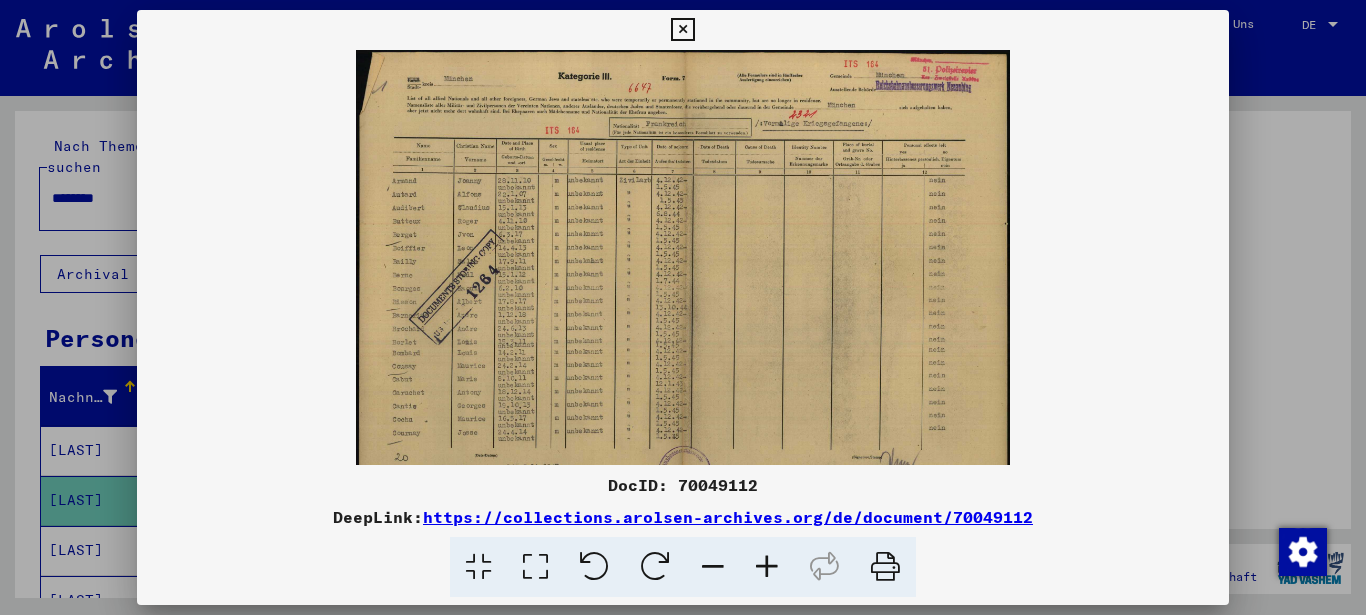click at bounding box center (767, 567) 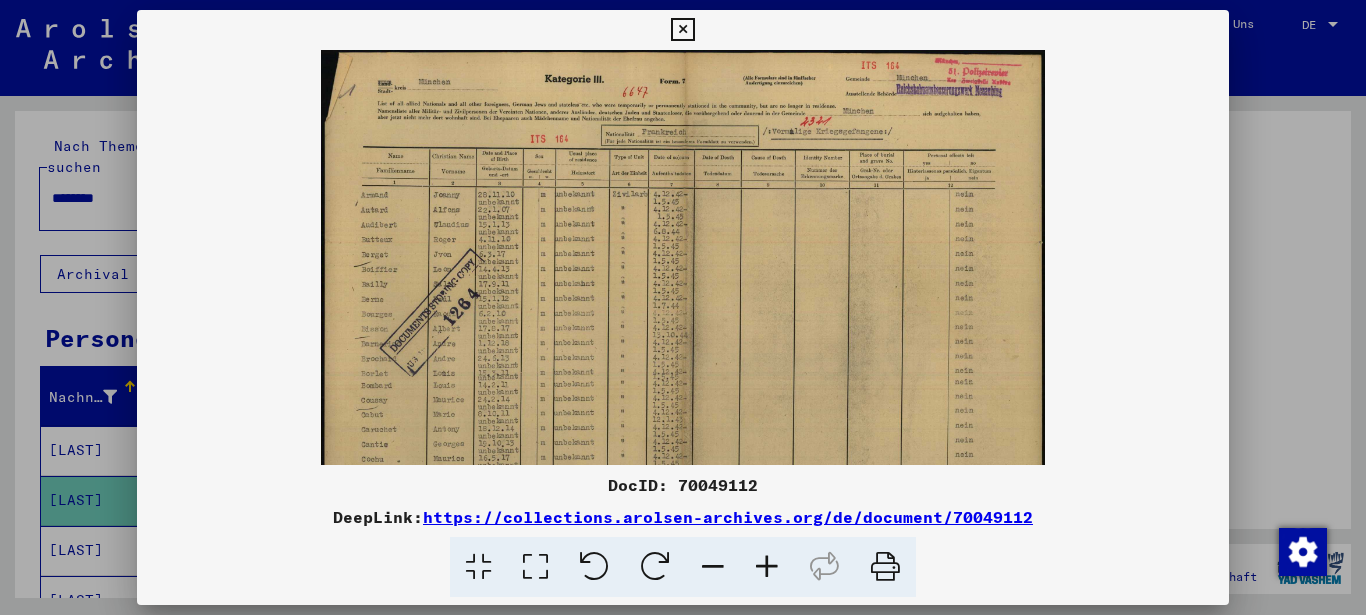 click at bounding box center (767, 567) 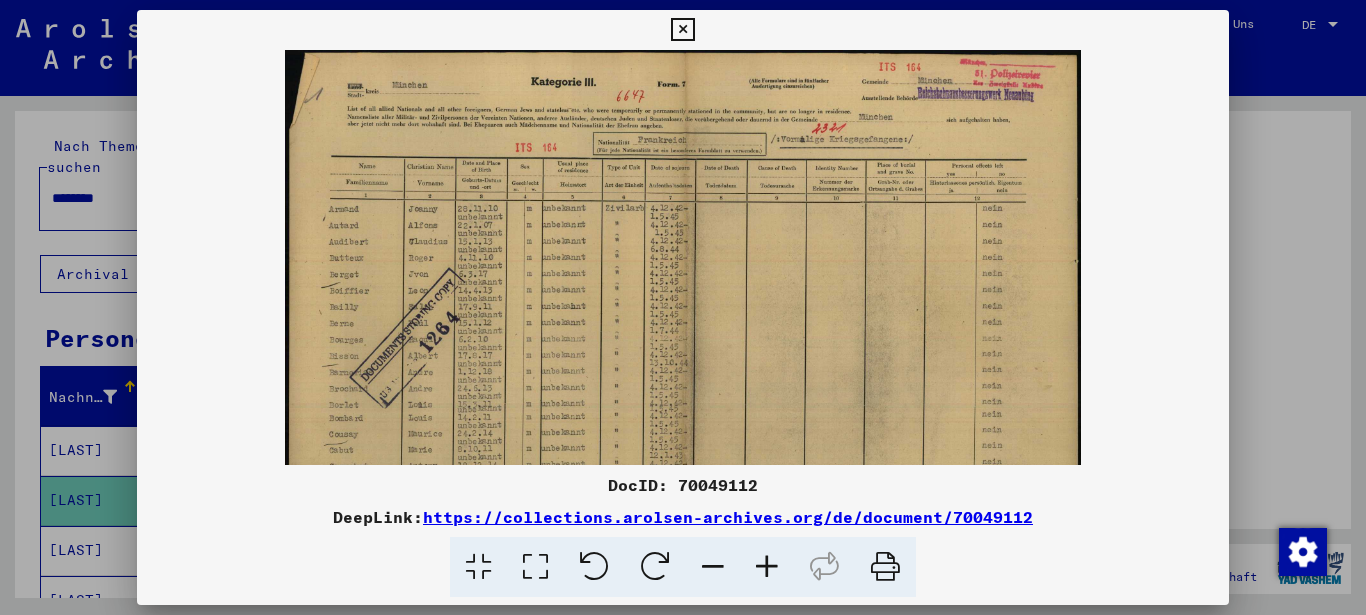 click at bounding box center [767, 567] 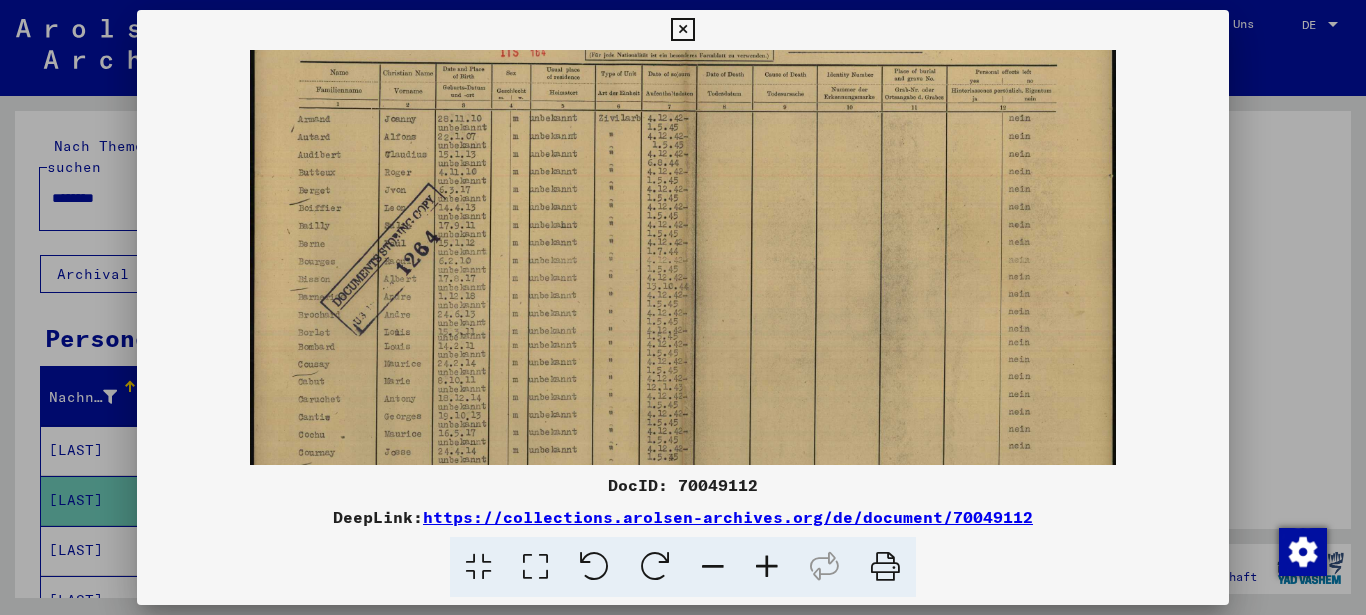 scroll, scrollTop: 124, scrollLeft: 0, axis: vertical 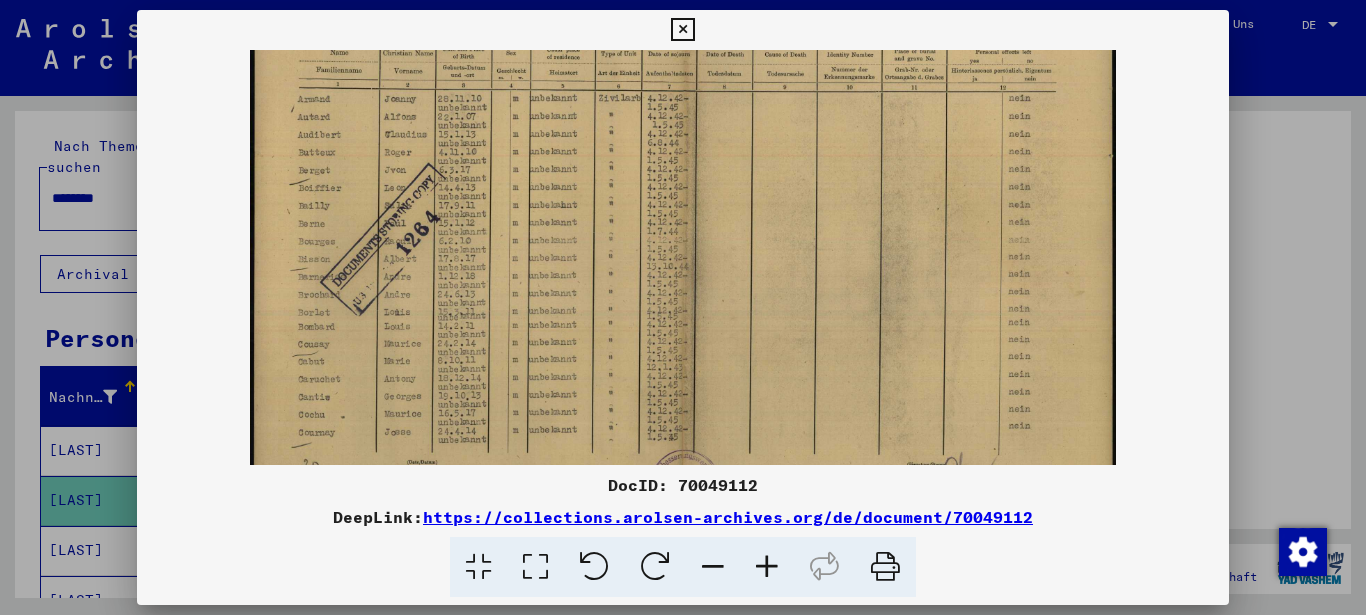 drag, startPoint x: 538, startPoint y: 379, endPoint x: 560, endPoint y: 259, distance: 122 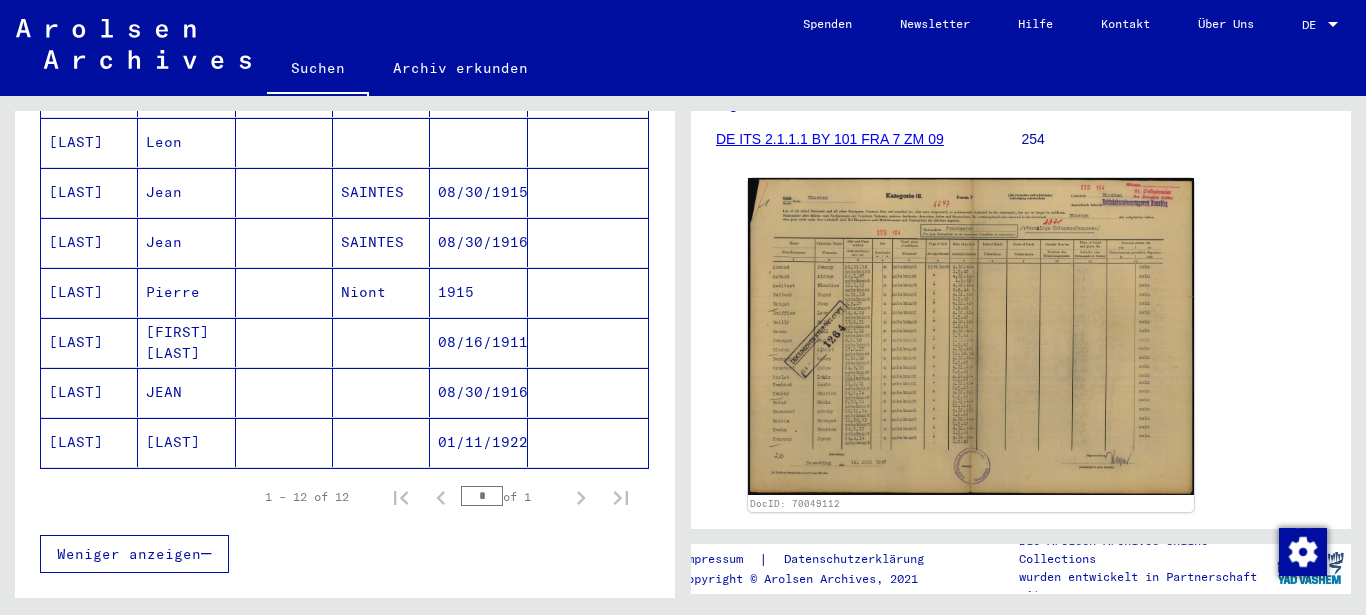 scroll, scrollTop: 648, scrollLeft: 0, axis: vertical 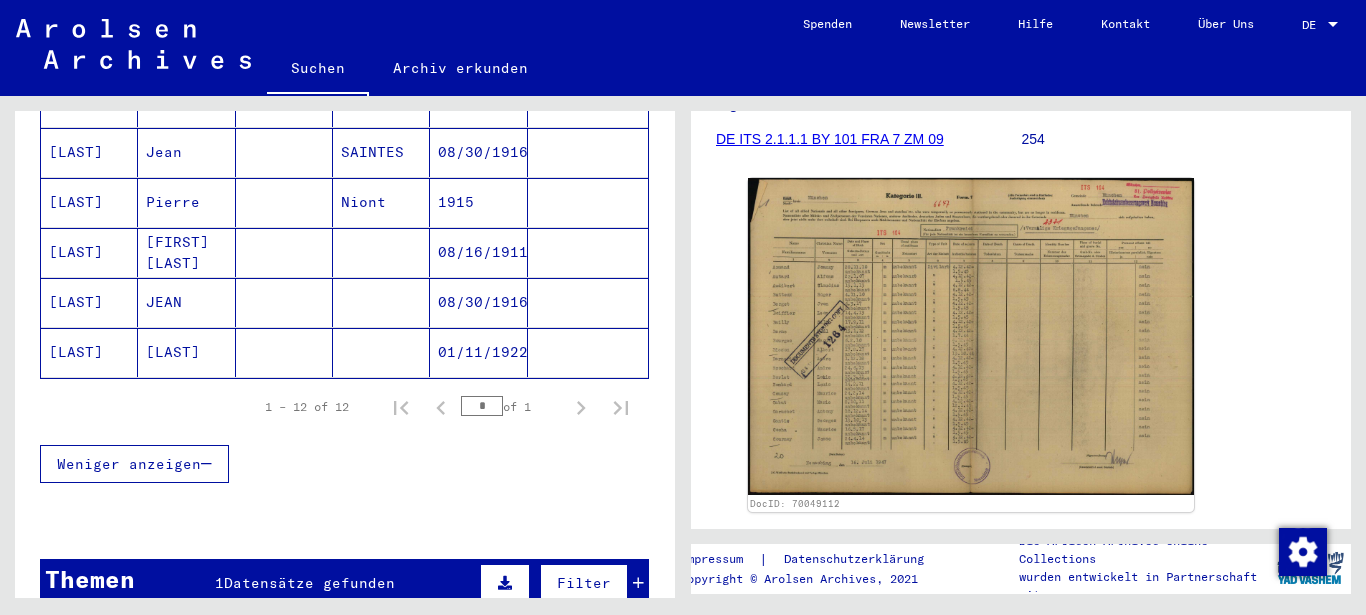 click on "[LAST]" 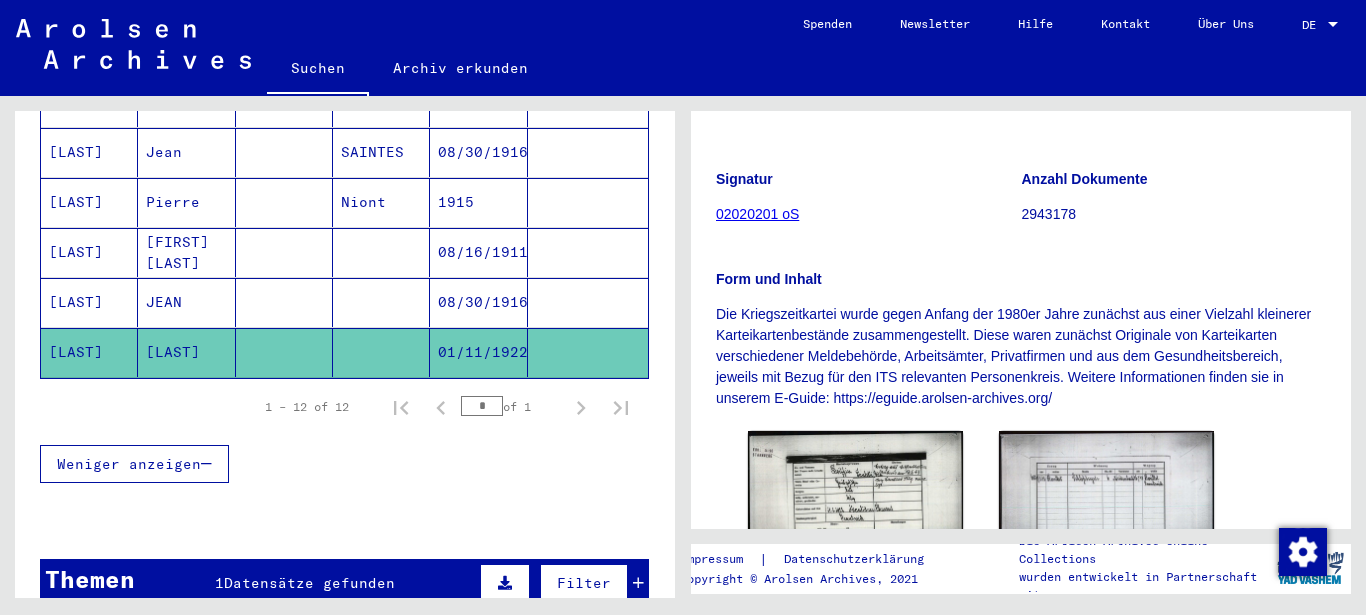 scroll, scrollTop: 324, scrollLeft: 0, axis: vertical 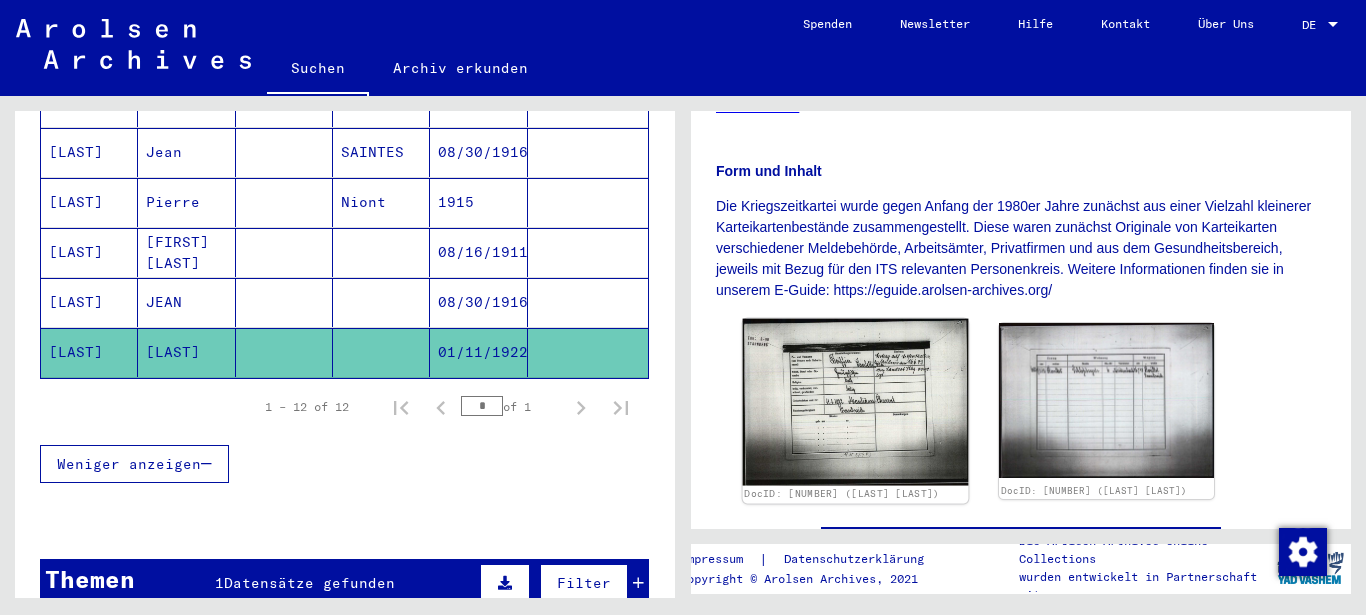 click 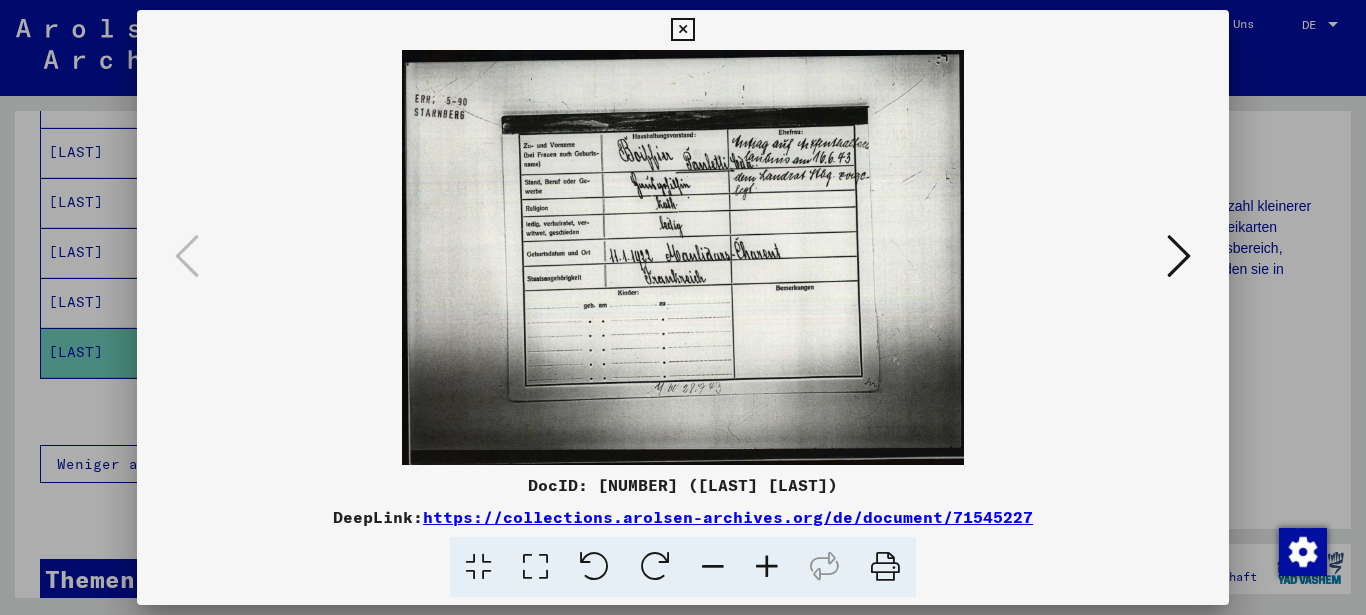 click at bounding box center (682, 30) 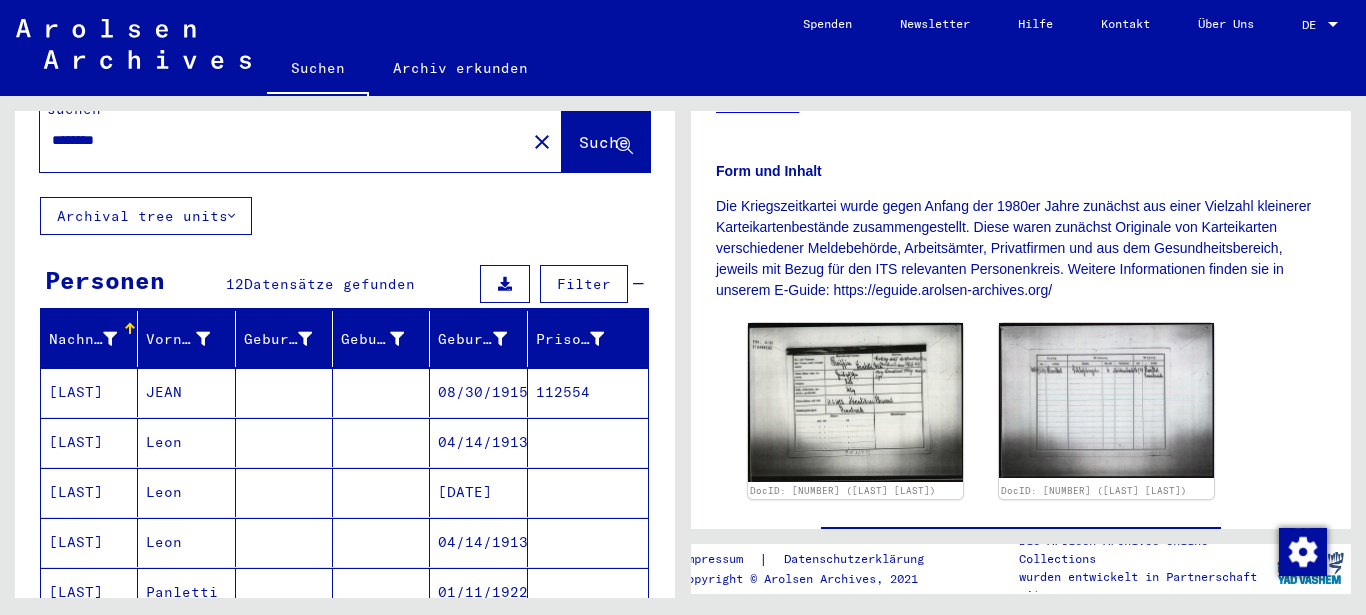 scroll, scrollTop: 0, scrollLeft: 0, axis: both 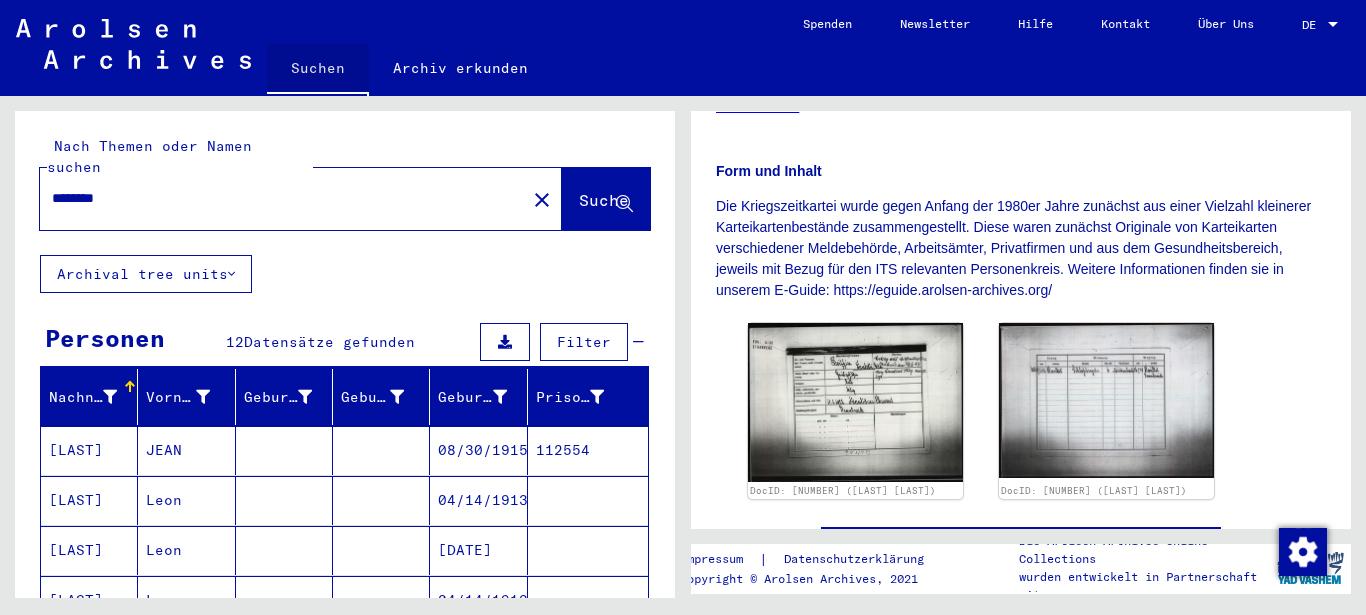 click on "Suchen" 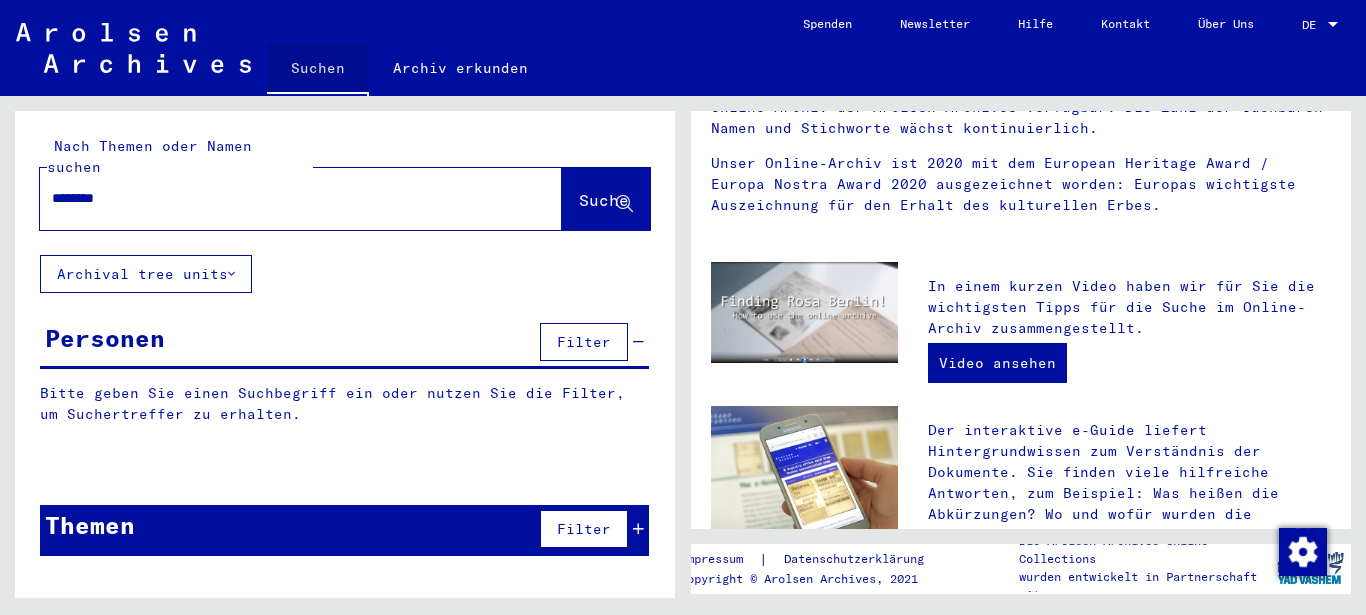scroll, scrollTop: 0, scrollLeft: 0, axis: both 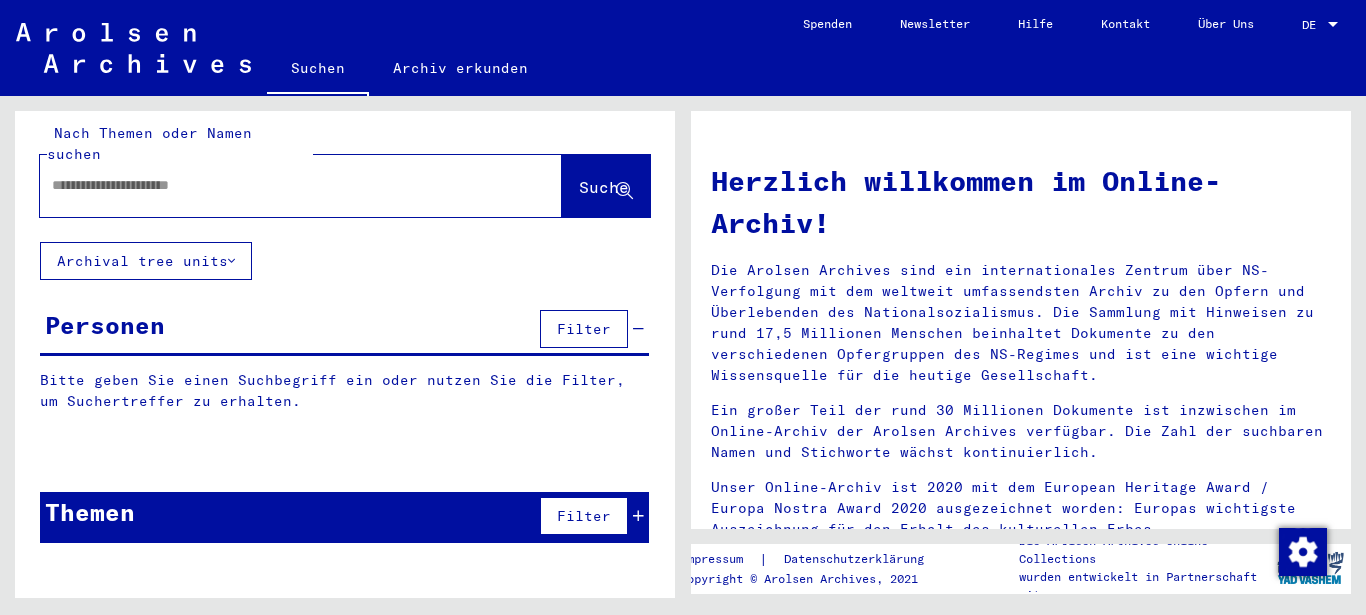 click on "Themen  Filter" at bounding box center [344, 517] 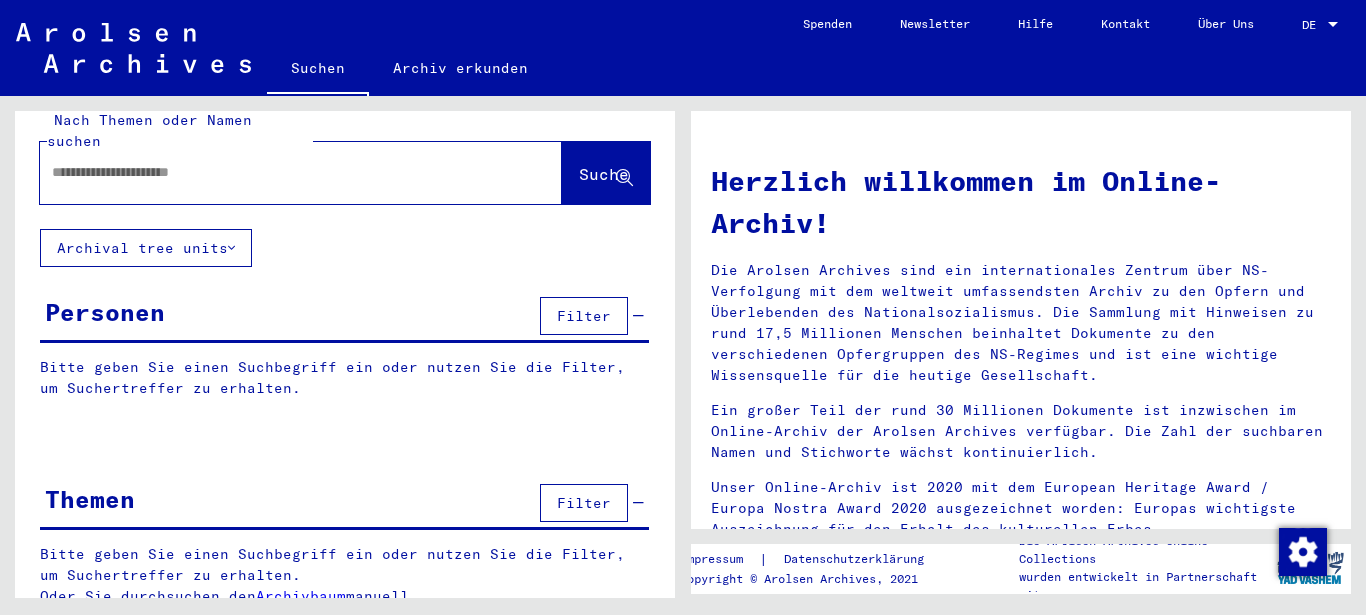 scroll, scrollTop: 29, scrollLeft: 0, axis: vertical 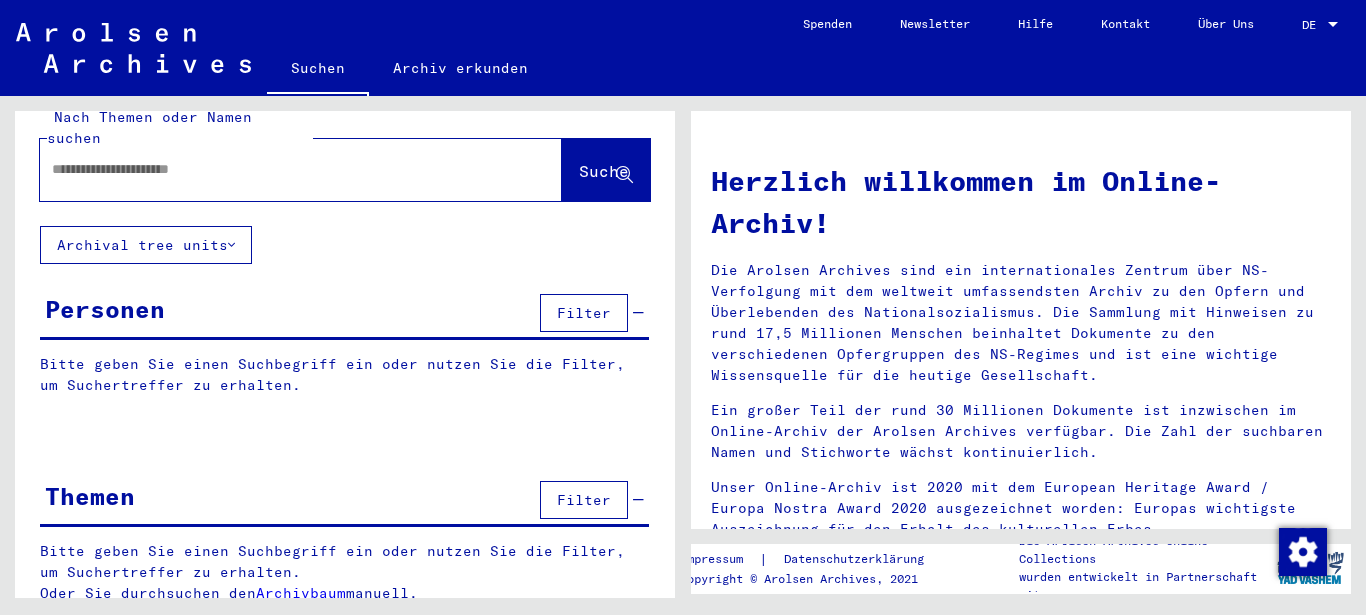 click on "Themen  Filter" at bounding box center (344, 501) 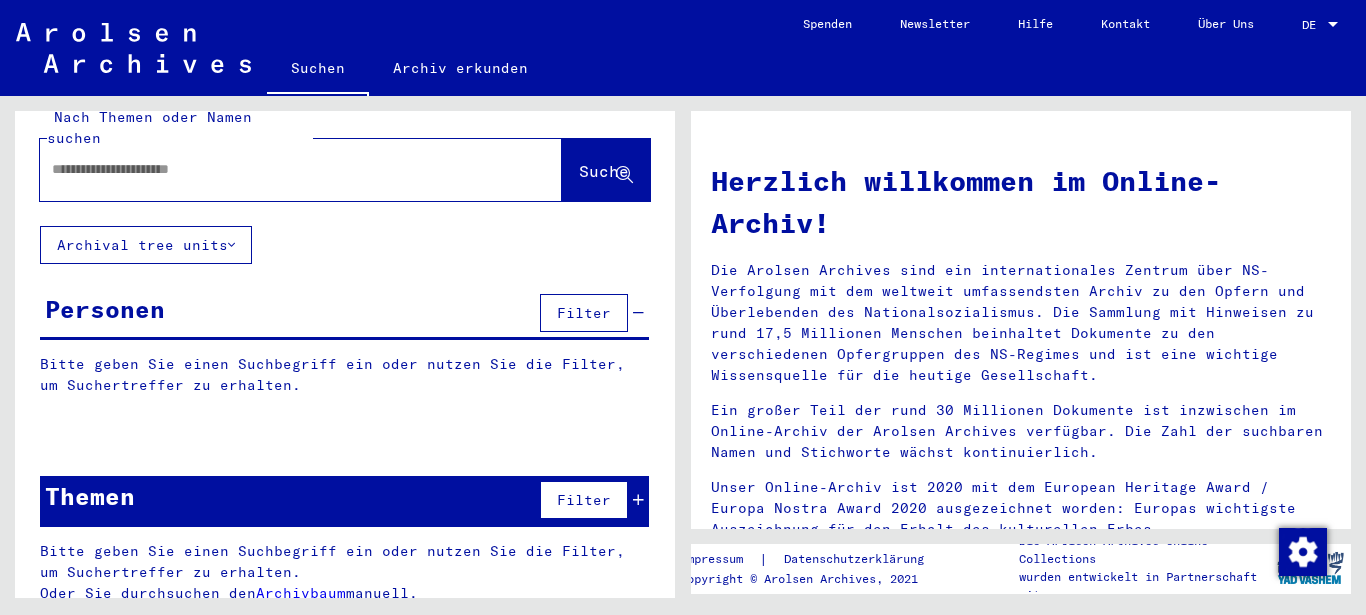 scroll, scrollTop: 13, scrollLeft: 0, axis: vertical 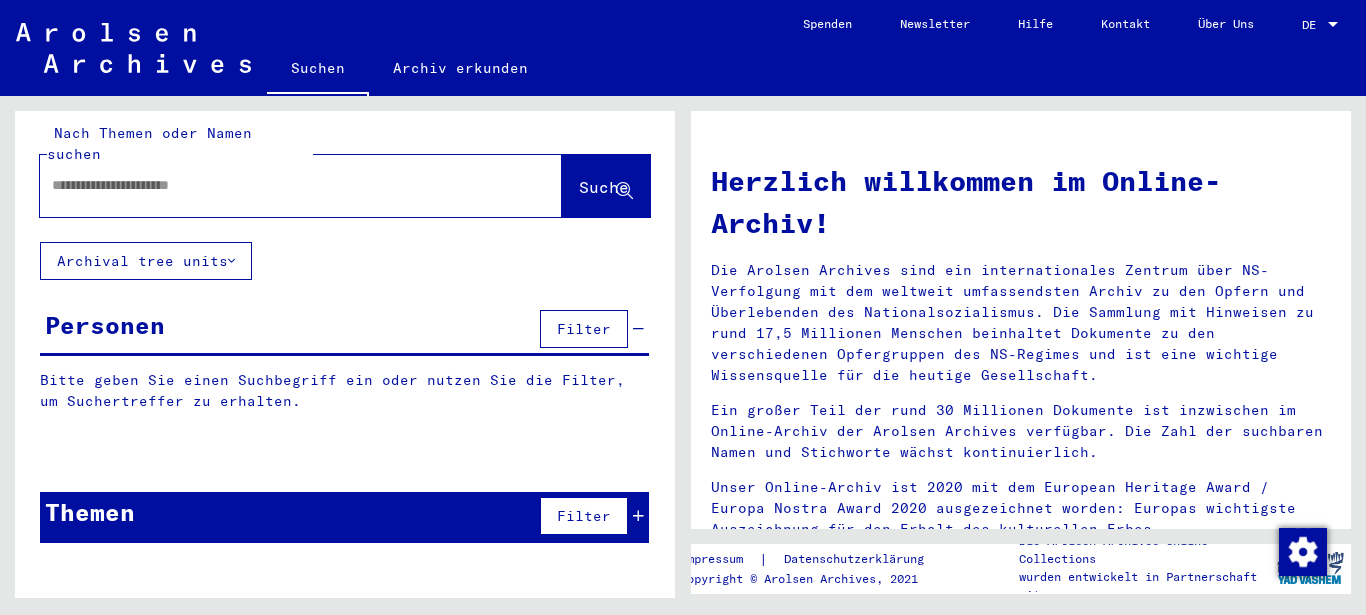 click on "Themen  Filter" at bounding box center (344, 517) 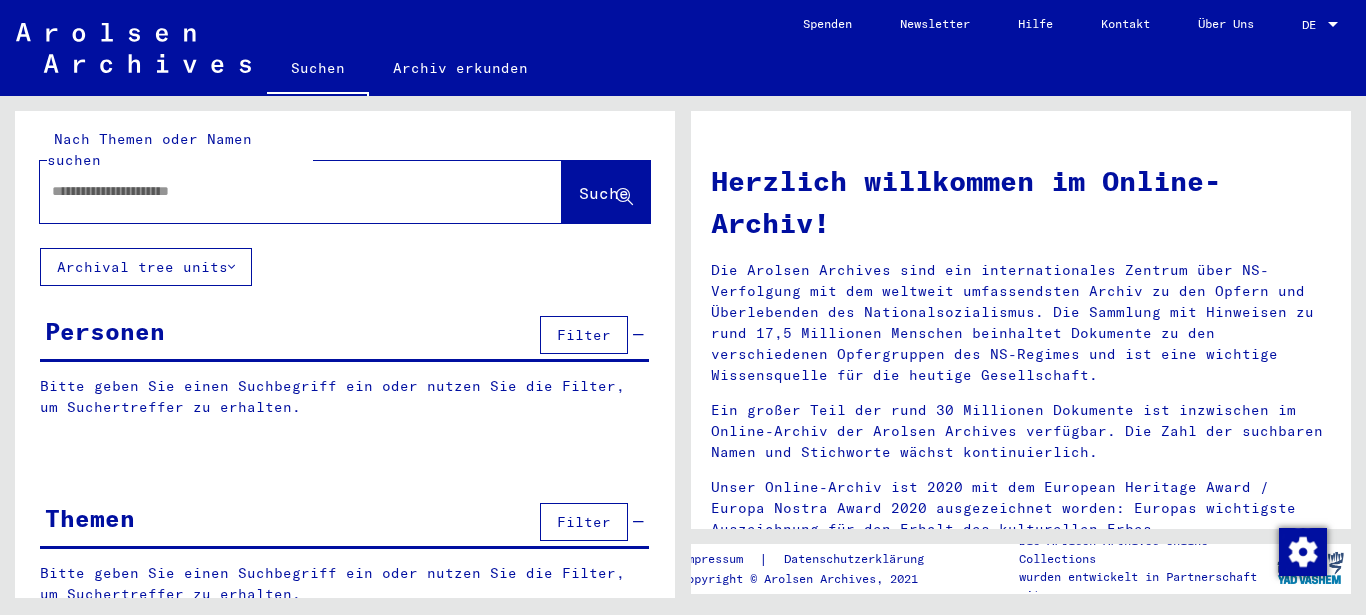 scroll, scrollTop: 0, scrollLeft: 0, axis: both 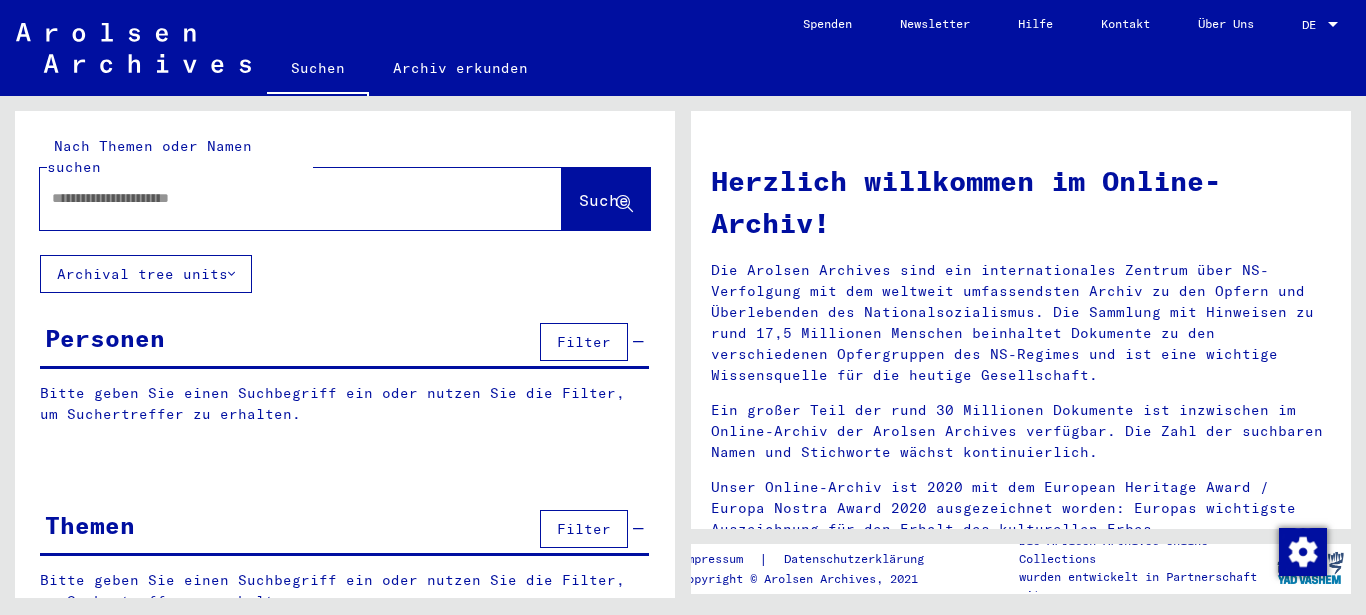 click at bounding box center (277, 198) 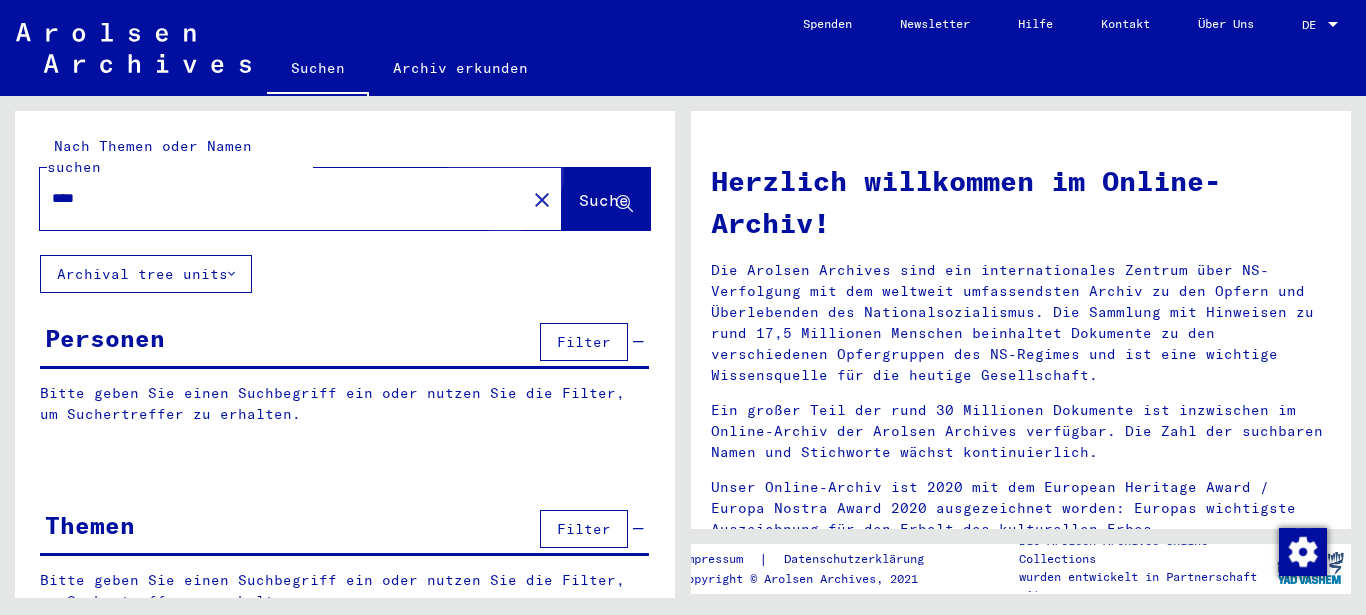 click on "Suche" 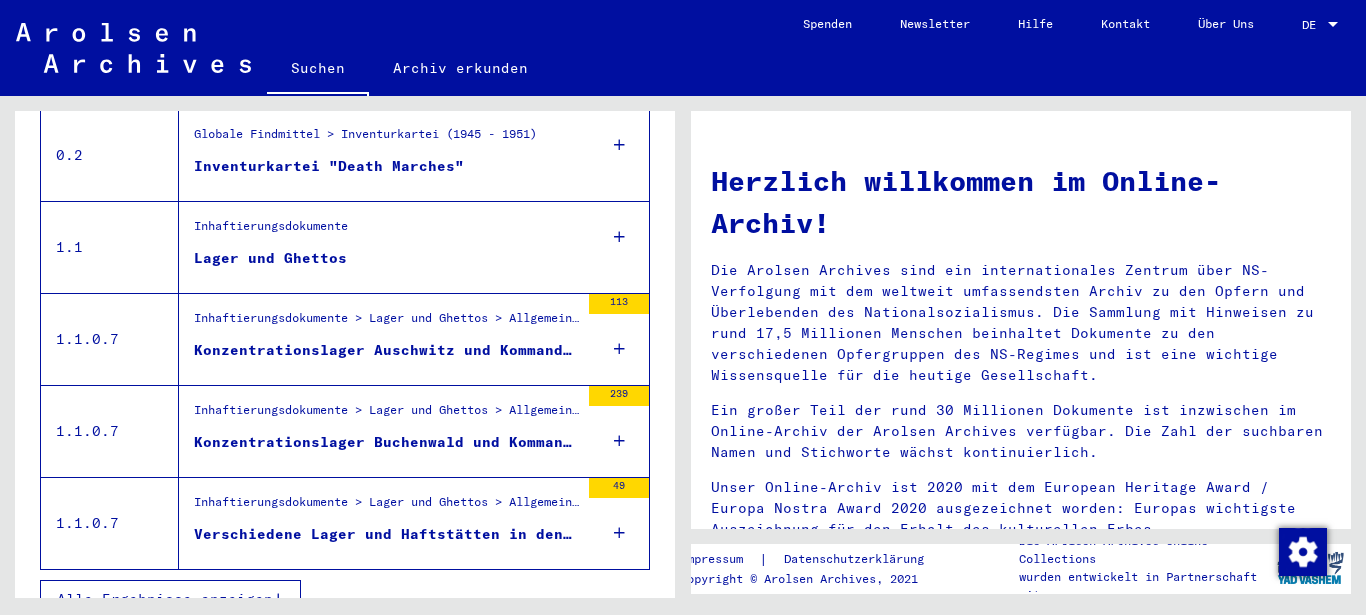 scroll, scrollTop: 784, scrollLeft: 0, axis: vertical 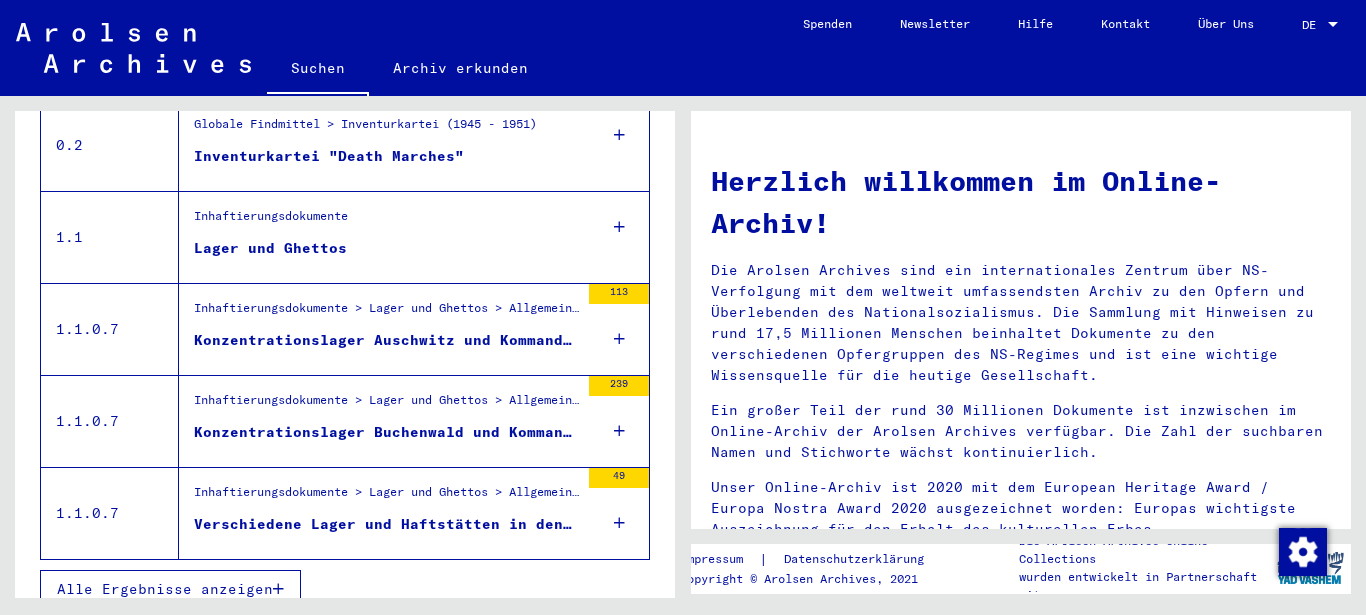 click at bounding box center (278, 589) 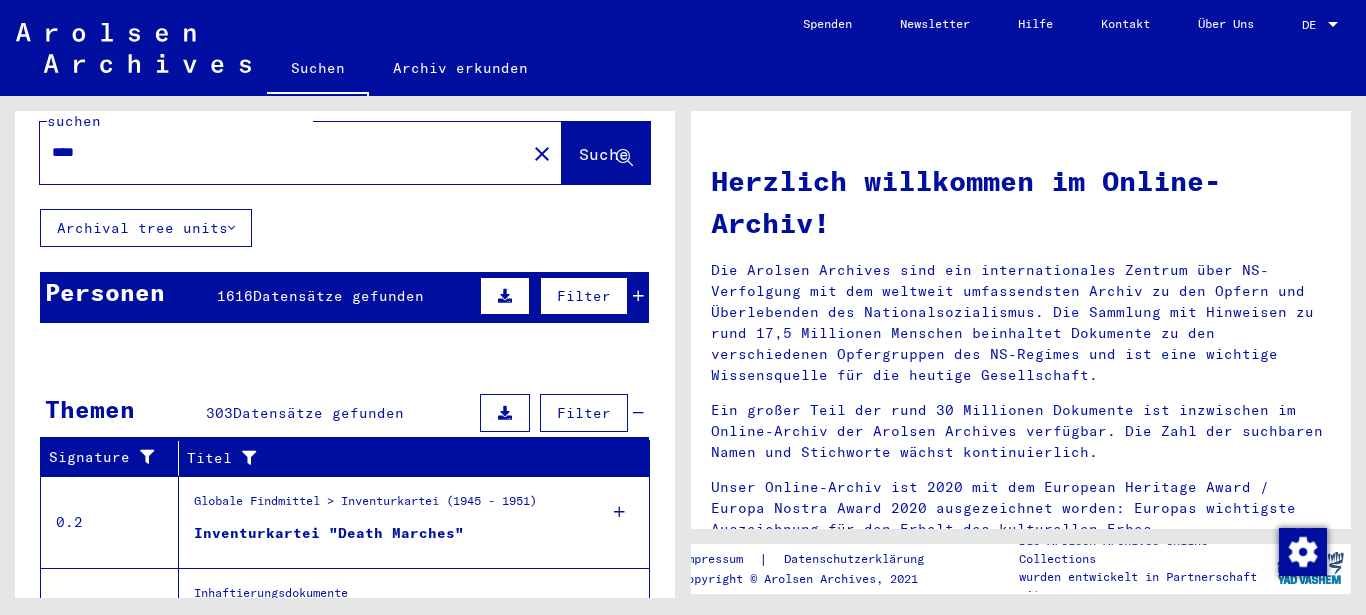 scroll, scrollTop: 0, scrollLeft: 0, axis: both 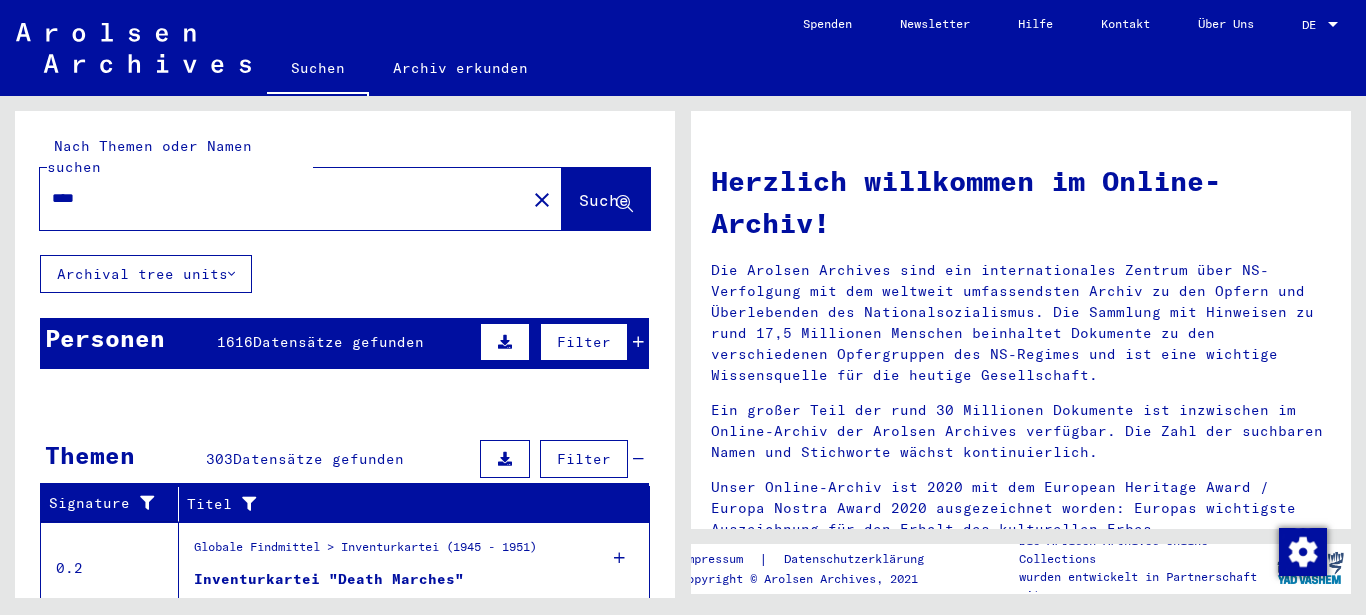 click on "****" at bounding box center (277, 198) 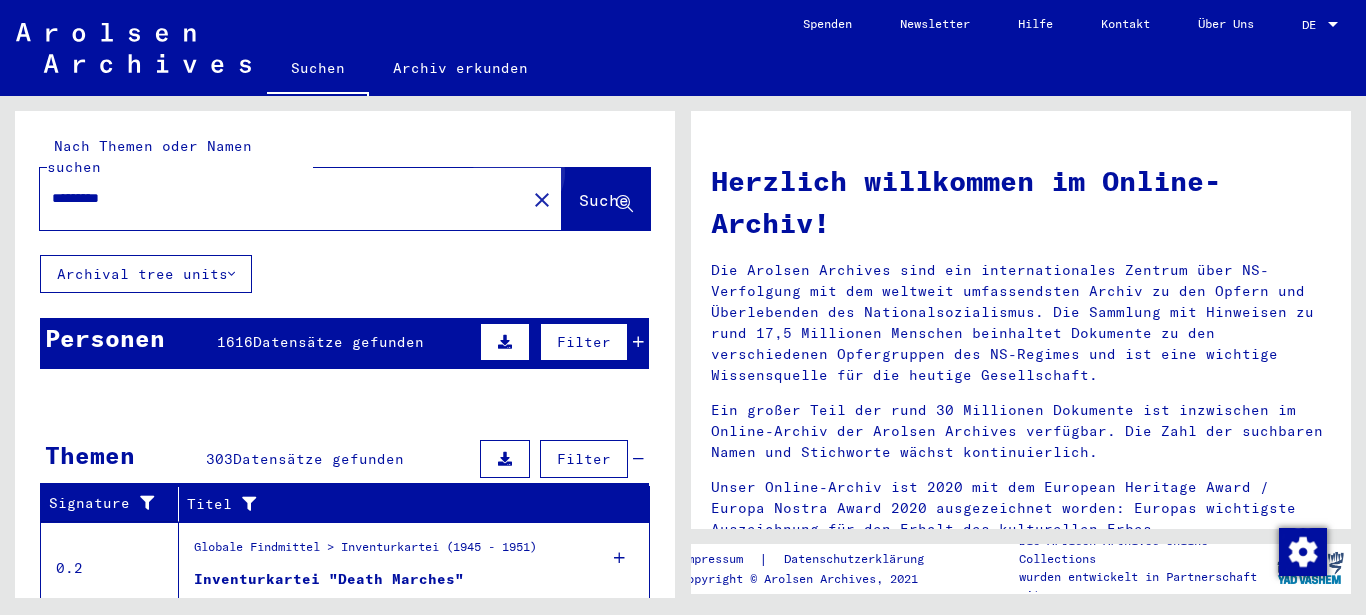 click on "Suche" 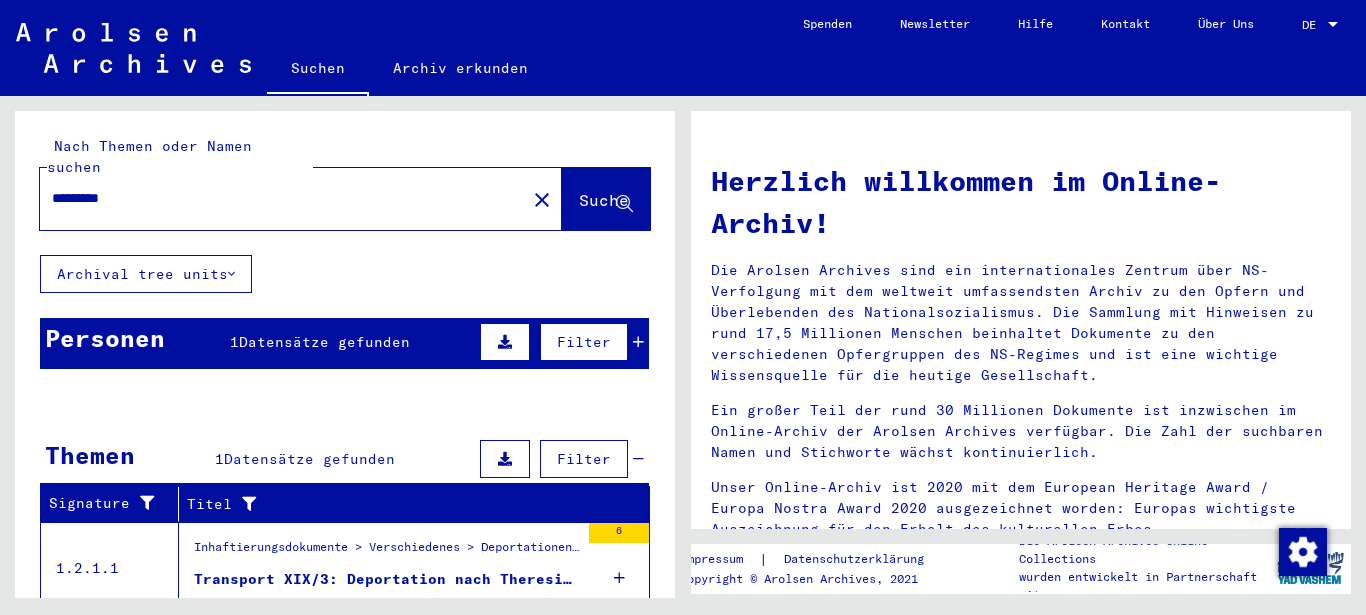 scroll, scrollTop: 55, scrollLeft: 0, axis: vertical 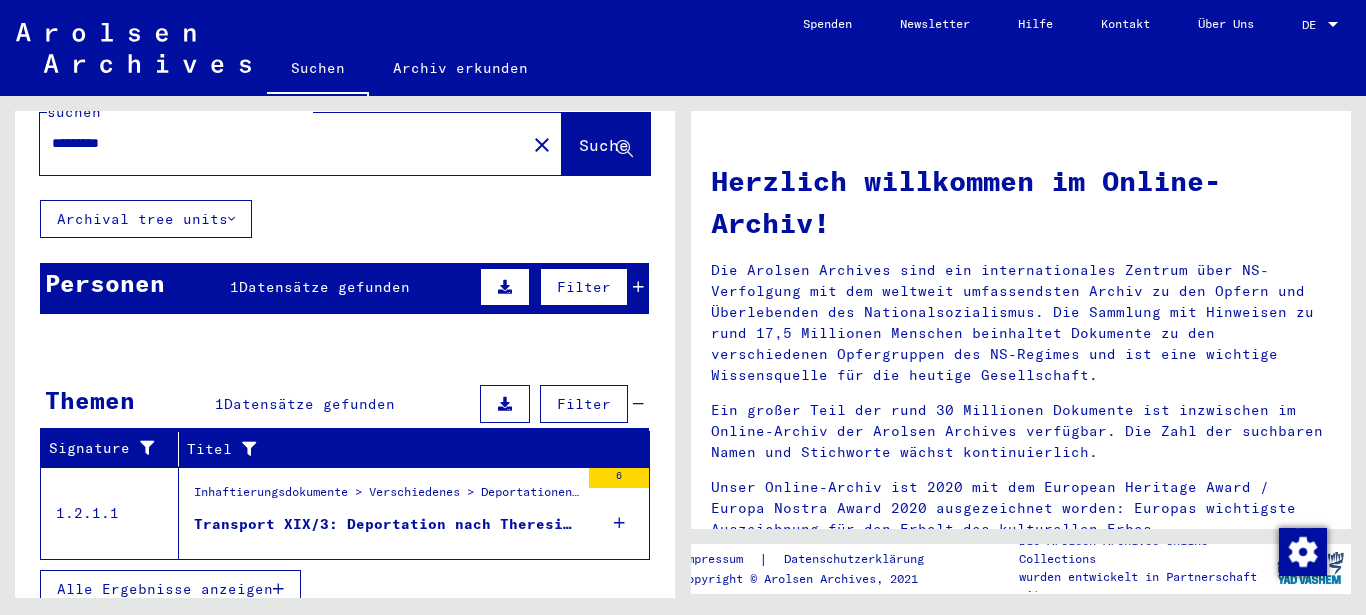 click on "Transport XIX/3: Deportation nach Theresienstadt, 27.11.1942" at bounding box center [386, 524] 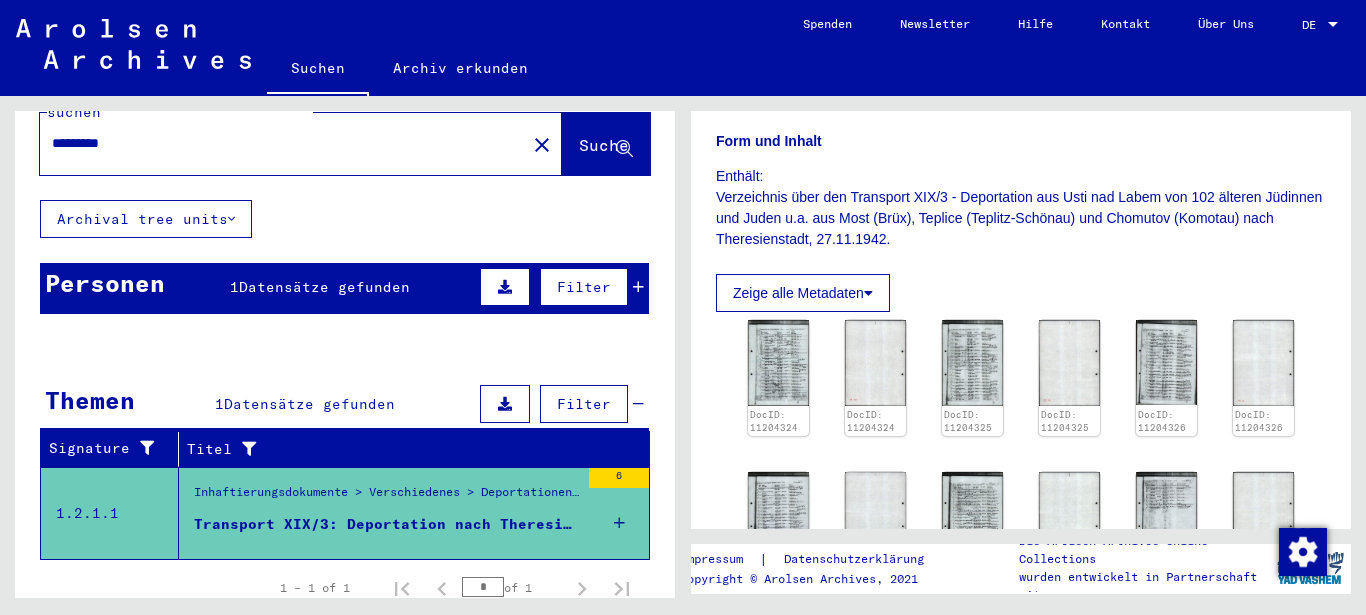 scroll, scrollTop: 756, scrollLeft: 0, axis: vertical 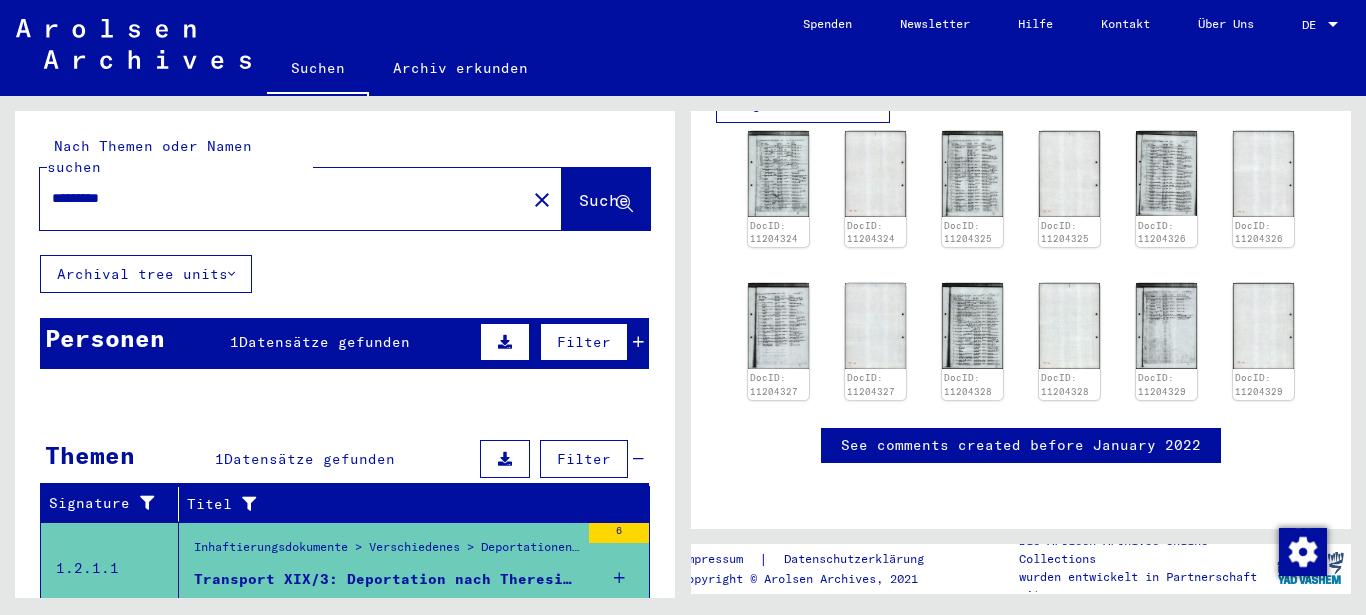 click on "Nach Themen oder Namen suchen ********* close Suche Archival tree units Personen 1 Datensätze gefunden Filter Nachname Vorname Geburtsname Geburt Geburtsdatum Prisoner # [LAST] [FIRST] Brüx-[CITY] [DATE] Alle Ergebnisse anzeigen Signature Nachname Vorname Geburtsname Geburt Geburtsdatum Prisoner # Vater (Adoptivvater) Mutter (Adoptivmutter) Religion Nationalität Beruf Haftstätte Sterbedatum Letzter Wohnort Letzter Wohnort (Land) Haftstätte Letzter Wohnort (Provinz) Letzter Wohnort (Ort) Letzter Wohnort (Stadtteil) Letzter Wohnort (Straße) Letzter Wohnort (Hausnummer) 2.2.2.1 - Kriegszeitkartei (Melde- und Registrierkarten, Arbeitsbücher, individueller Schriftverkehr) [LAST] [FIRST] Brüx-[CITY] [DATE] Signature Nachname Vorname Geburtsname Geburt Geburtsdatum Prisoner # 2.2.2.1 - Kriegszeitkartei (Melde- und Registrierkarten, Arbeitsbücher, individueller Schriftverkehr) [LAST] [FIRST] Brüx-[CITY] [DATE] Themen 1 Datensätze gefunden 6 *" 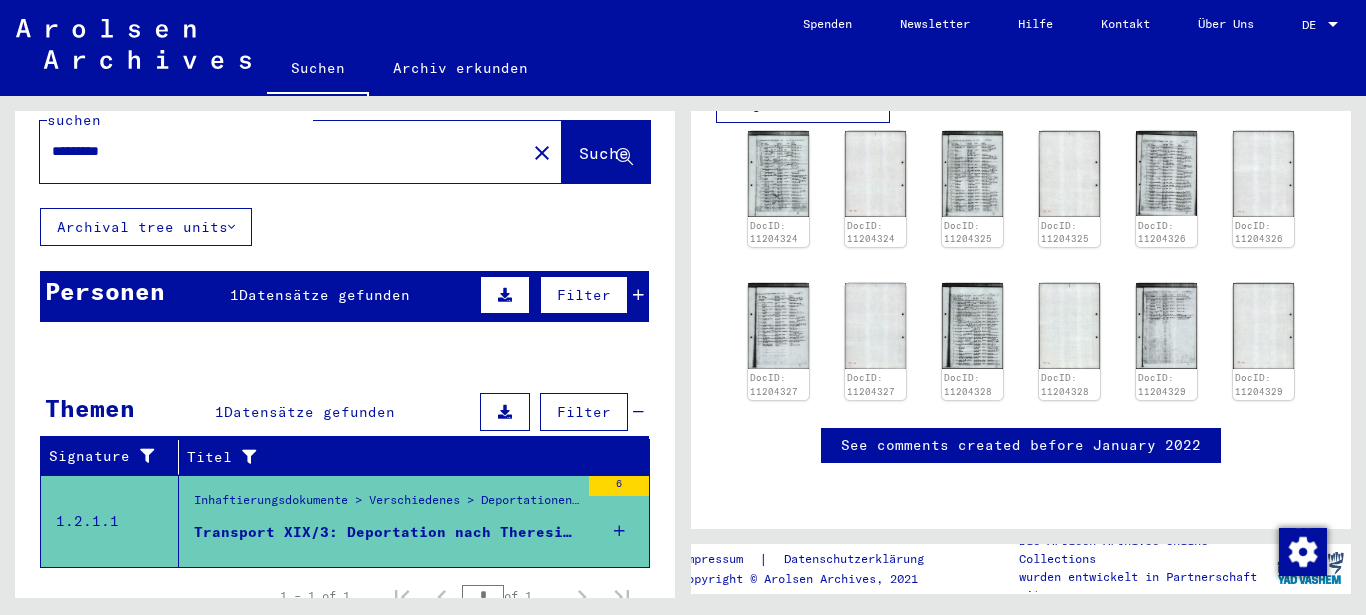 scroll, scrollTop: 0, scrollLeft: 0, axis: both 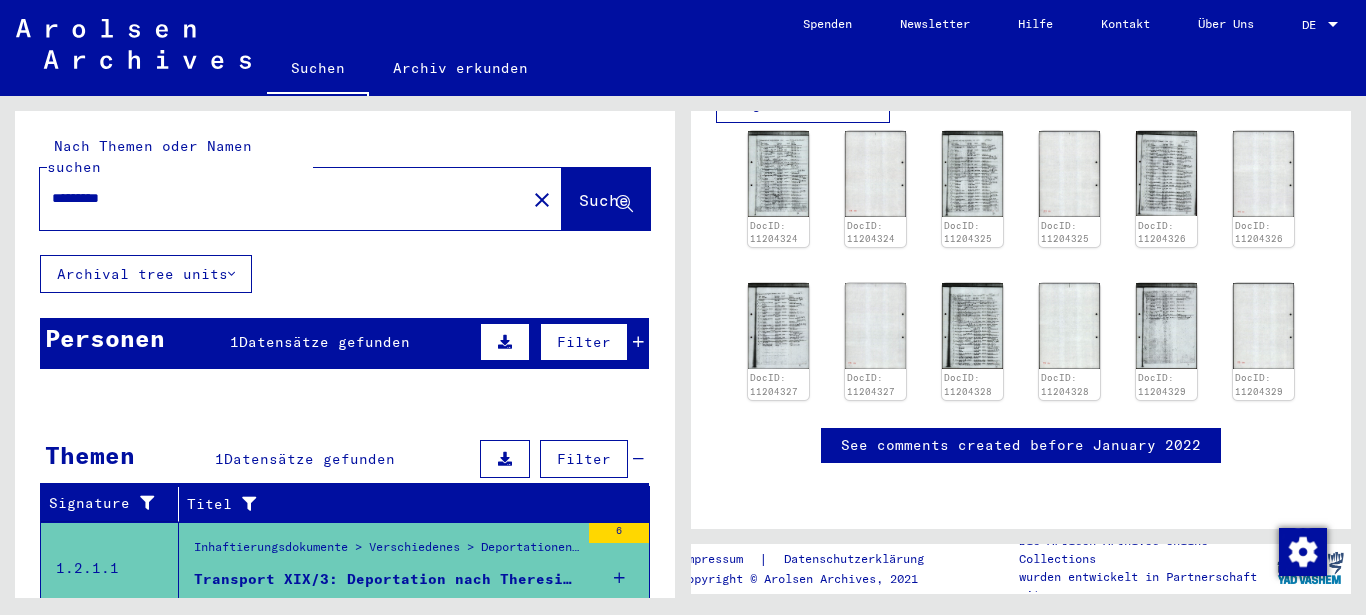 drag, startPoint x: 95, startPoint y: 178, endPoint x: 41, endPoint y: 177, distance: 54.00926 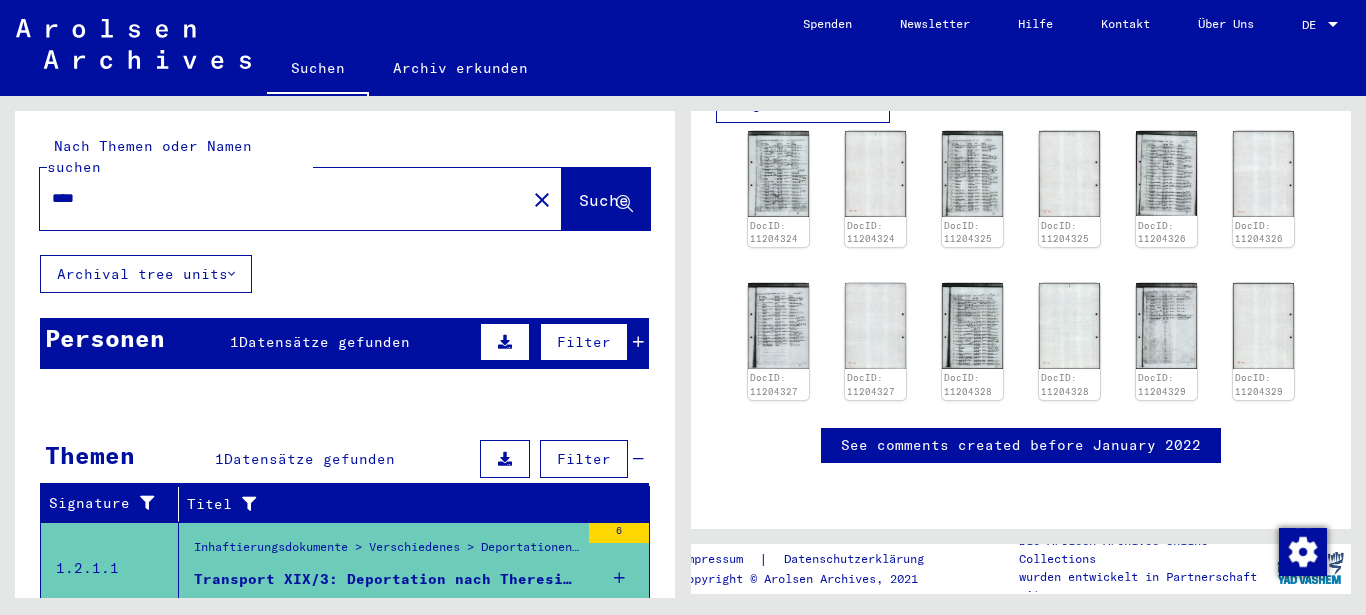 click on "Suche" 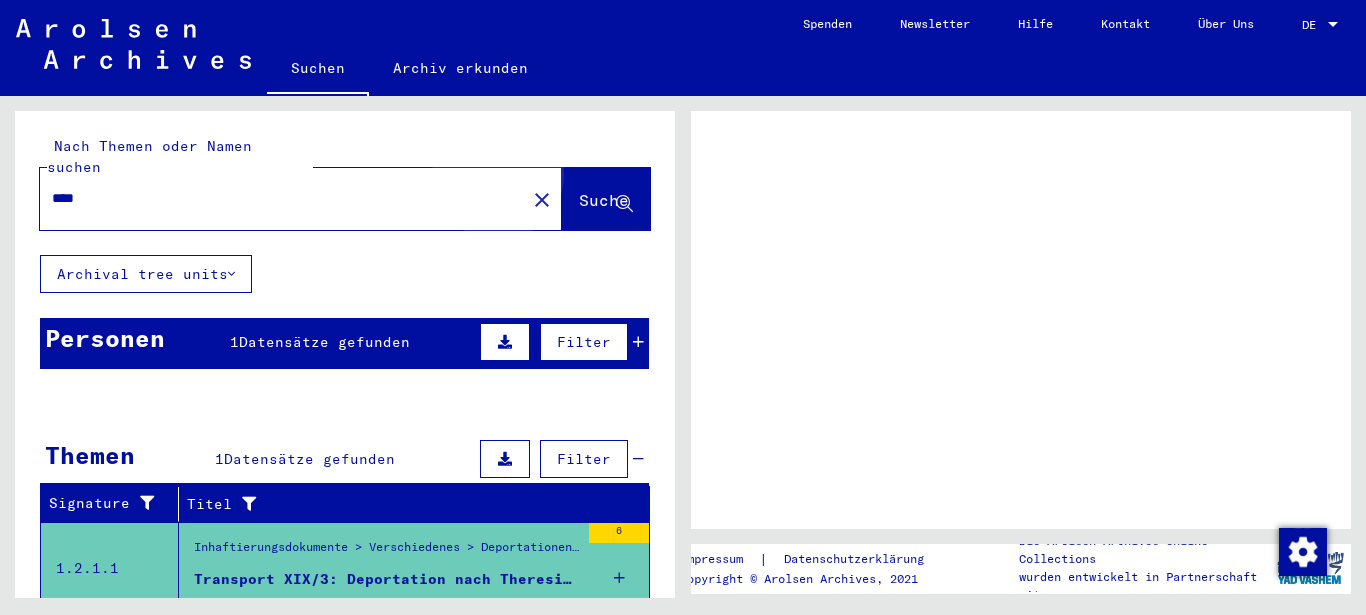 scroll, scrollTop: 0, scrollLeft: 0, axis: both 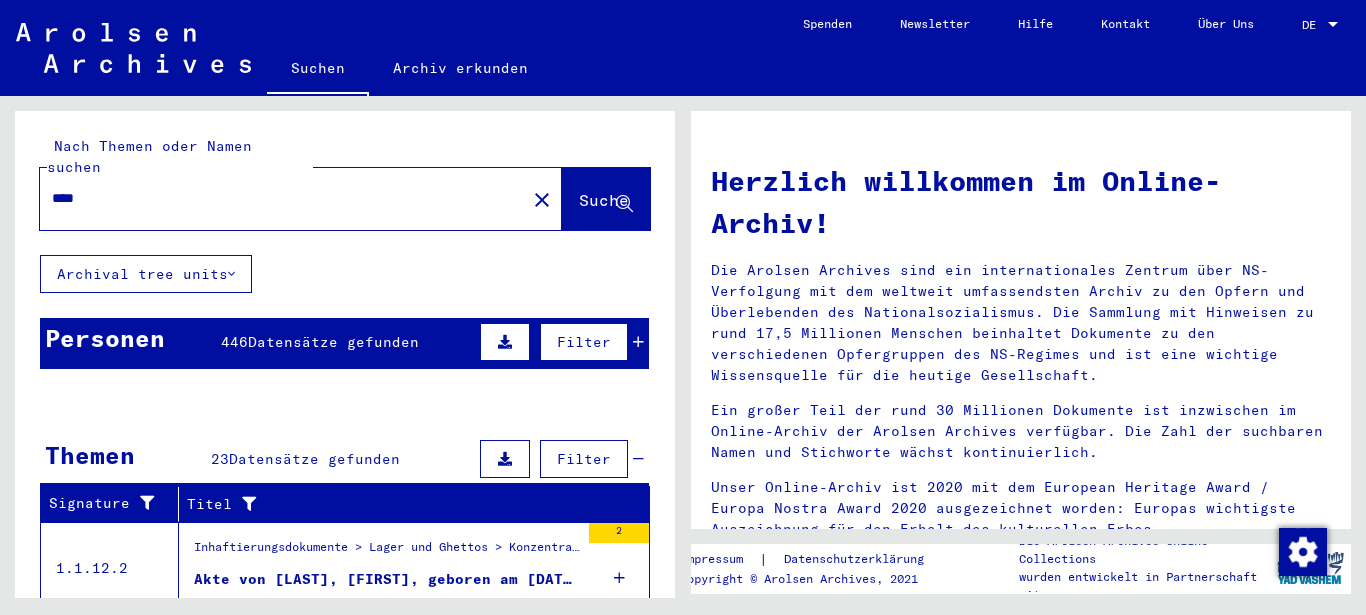 drag, startPoint x: 92, startPoint y: 176, endPoint x: 37, endPoint y: 176, distance: 55 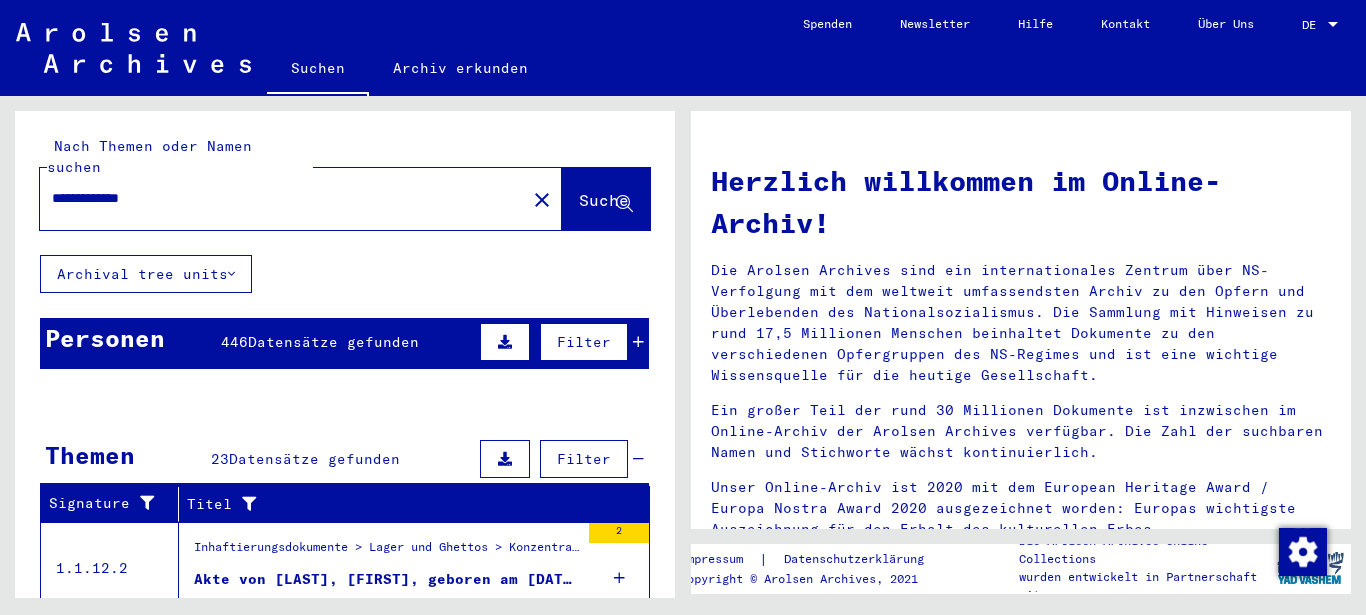 type on "**********" 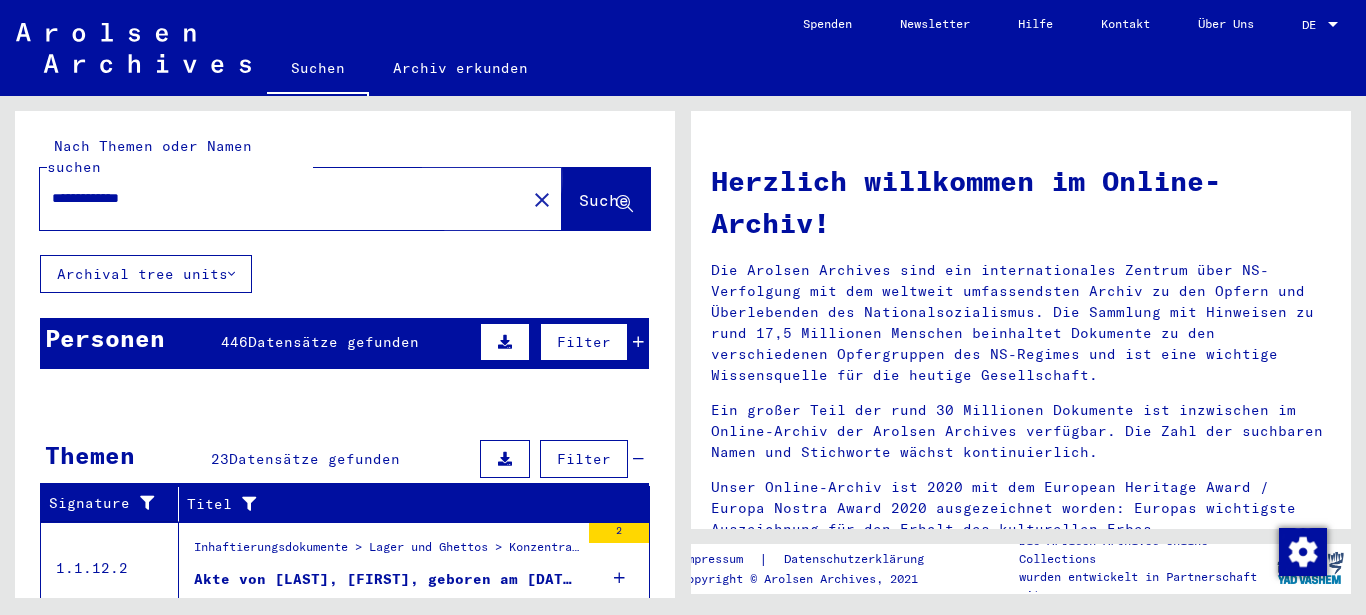 click on "Suche" 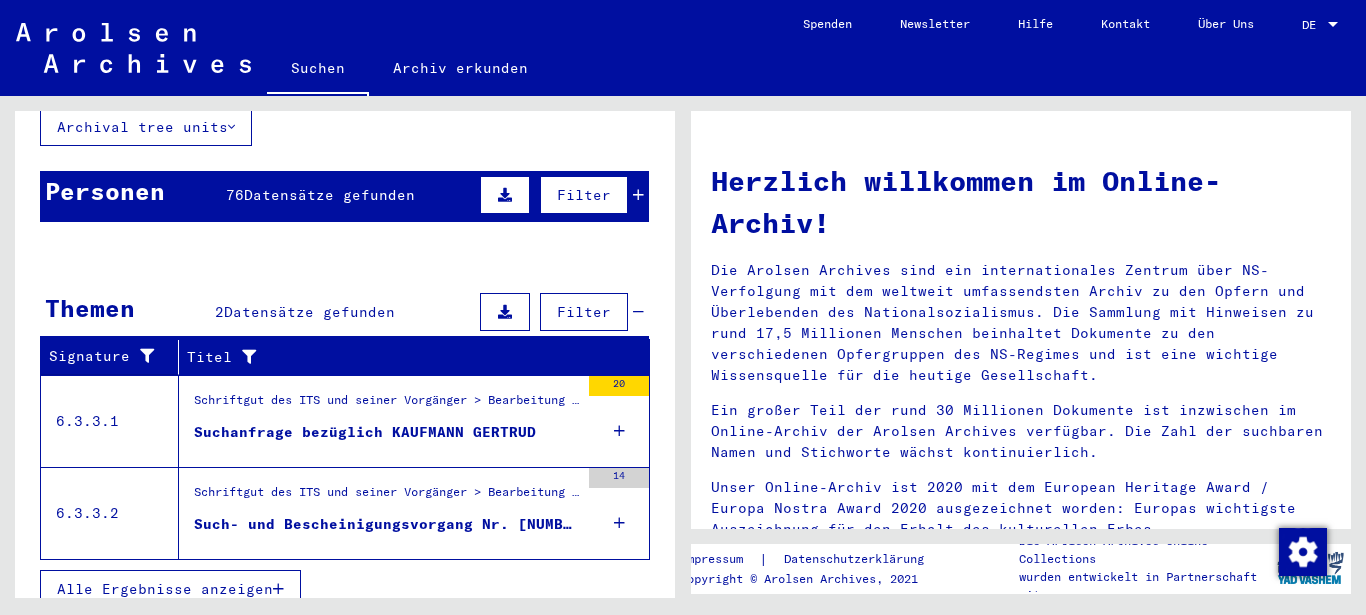 scroll, scrollTop: 0, scrollLeft: 0, axis: both 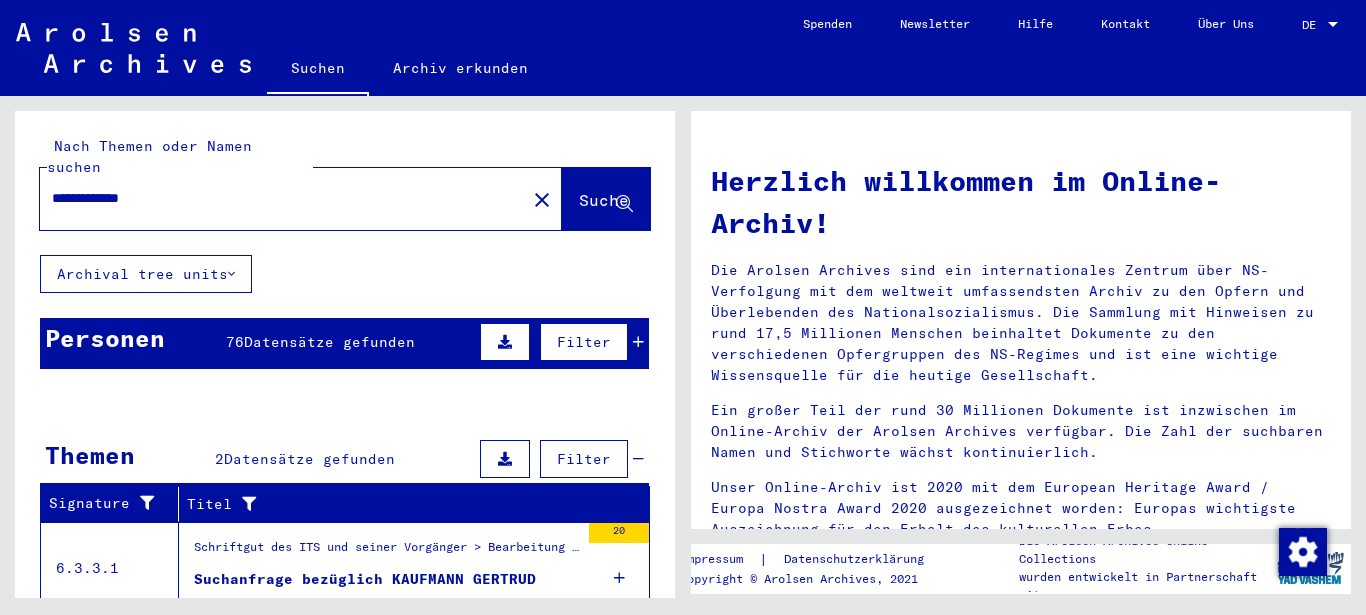 click on "Personen" at bounding box center (105, 338) 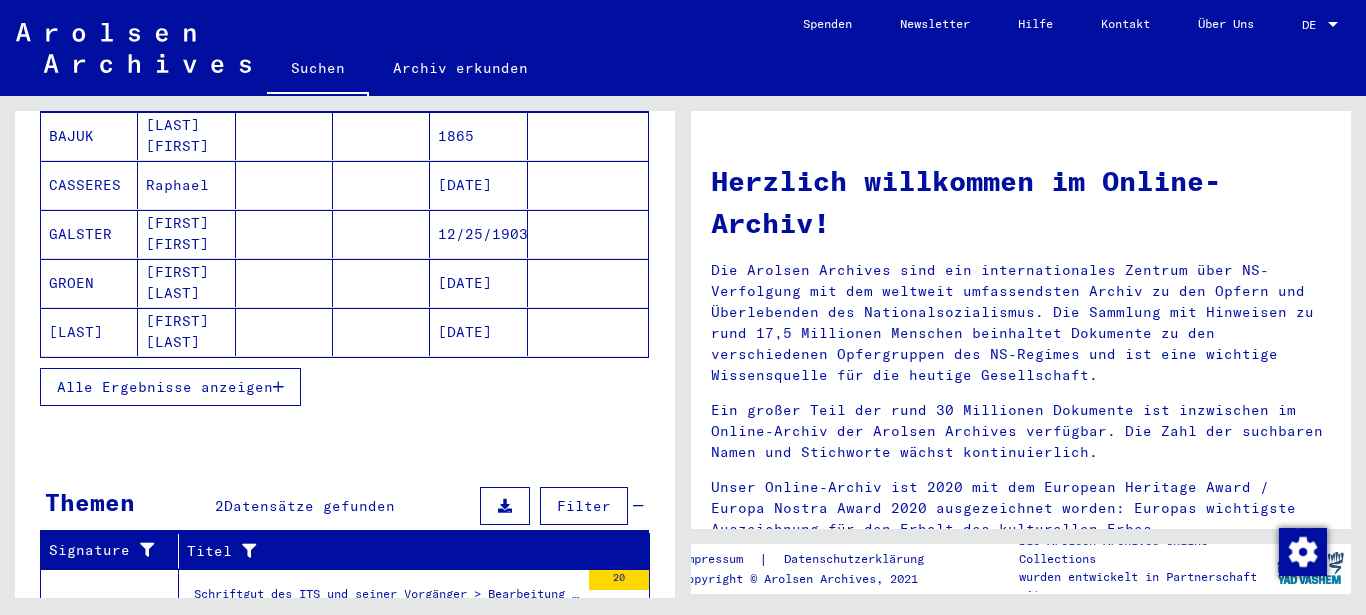 scroll, scrollTop: 324, scrollLeft: 0, axis: vertical 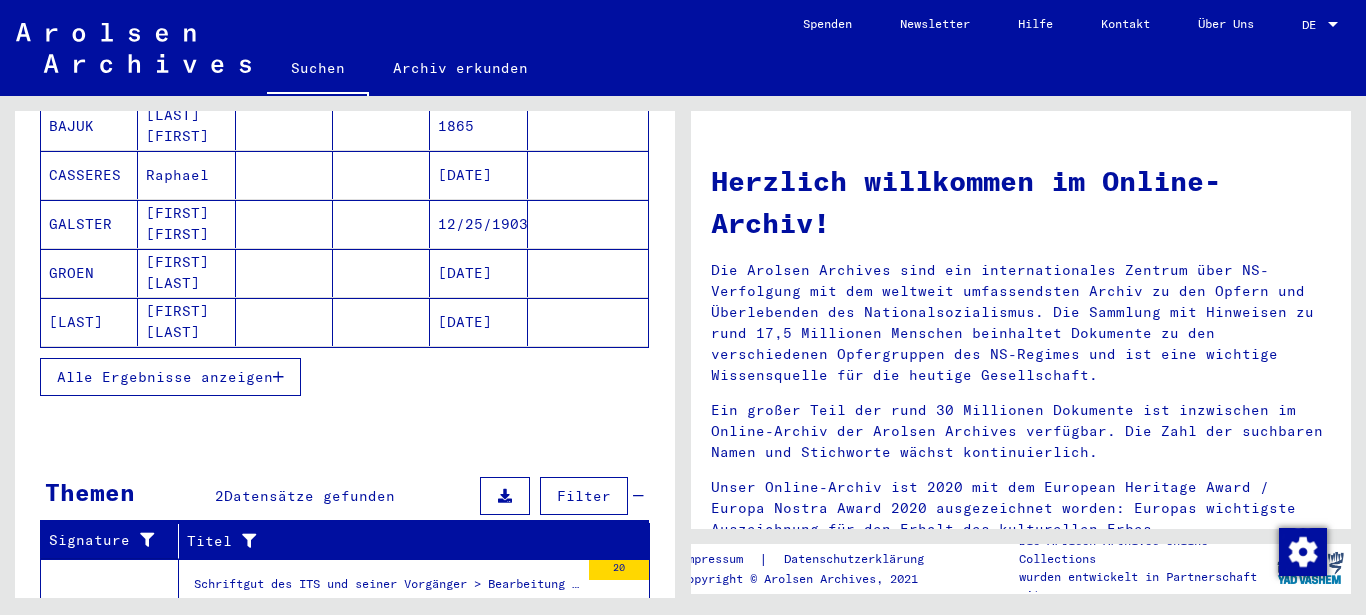 click on "Alle Ergebnisse anzeigen" at bounding box center [165, 377] 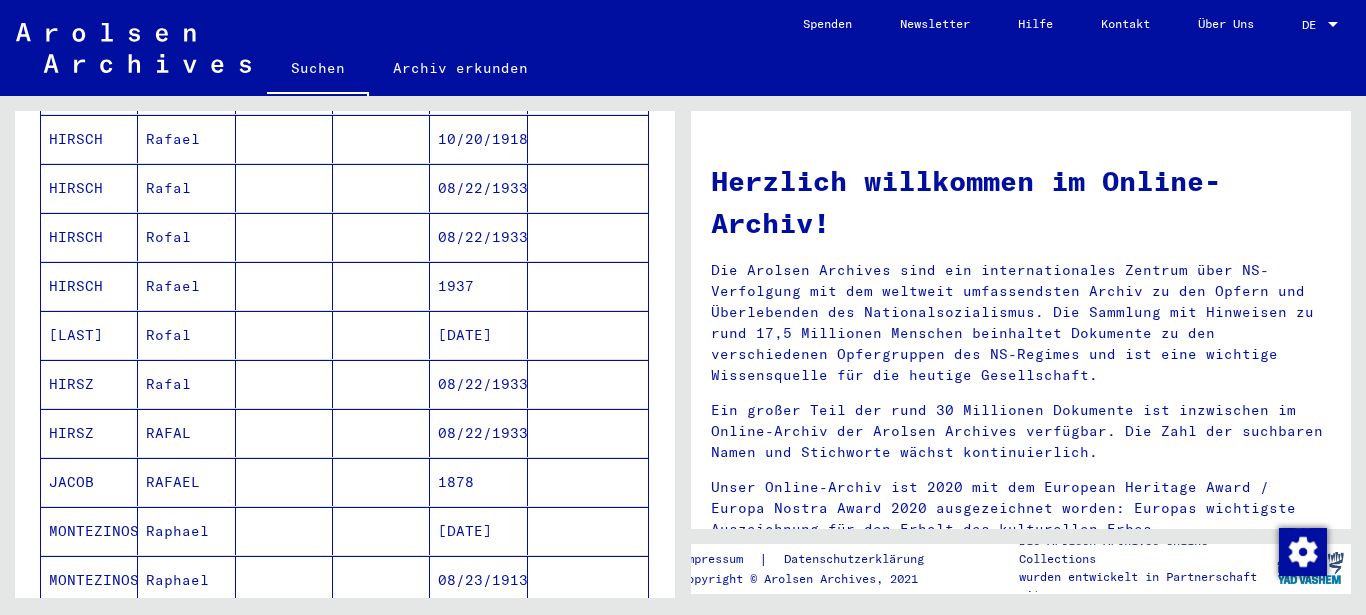 scroll, scrollTop: 756, scrollLeft: 0, axis: vertical 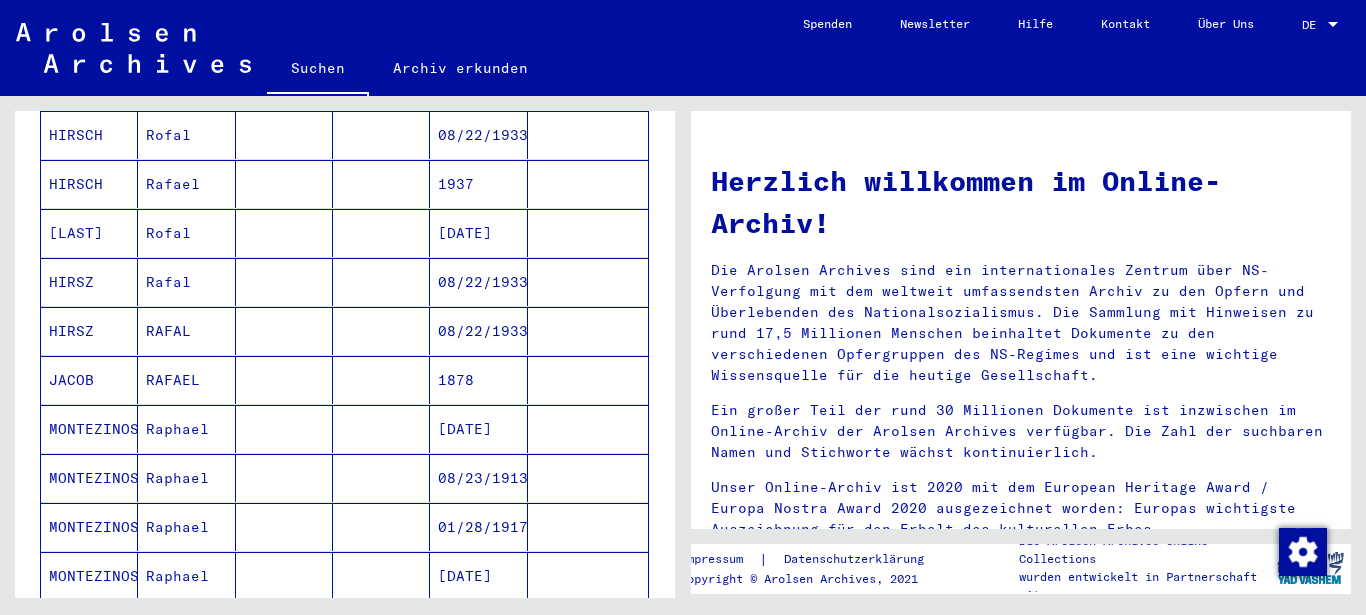 click on "RAFAEL" at bounding box center [186, 429] 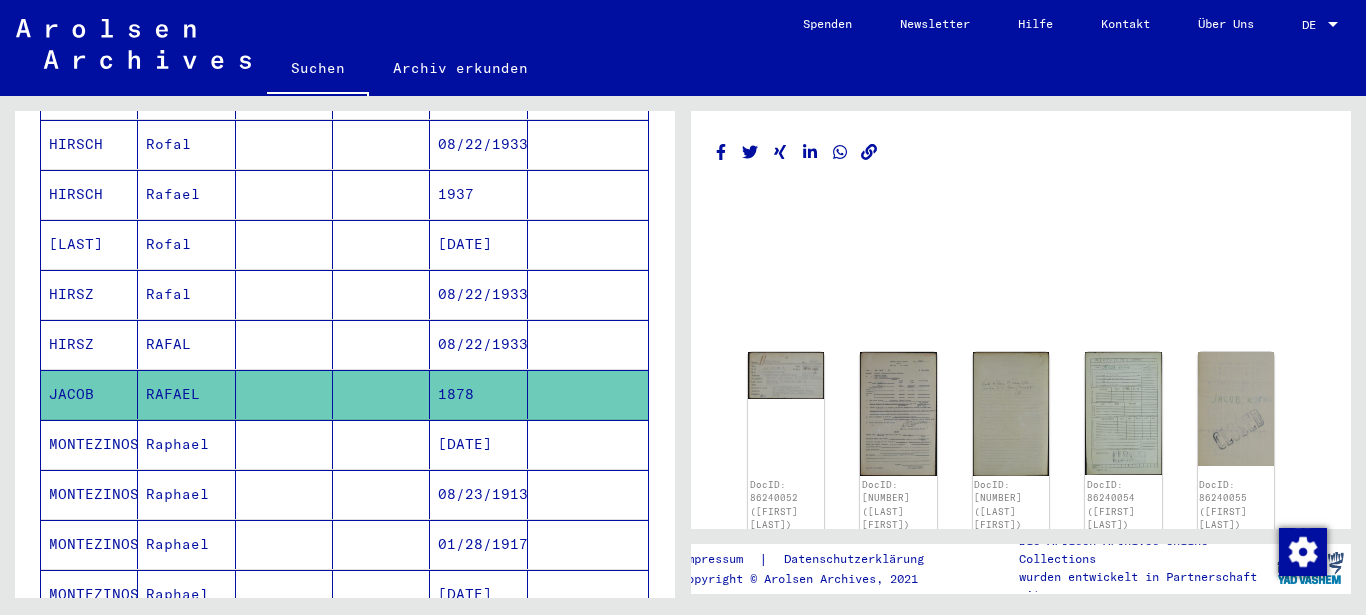 scroll, scrollTop: 766, scrollLeft: 0, axis: vertical 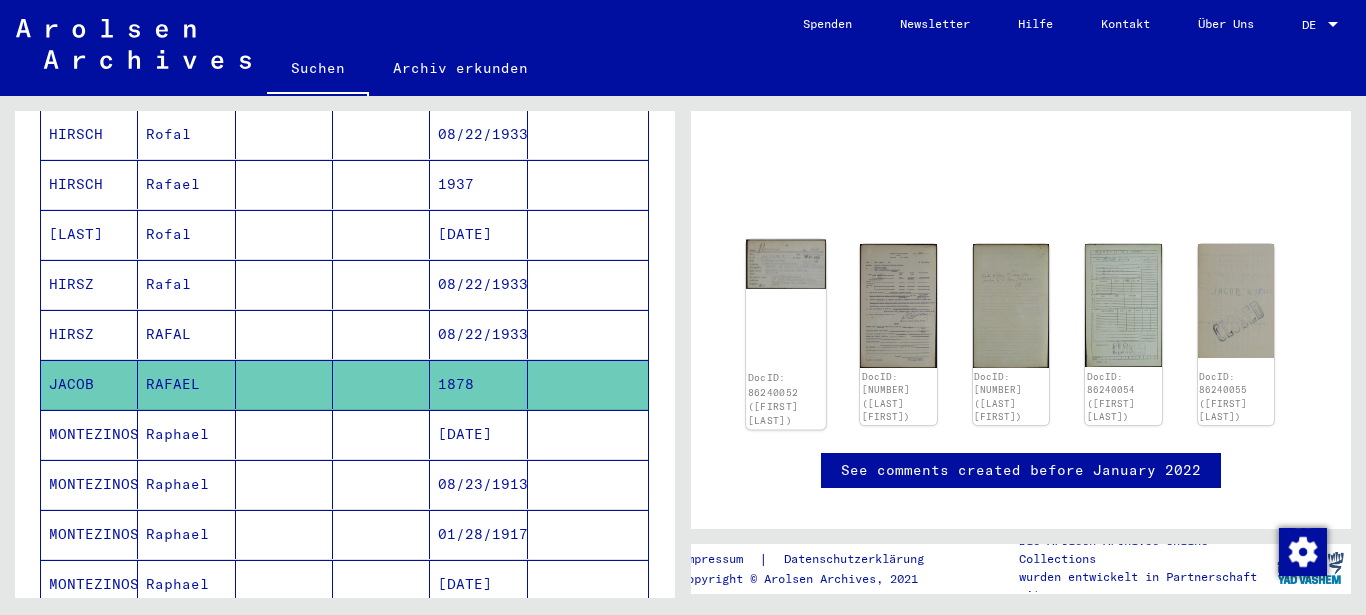 click 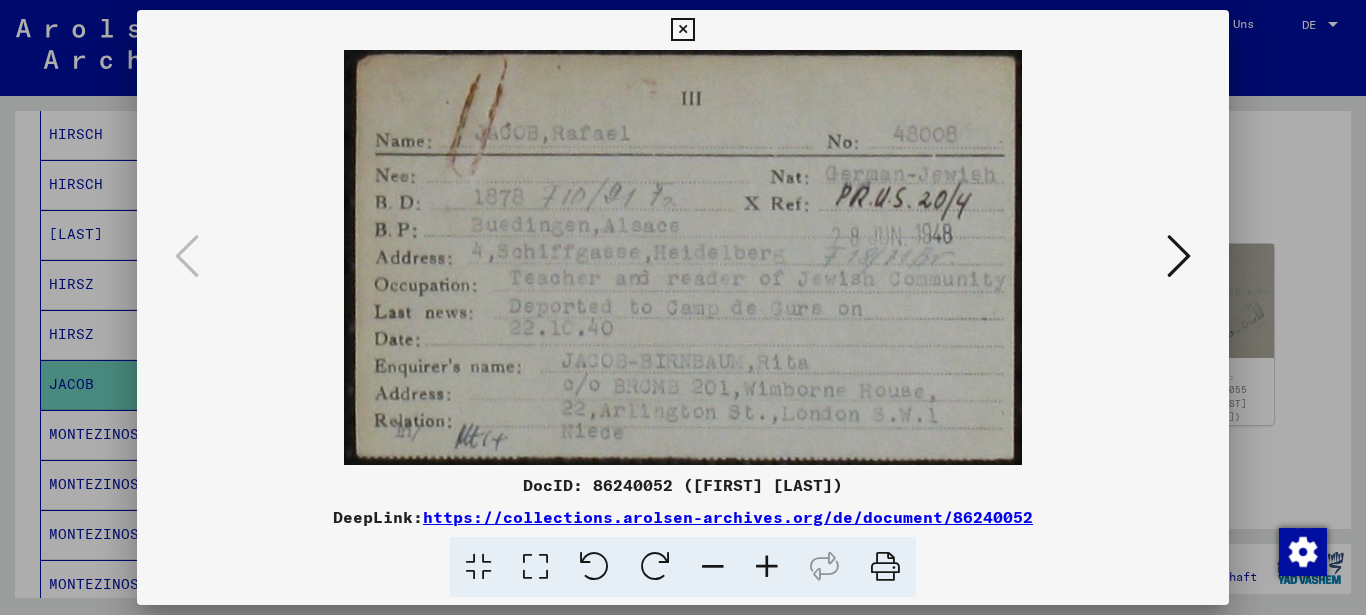 click at bounding box center [682, 30] 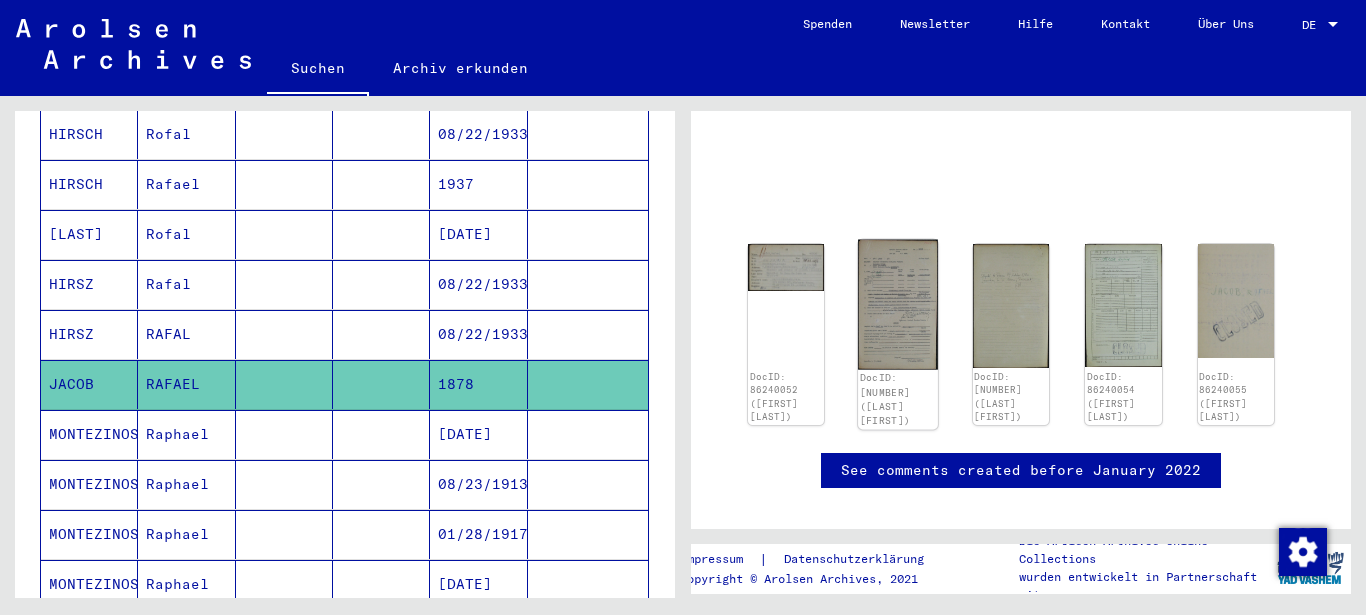 click 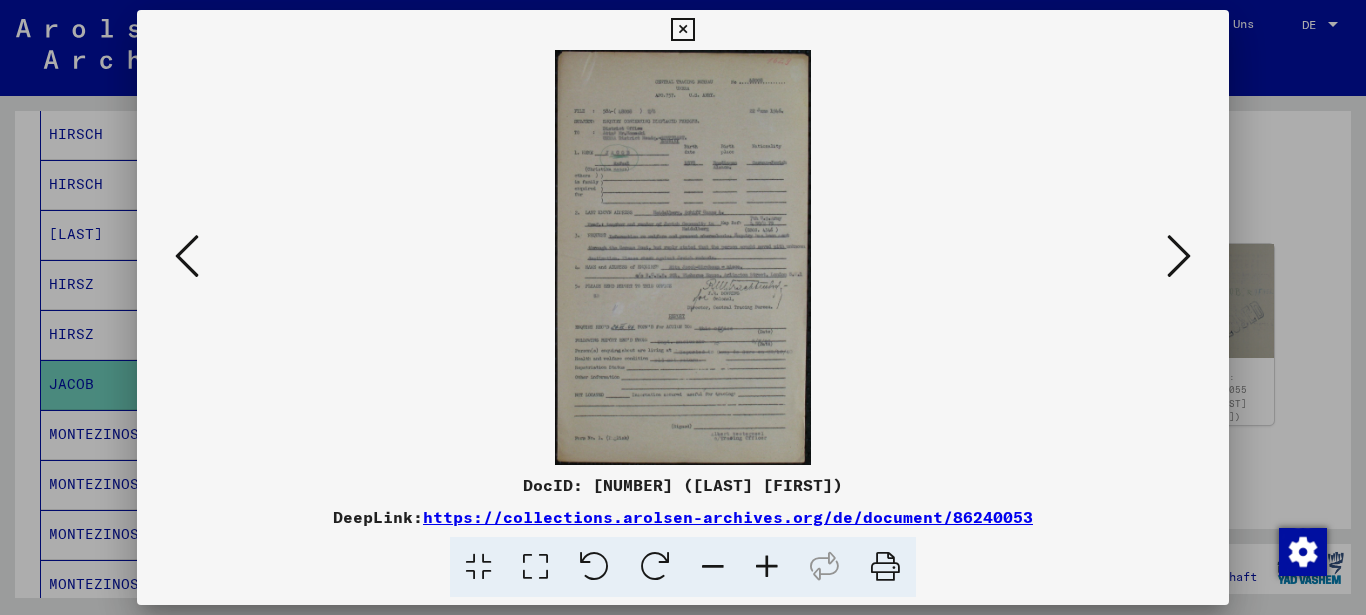 click at bounding box center [767, 567] 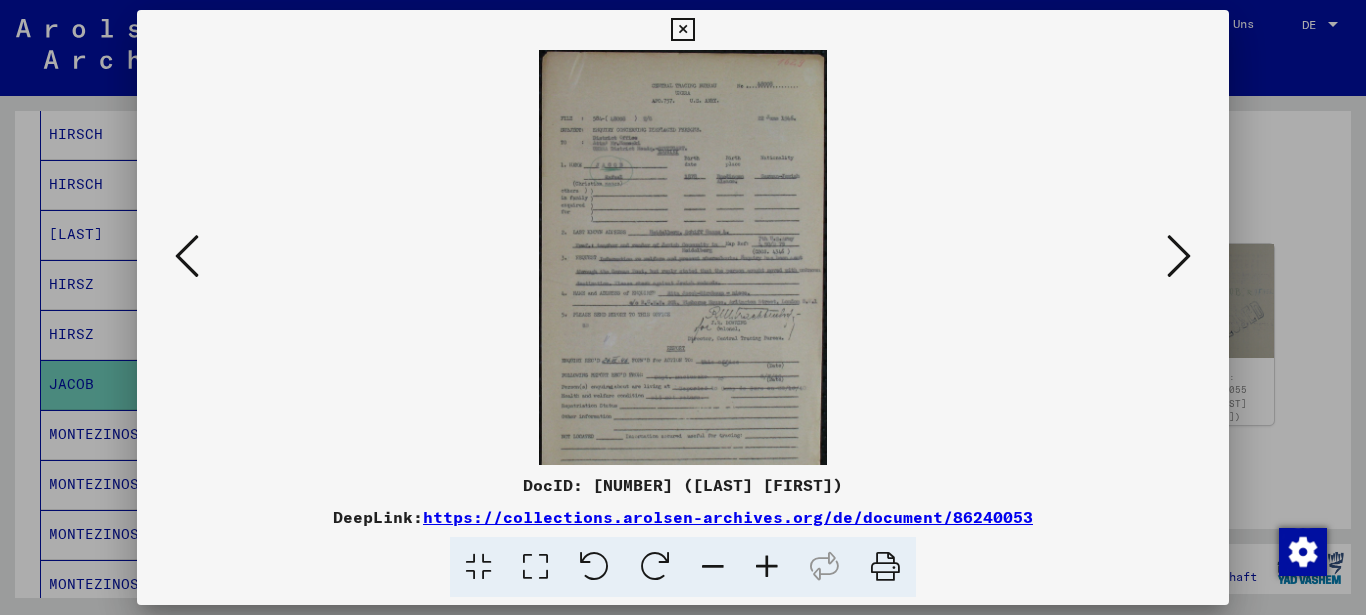 click at bounding box center [767, 567] 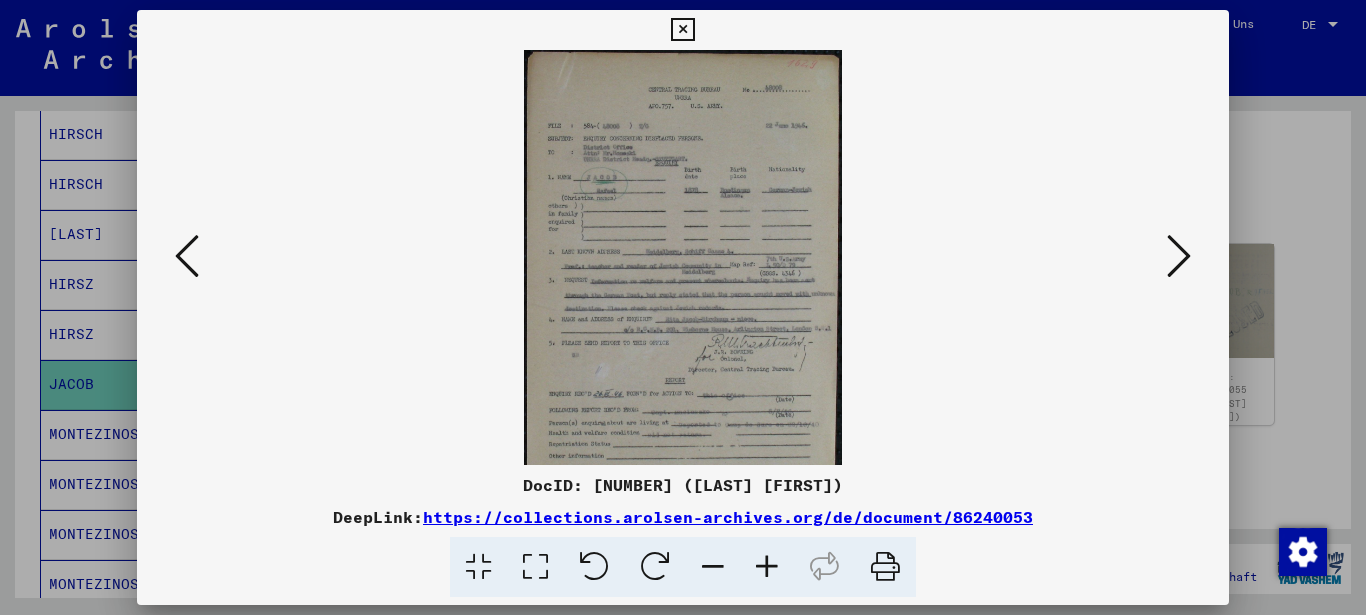 click at bounding box center [767, 567] 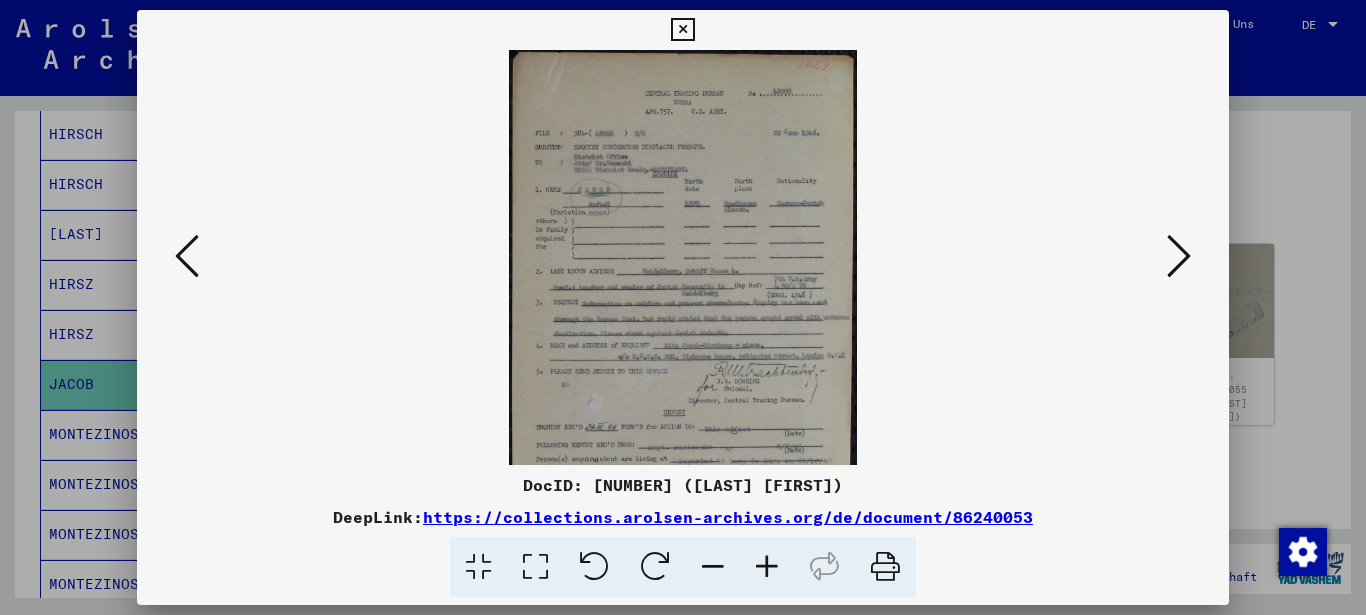 click at bounding box center (767, 567) 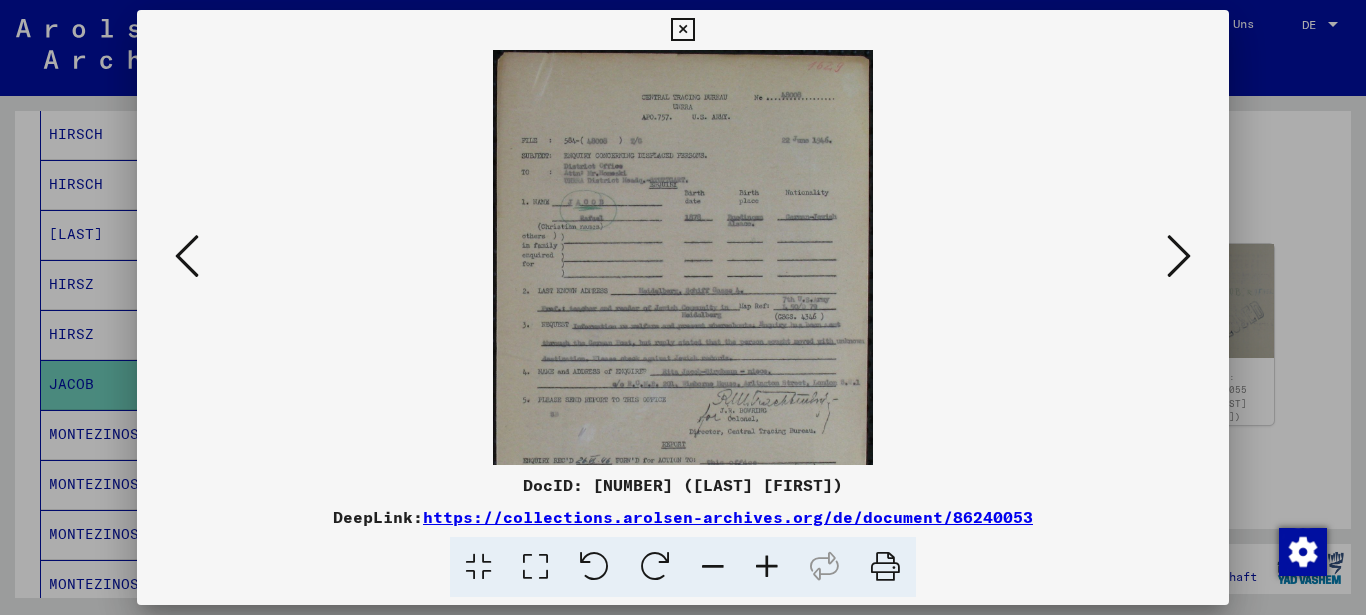 click at bounding box center (767, 567) 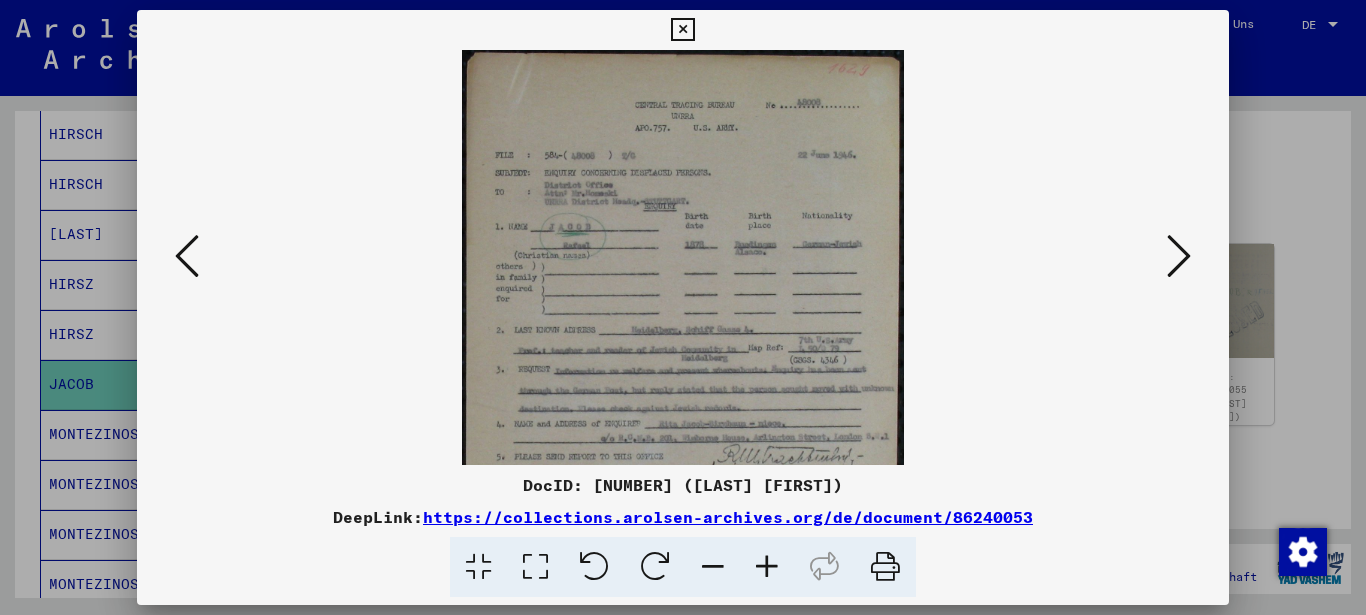 click at bounding box center (767, 567) 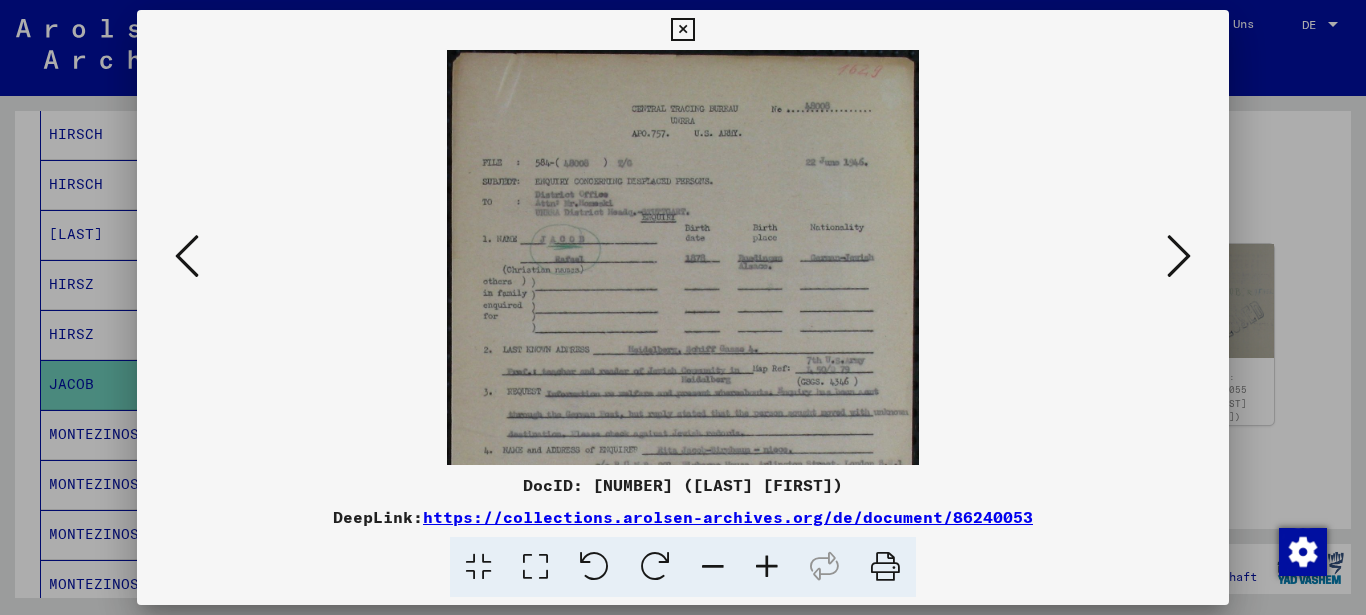 click at bounding box center (767, 567) 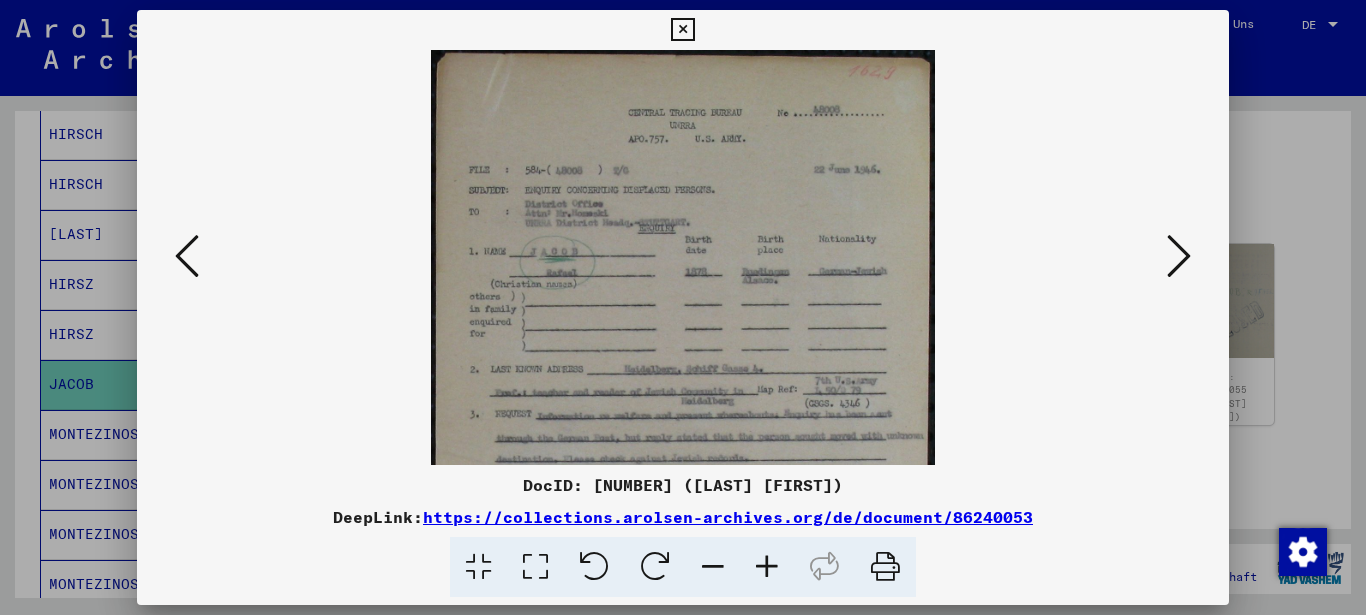 click at bounding box center (767, 567) 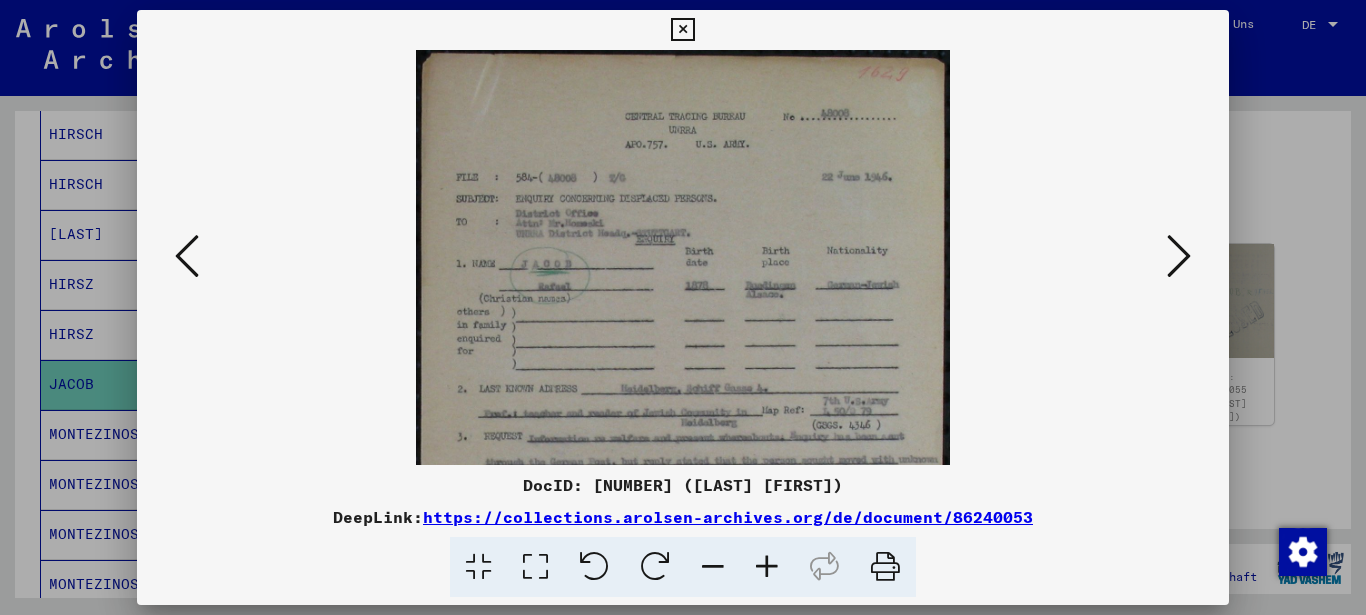 click at bounding box center [767, 567] 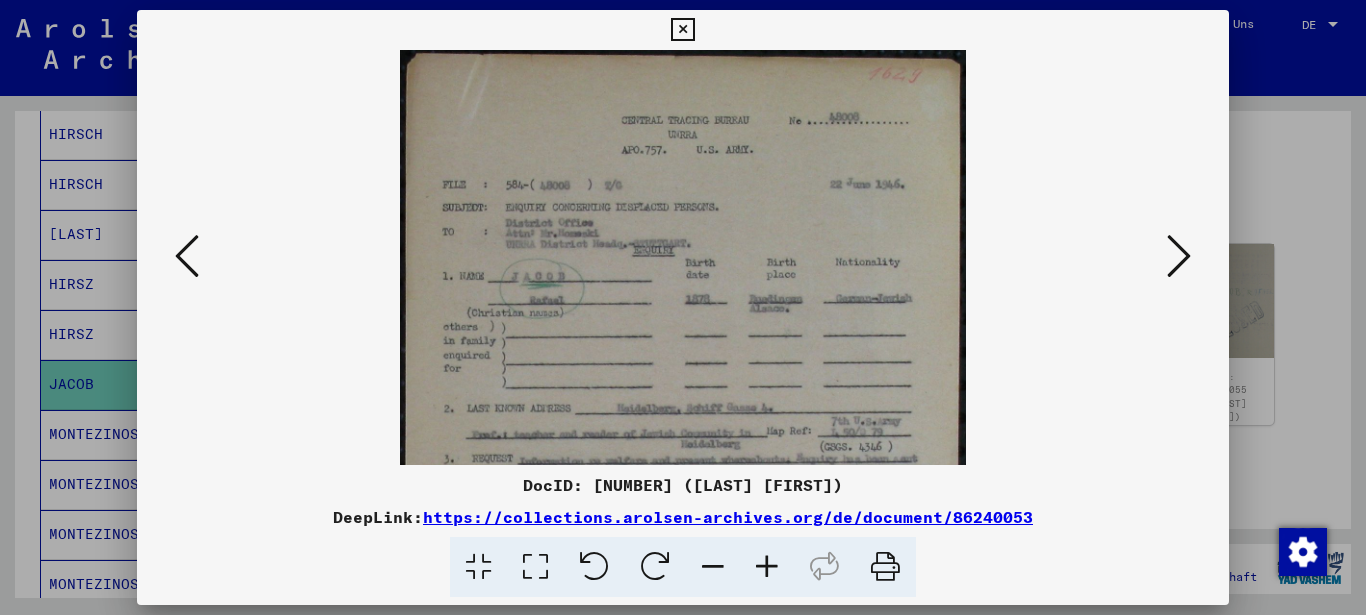 click at bounding box center [767, 567] 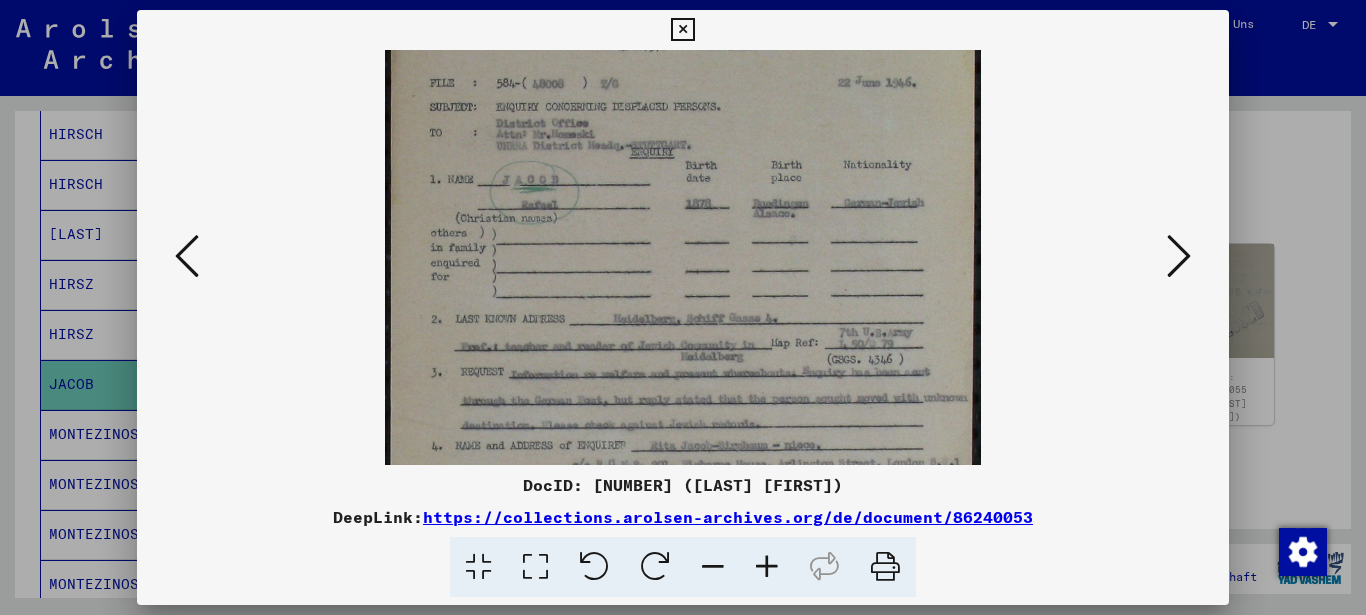 scroll, scrollTop: 110, scrollLeft: 0, axis: vertical 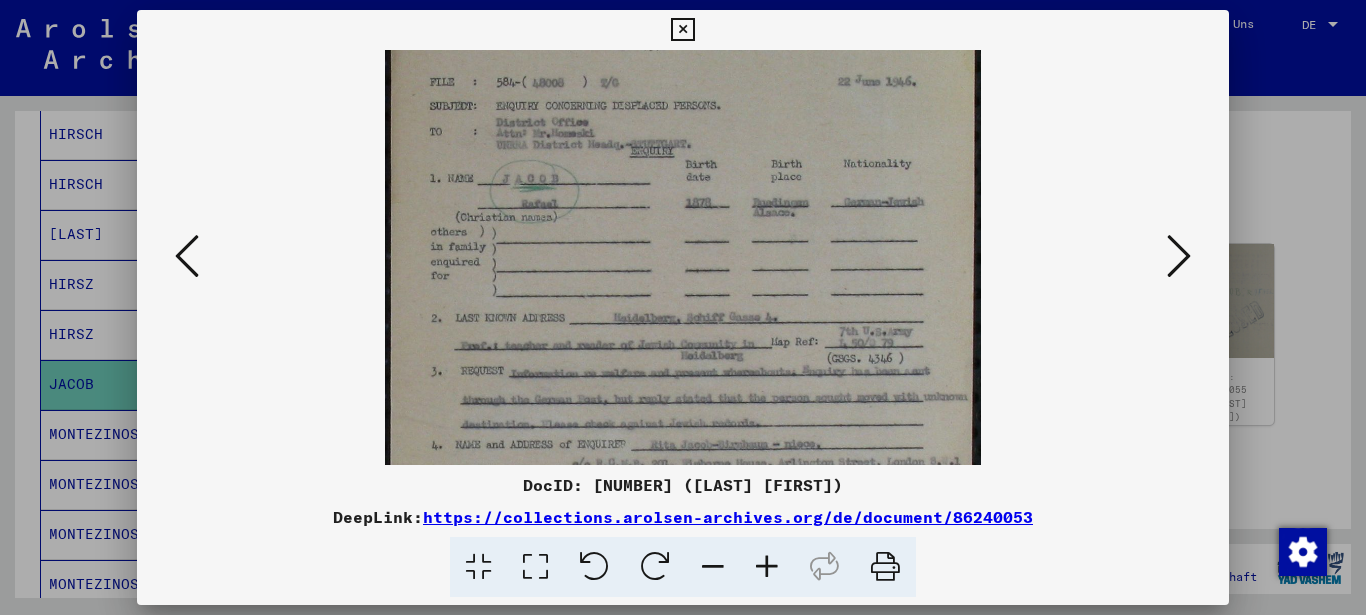 drag, startPoint x: 748, startPoint y: 378, endPoint x: 757, endPoint y: 268, distance: 110.36757 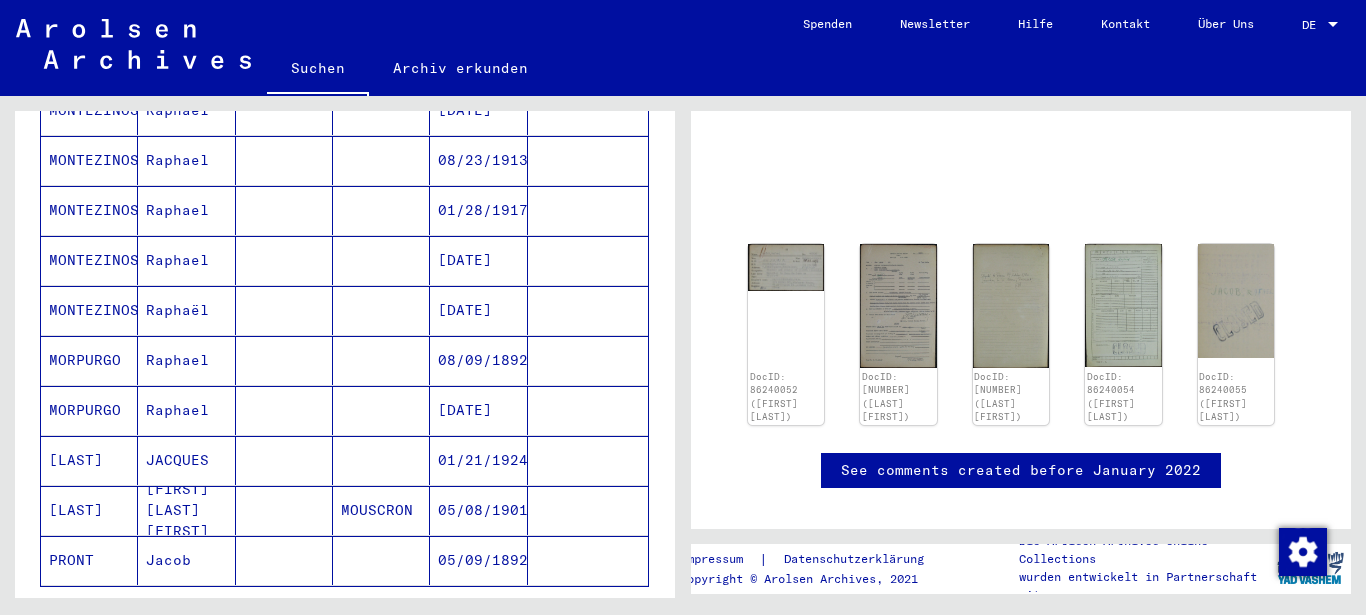 scroll, scrollTop: 1306, scrollLeft: 0, axis: vertical 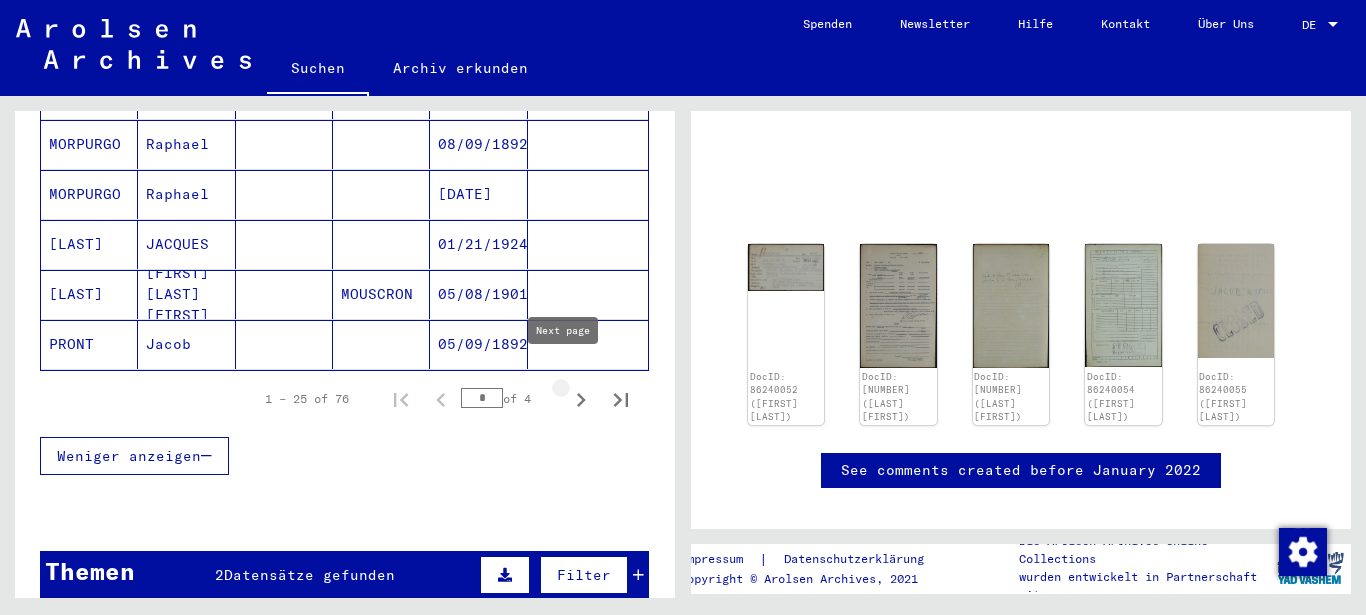 click 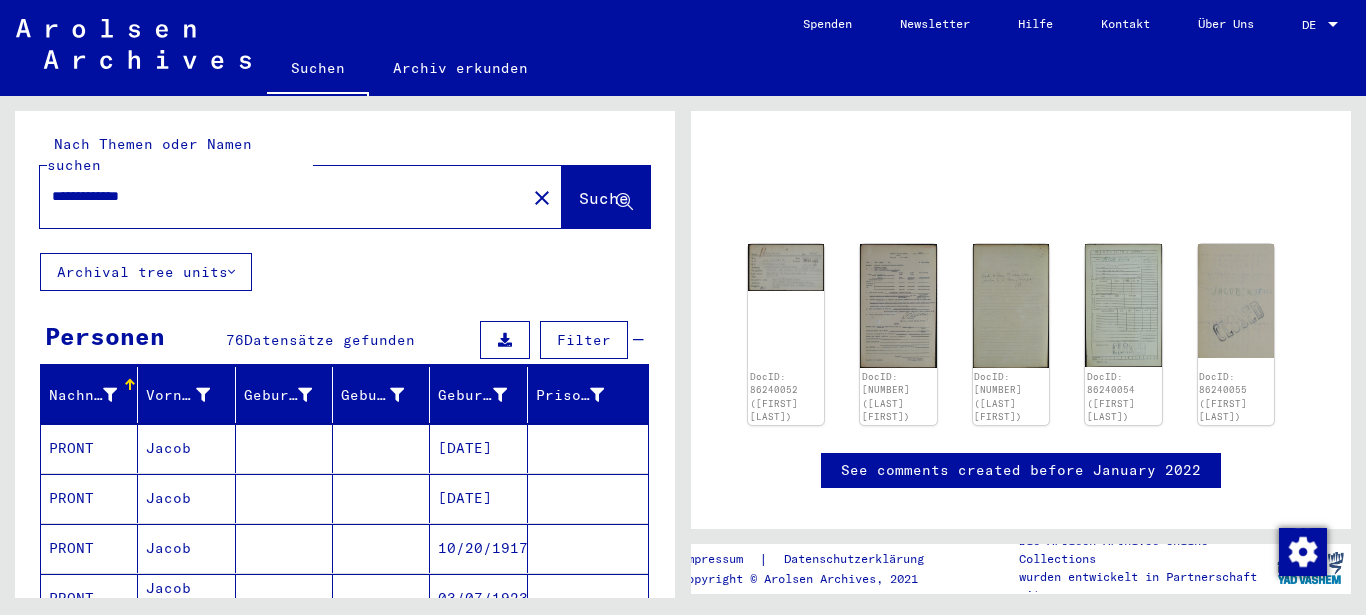 scroll, scrollTop: 0, scrollLeft: 0, axis: both 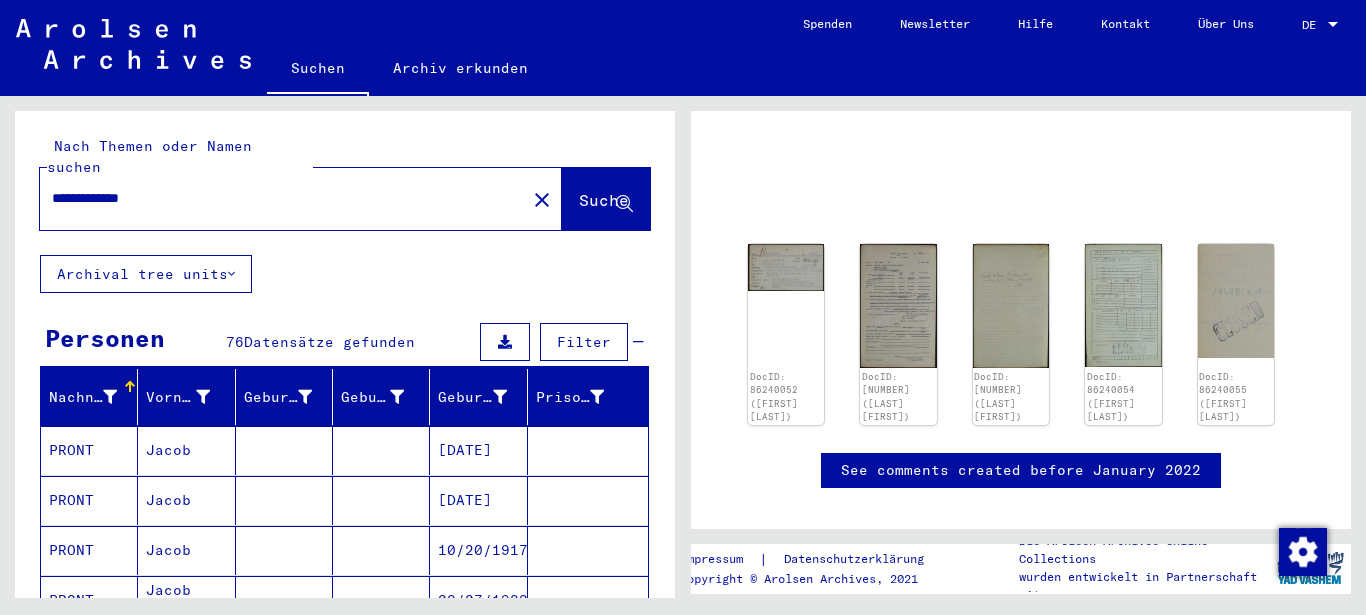 drag, startPoint x: 104, startPoint y: 176, endPoint x: 221, endPoint y: 189, distance: 117.72001 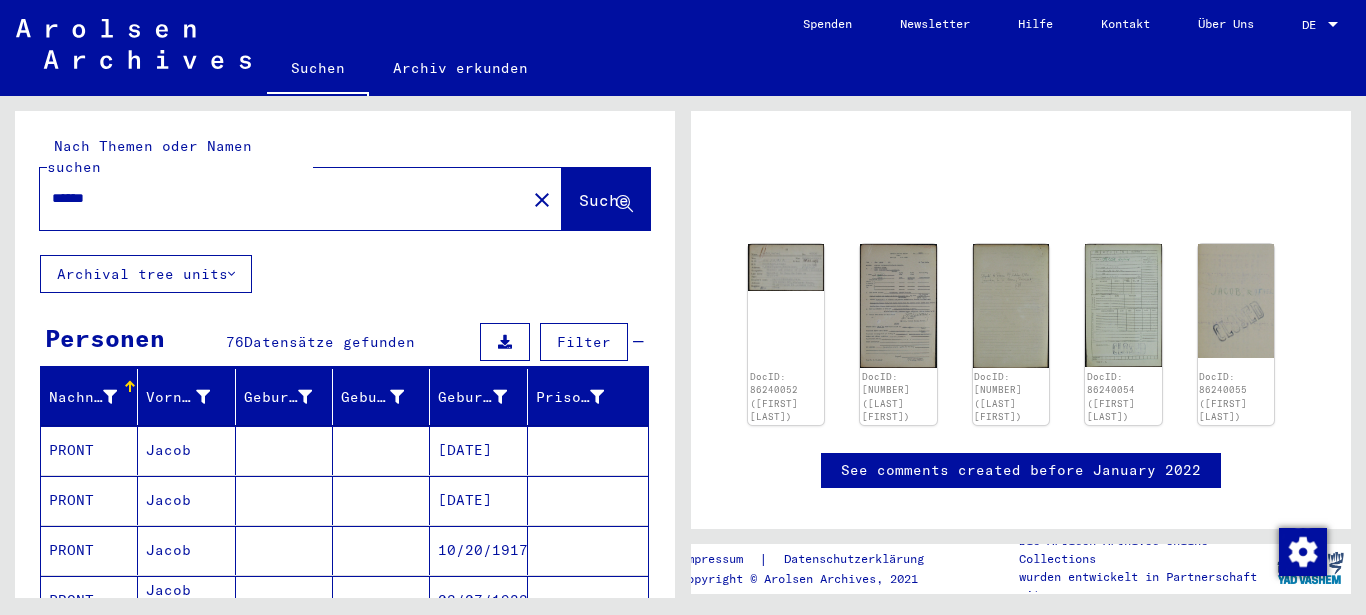 type on "*****" 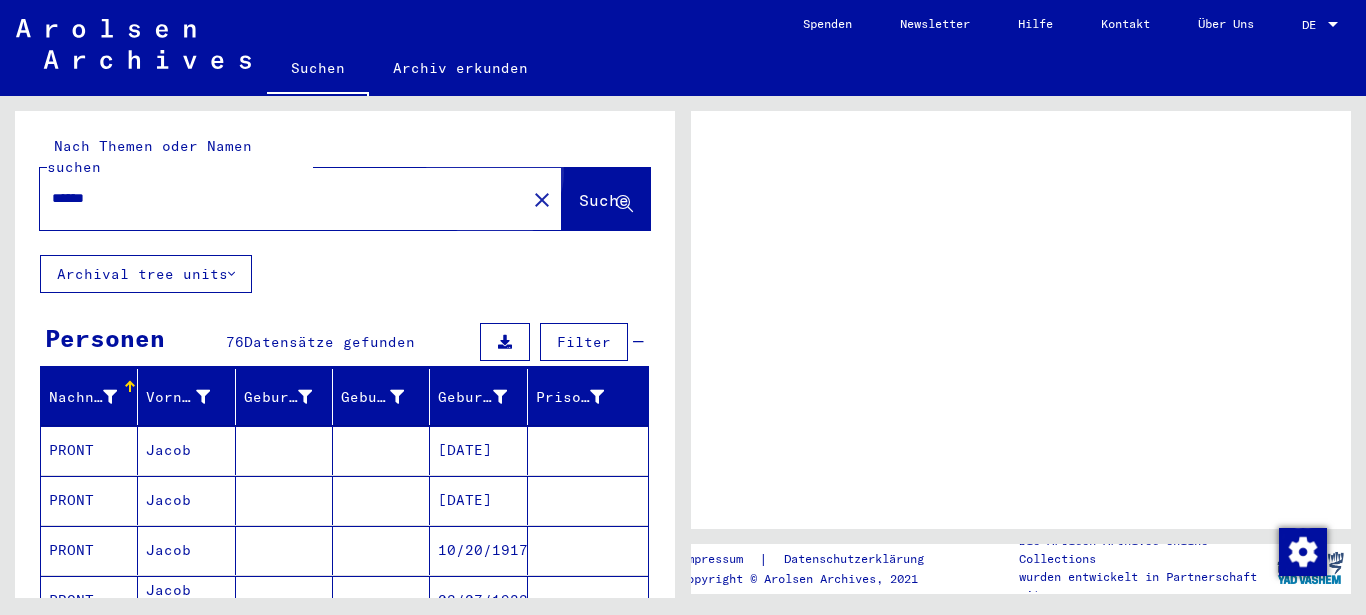 scroll, scrollTop: 0, scrollLeft: 0, axis: both 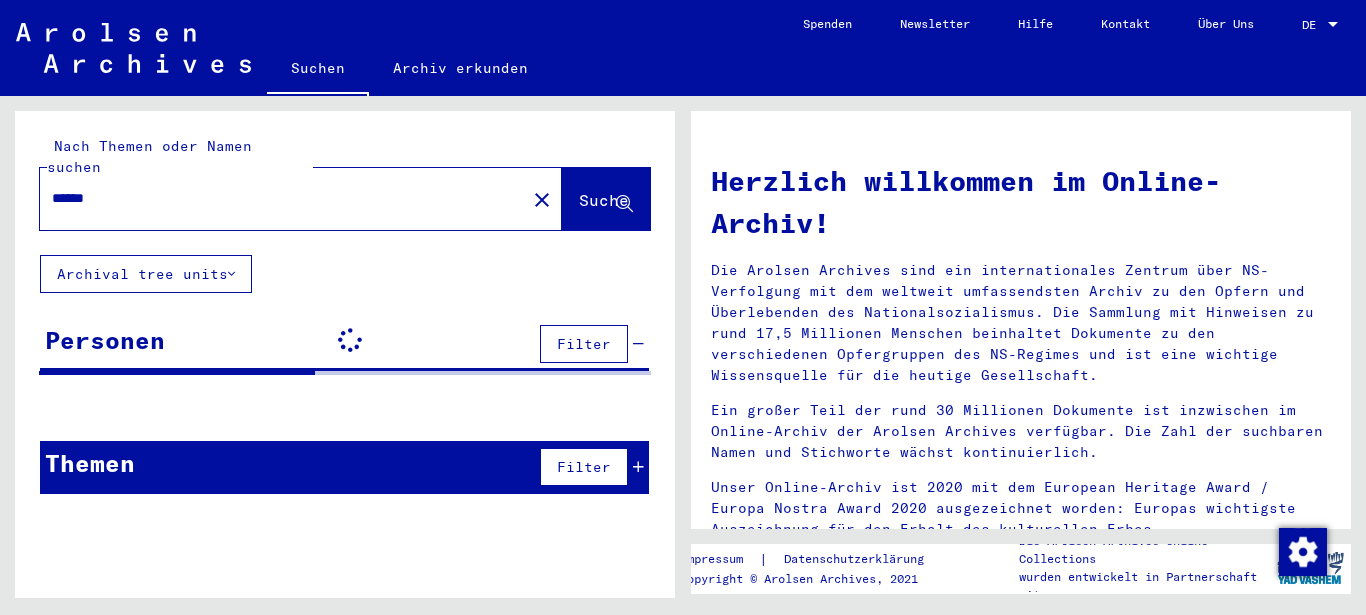 click on "Personen  Filter" at bounding box center (344, 344) 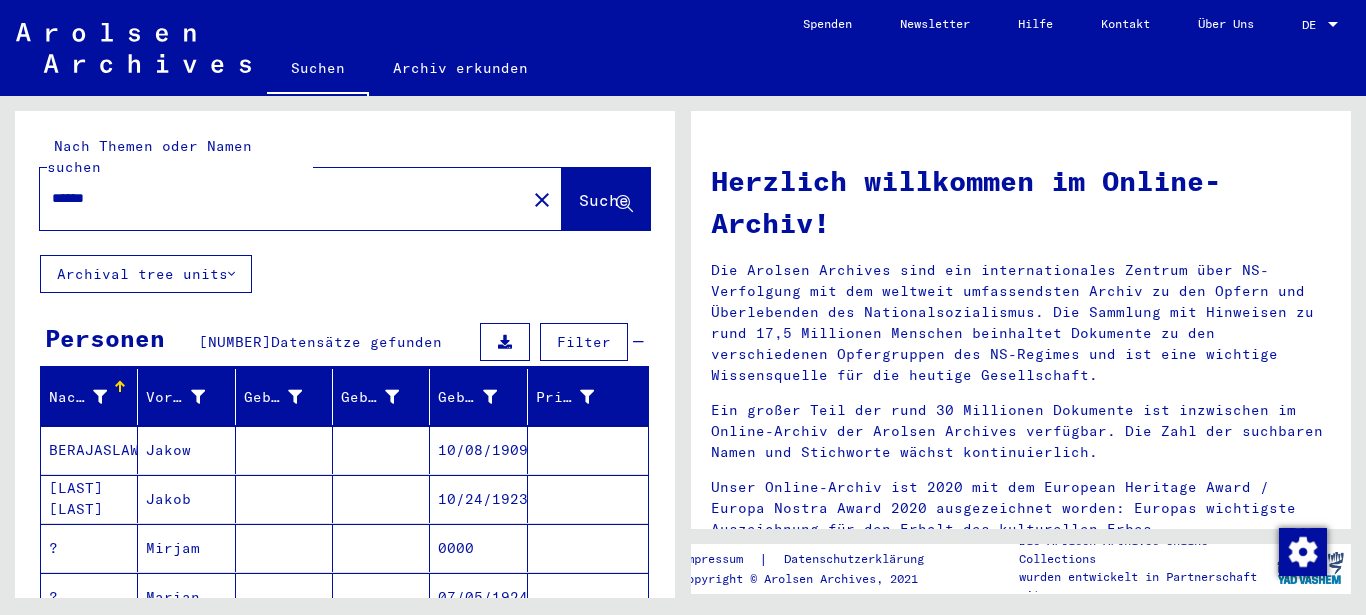 scroll, scrollTop: 432, scrollLeft: 0, axis: vertical 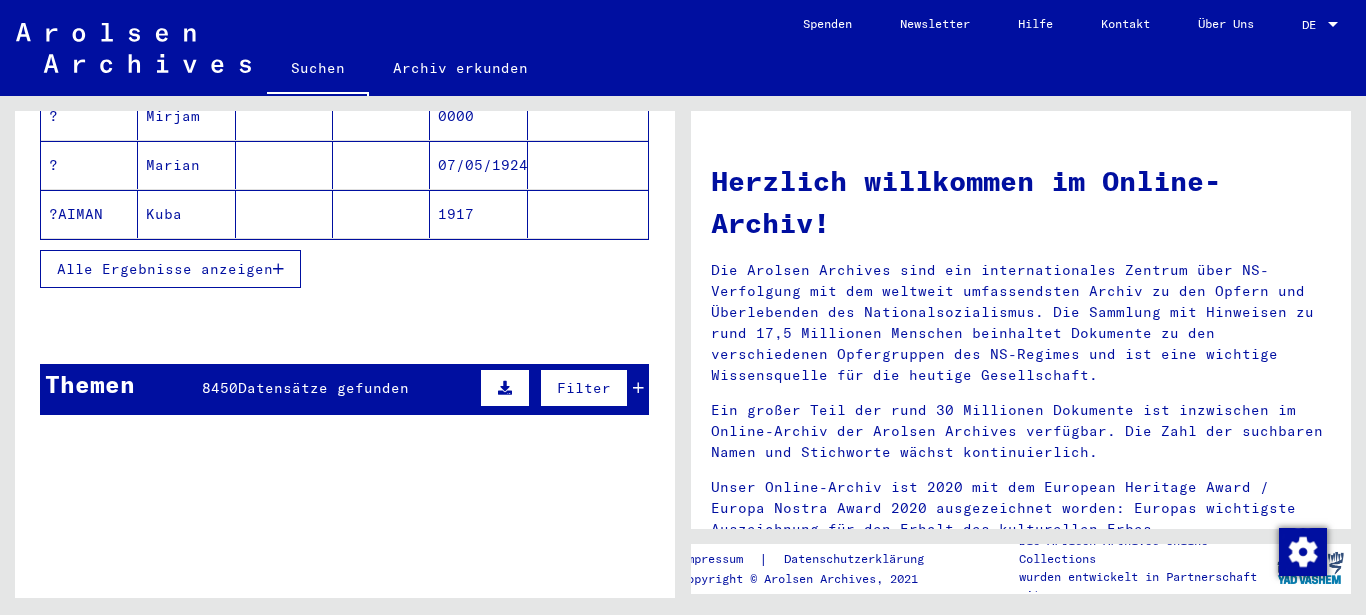 click on "Alle Ergebnisse anzeigen" at bounding box center [165, 269] 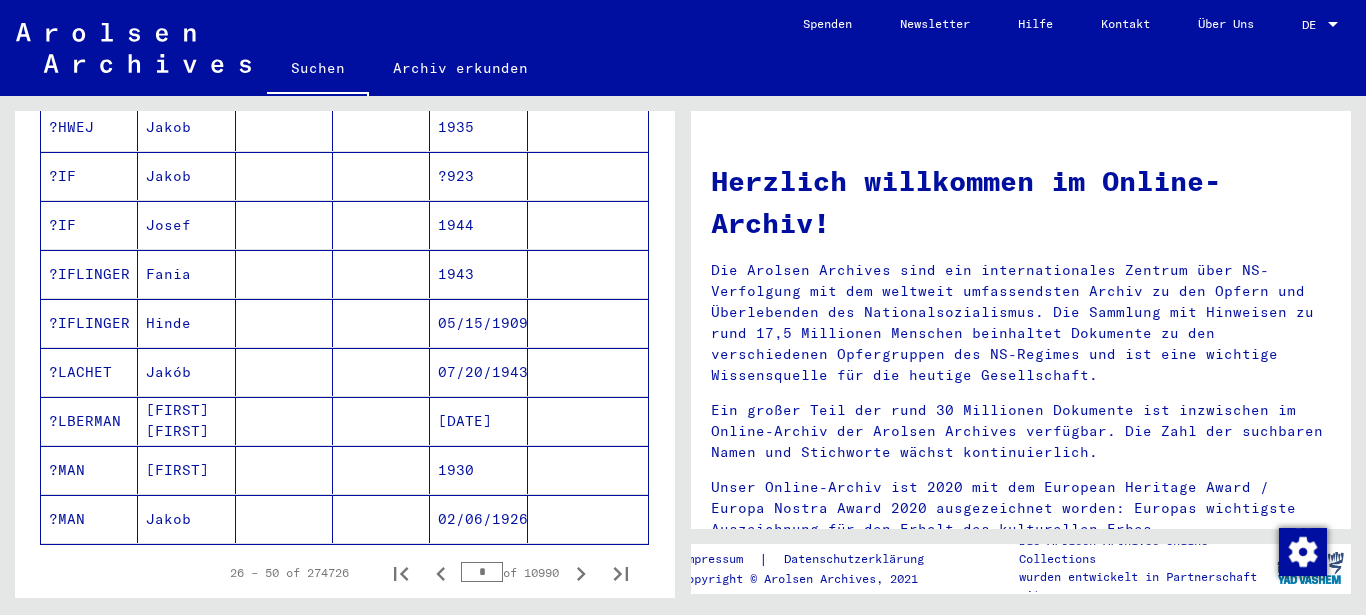 scroll, scrollTop: 1404, scrollLeft: 0, axis: vertical 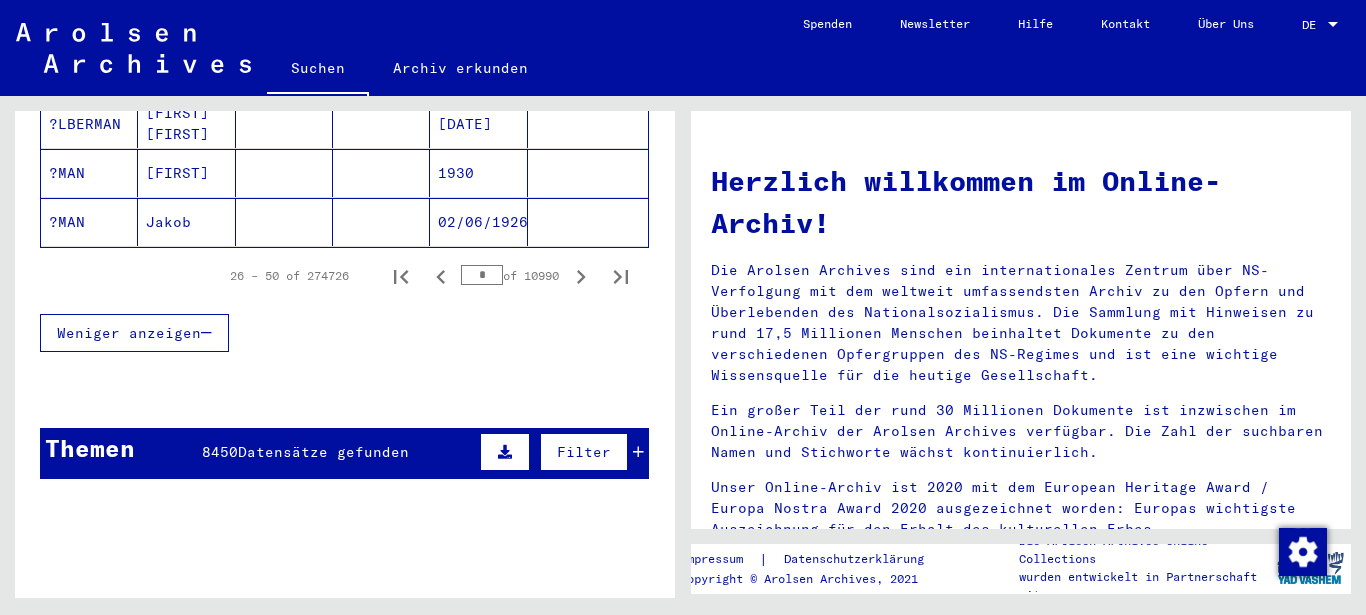 click on "Weniger anzeigen" at bounding box center [129, 333] 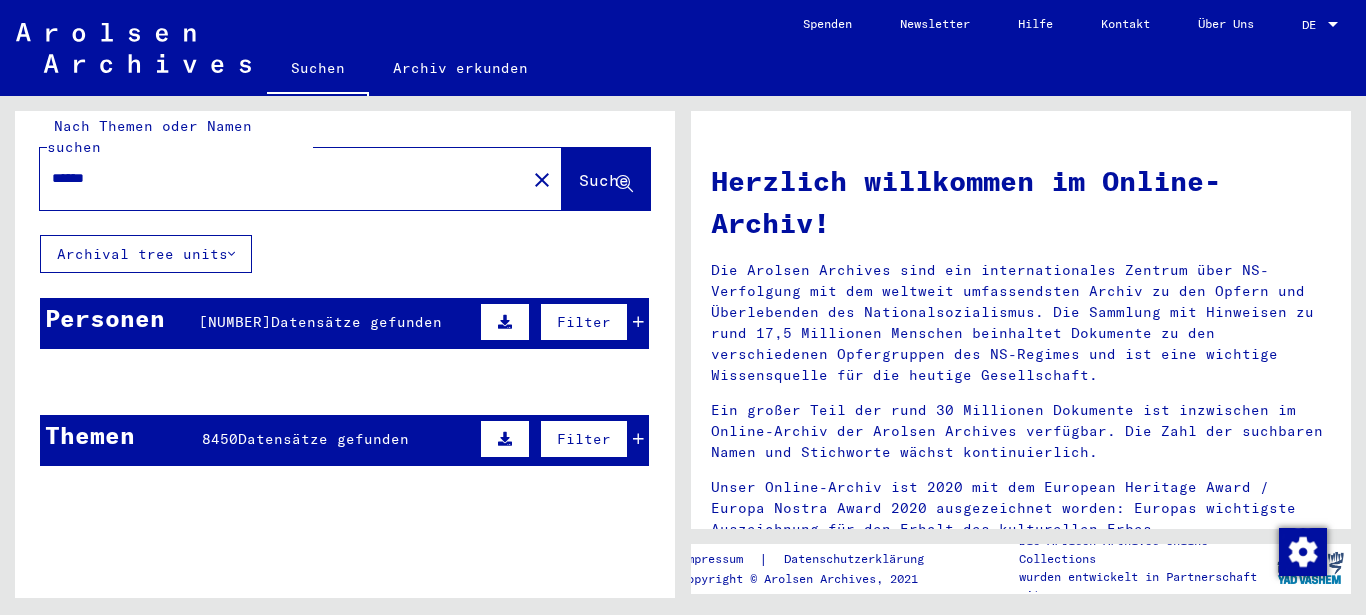 scroll, scrollTop: 0, scrollLeft: 0, axis: both 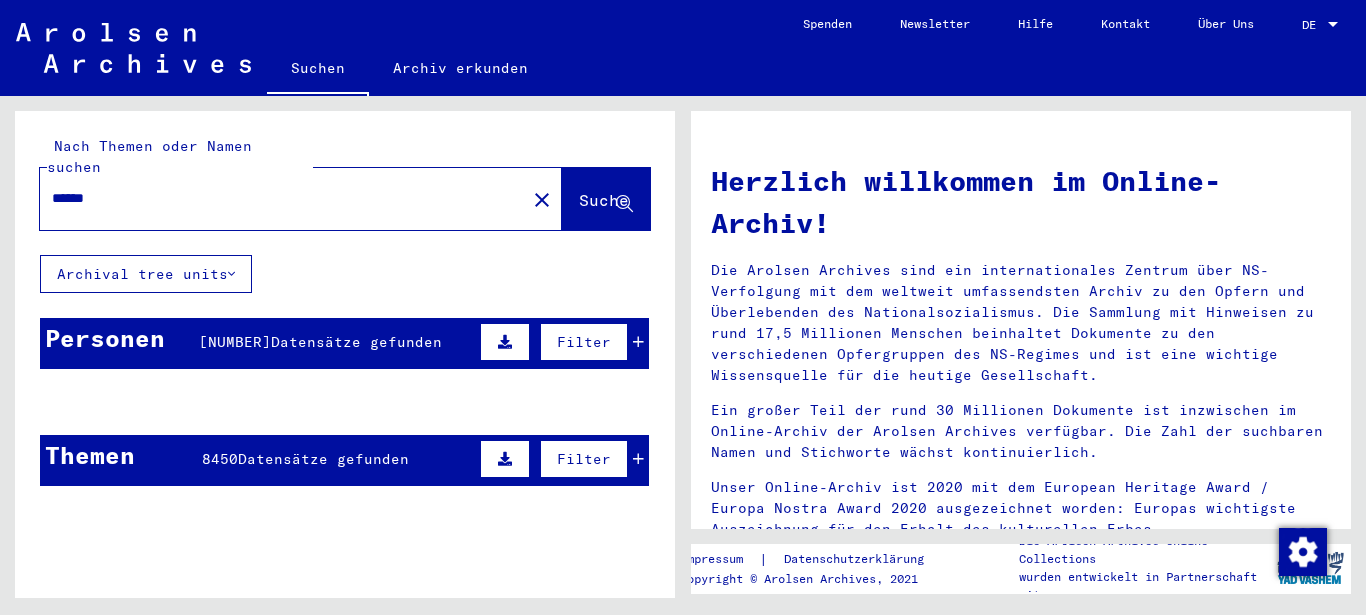 click on "Filter" at bounding box center [584, 342] 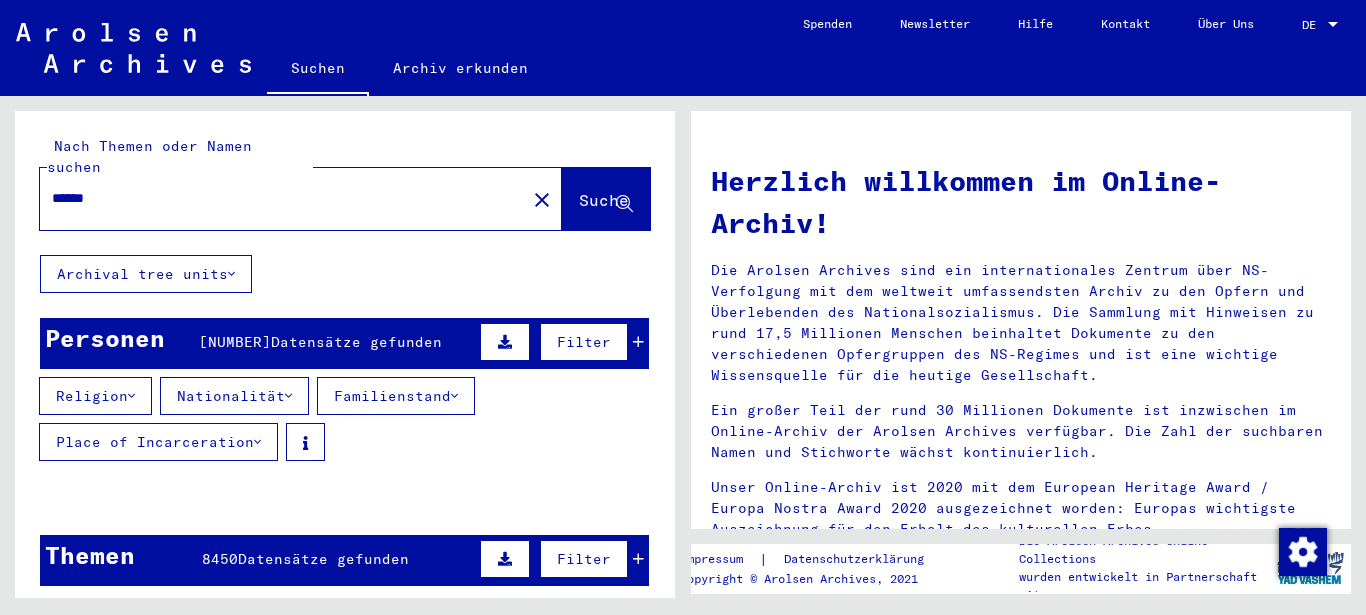 click on "Nationalität" at bounding box center (234, 396) 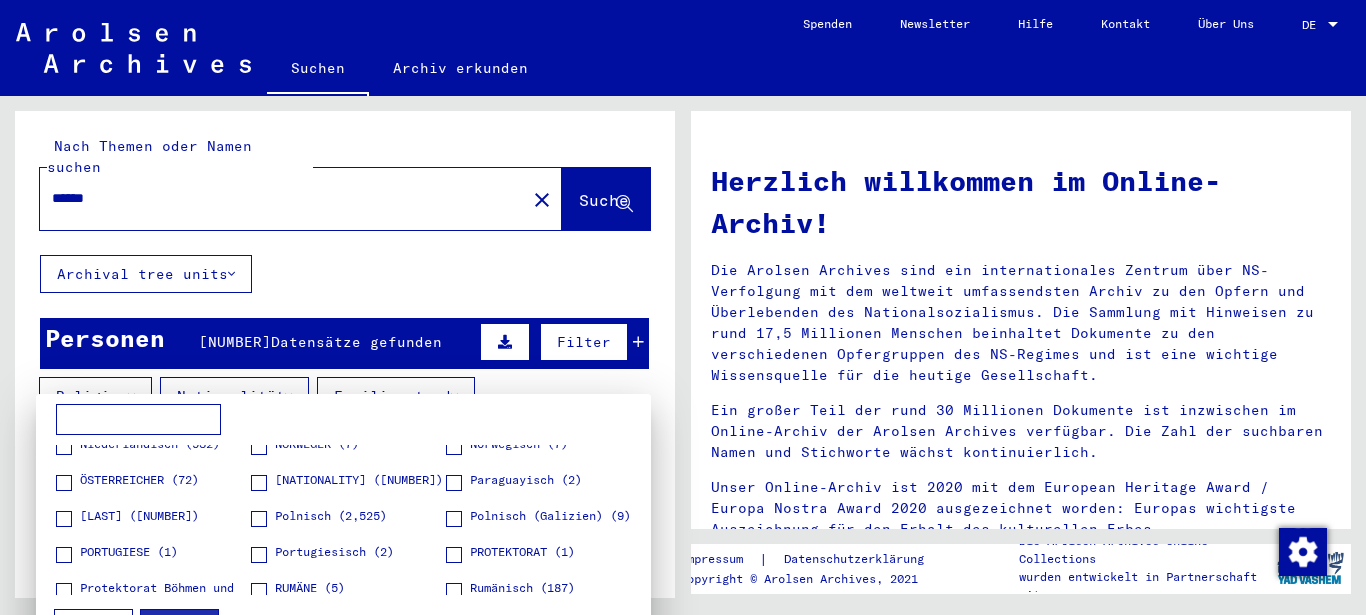 scroll, scrollTop: 720, scrollLeft: 0, axis: vertical 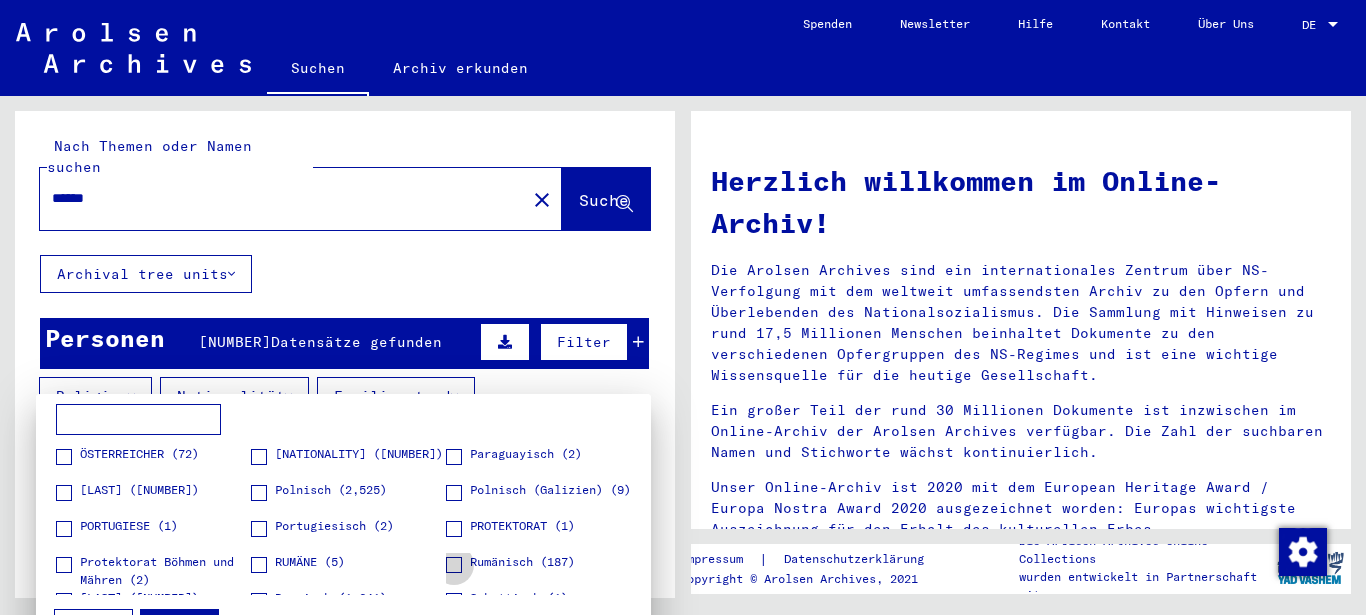 click on "Rumänisch (187)" at bounding box center [522, 562] 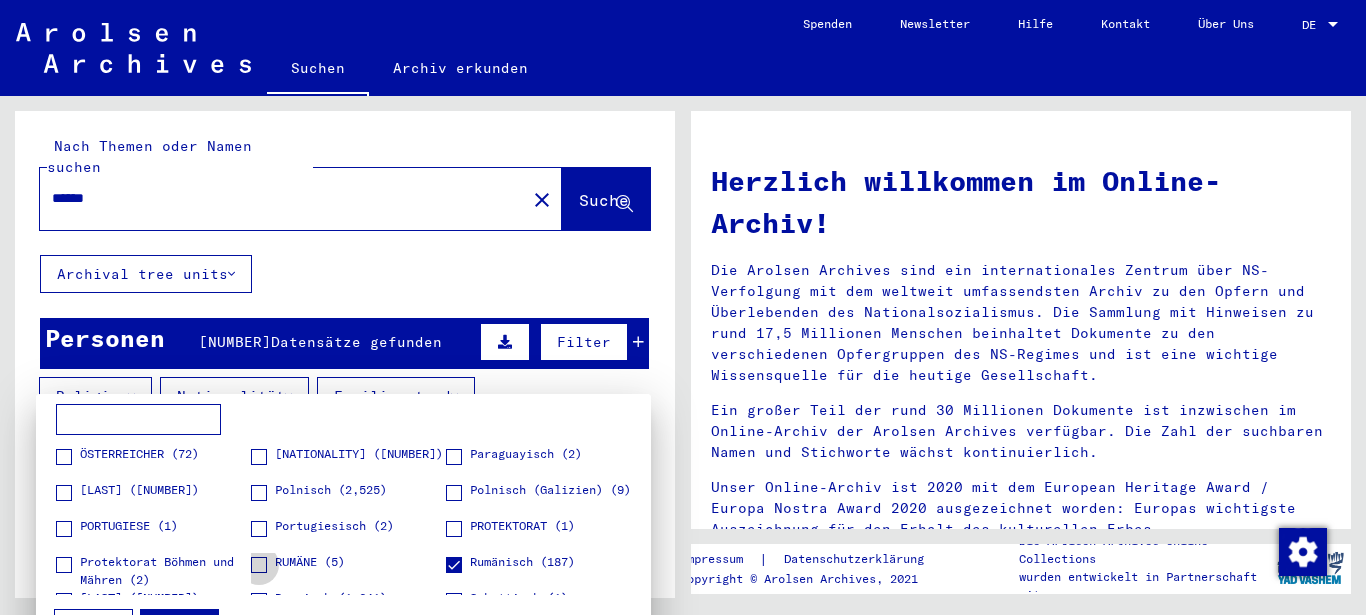click on "RUMÄNE (5)" at bounding box center [310, 562] 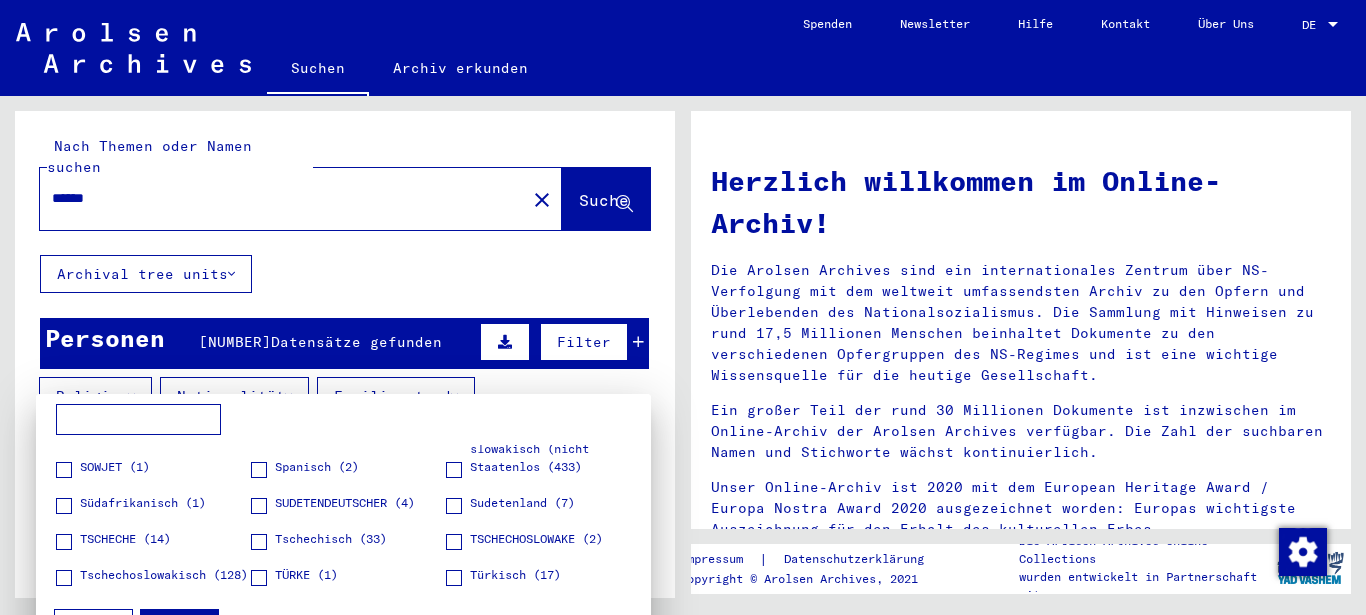 scroll, scrollTop: 1145, scrollLeft: 0, axis: vertical 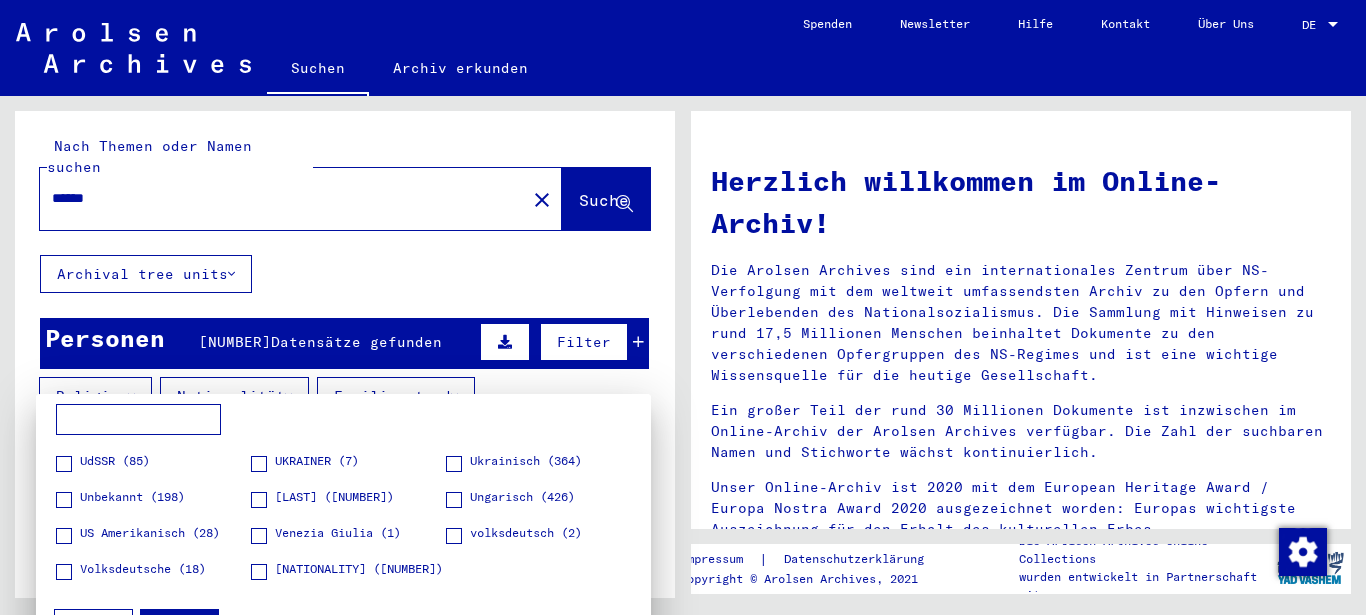 click on "Apply Reset" at bounding box center (343, 621) 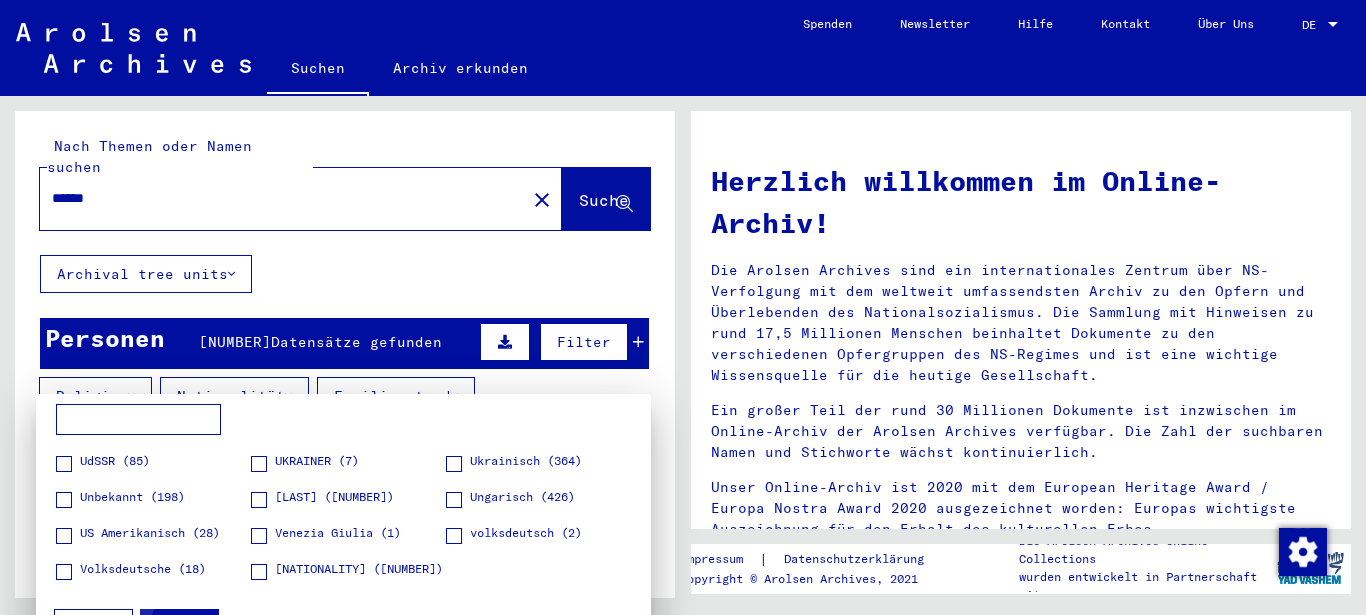 click on "Apply" at bounding box center [179, 628] 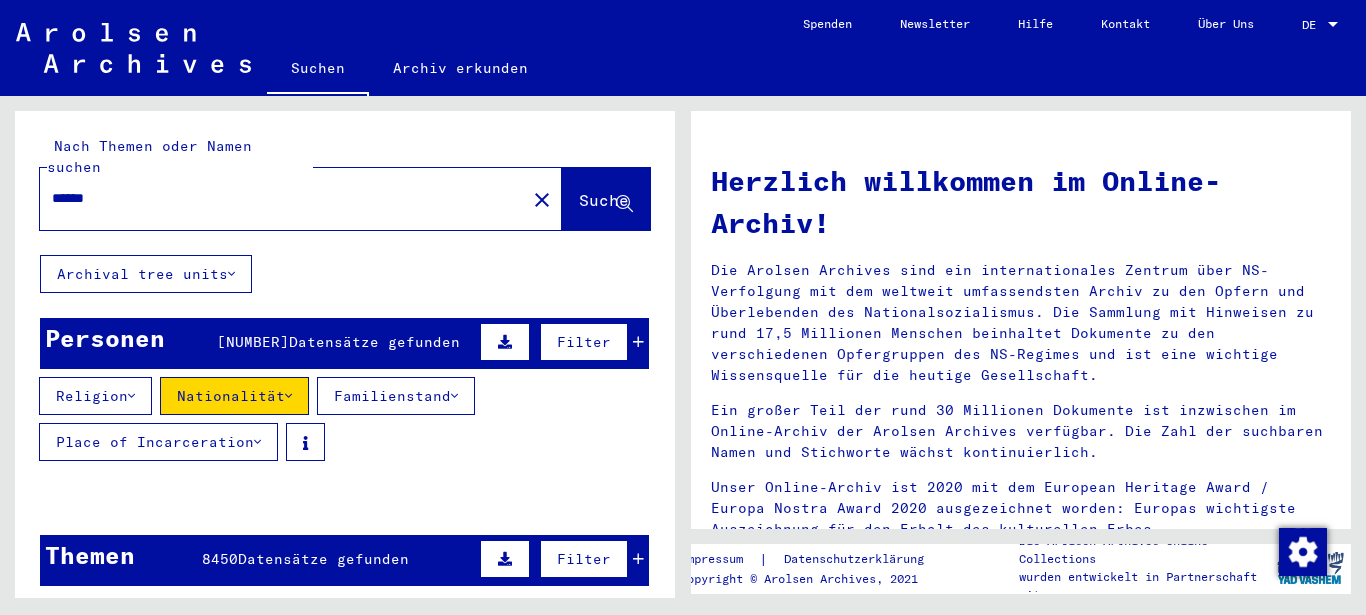 click on "Religion" at bounding box center [95, 396] 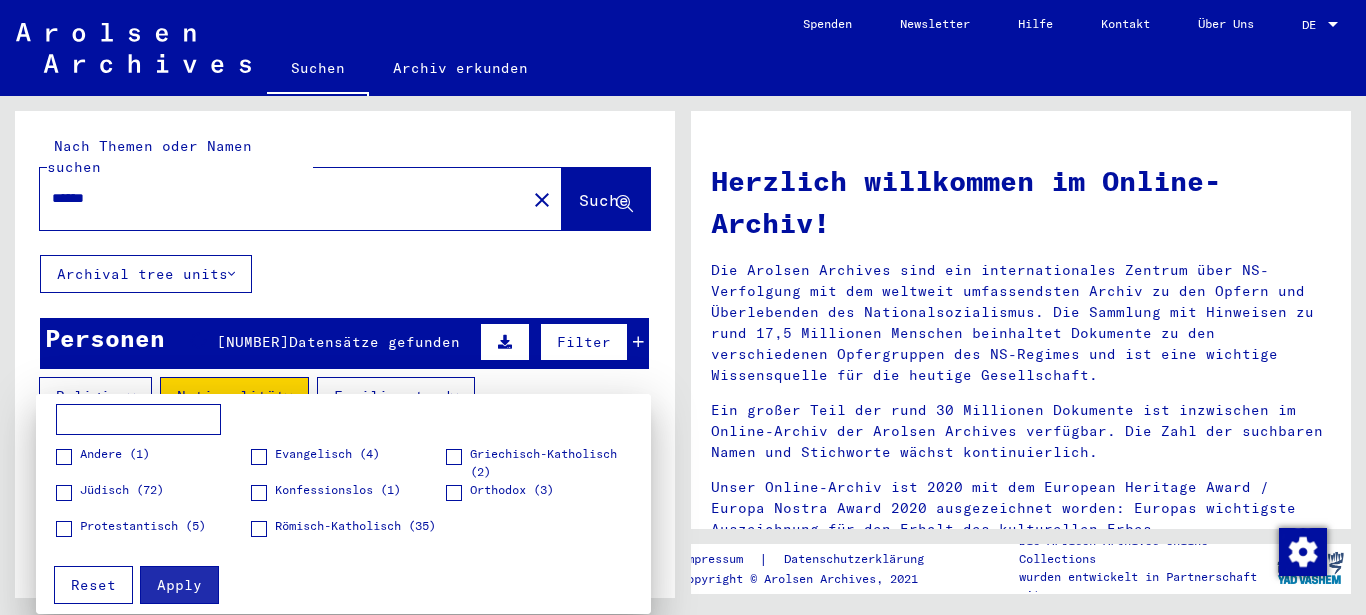 click on "Jüdisch (72)" at bounding box center (122, 490) 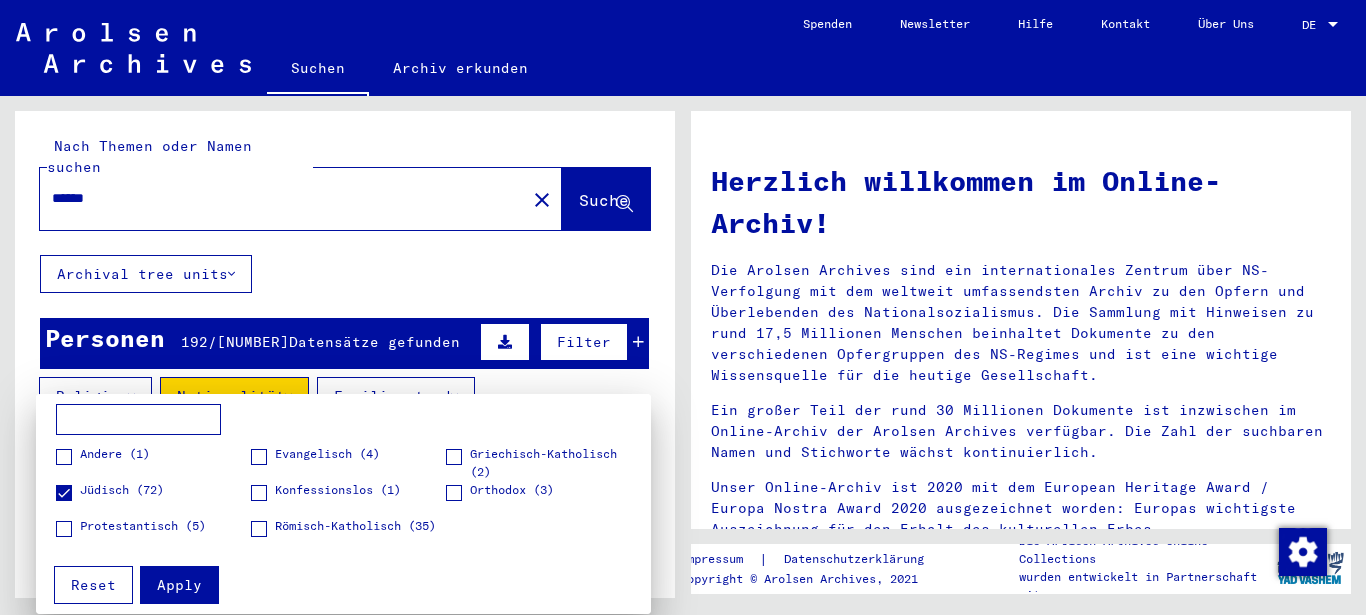 click on "Apply" at bounding box center [179, 585] 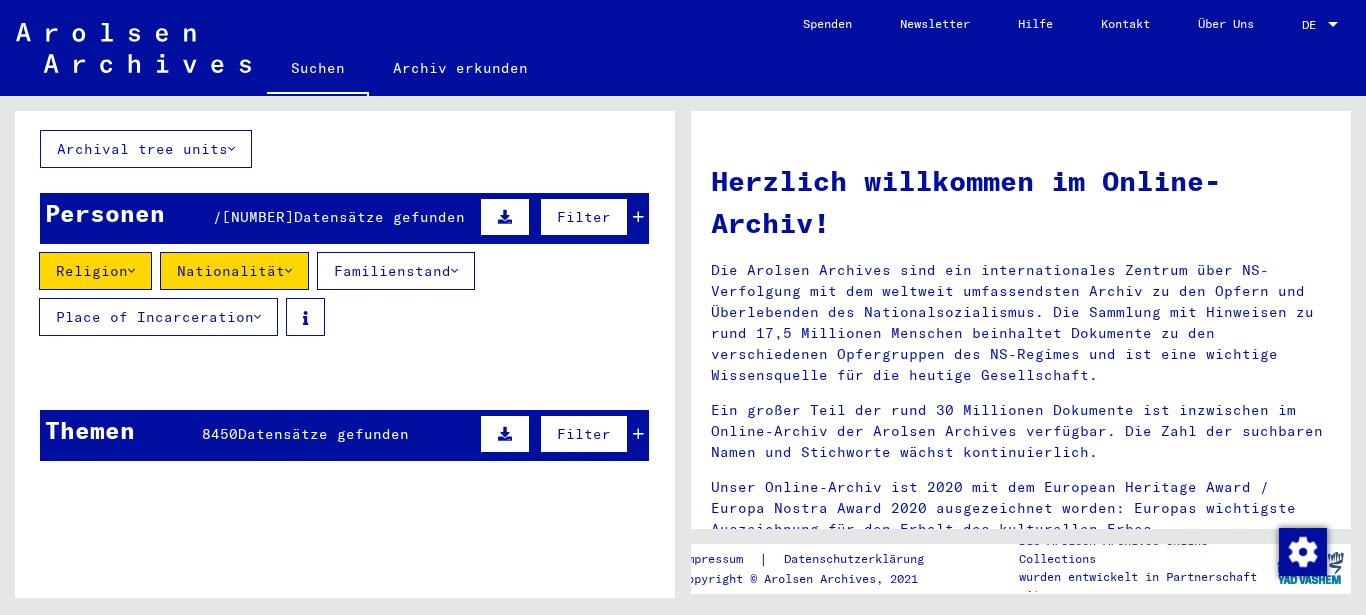 scroll, scrollTop: 0, scrollLeft: 0, axis: both 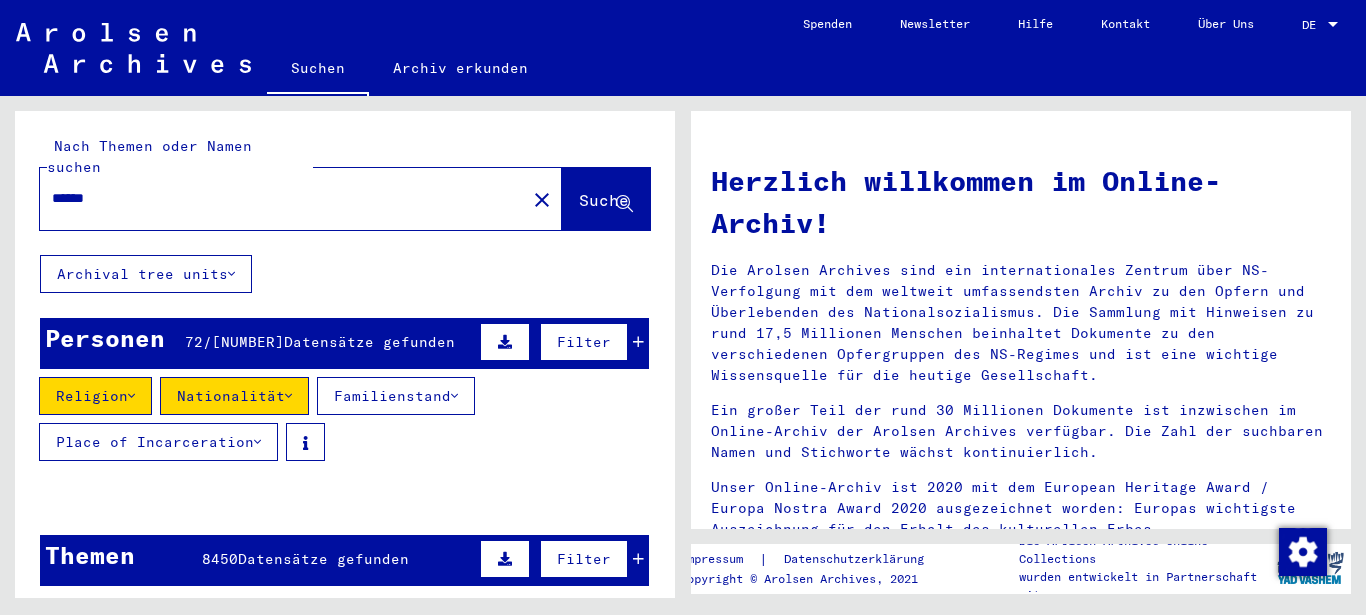 click on "Religion   Nationalität   Familienstand   Place of Incarceration" at bounding box center [345, 423] 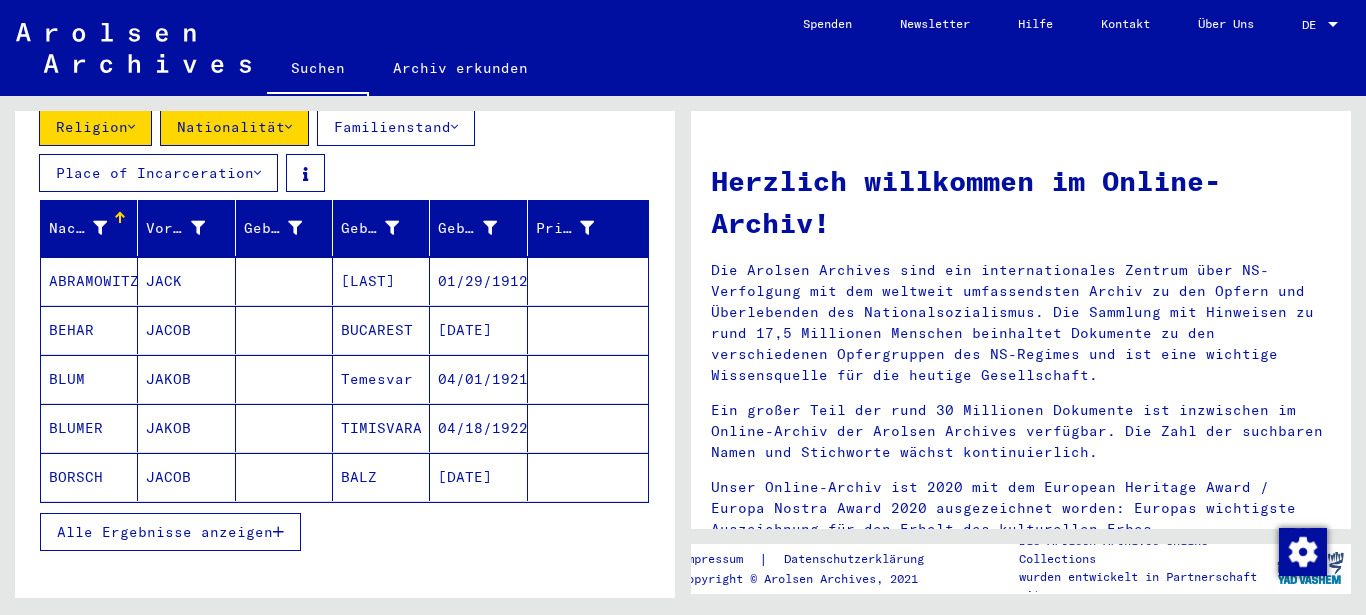 scroll, scrollTop: 324, scrollLeft: 0, axis: vertical 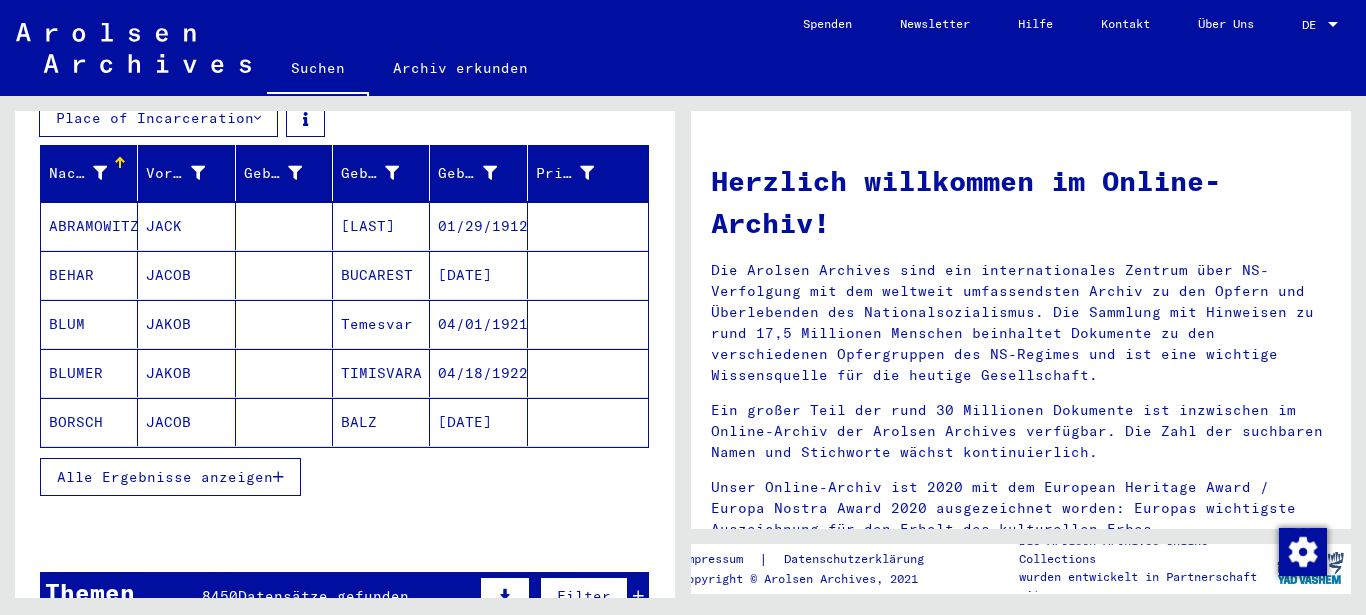 click on "Alle Ergebnisse anzeigen" at bounding box center (165, 477) 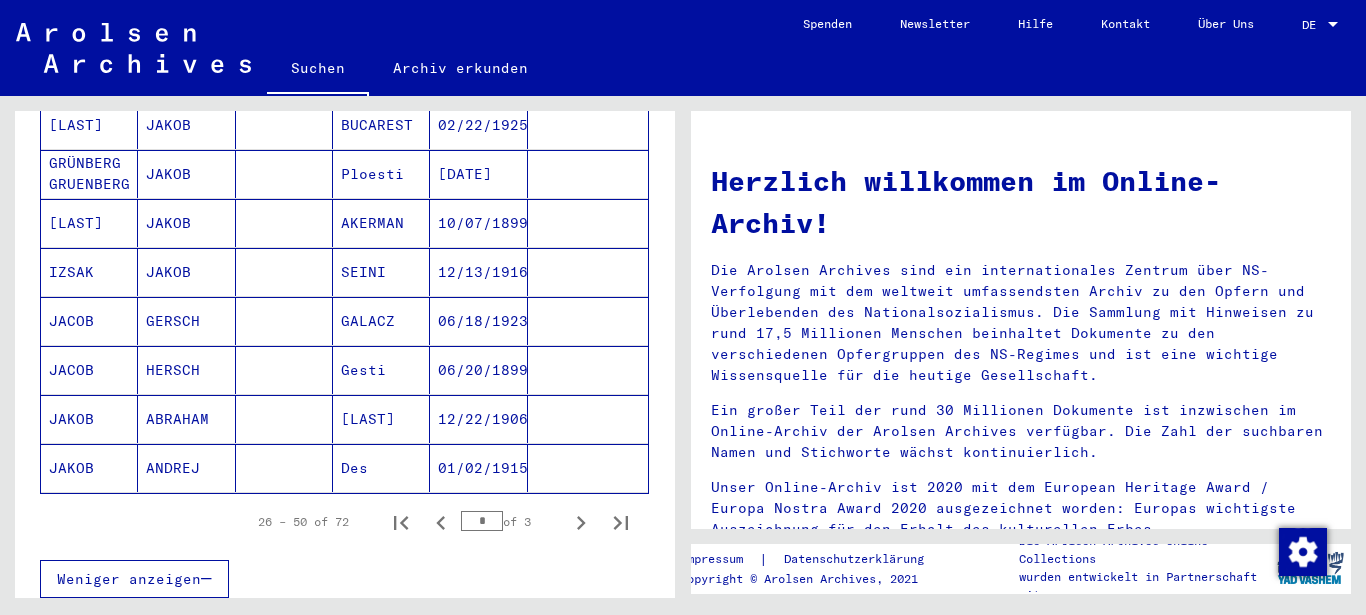 scroll, scrollTop: 1296, scrollLeft: 0, axis: vertical 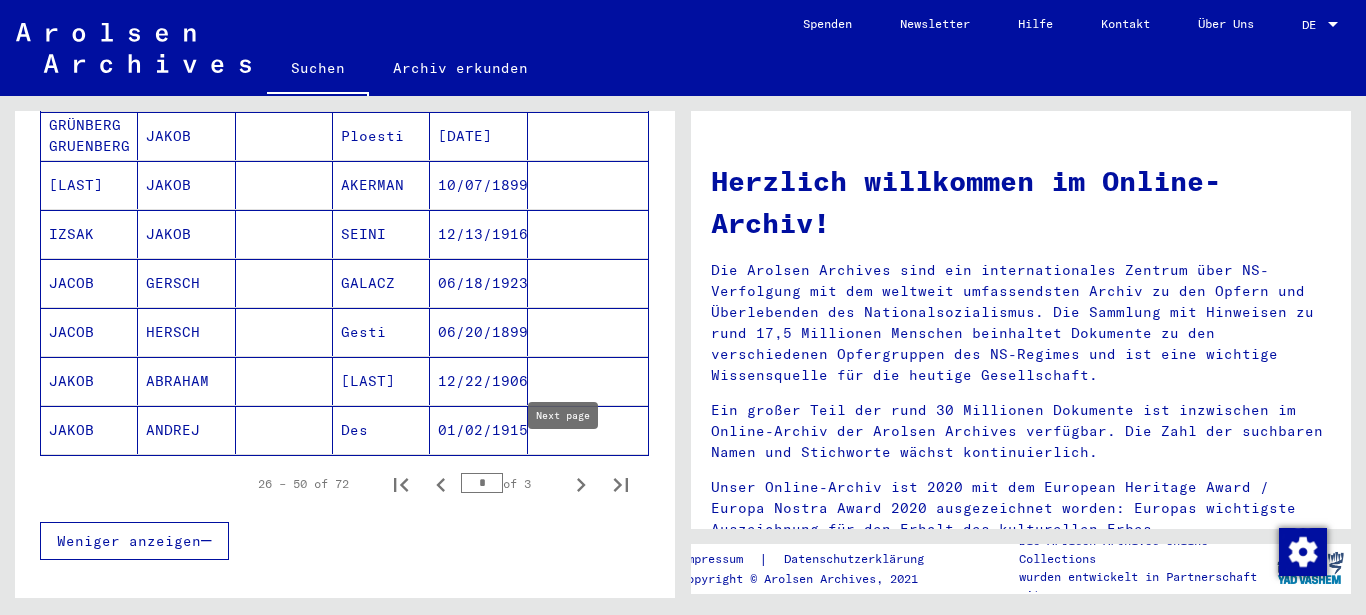 click 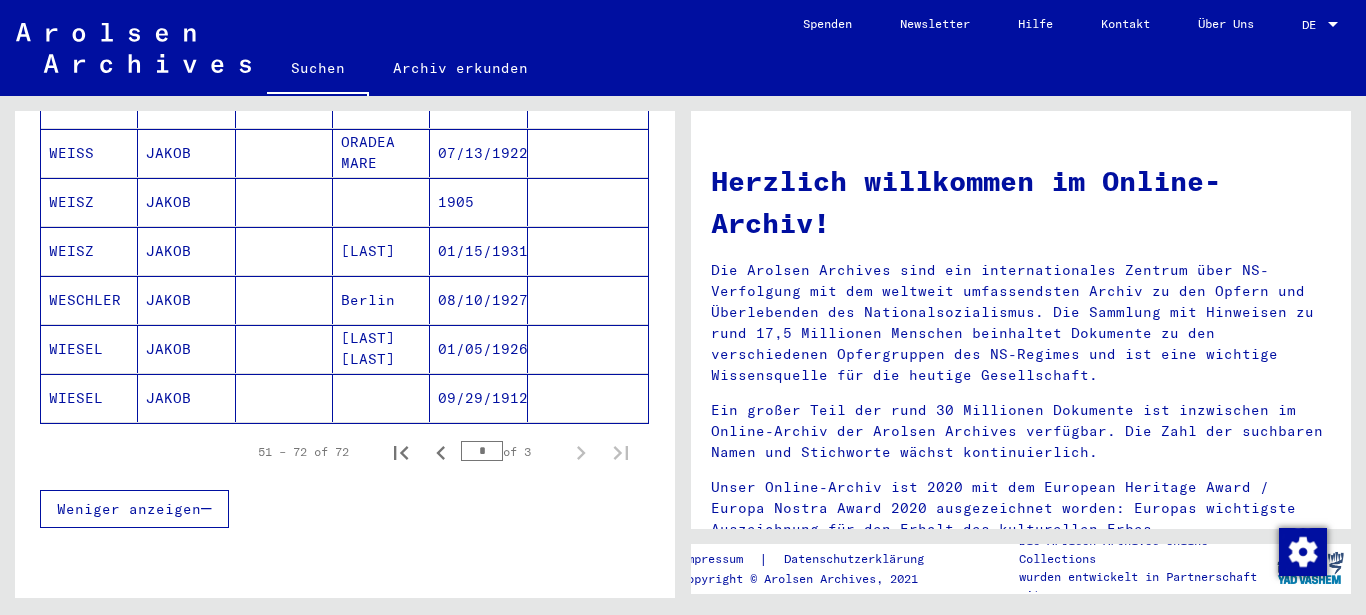 scroll, scrollTop: 1188, scrollLeft: 0, axis: vertical 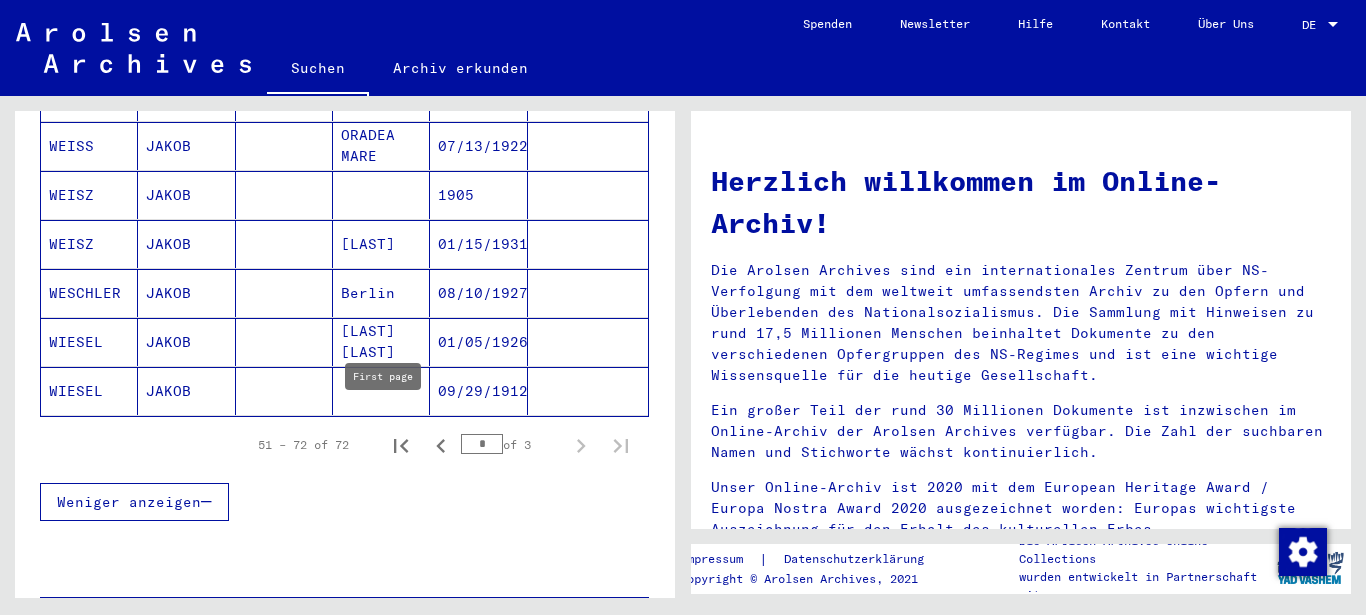 click 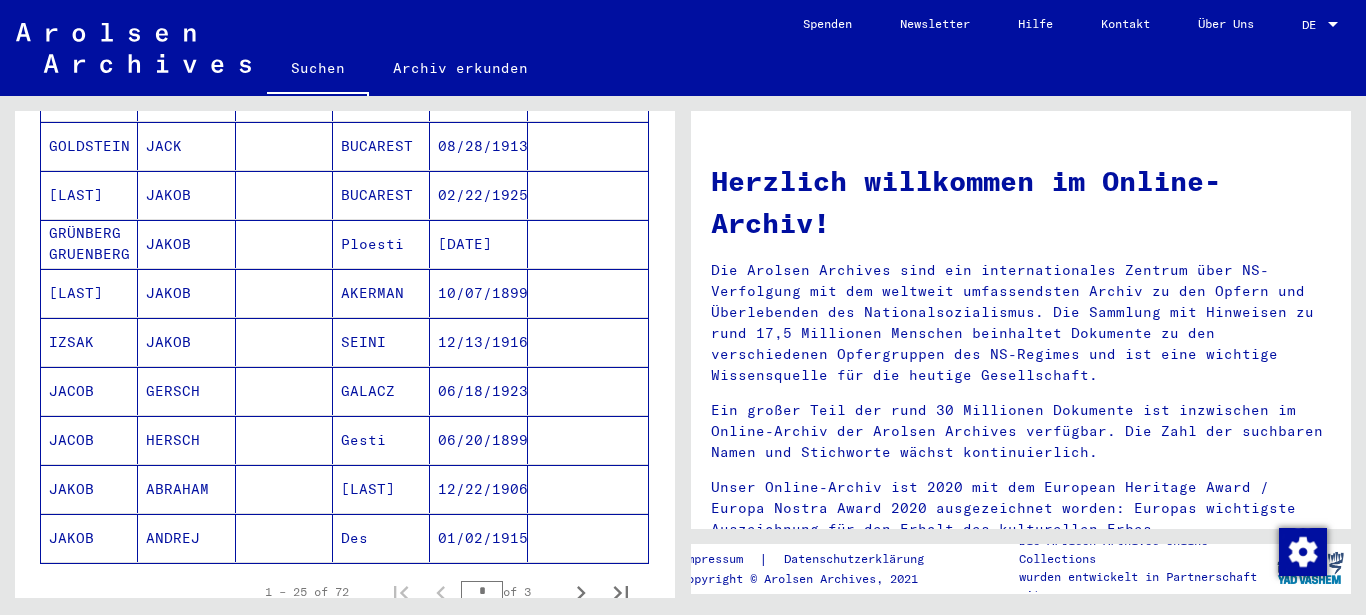 click on "JAKOB" at bounding box center (89, 538) 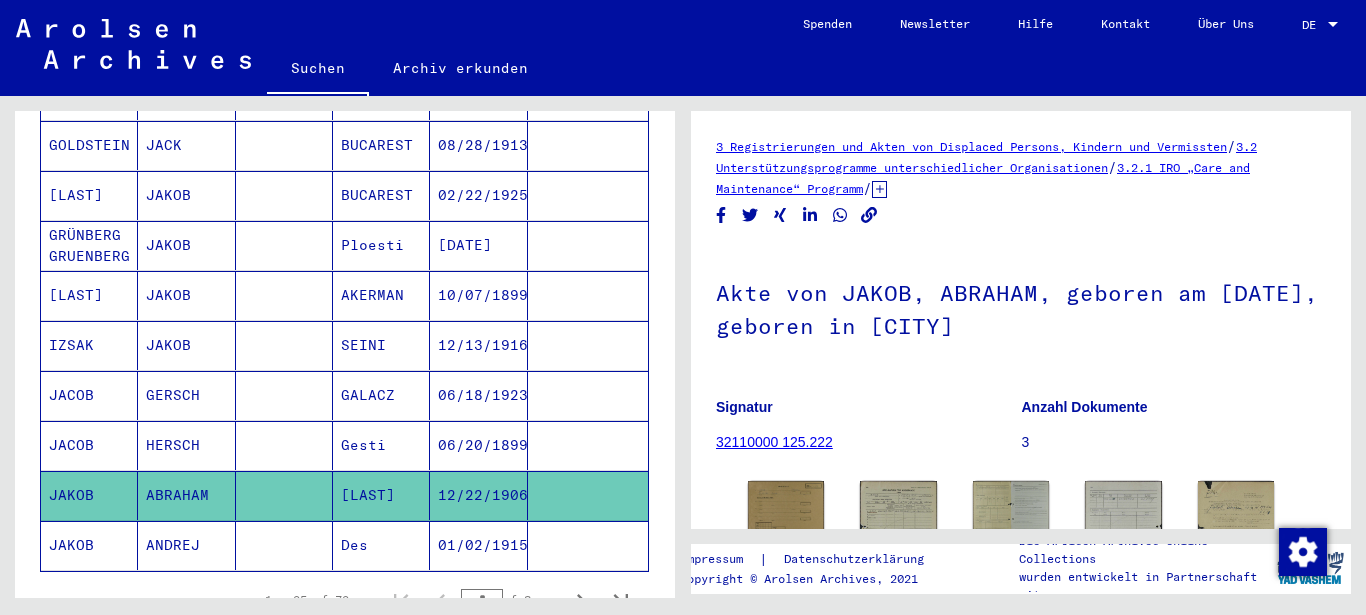 scroll, scrollTop: 324, scrollLeft: 0, axis: vertical 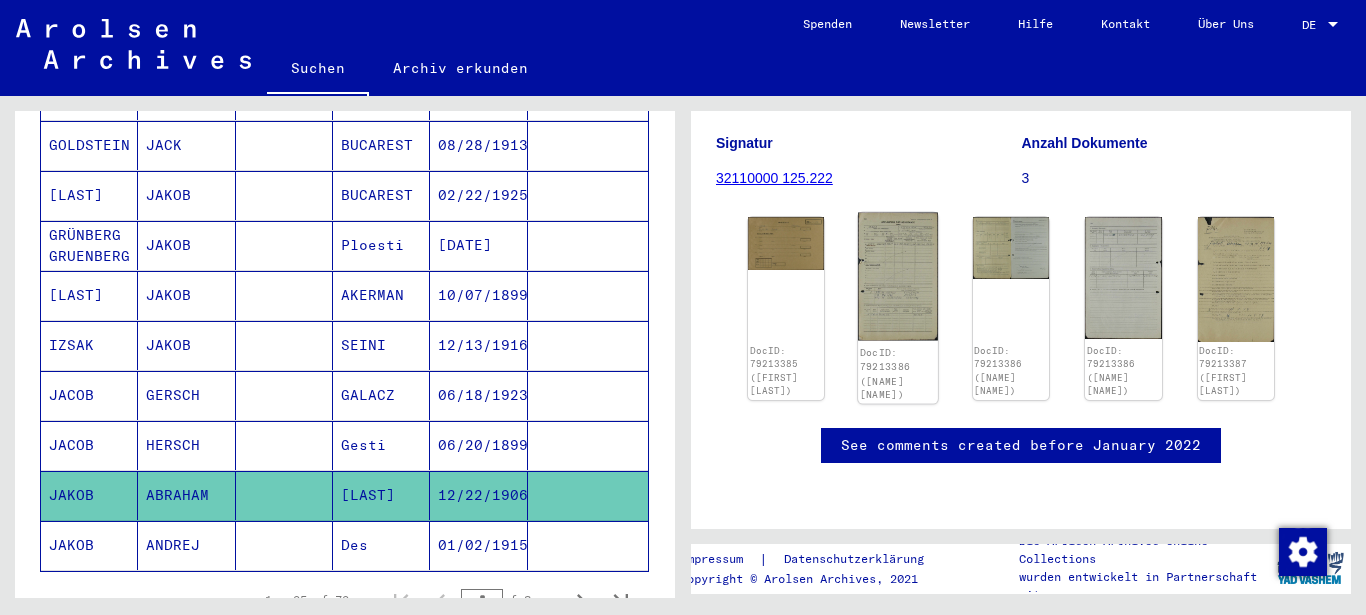 click 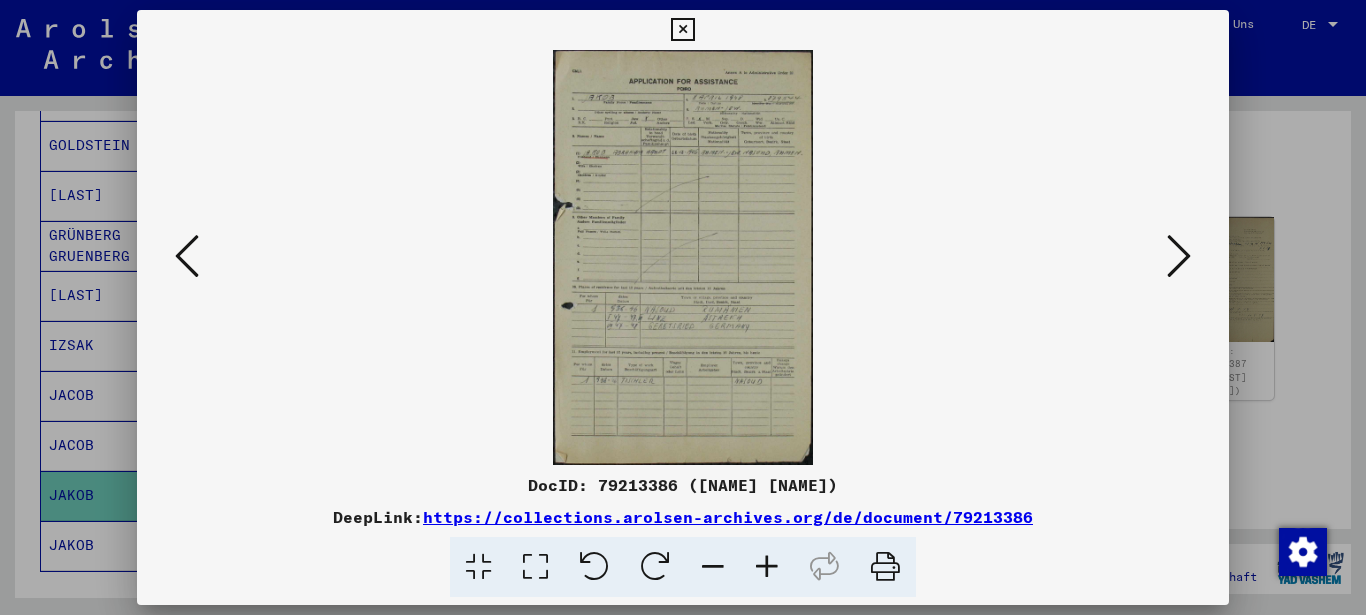 click at bounding box center [767, 567] 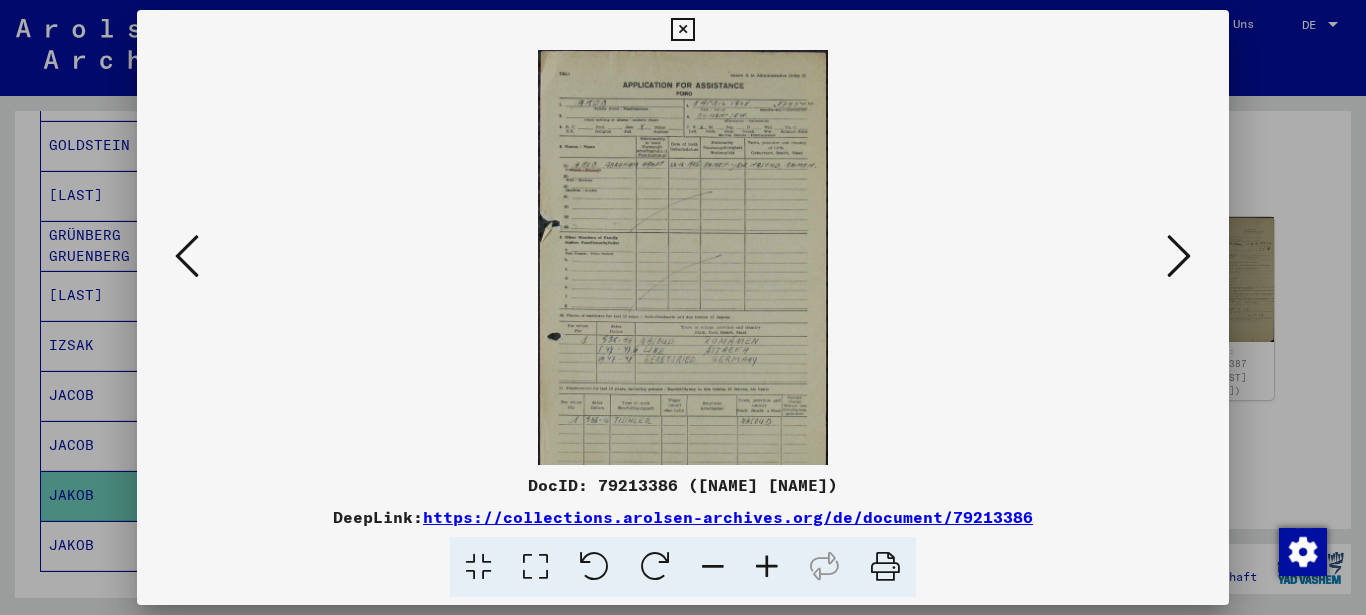 click at bounding box center [767, 567] 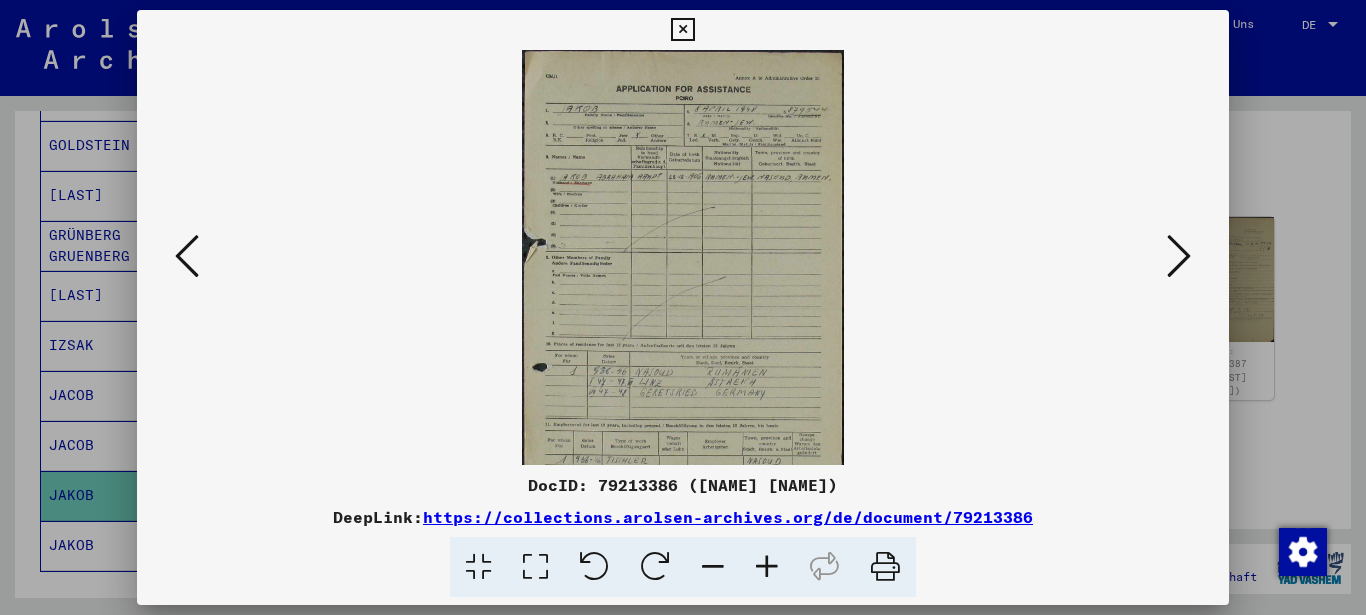click at bounding box center [767, 567] 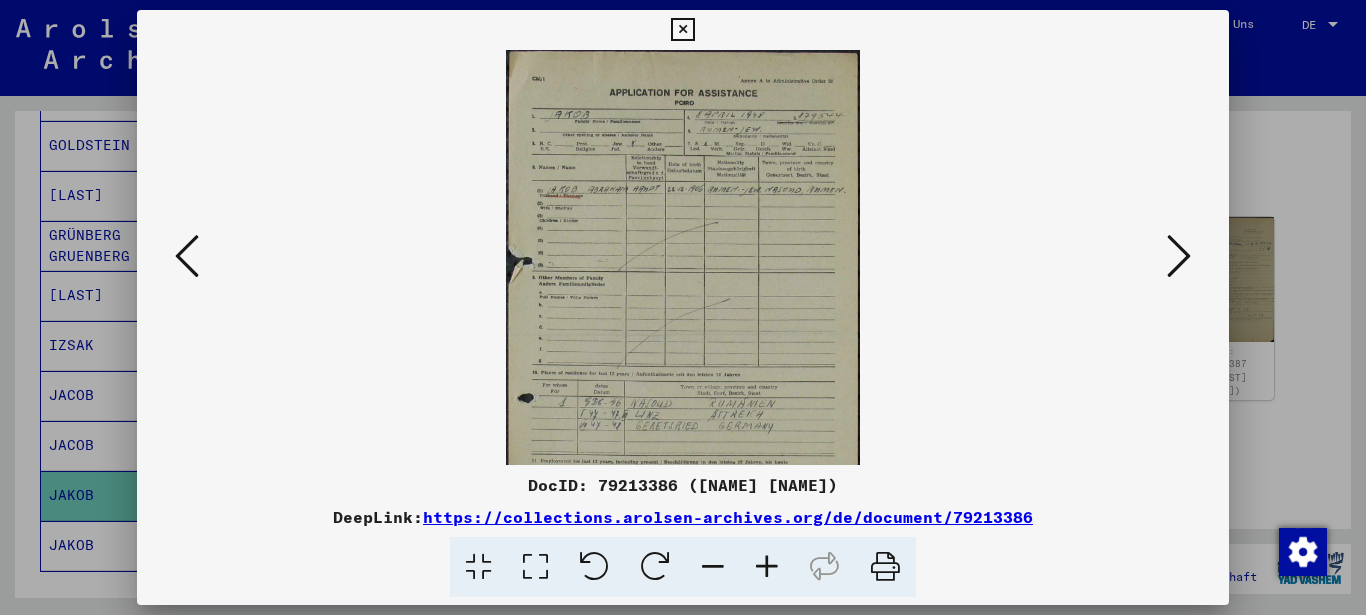 click at bounding box center [767, 567] 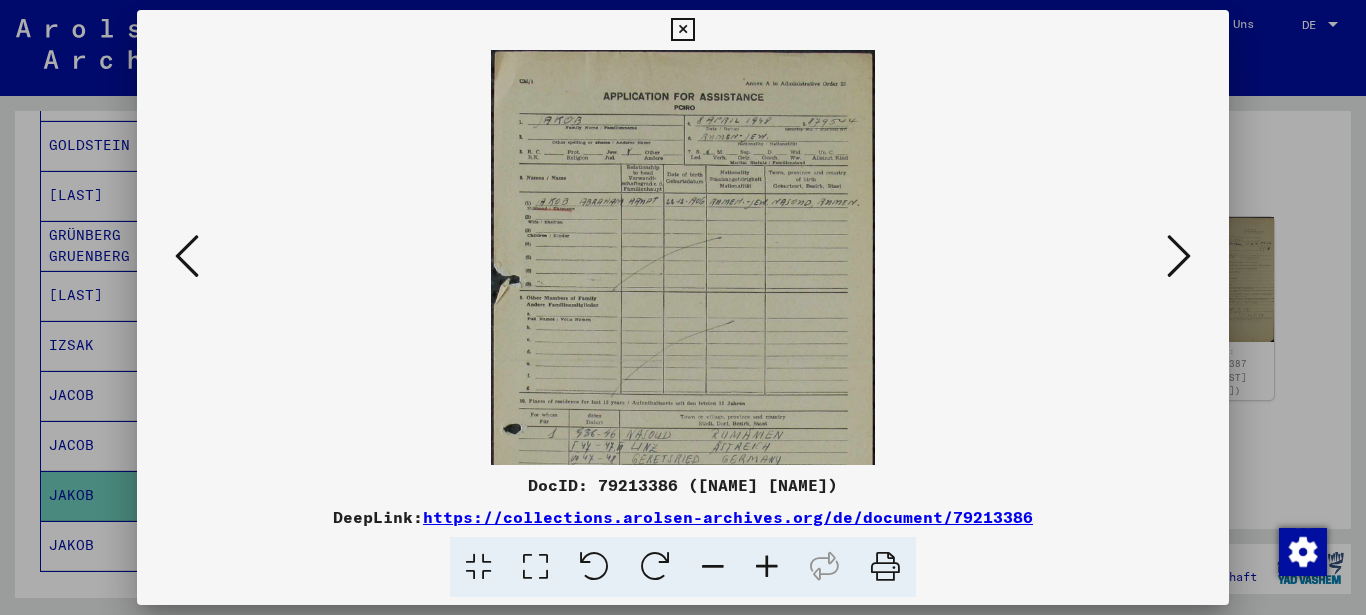 click at bounding box center [767, 567] 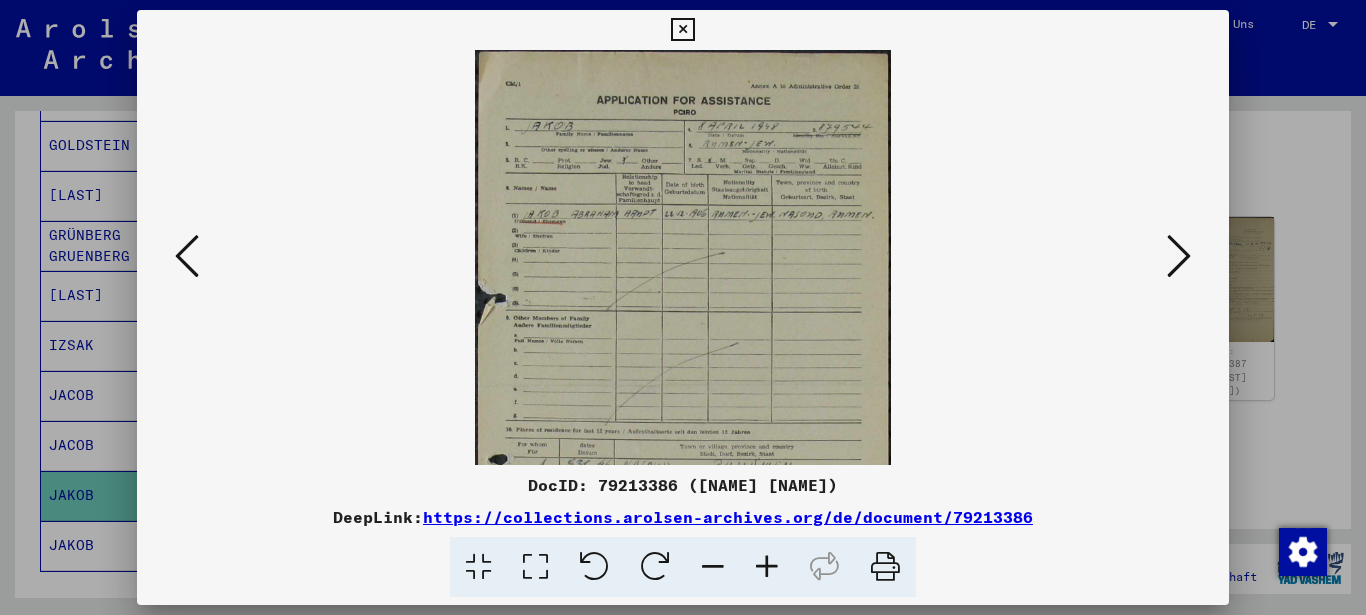 click at bounding box center [767, 567] 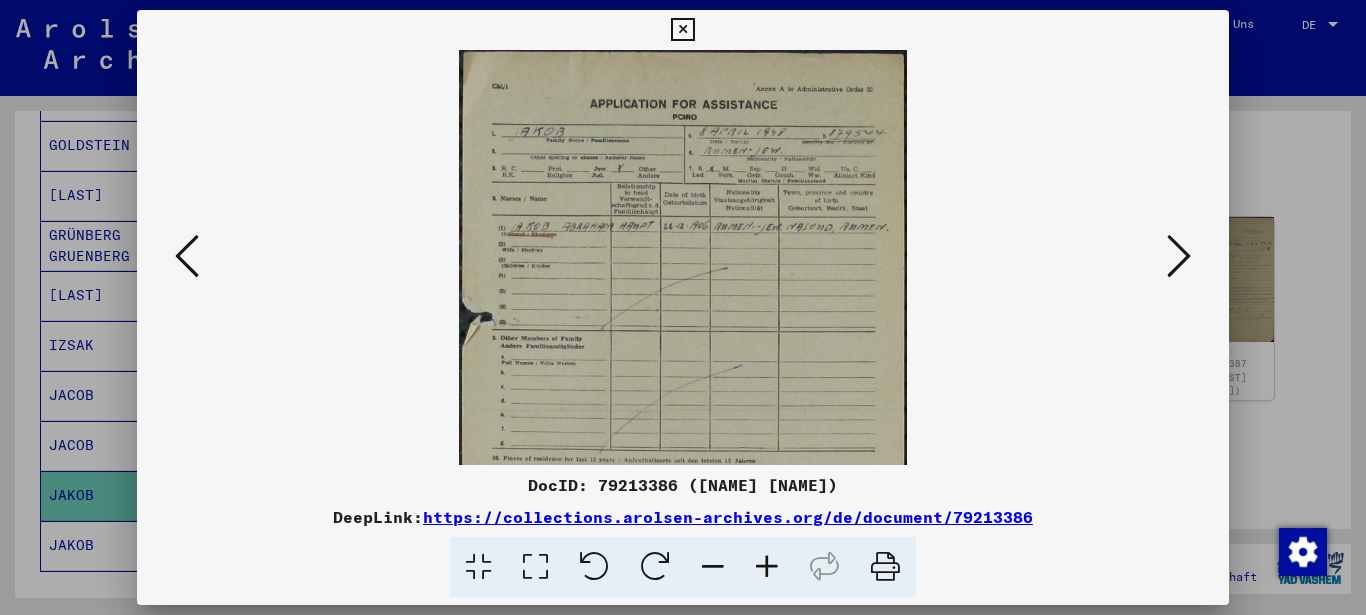 click at bounding box center [767, 567] 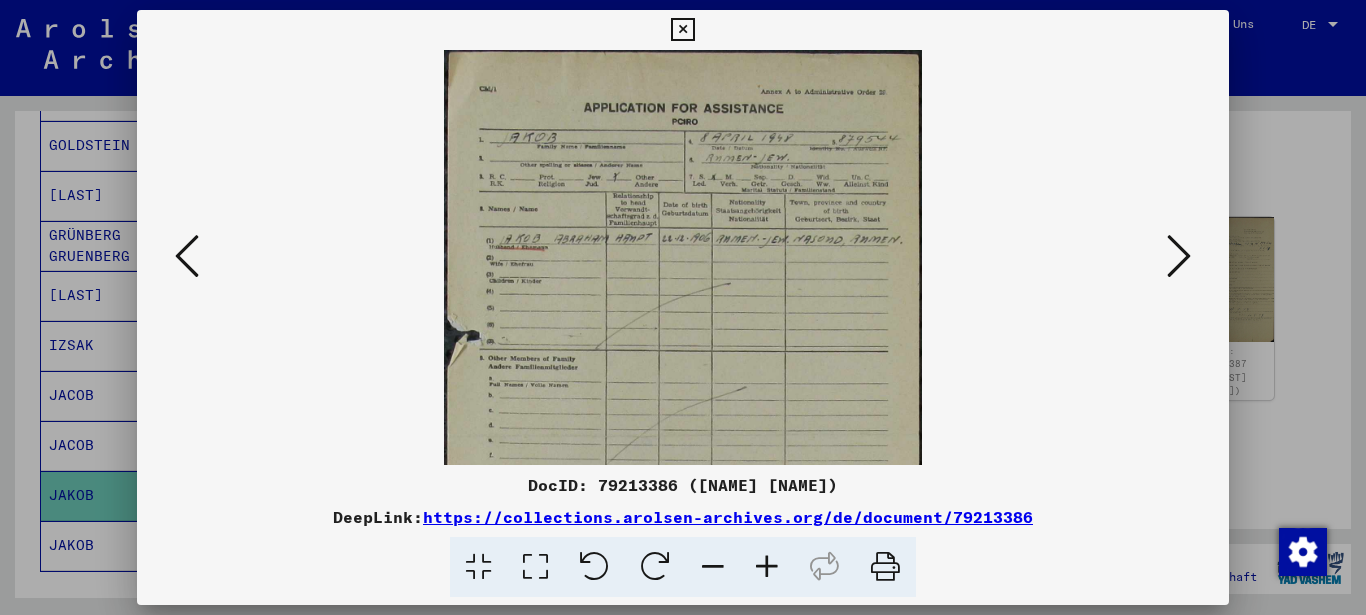 click at bounding box center [767, 567] 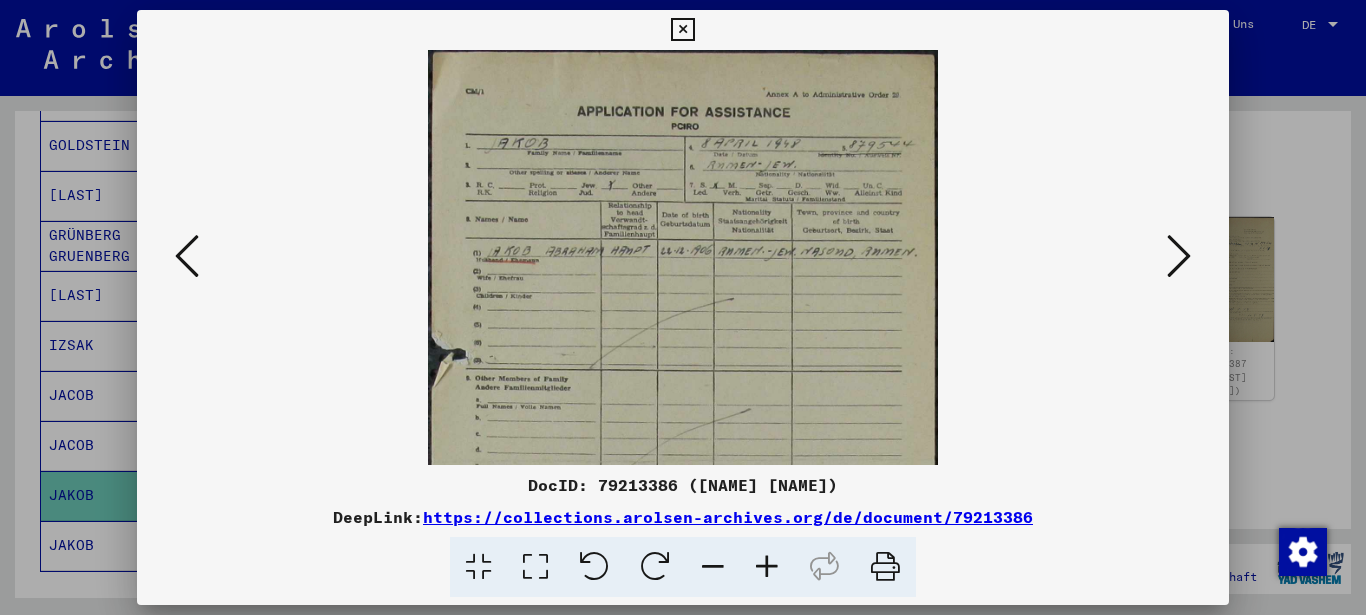 click at bounding box center (767, 567) 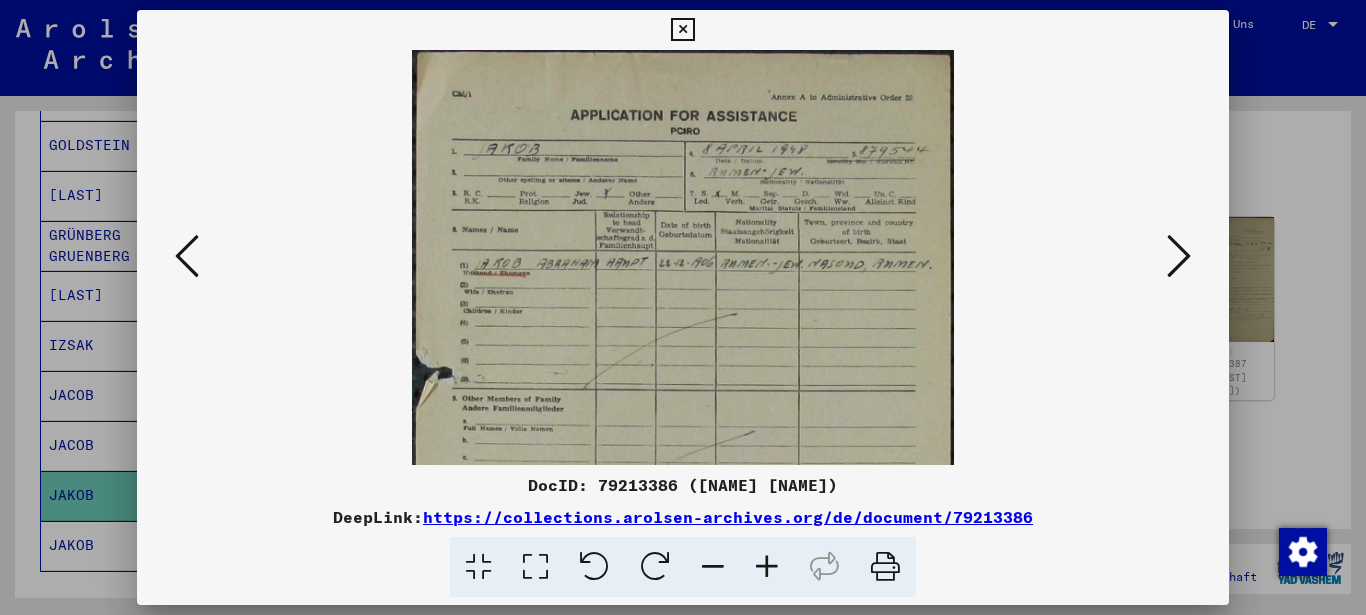 click at bounding box center (1179, 256) 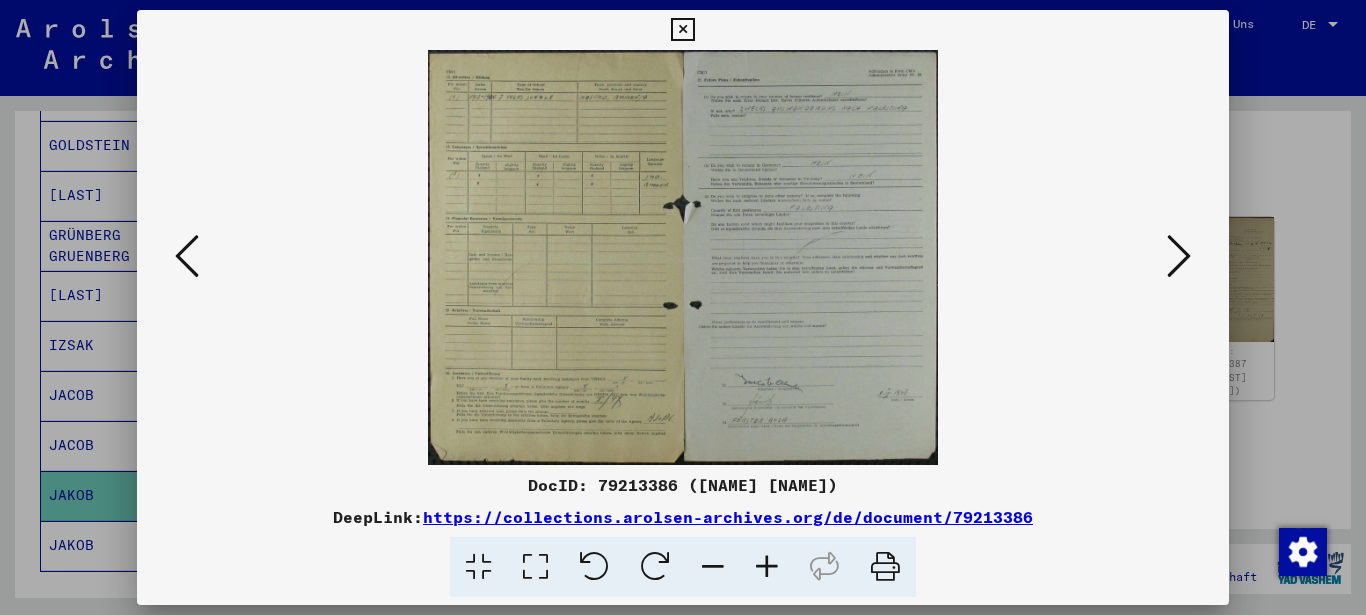 click at bounding box center (1179, 256) 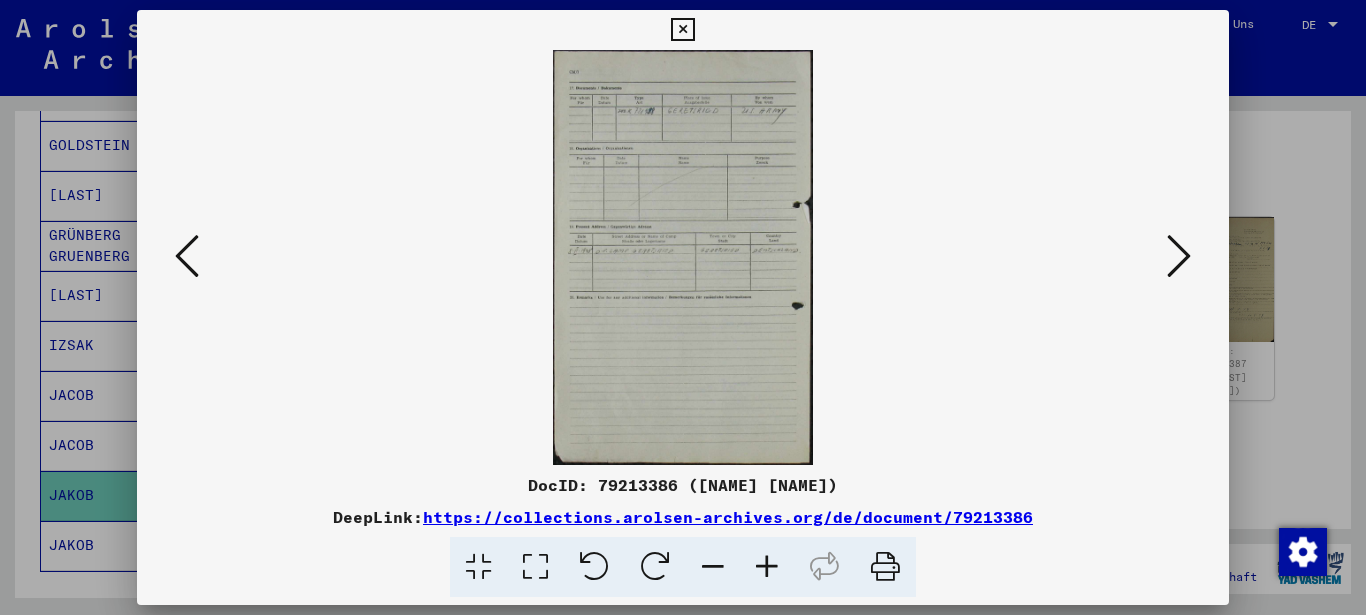 click at bounding box center (1179, 256) 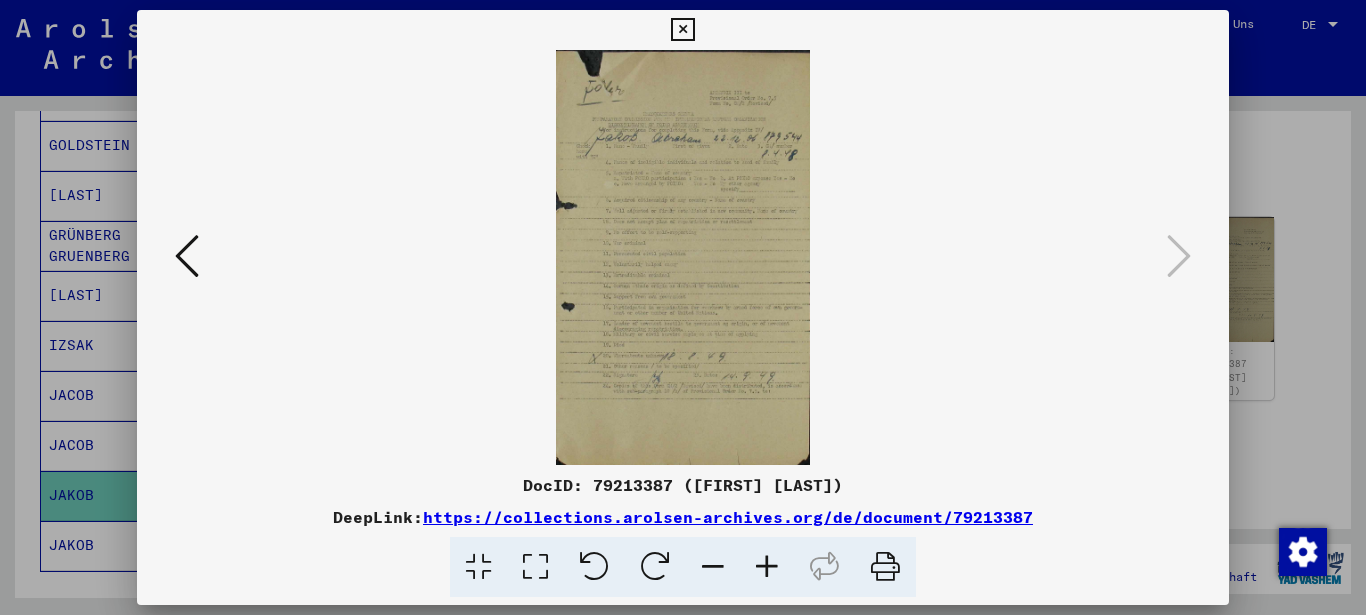 click at bounding box center [767, 567] 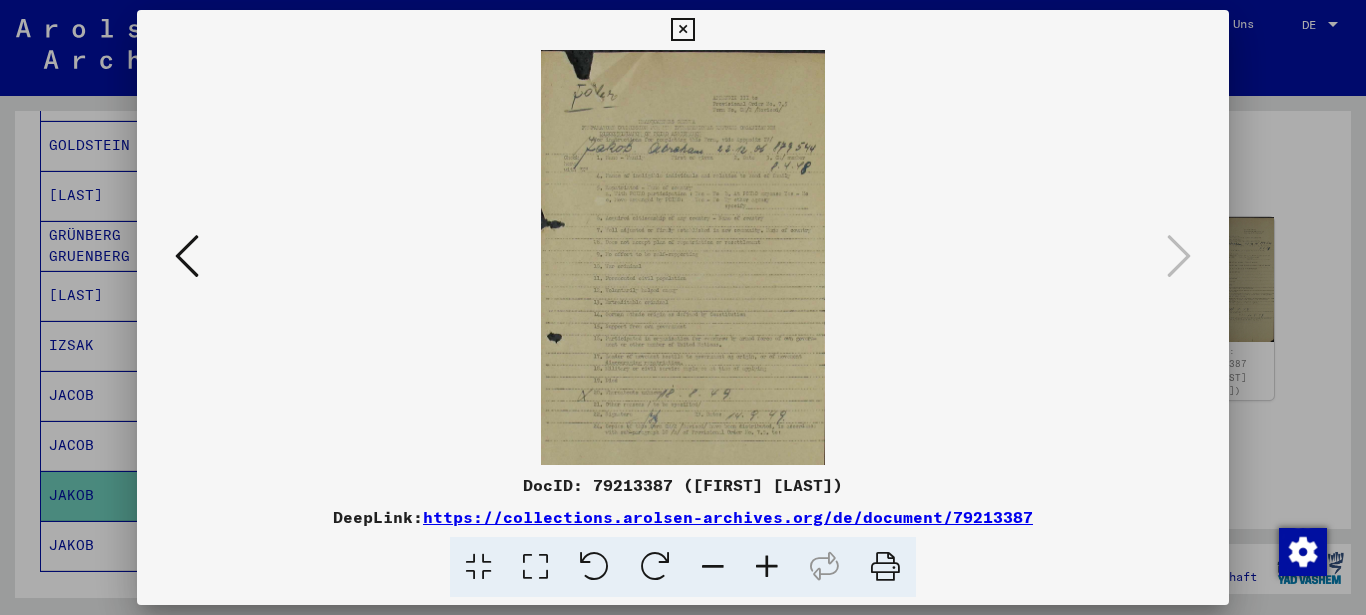 click at bounding box center (767, 567) 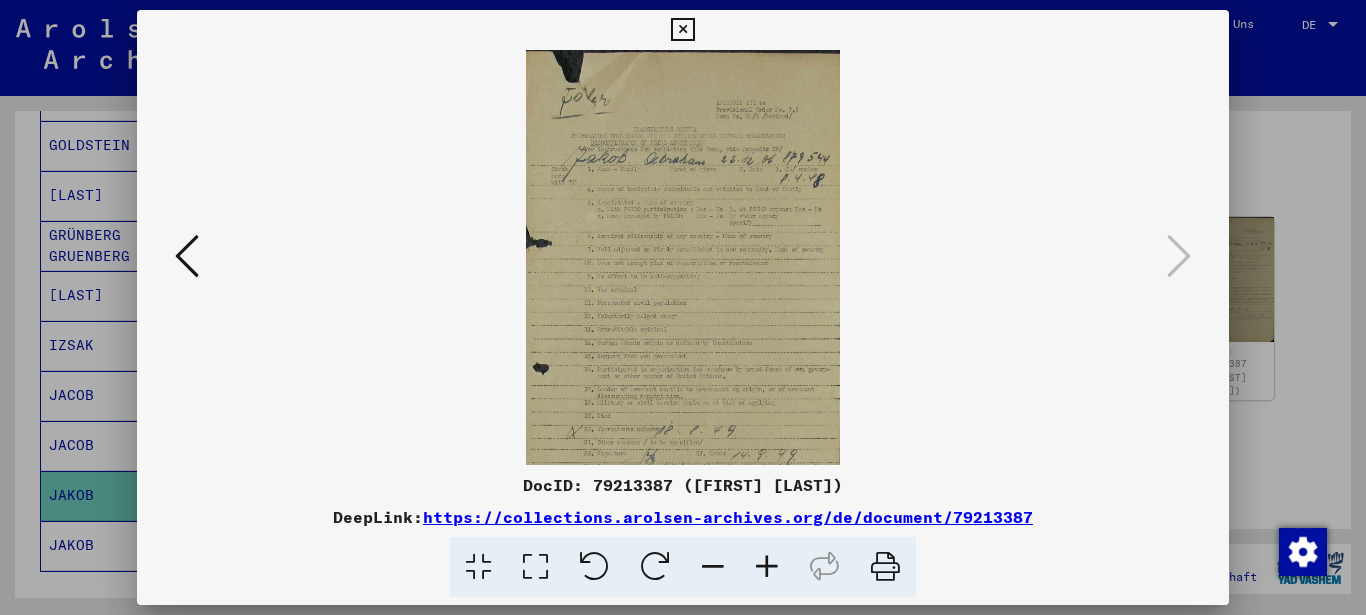 click at bounding box center (767, 567) 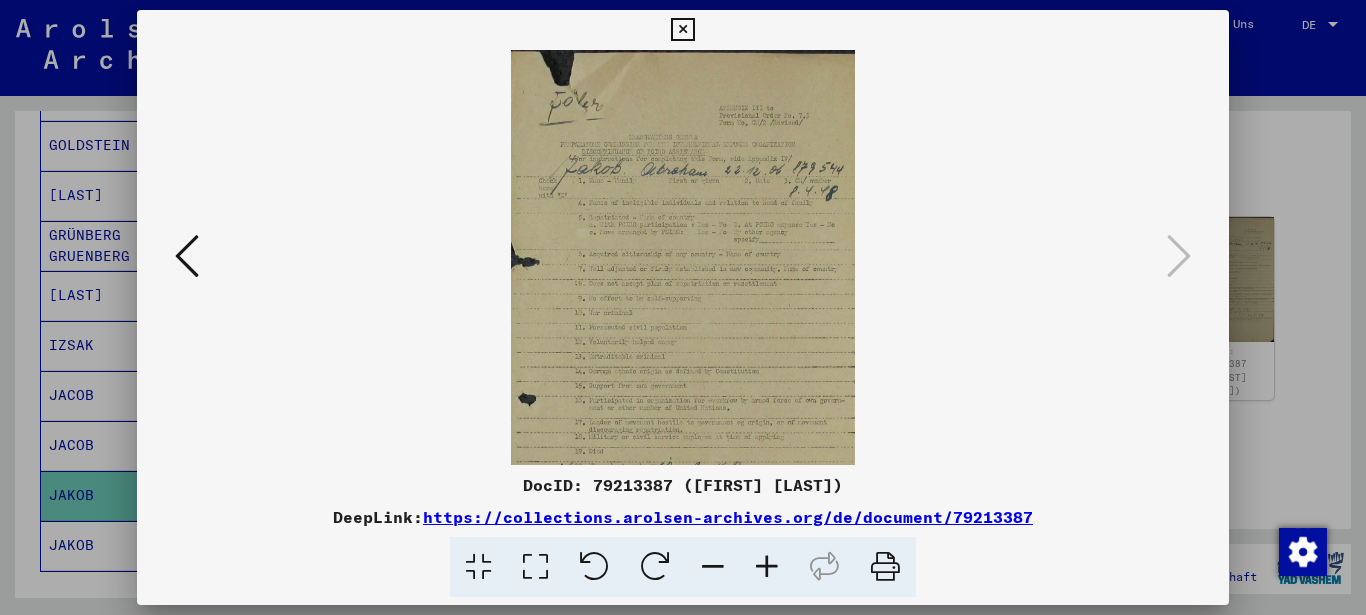 click at bounding box center (767, 567) 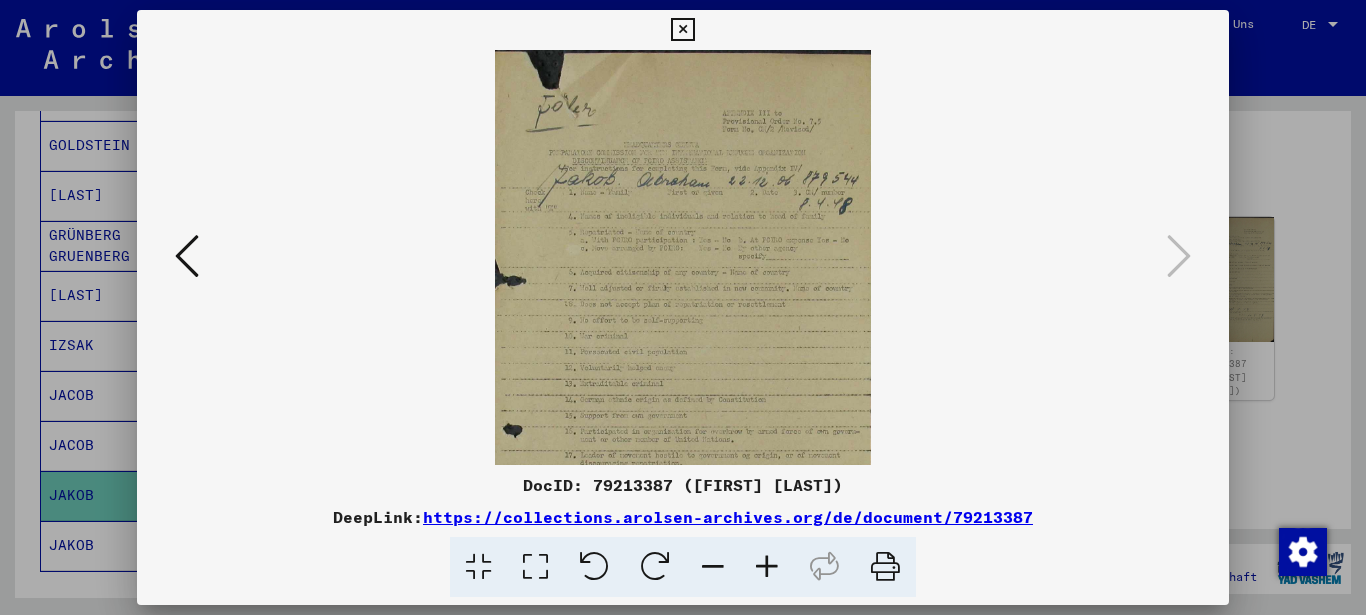 click at bounding box center [767, 567] 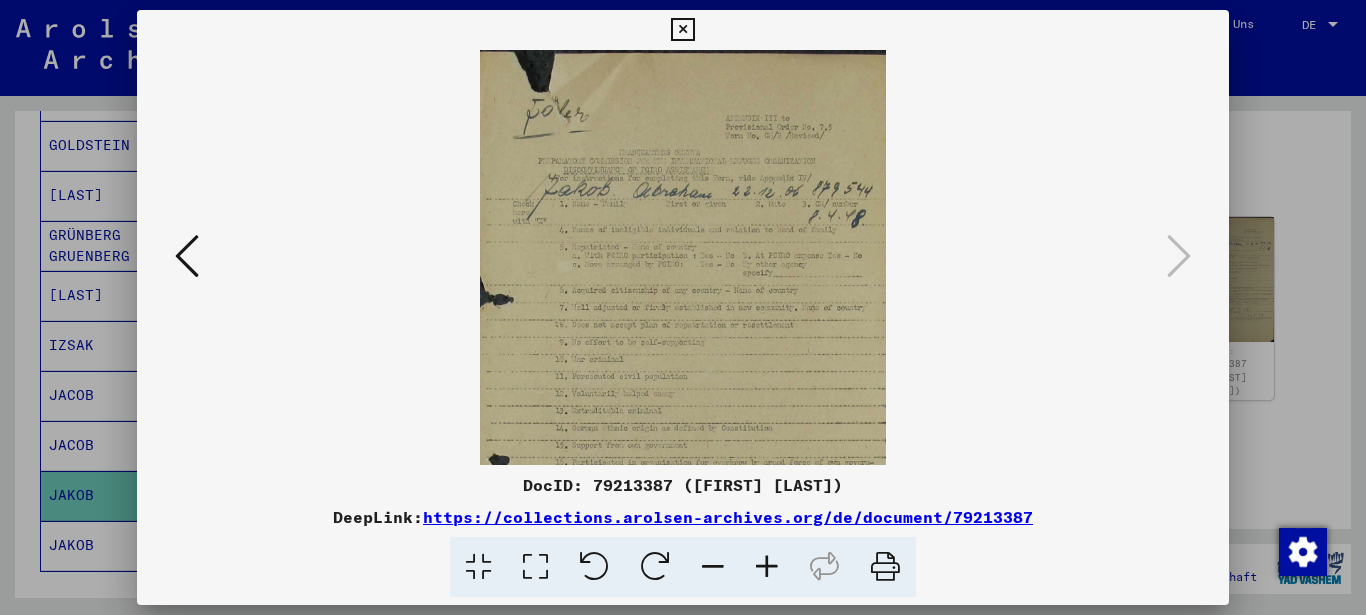 click at bounding box center [767, 567] 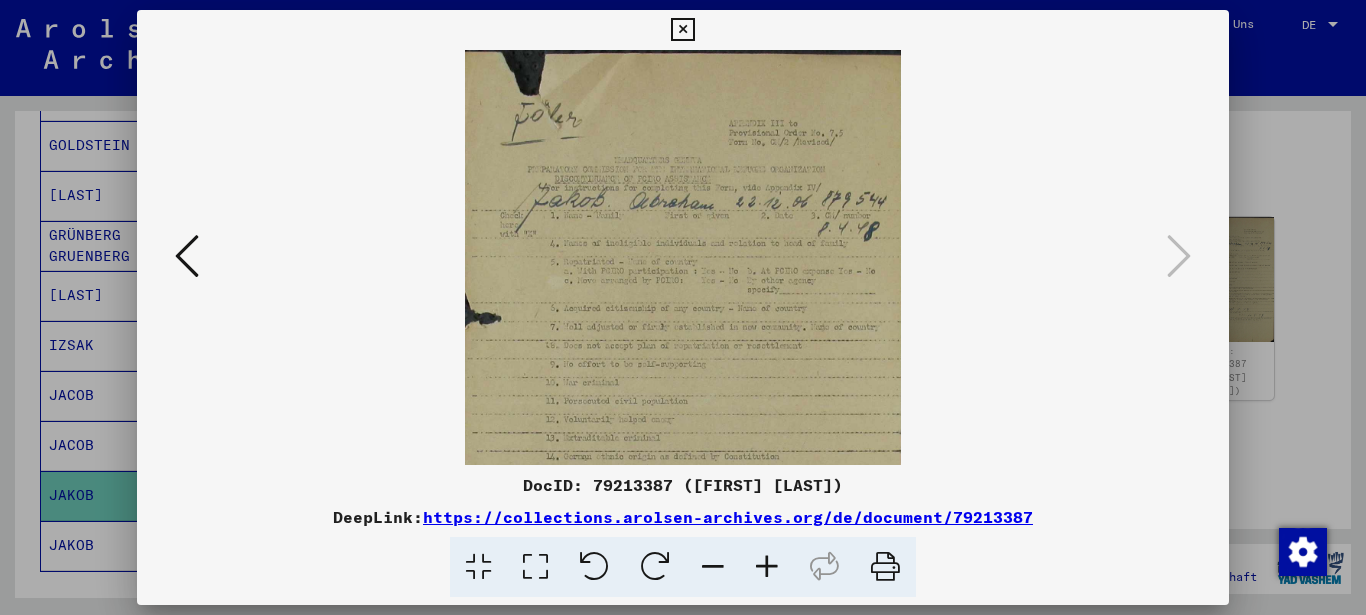 click at bounding box center (767, 567) 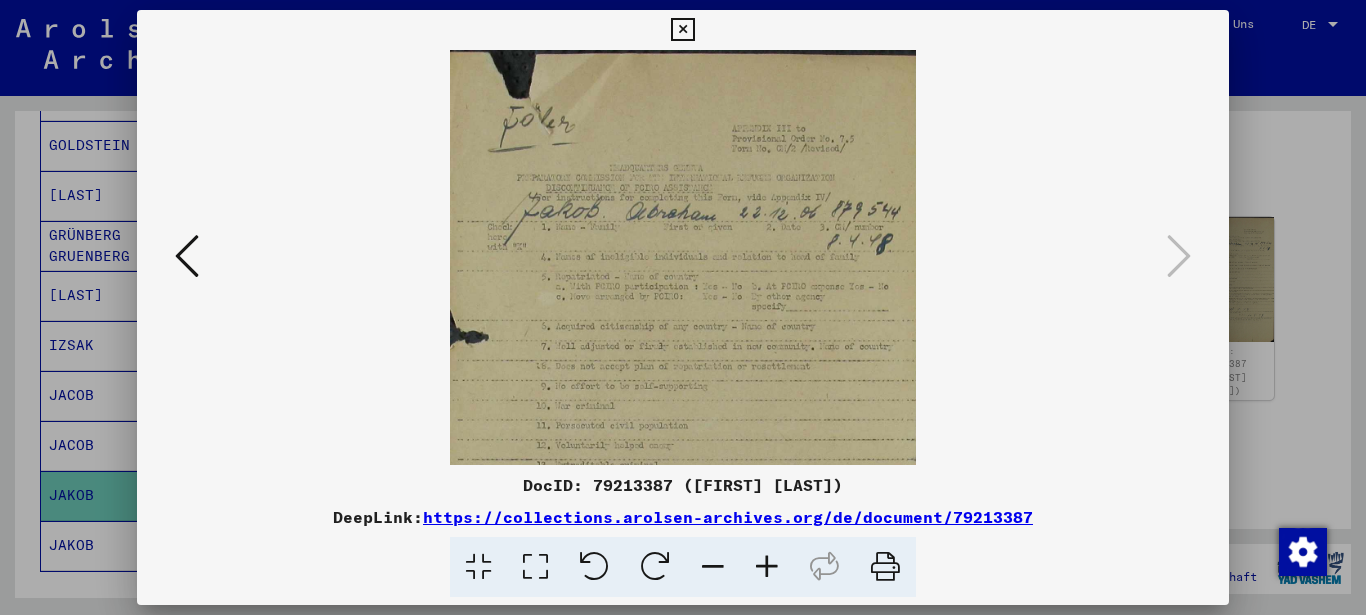click at bounding box center (767, 567) 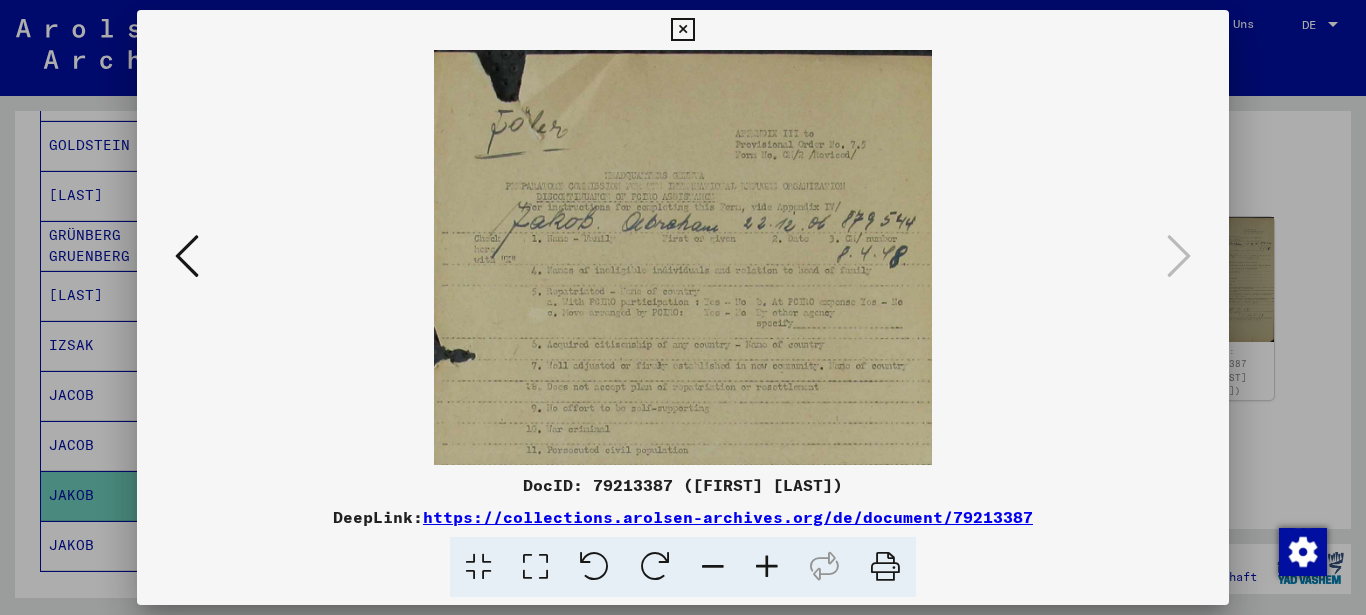 click at bounding box center (767, 567) 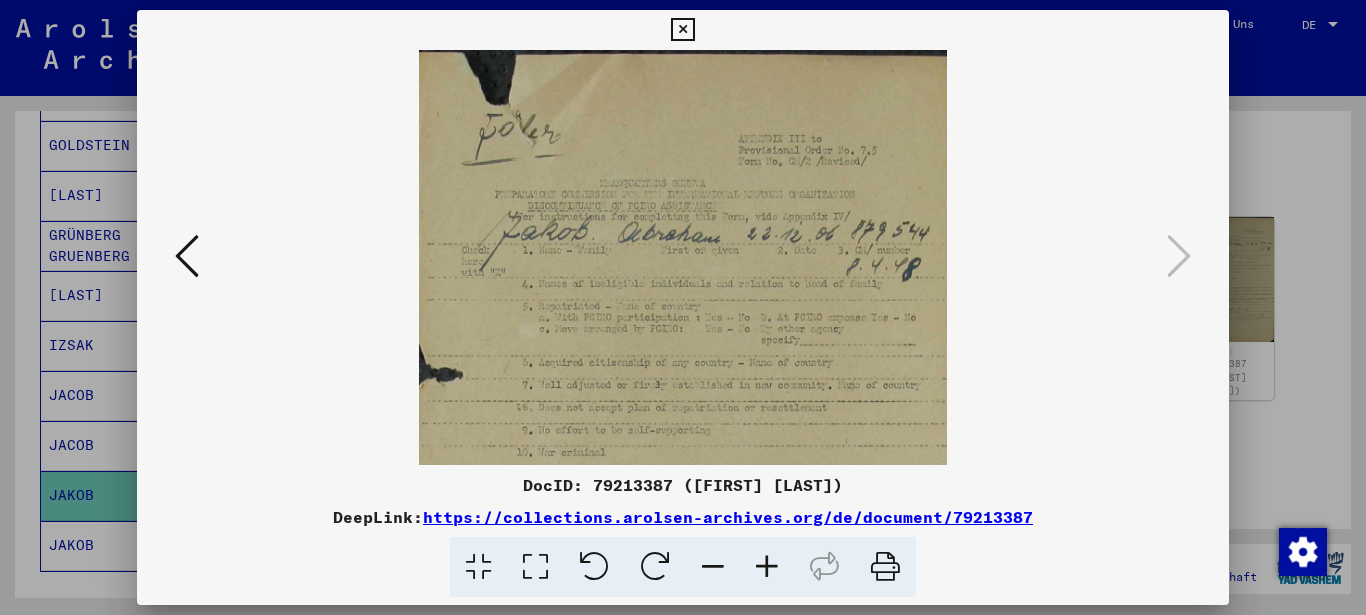 click at bounding box center [767, 567] 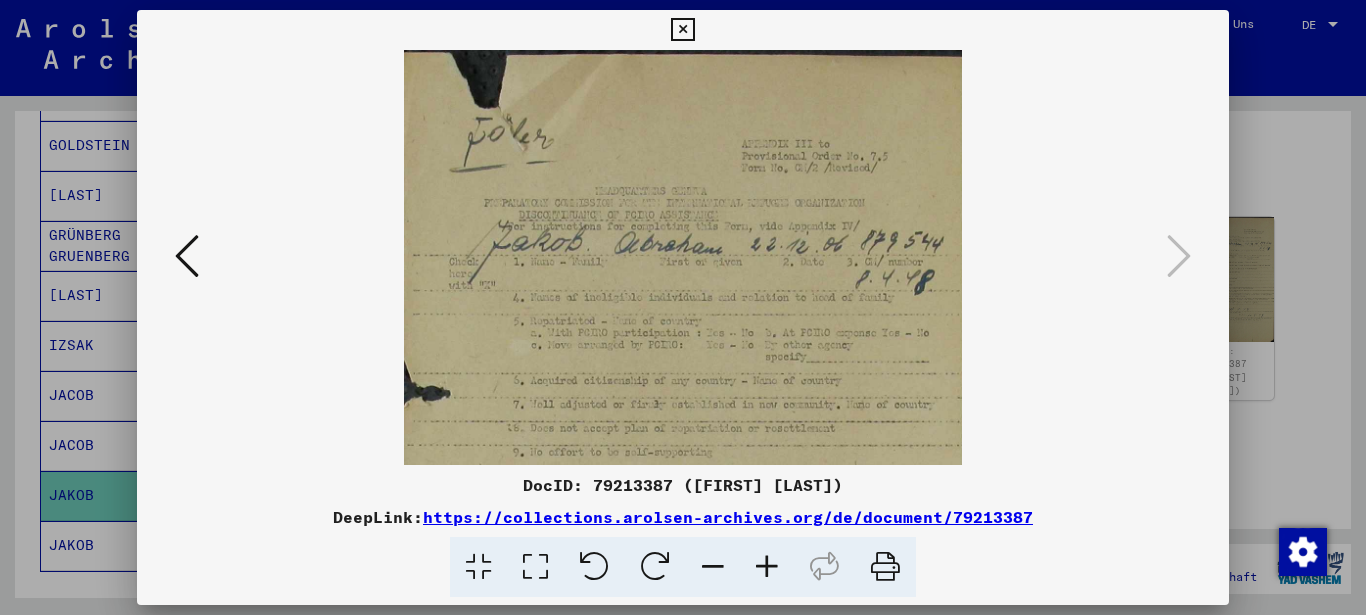 click at bounding box center [767, 567] 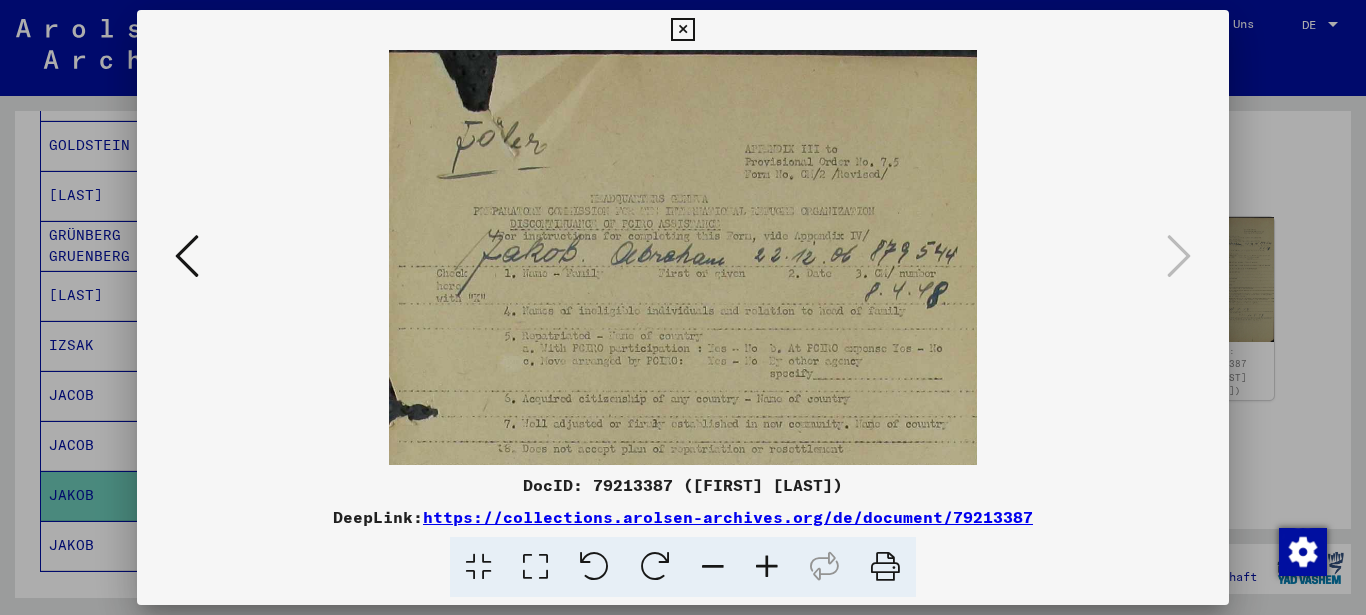 click at bounding box center (767, 567) 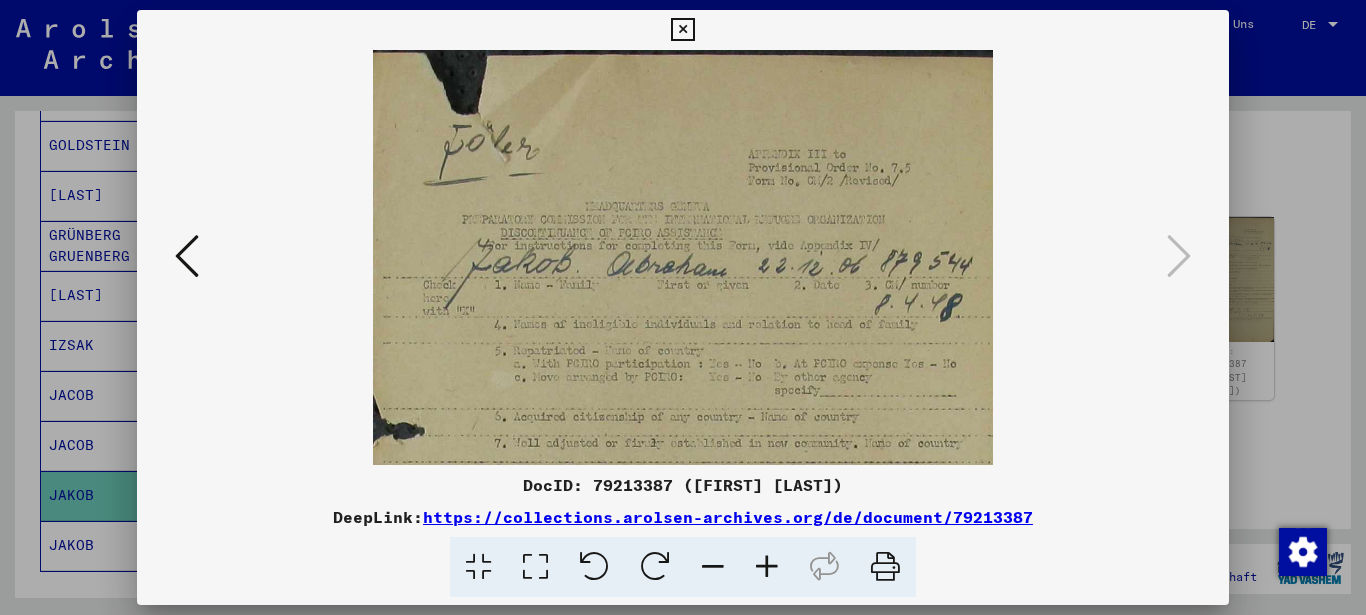 click at bounding box center [682, 30] 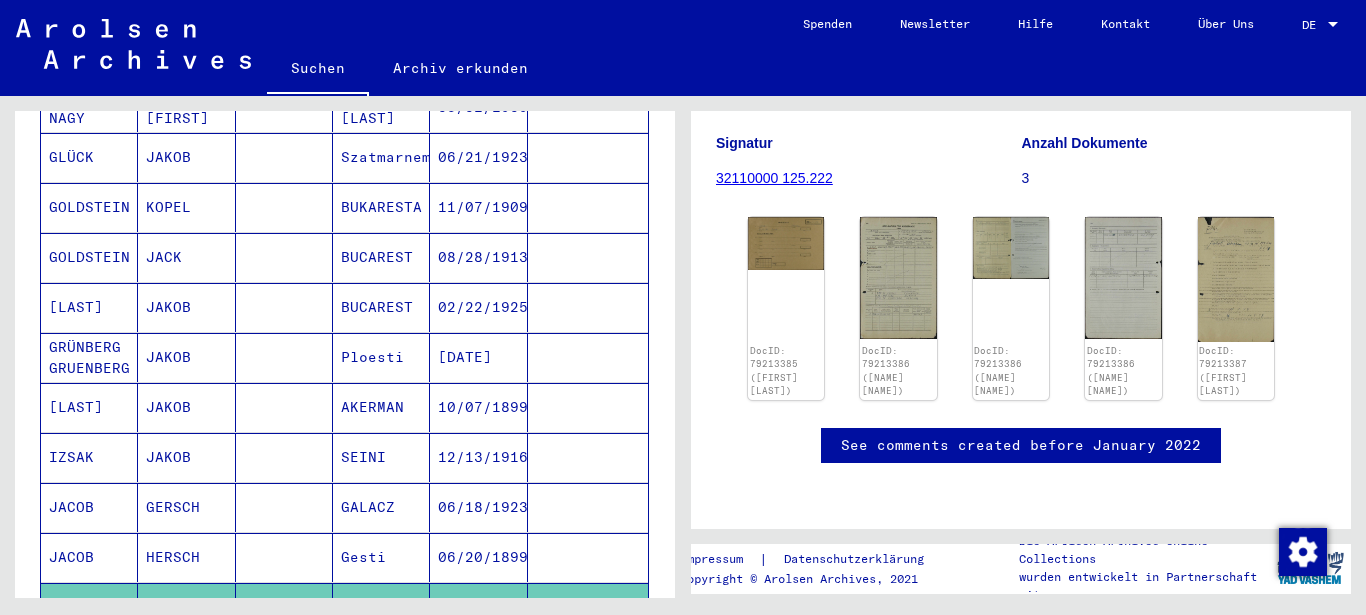 scroll, scrollTop: 1097, scrollLeft: 0, axis: vertical 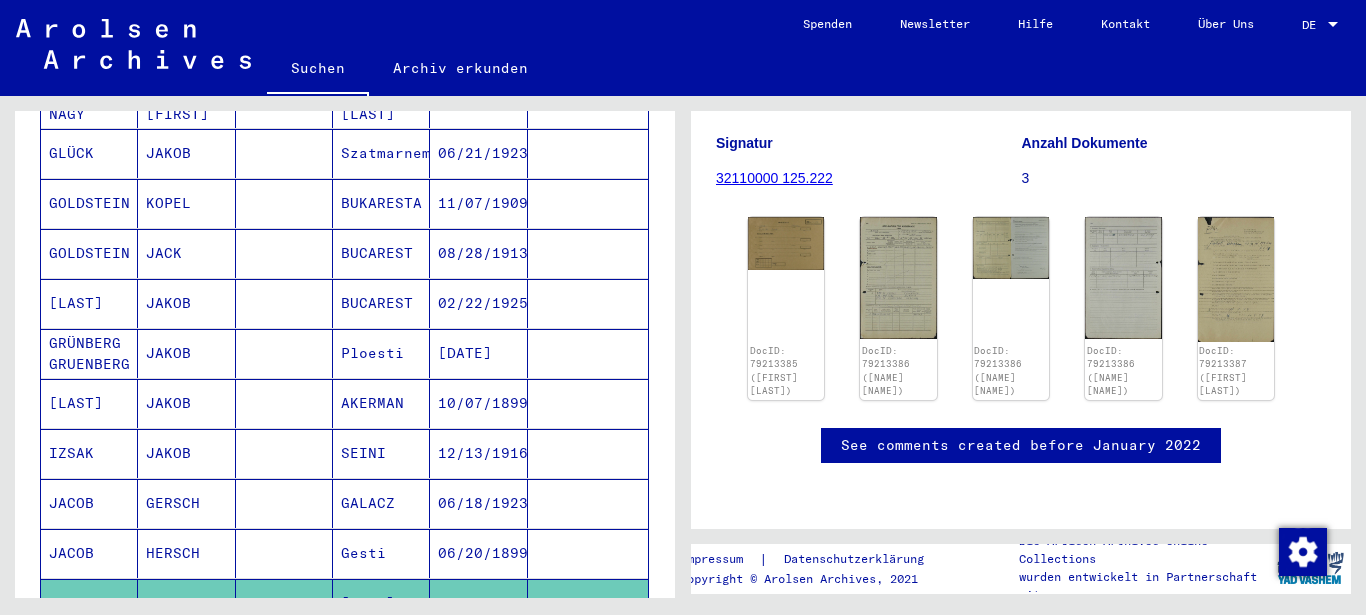 click on "GRÜNBERG GRUENBERG" at bounding box center (89, 403) 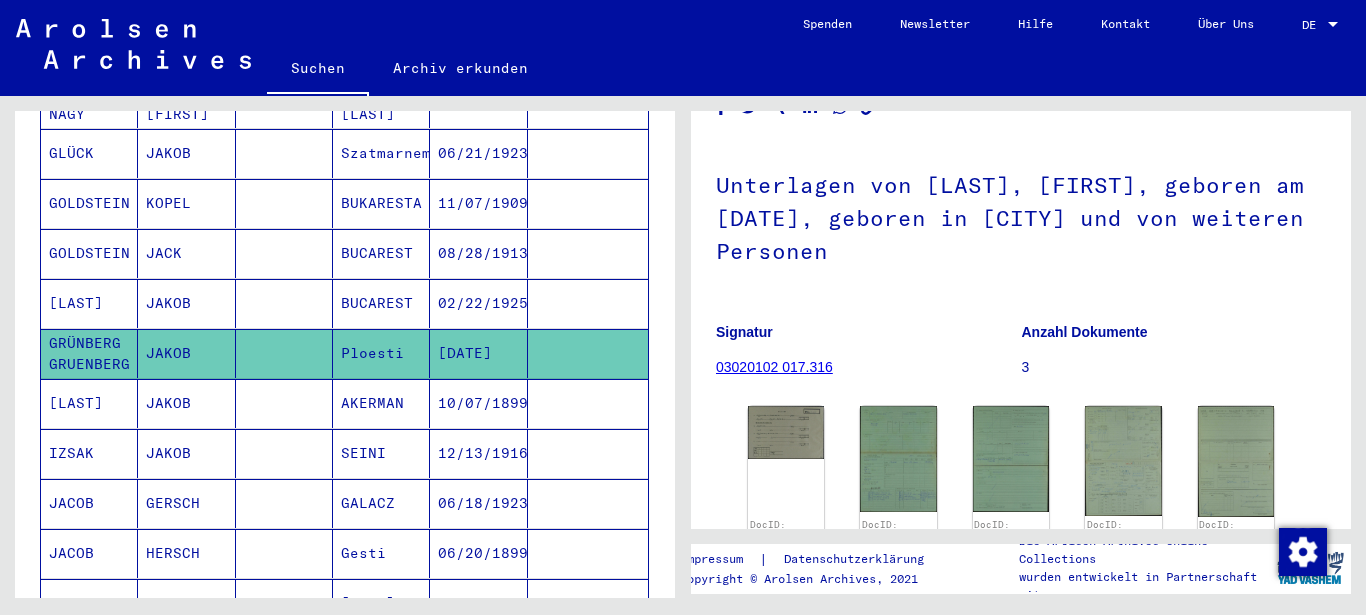 scroll, scrollTop: 432, scrollLeft: 0, axis: vertical 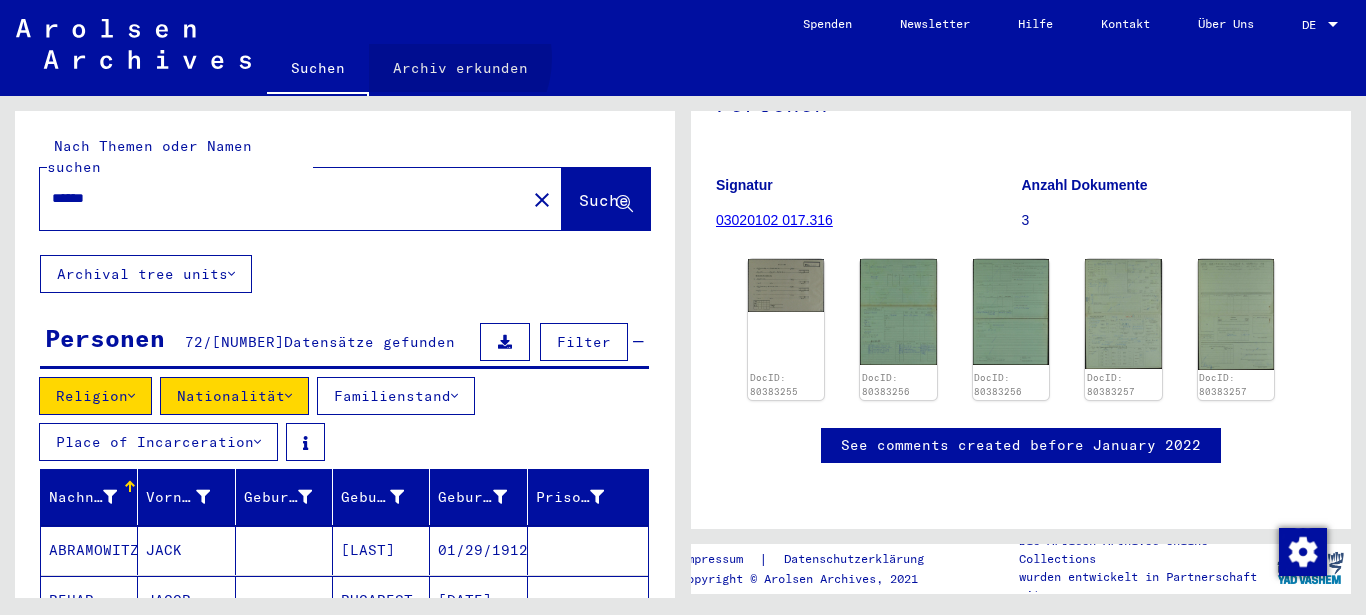 click on "Archiv erkunden" 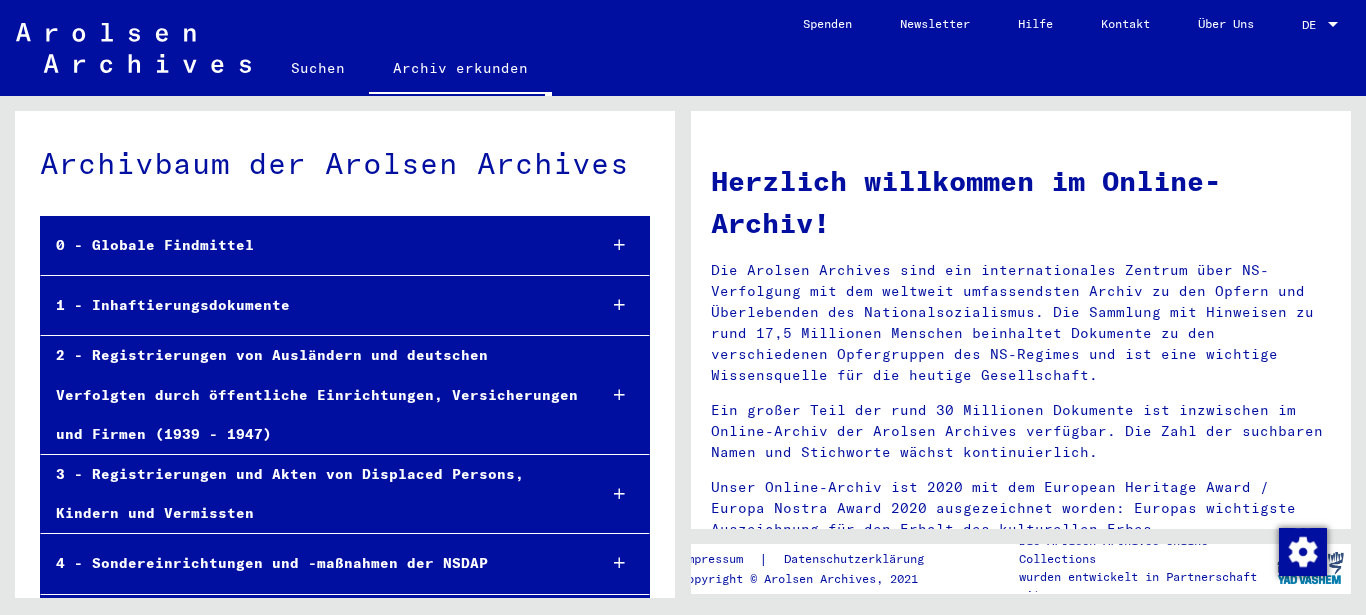 click at bounding box center (619, 305) 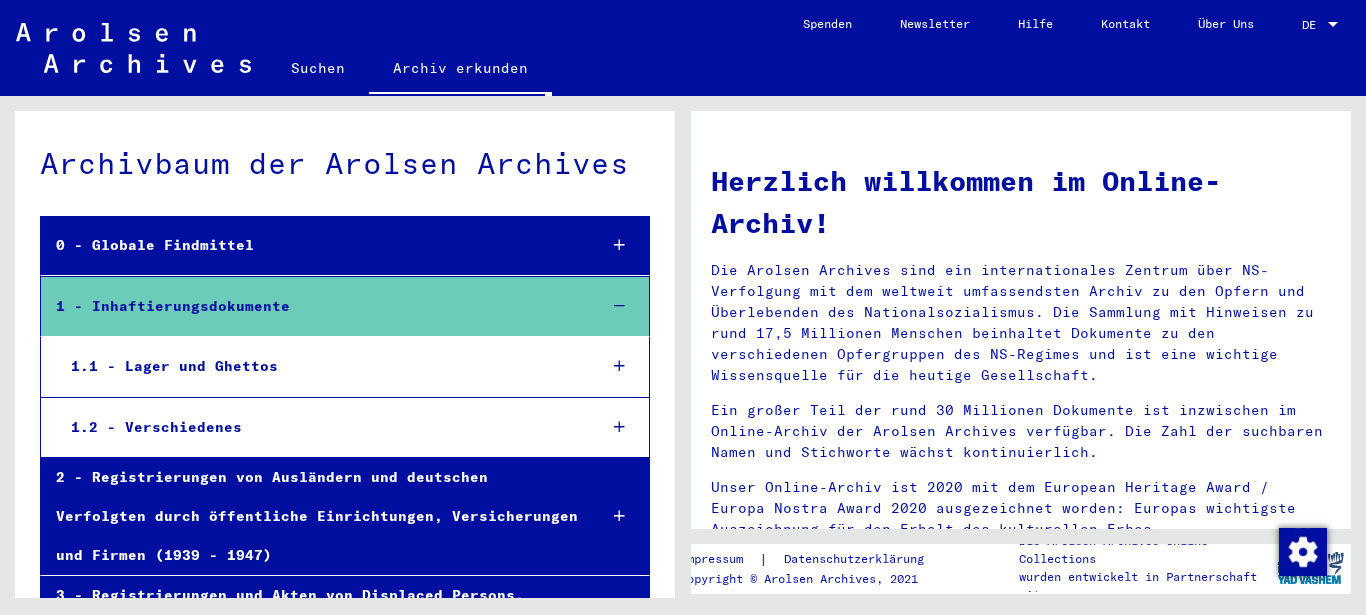 click at bounding box center [619, 427] 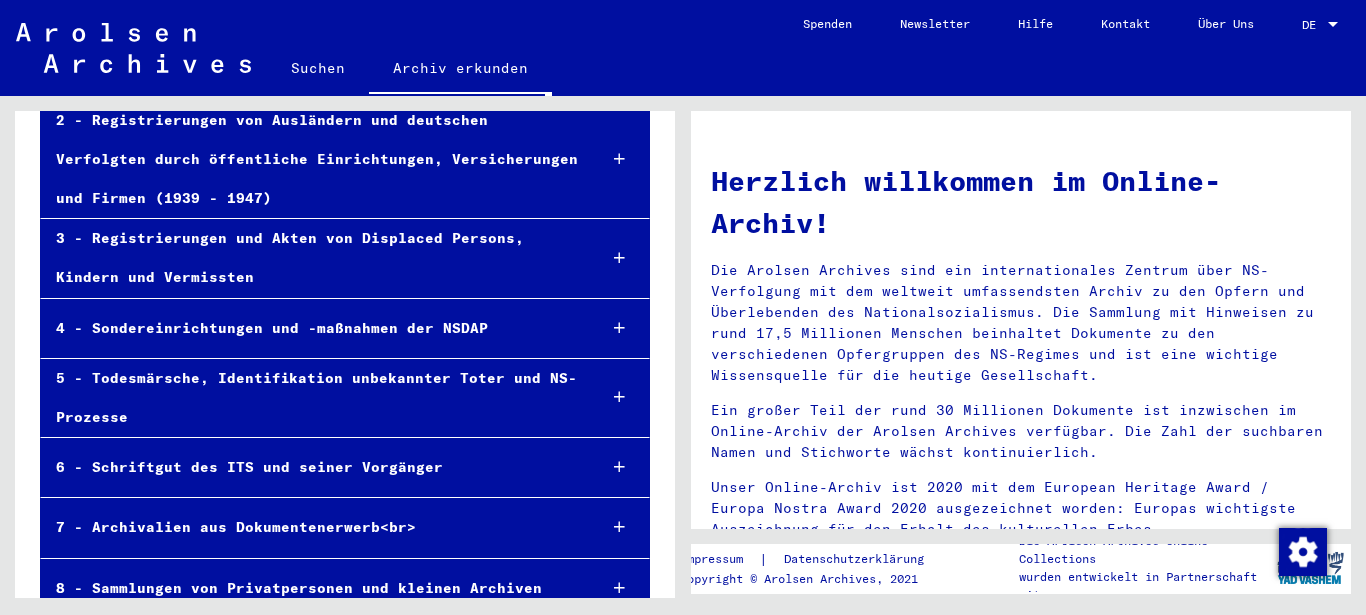 scroll, scrollTop: 949, scrollLeft: 0, axis: vertical 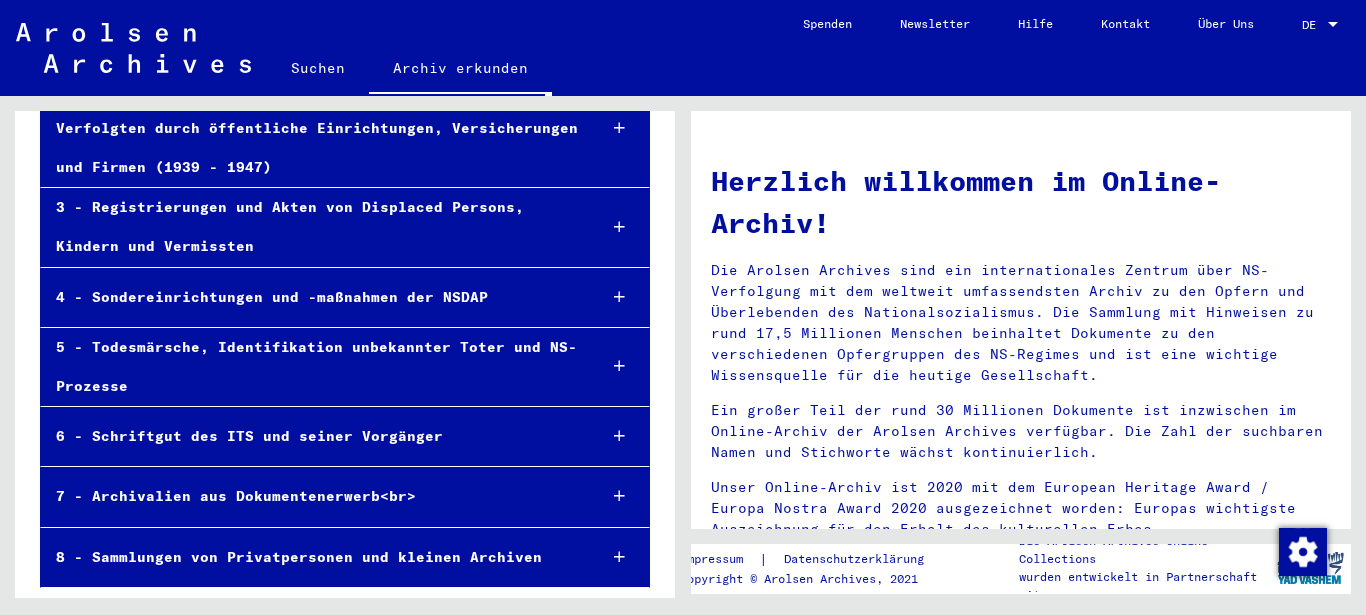 click at bounding box center (619, 297) 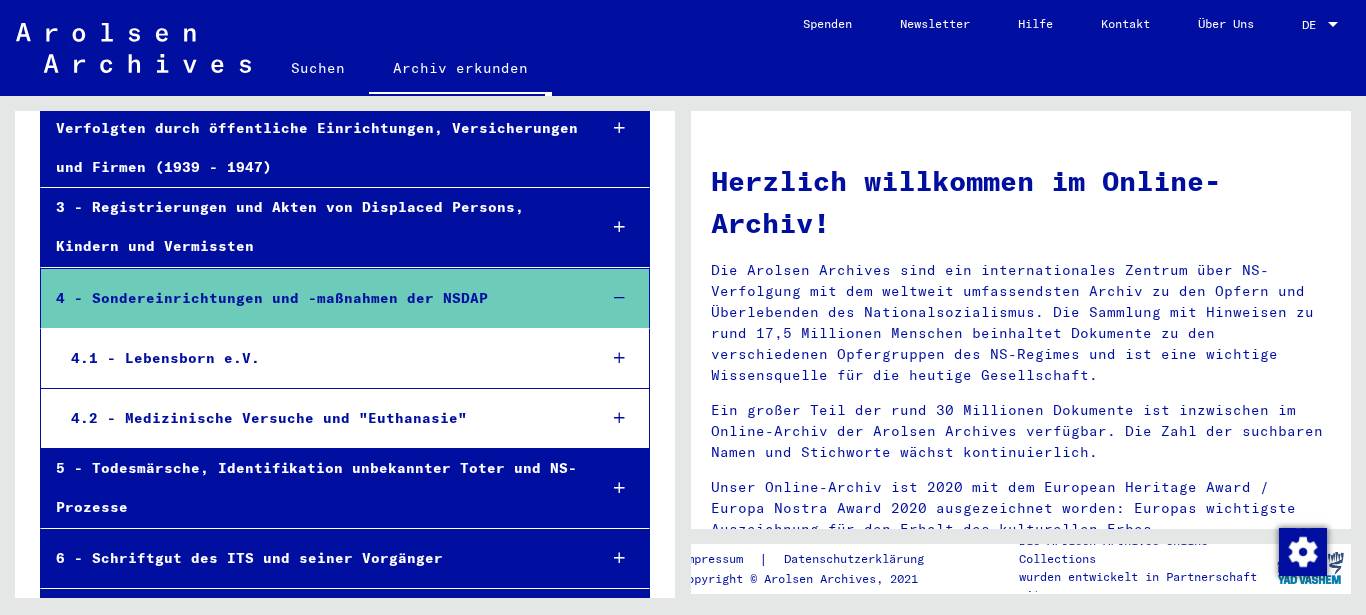 click at bounding box center (619, 298) 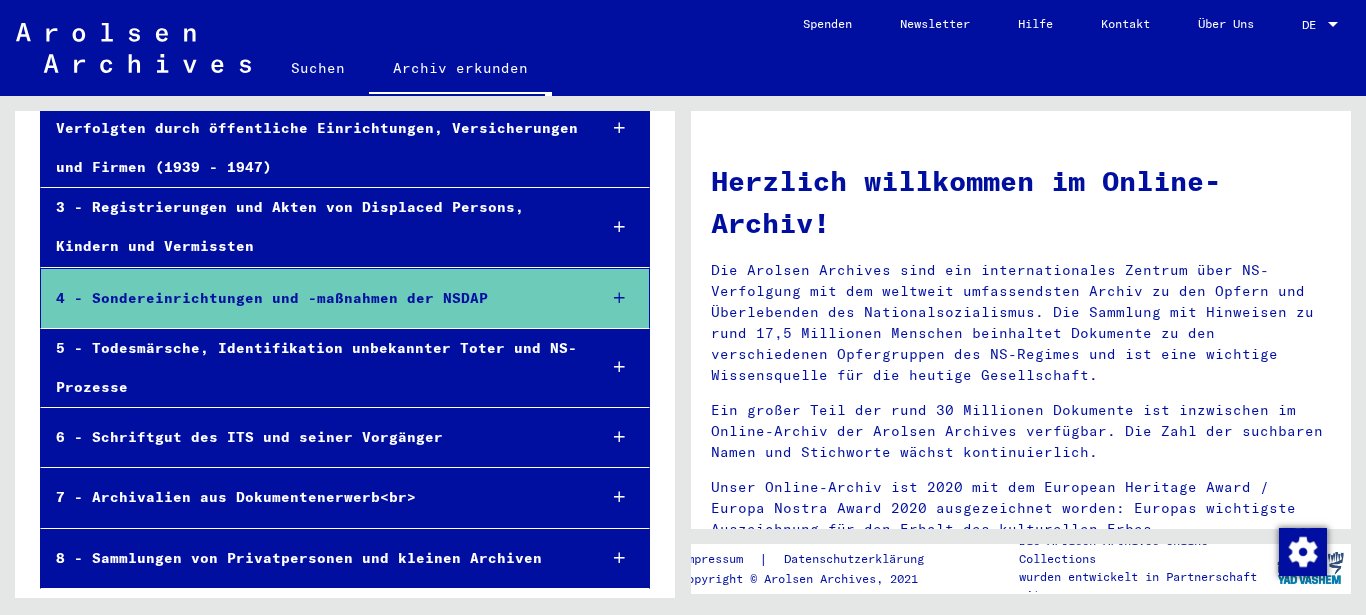 click at bounding box center [619, 227] 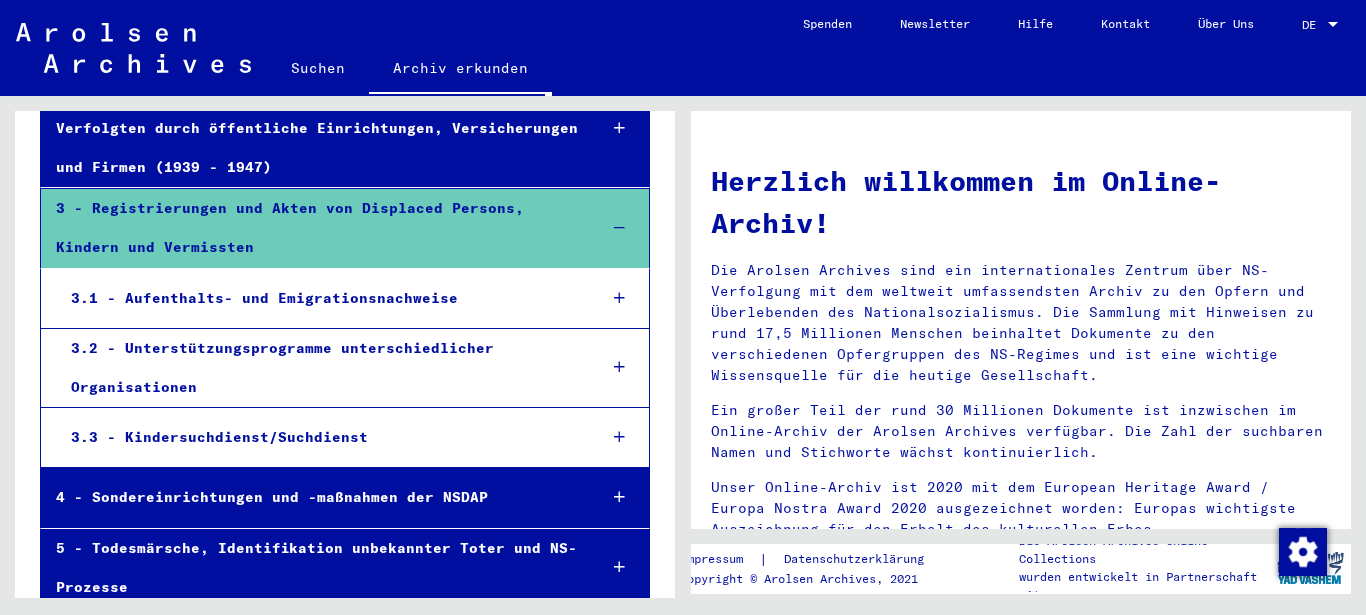 click at bounding box center (619, 228) 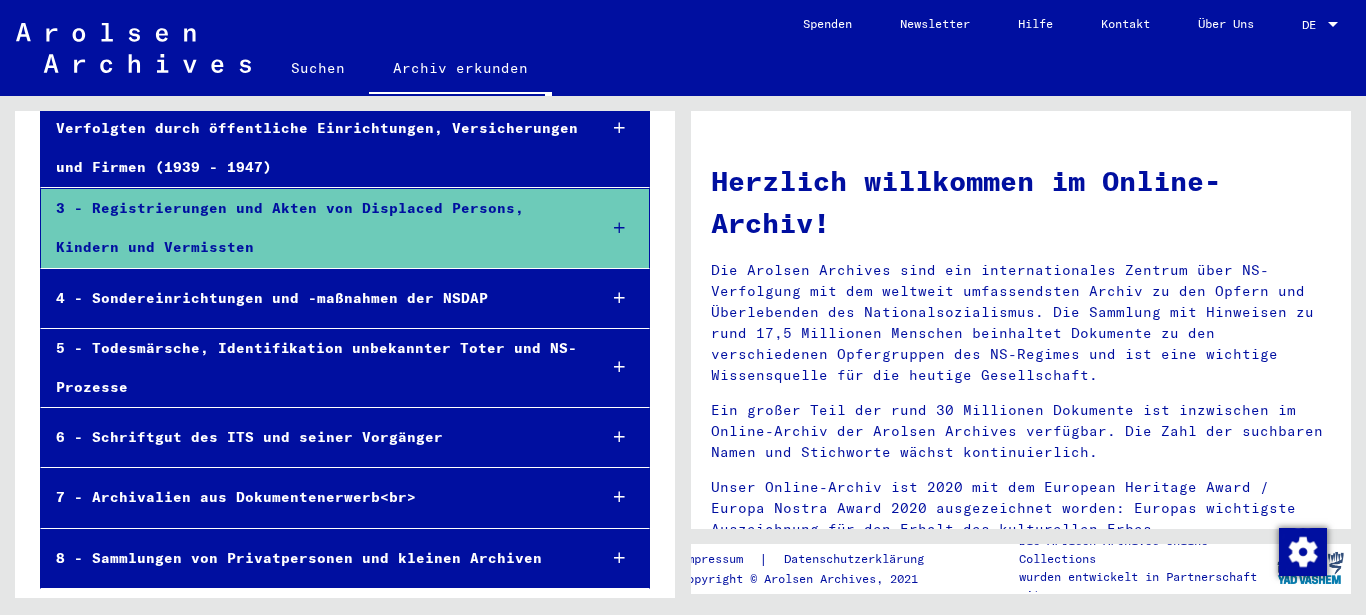click at bounding box center [619, 128] 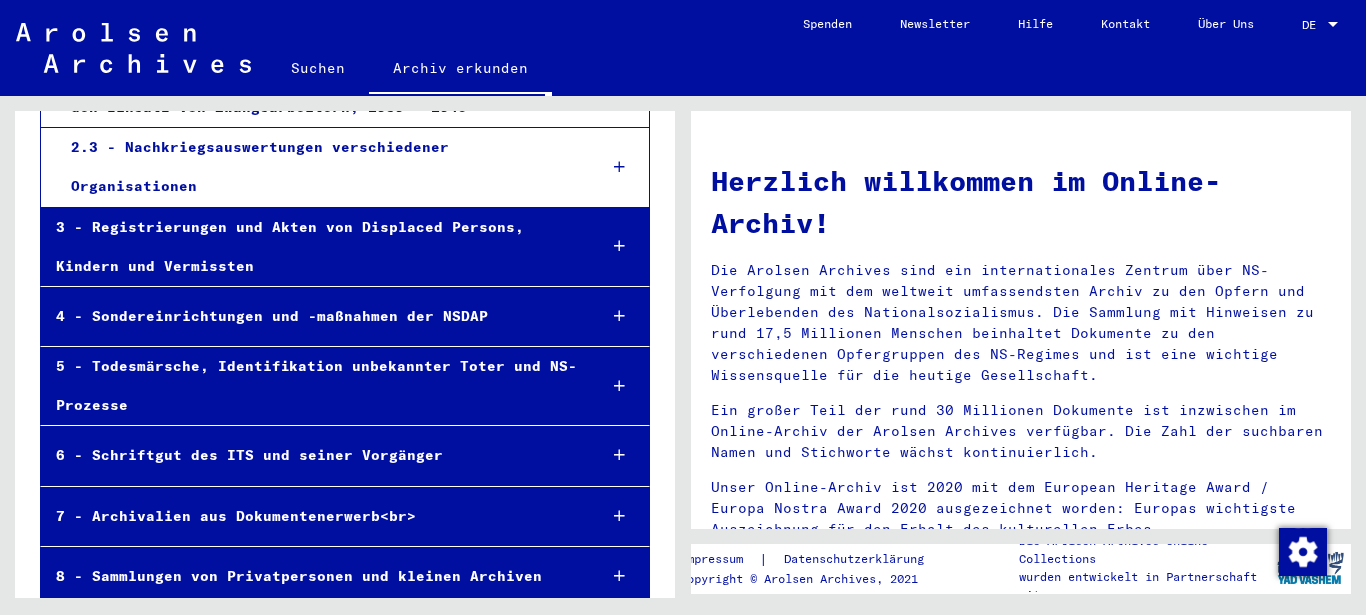 scroll, scrollTop: 1226, scrollLeft: 0, axis: vertical 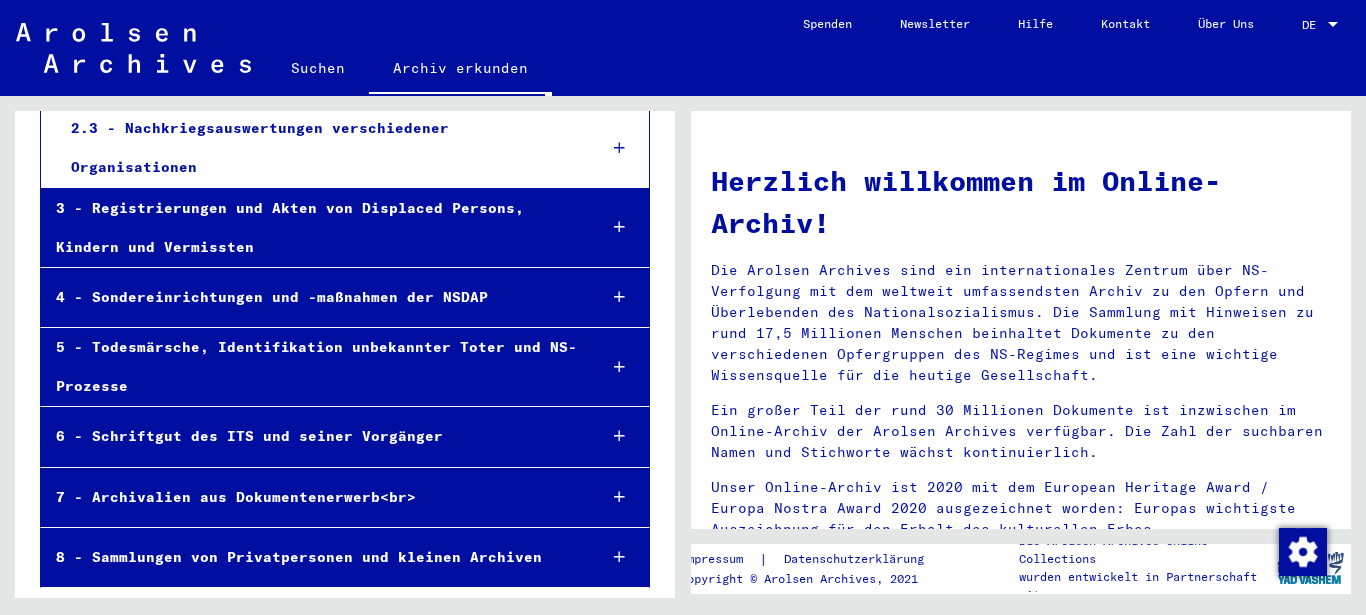 click at bounding box center [619, 436] 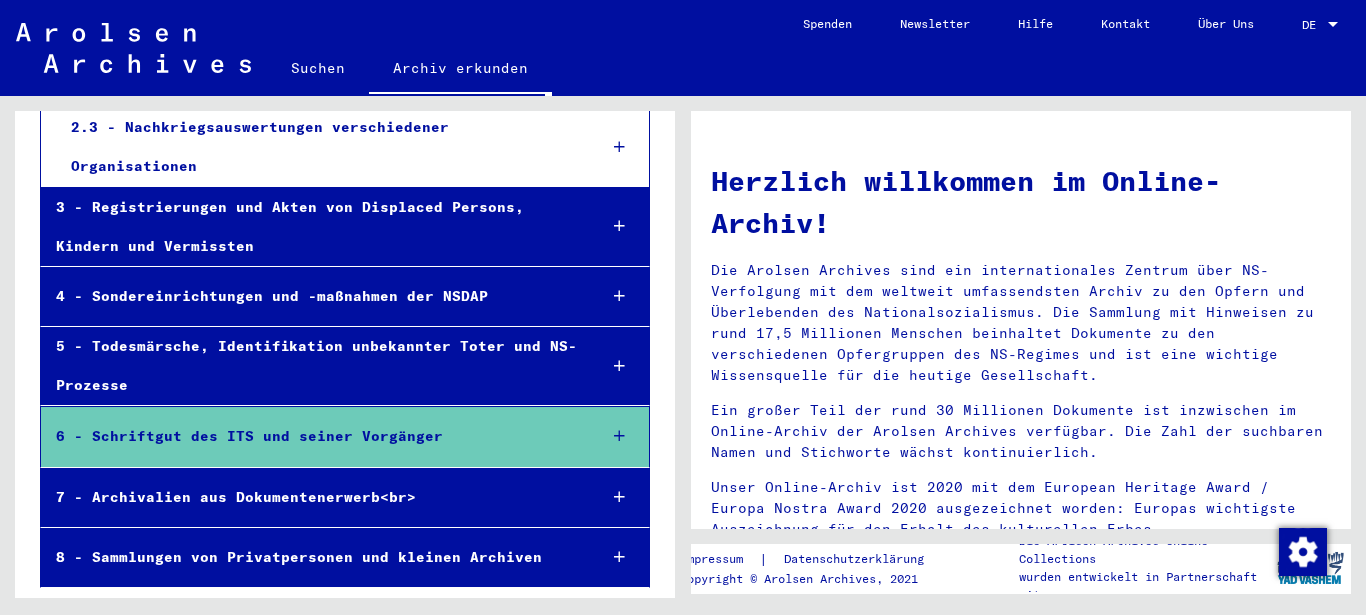 scroll, scrollTop: 1225, scrollLeft: 0, axis: vertical 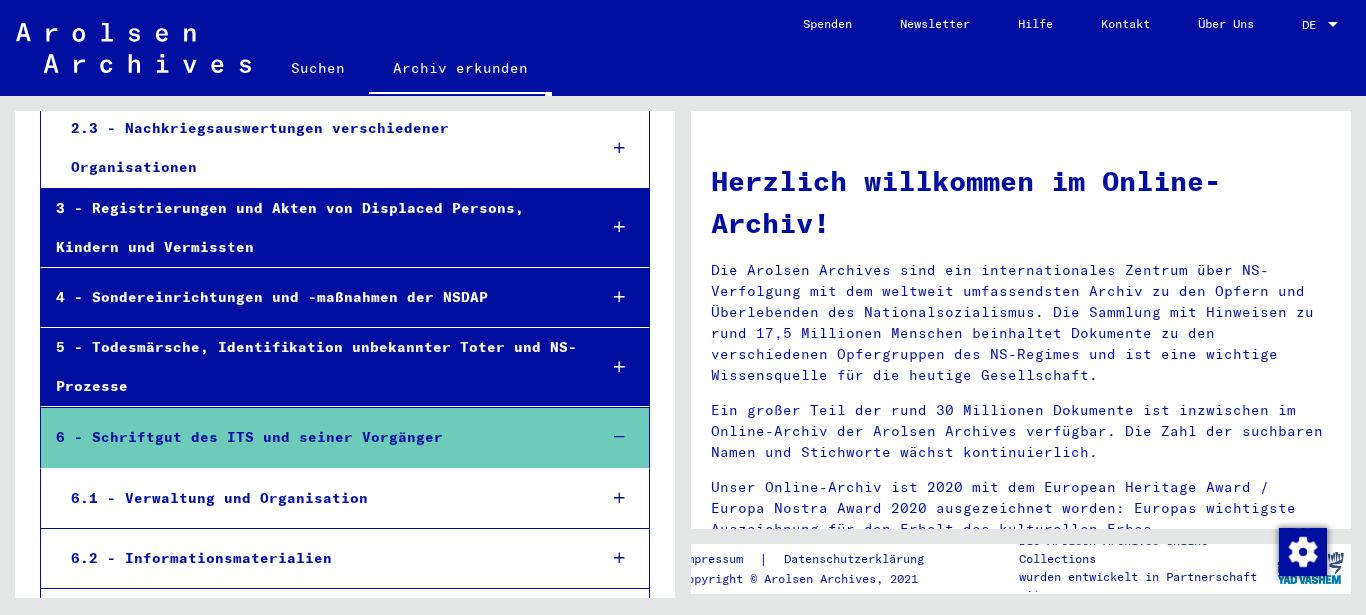 click at bounding box center [619, 437] 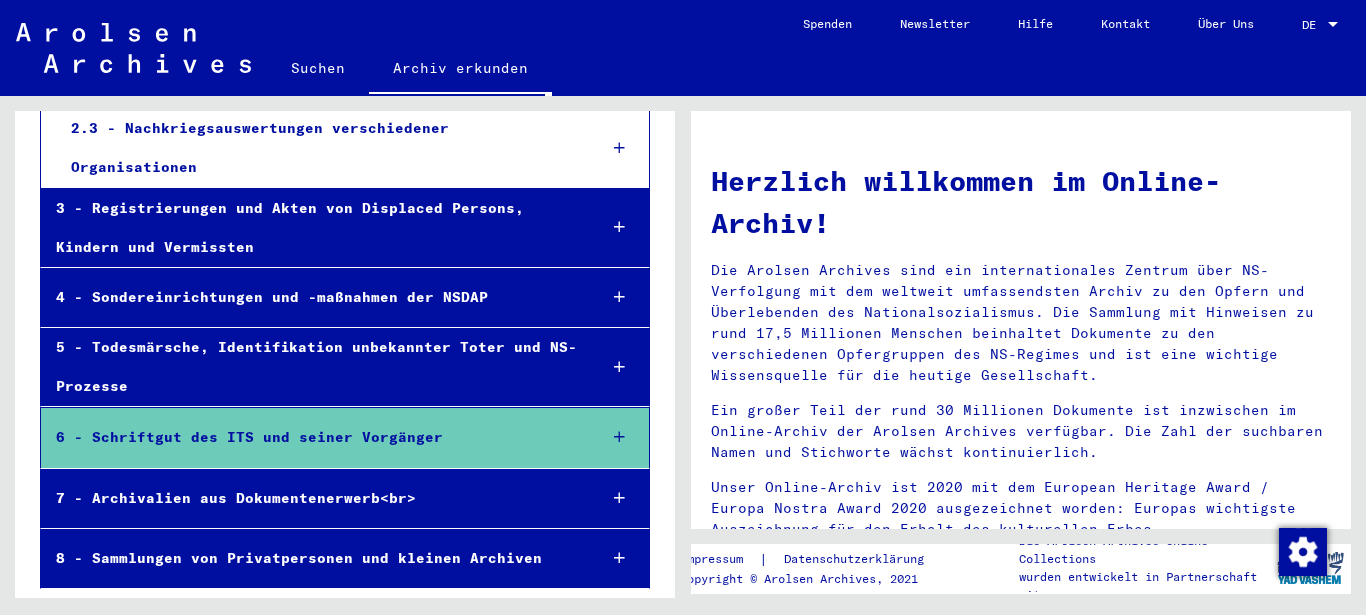 scroll, scrollTop: 1226, scrollLeft: 0, axis: vertical 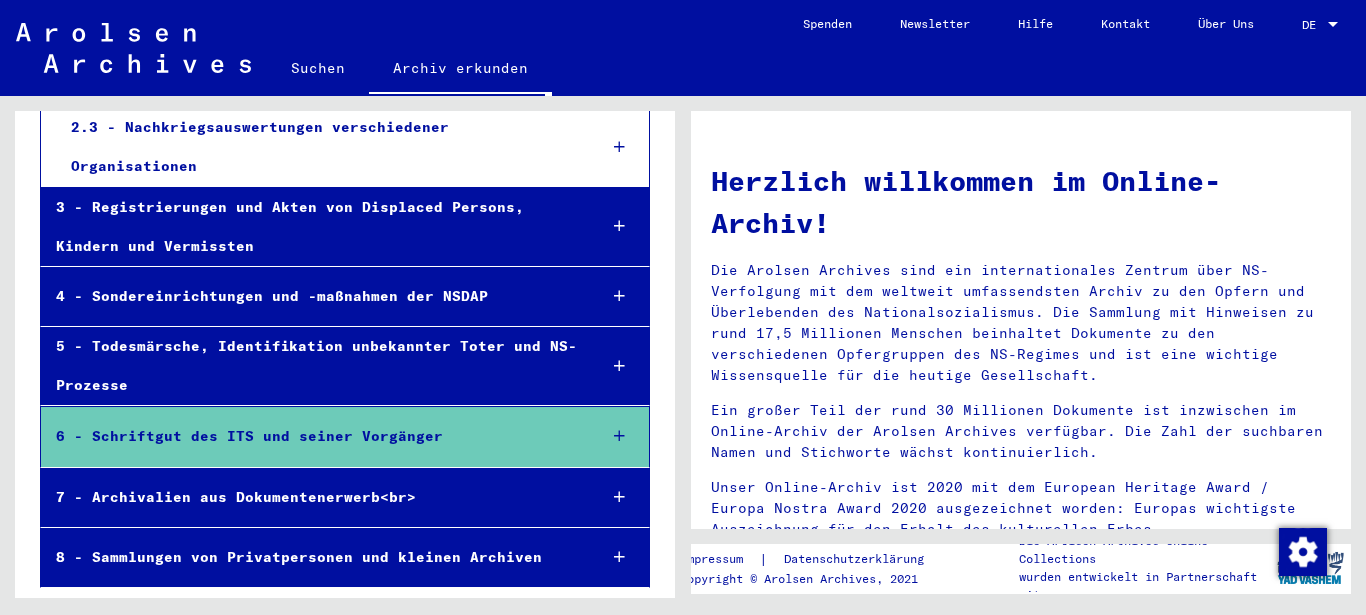 click at bounding box center [619, 557] 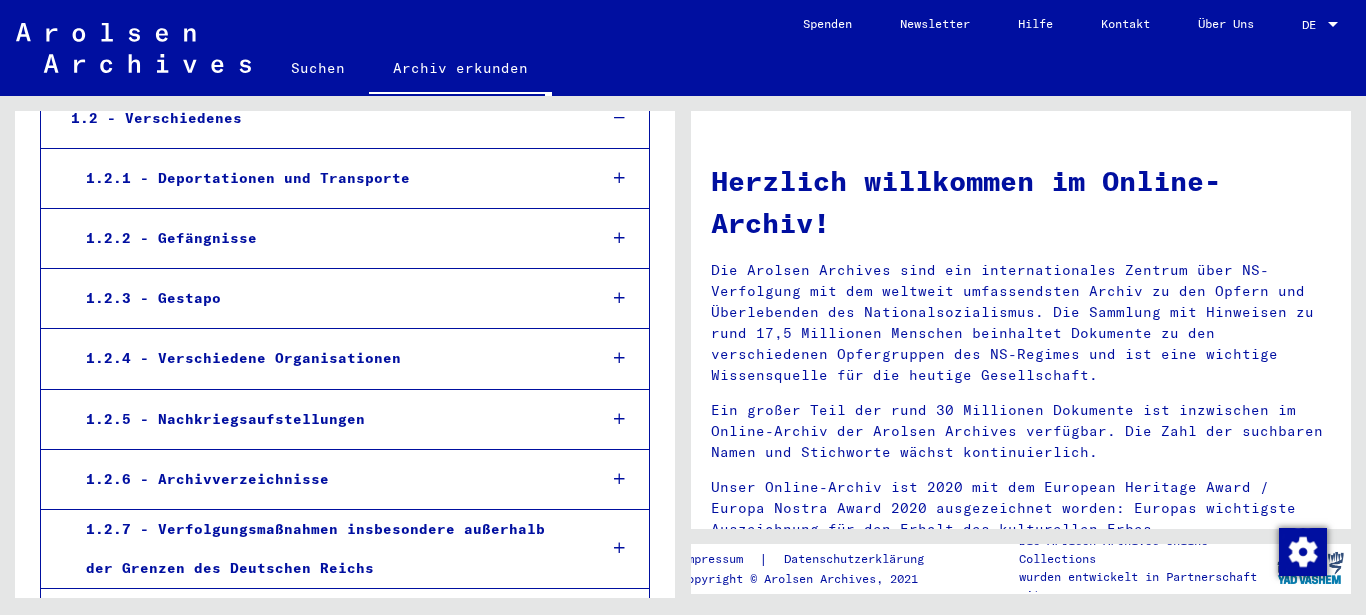 scroll, scrollTop: 286, scrollLeft: 0, axis: vertical 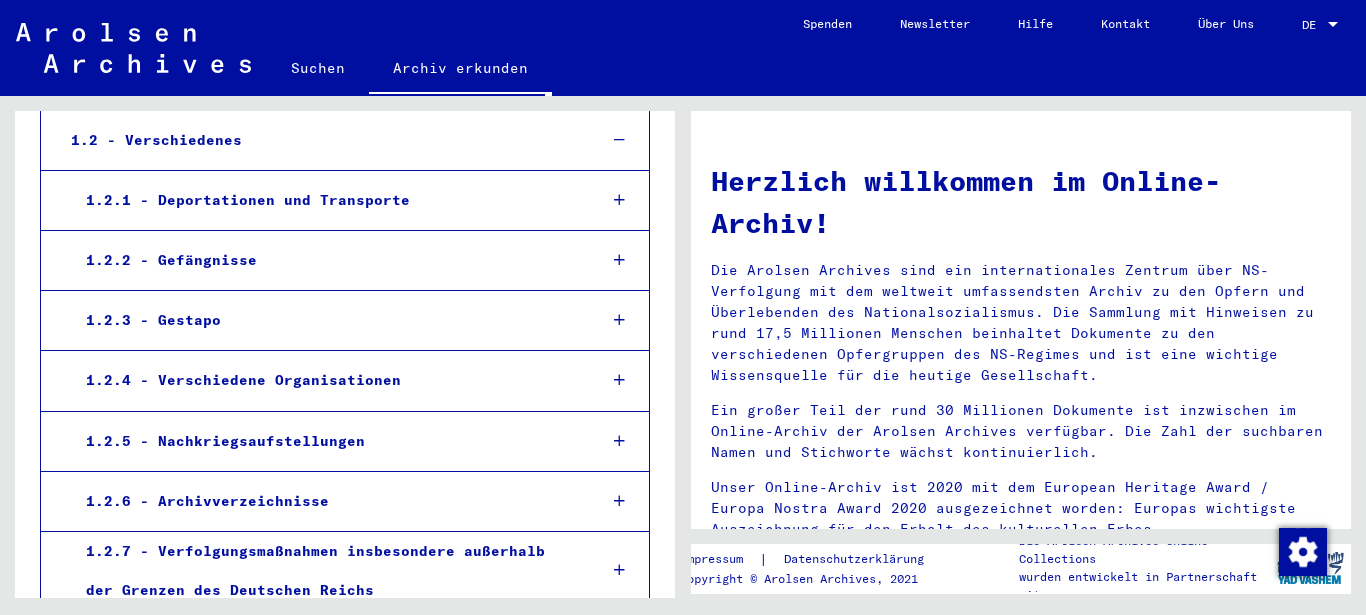 click at bounding box center [619, 501] 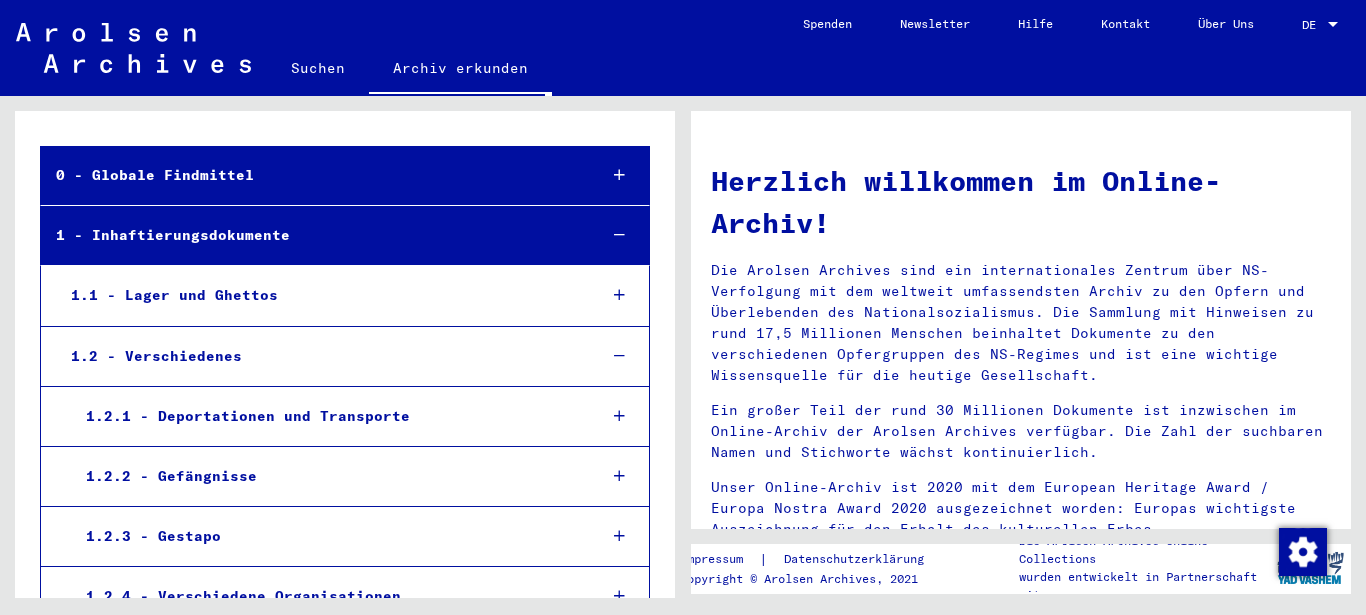 scroll, scrollTop: 178, scrollLeft: 0, axis: vertical 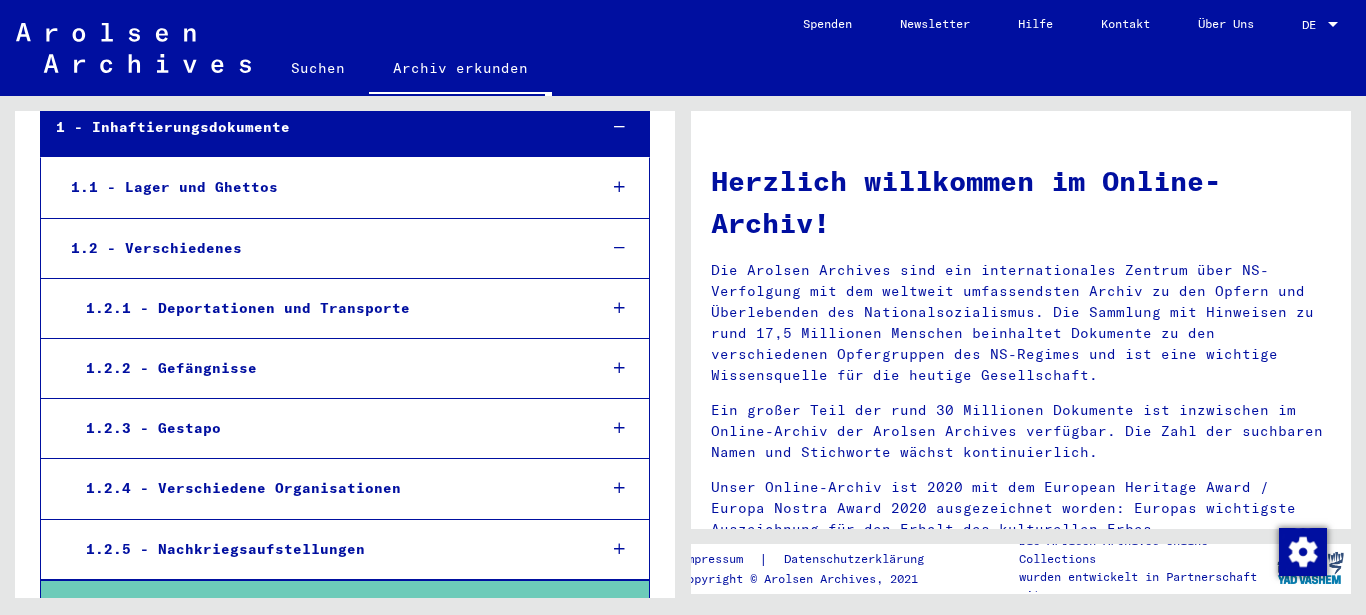click at bounding box center (619, 308) 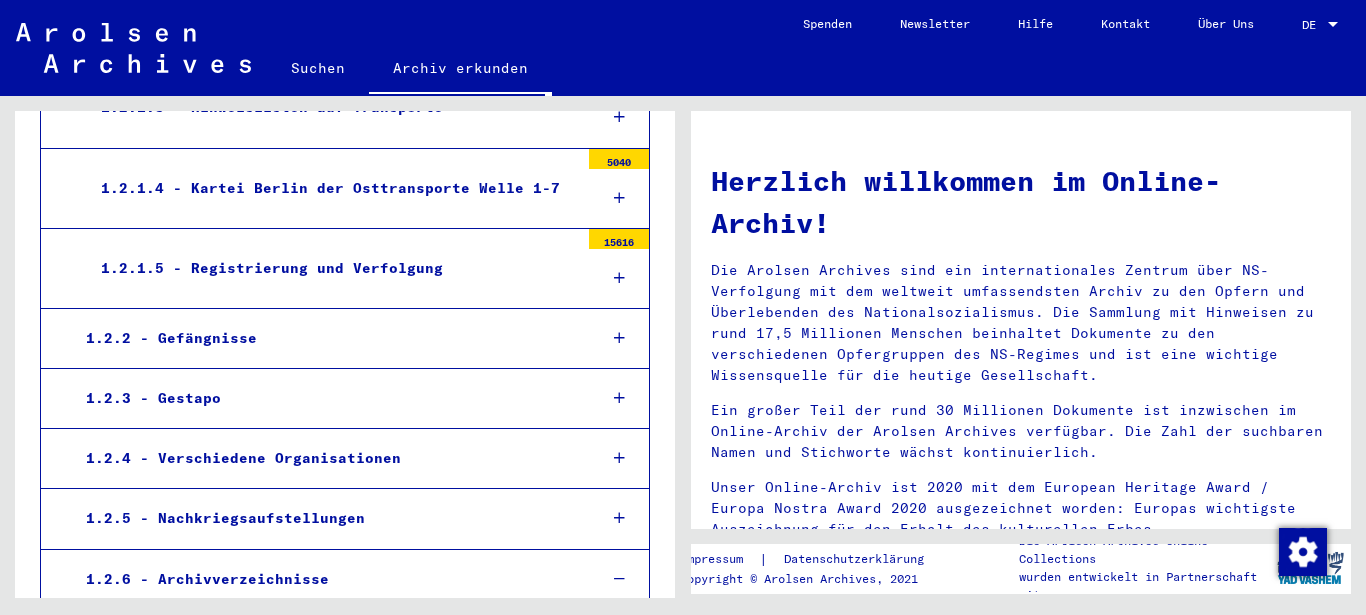 scroll, scrollTop: 502, scrollLeft: 0, axis: vertical 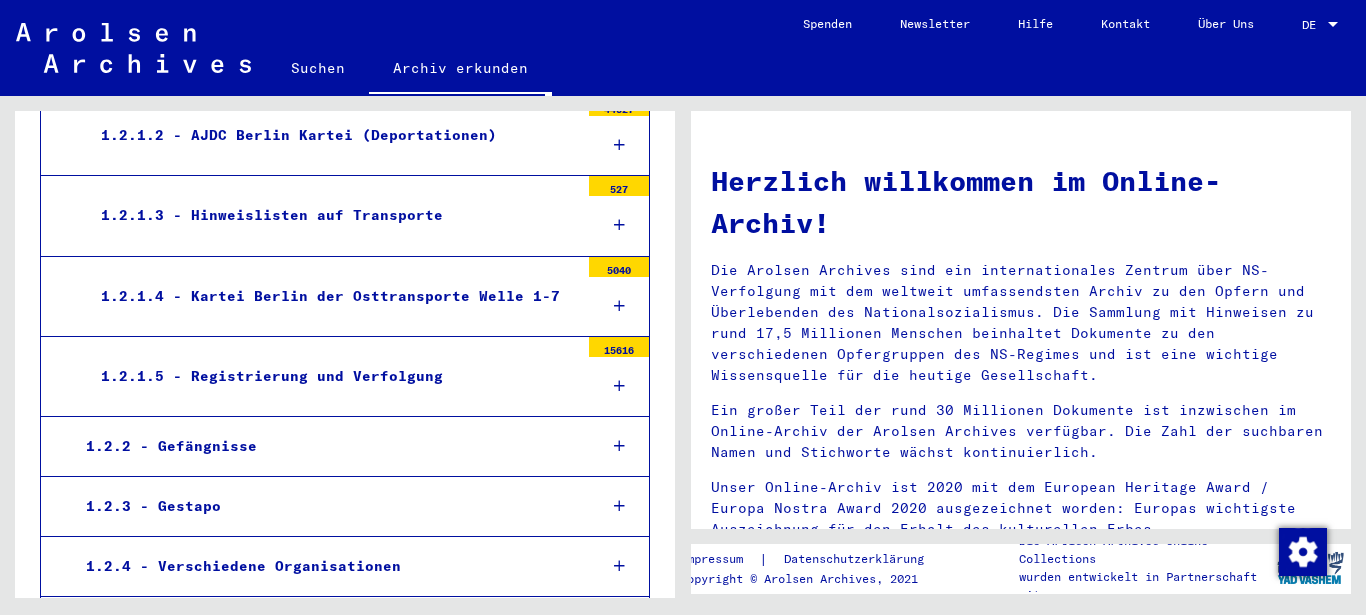 click at bounding box center (619, 446) 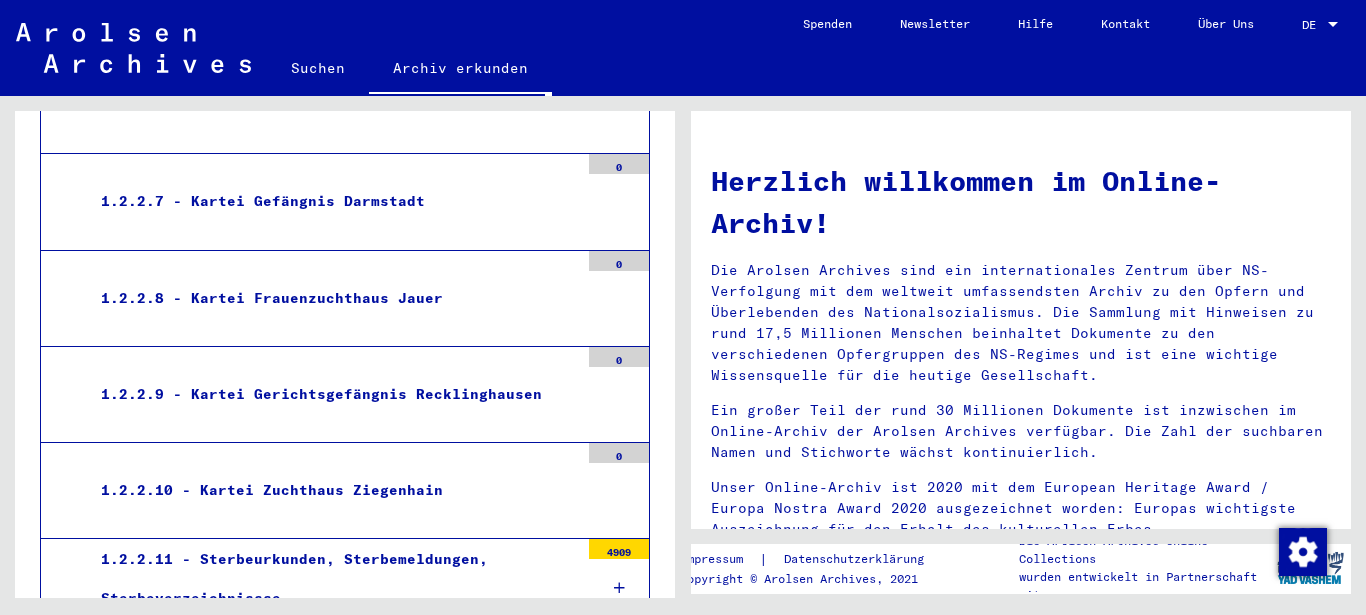 scroll, scrollTop: 1473, scrollLeft: 0, axis: vertical 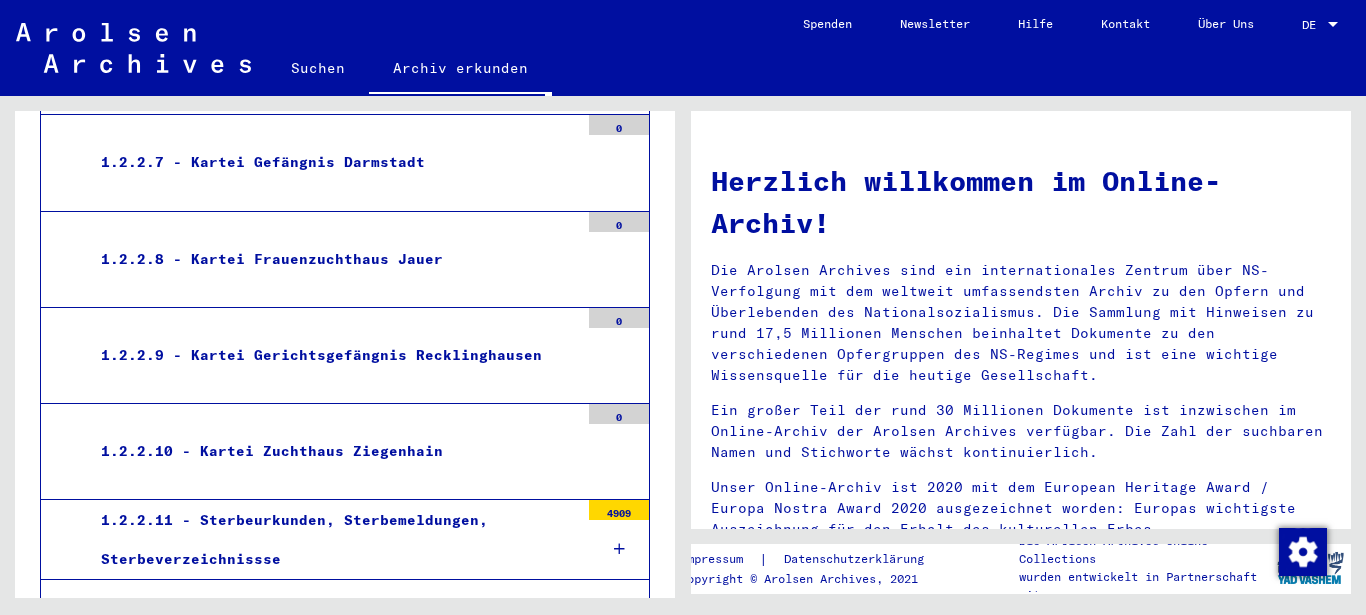 click at bounding box center [619, 549] 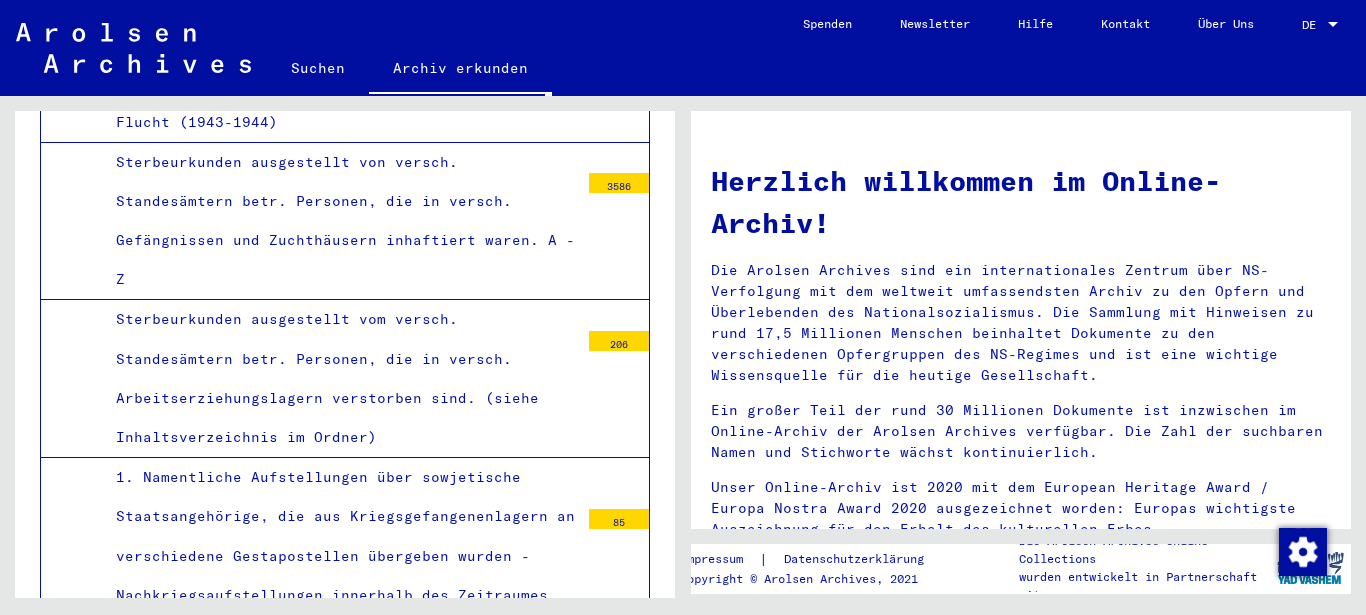 scroll, scrollTop: 2660, scrollLeft: 0, axis: vertical 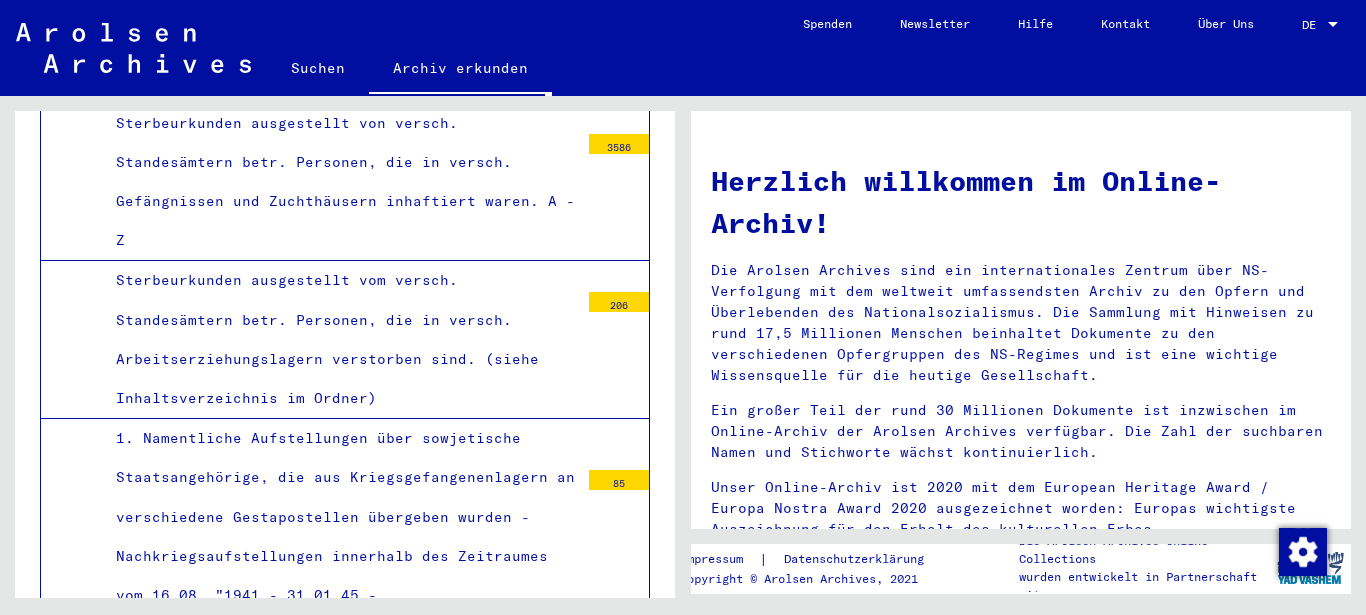 click on "1. Namentliche Aufstellungen über sowjetische Staatsangehörige, die aus Kriegsgefangenenlagern an verschiedene Gestapostellen übergeben wurden - Nachkriegsaufstellungen innerhalb des Zeitraumes vom 16.08. "1941 - 31.01.45 -  ..." at bounding box center [340, 517] 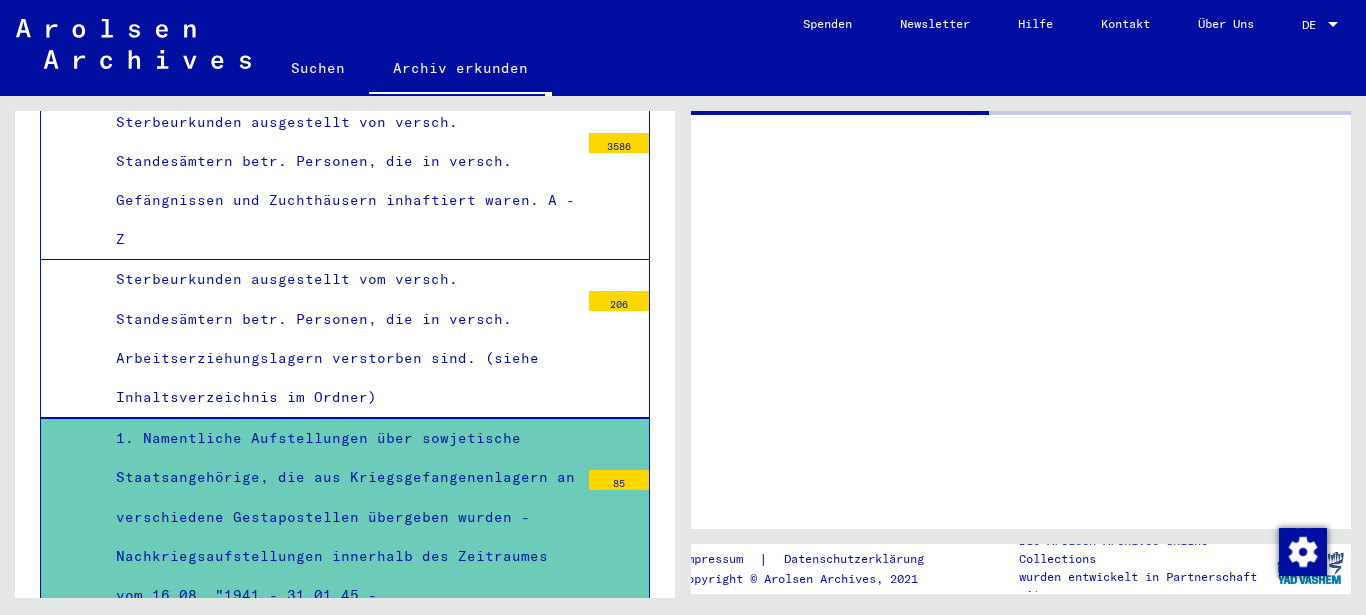 scroll, scrollTop: 2659, scrollLeft: 0, axis: vertical 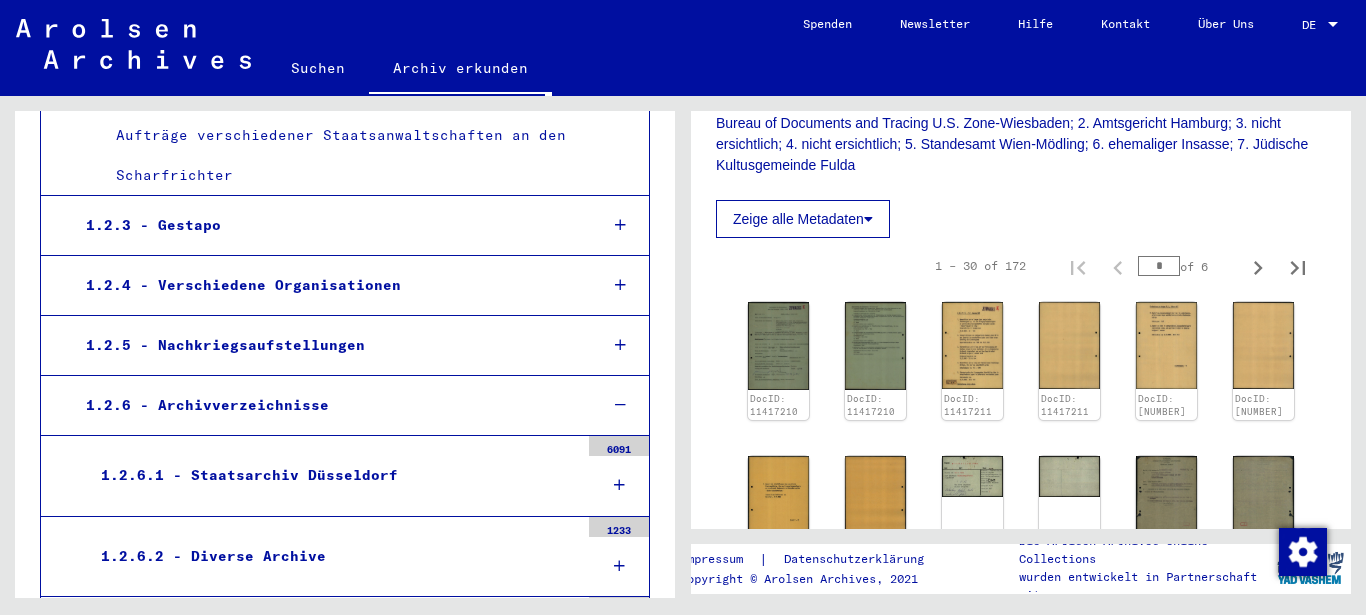 click on "1.2.6.2 - Diverse Archive" at bounding box center (332, 556) 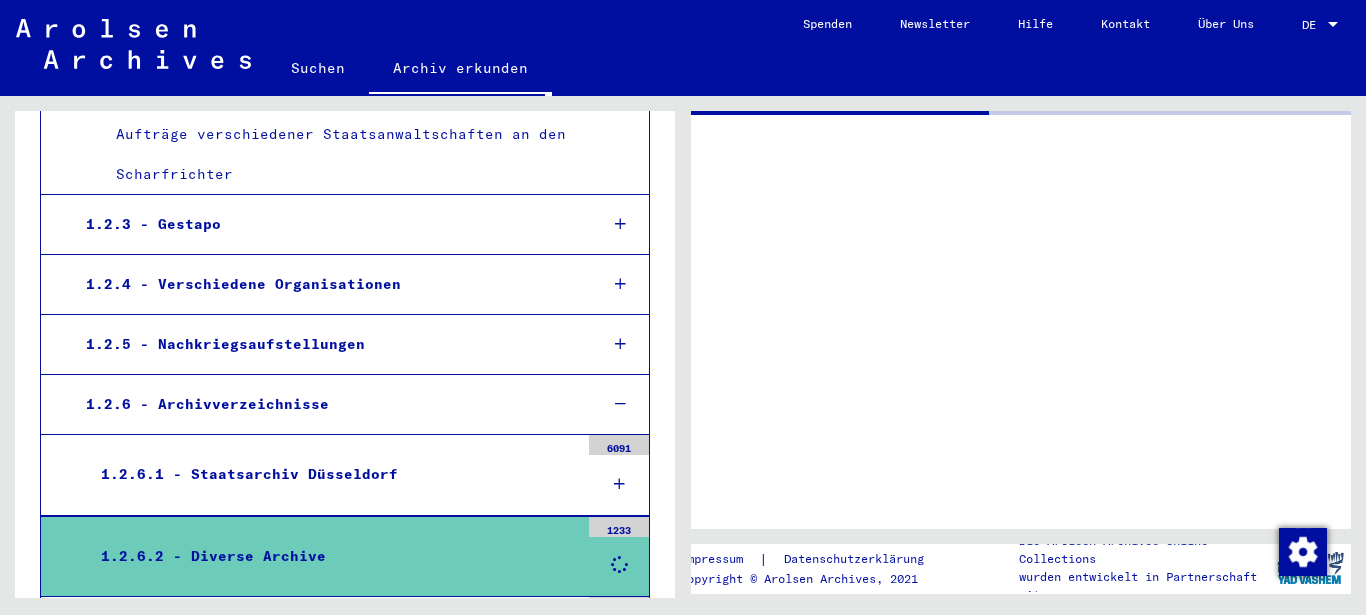 scroll, scrollTop: 3198, scrollLeft: 0, axis: vertical 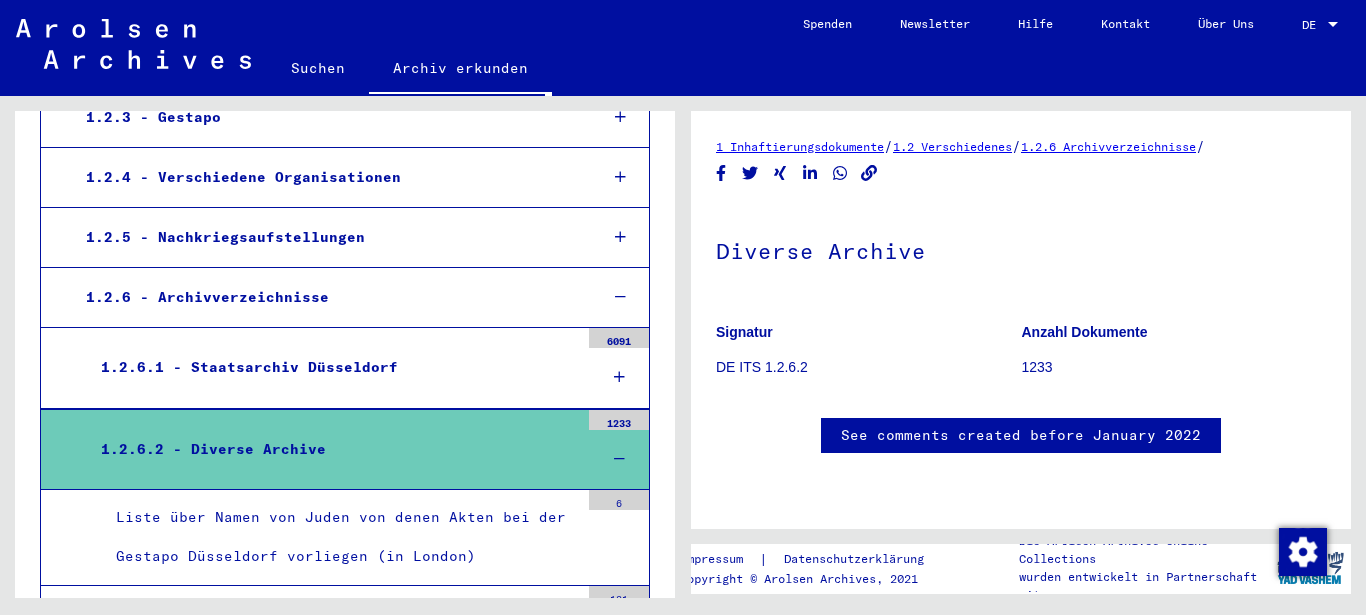 click on "1.2.6.2 - Diverse Archive" at bounding box center [332, 449] 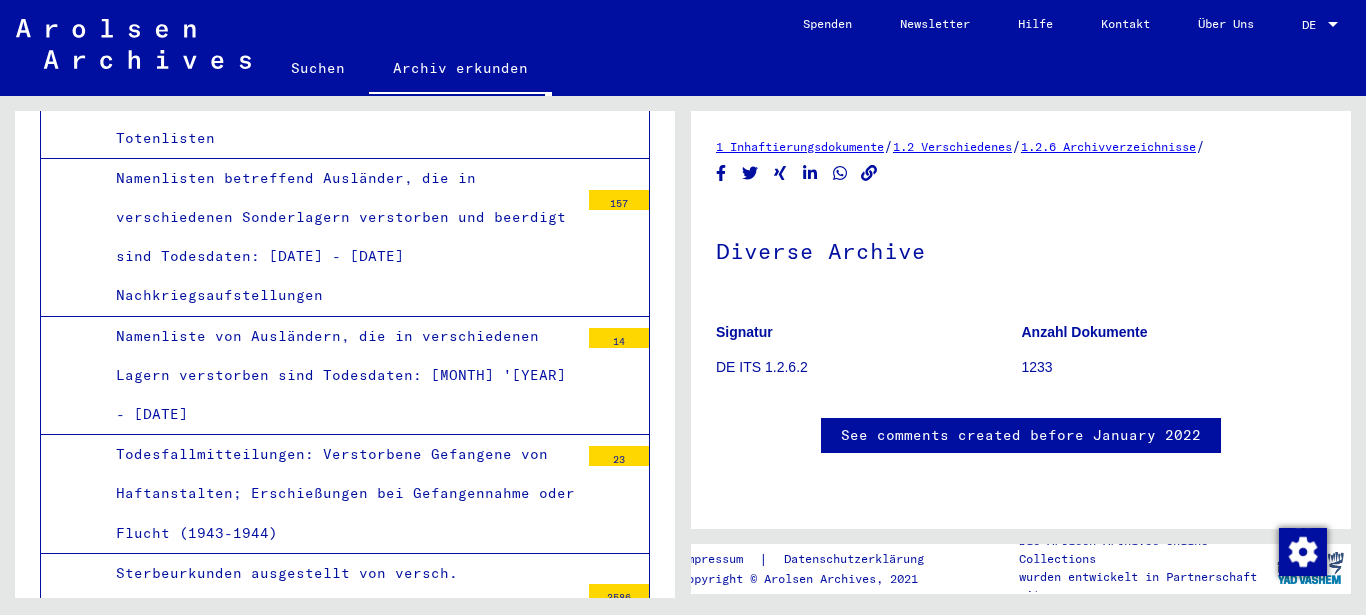 scroll, scrollTop: 1902, scrollLeft: 0, axis: vertical 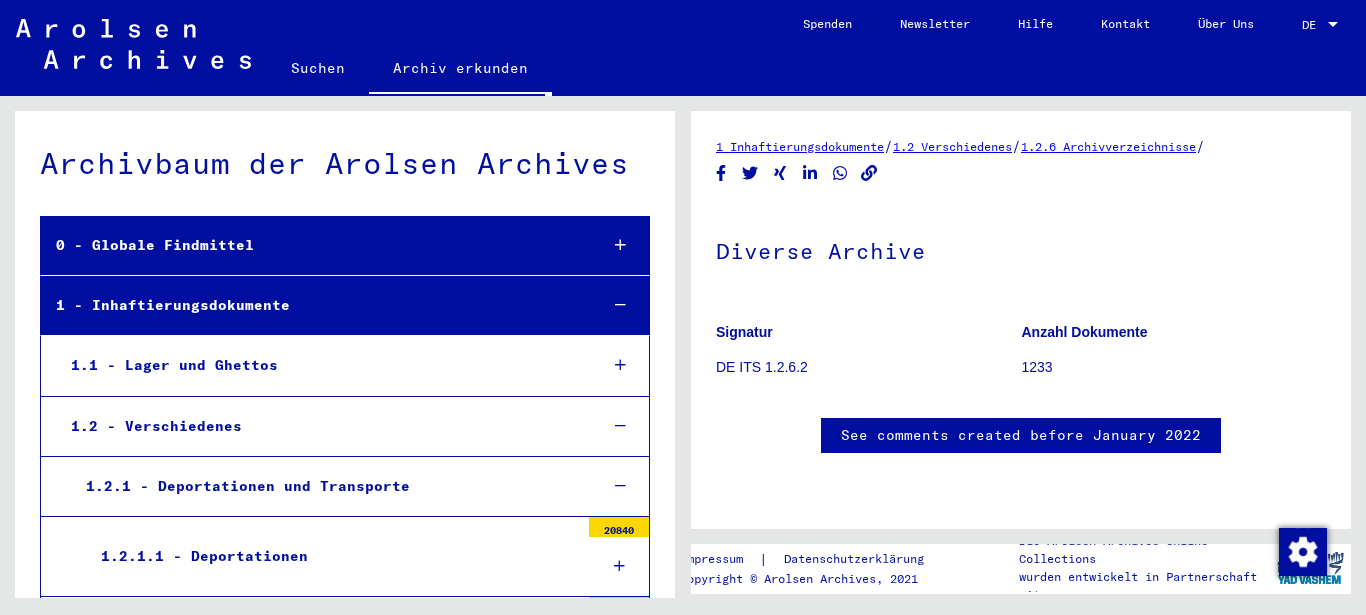 click on "0 - Globale Findmittel" at bounding box center [311, 245] 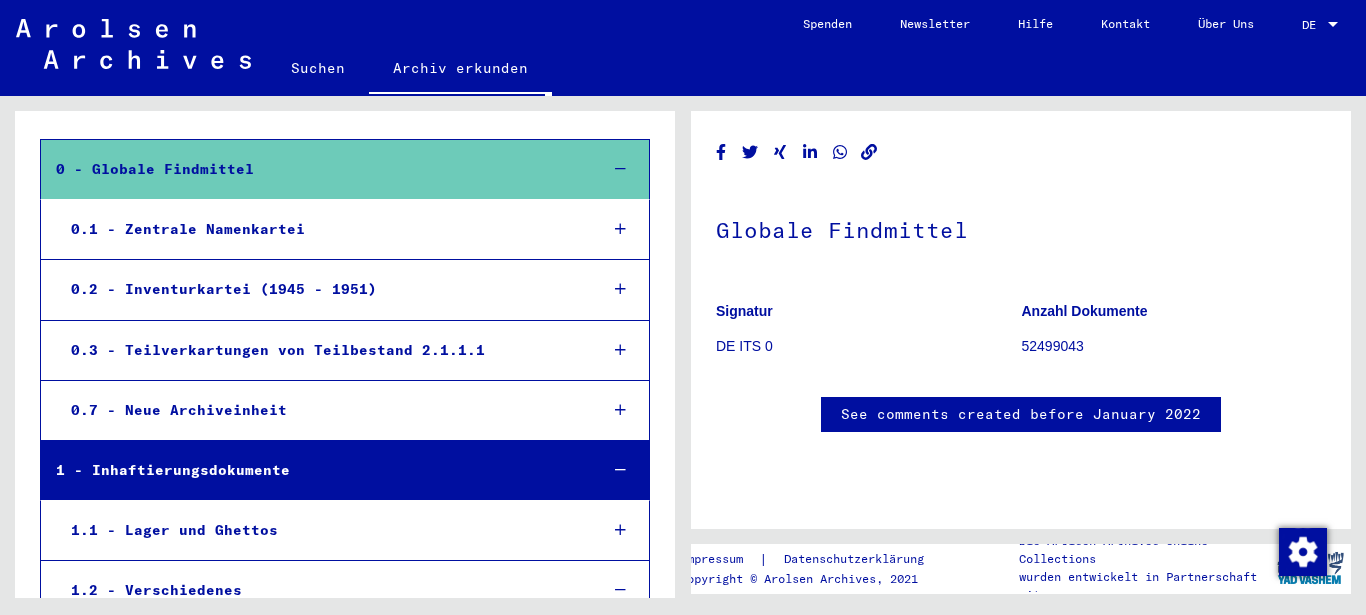 scroll, scrollTop: 108, scrollLeft: 0, axis: vertical 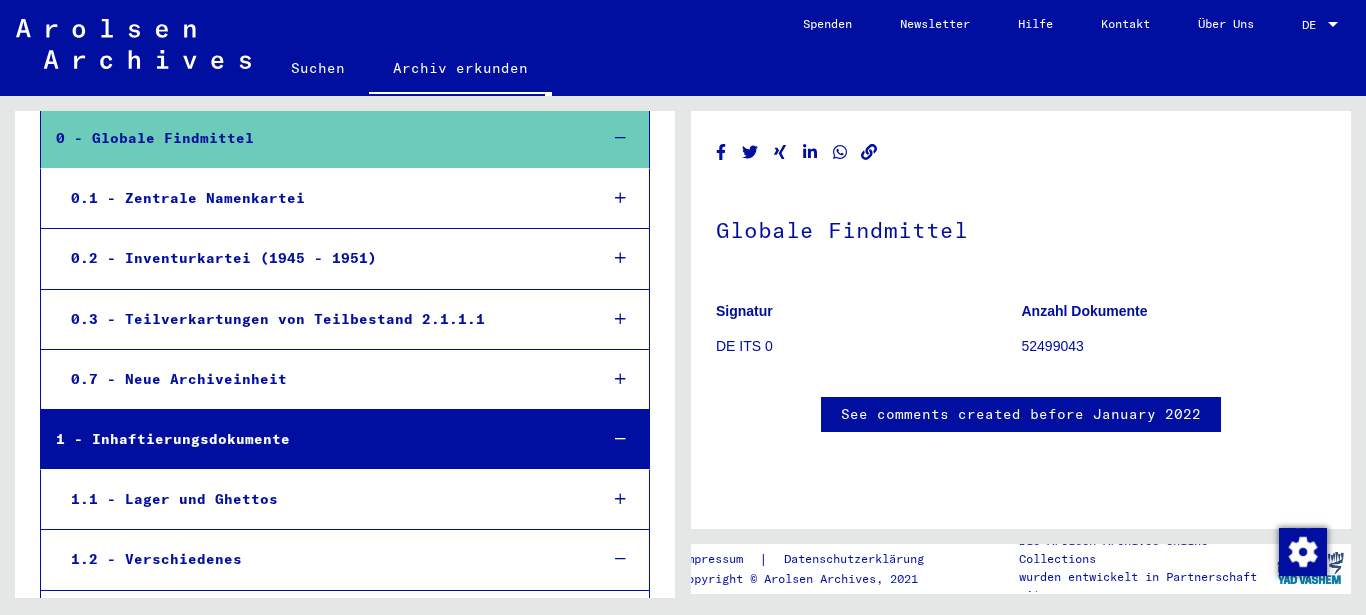 click on "0.7 - Neue Archiveinheit" at bounding box center [319, 379] 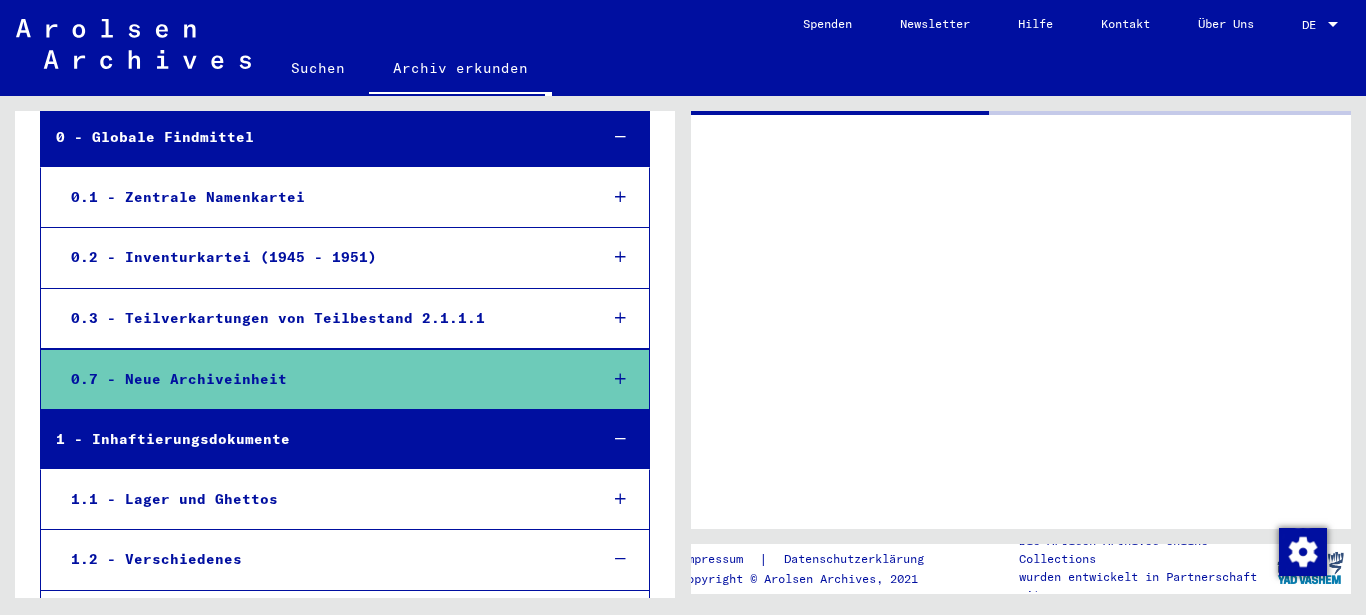 scroll, scrollTop: 107, scrollLeft: 0, axis: vertical 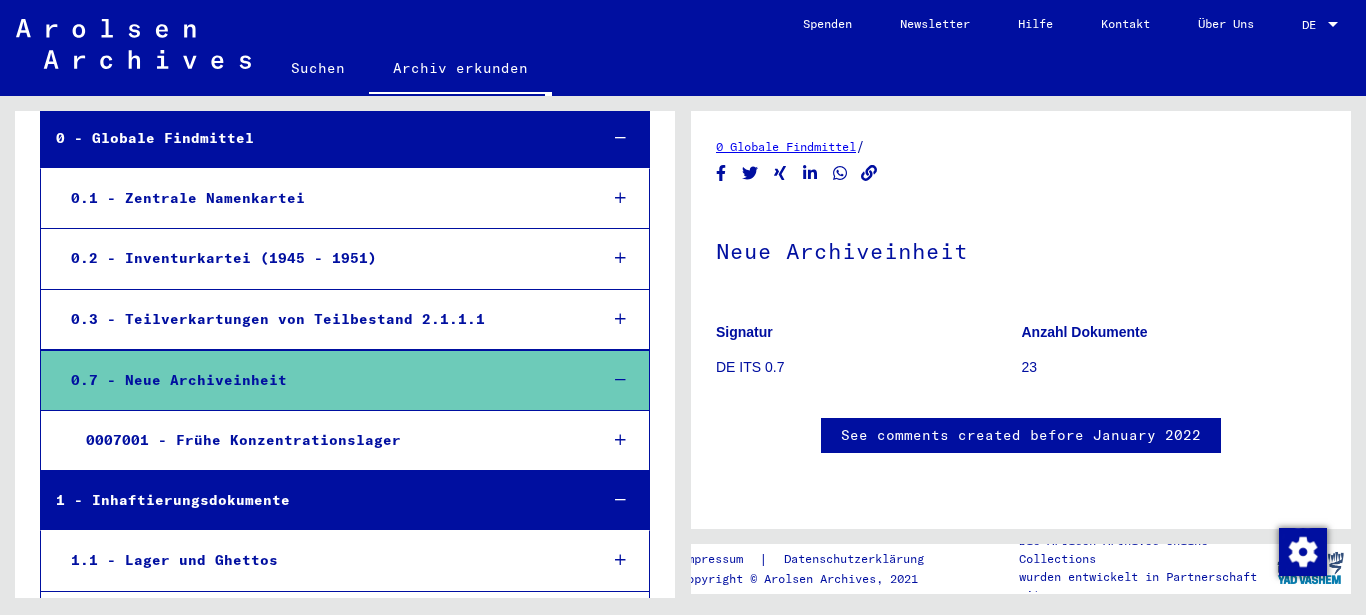 click on "0.7 - Neue Archiveinheit" at bounding box center [319, 380] 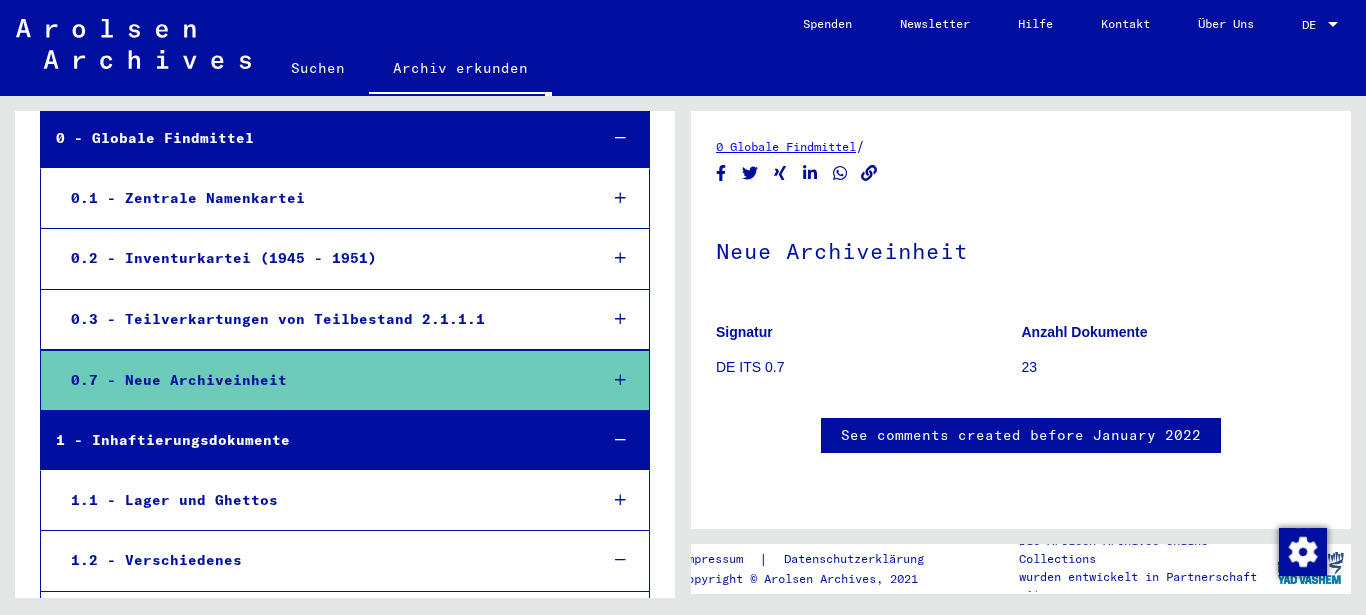 click on "0.3 - Teilverkartungen von Teilbestand 2.1.1.1" at bounding box center (319, 319) 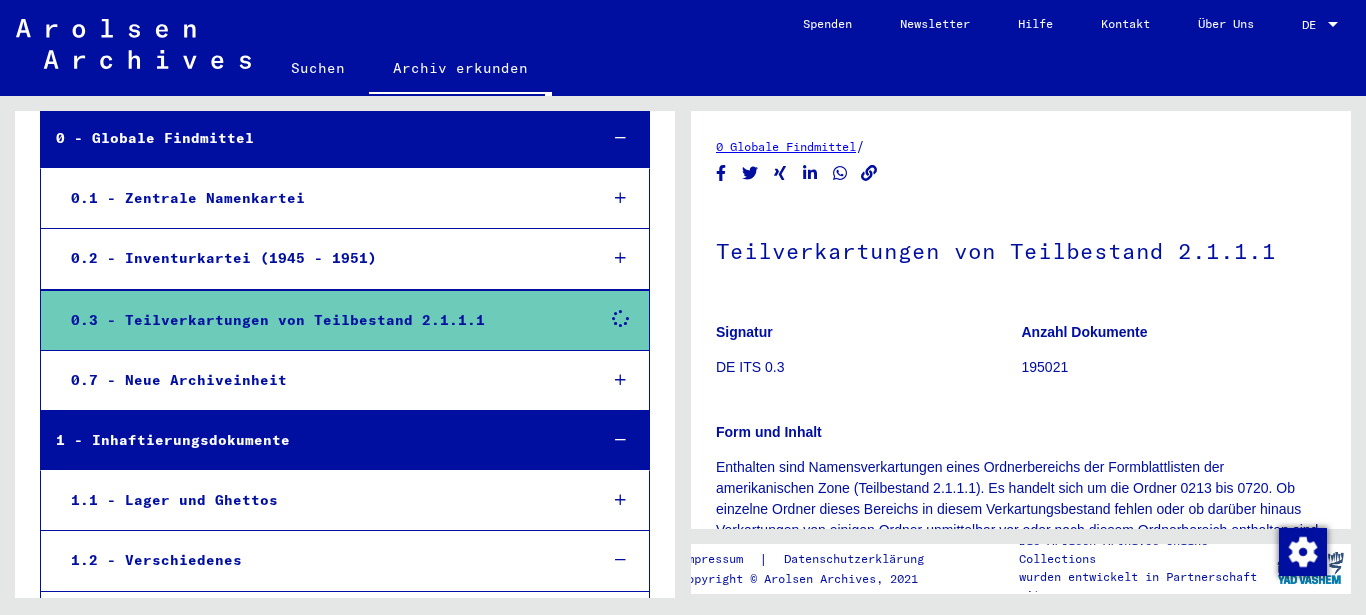 click on "0.3 - Teilverkartungen von Teilbestand 2.1.1.1" at bounding box center [319, 320] 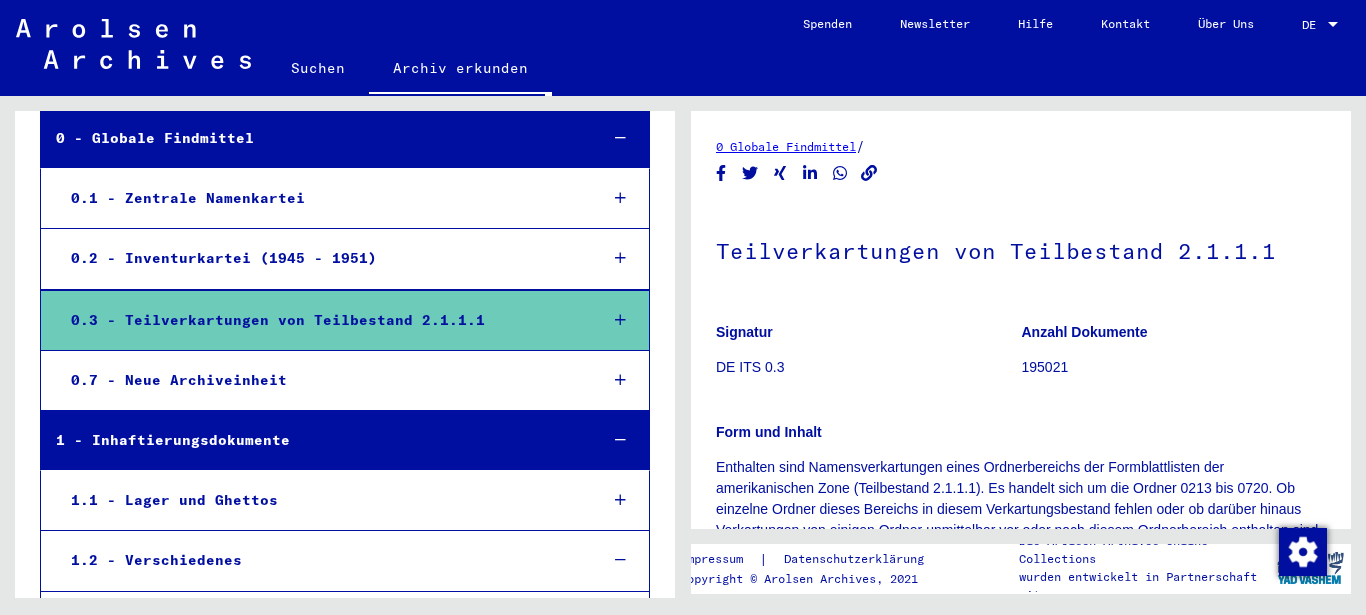 click on "0.3 - Teilverkartungen von Teilbestand 2.1.1.1" at bounding box center (319, 320) 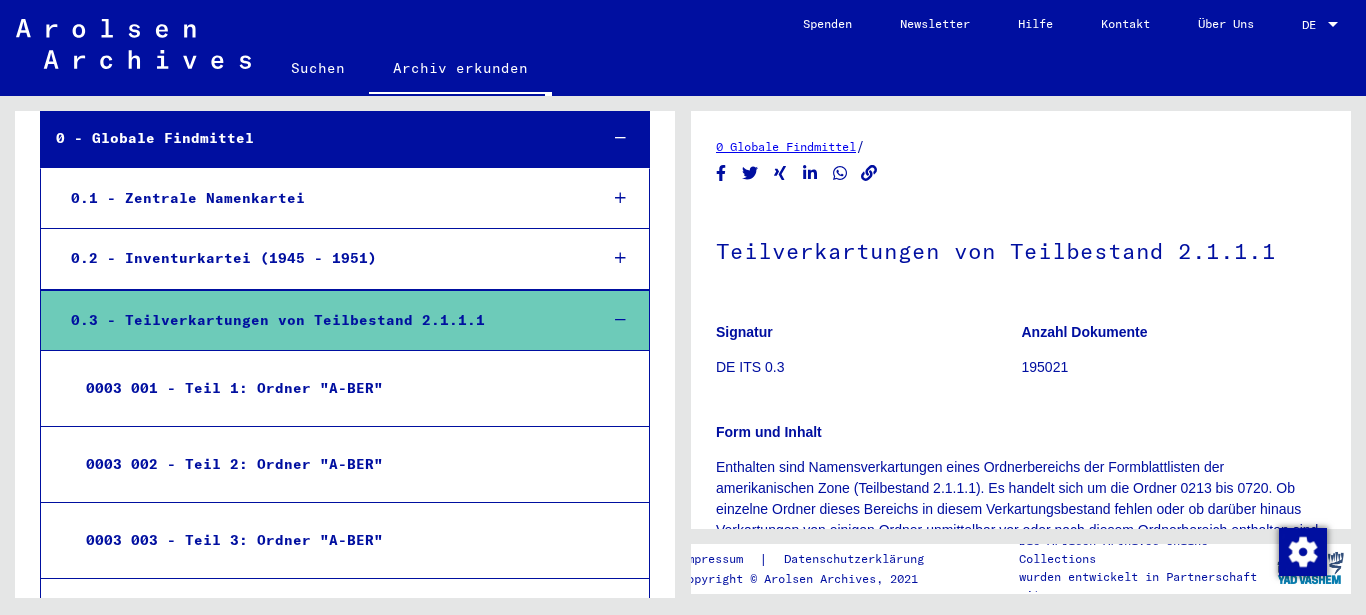 click on "0.2 - Inventurkartei (1945 - 1951)" at bounding box center [319, 258] 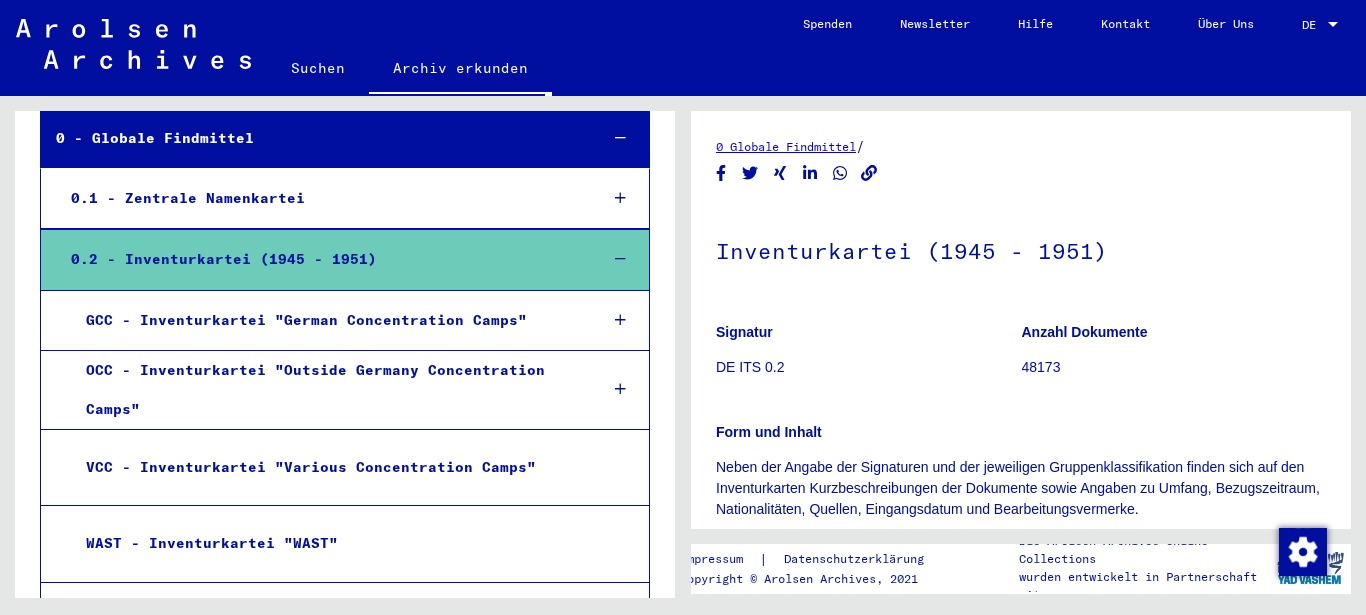 click on "0.2 - Inventurkartei (1945 - 1951)" at bounding box center (319, 259) 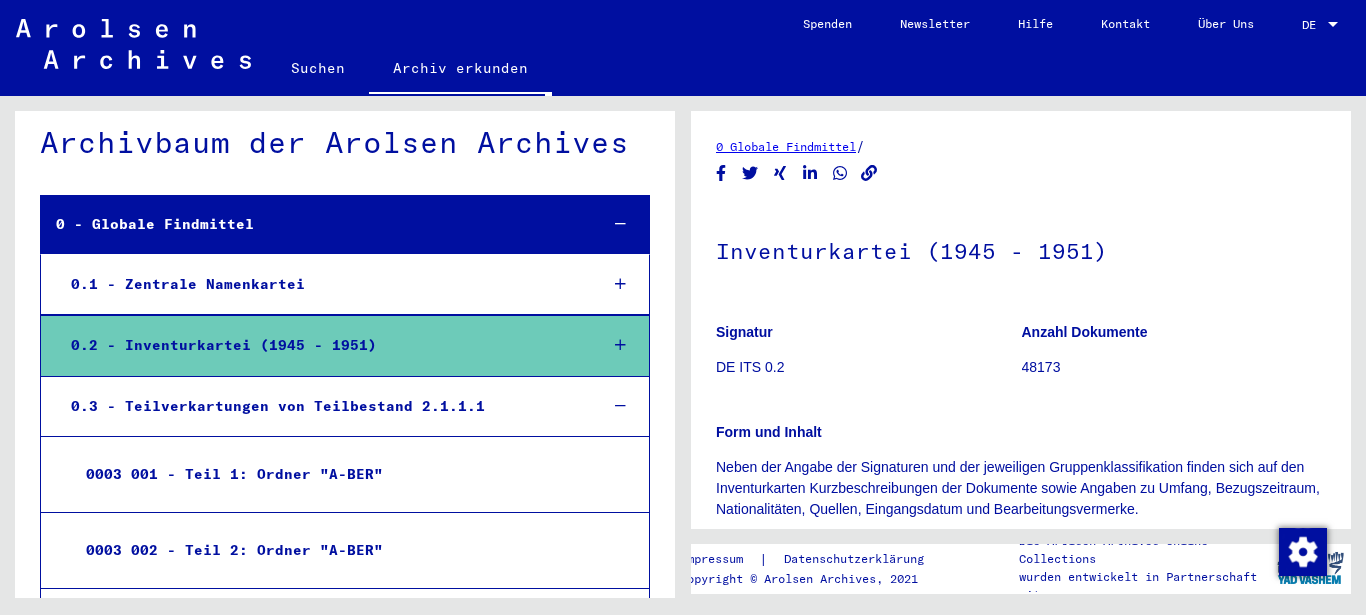 scroll, scrollTop: 0, scrollLeft: 0, axis: both 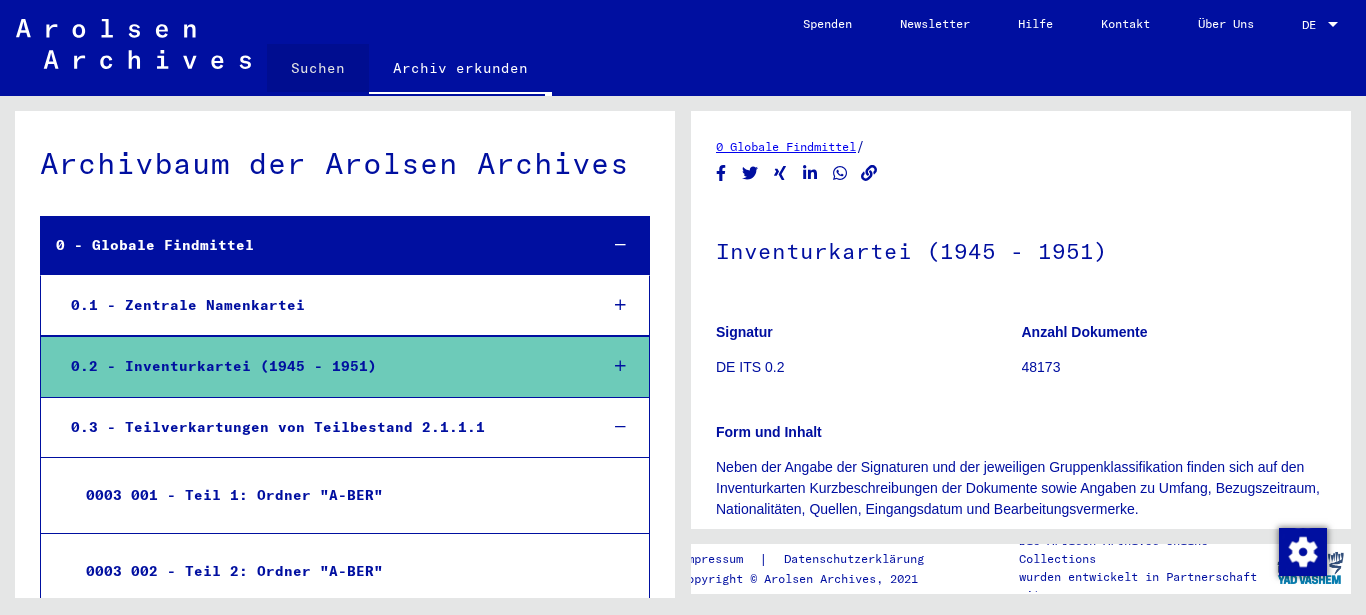 click on "Suchen" 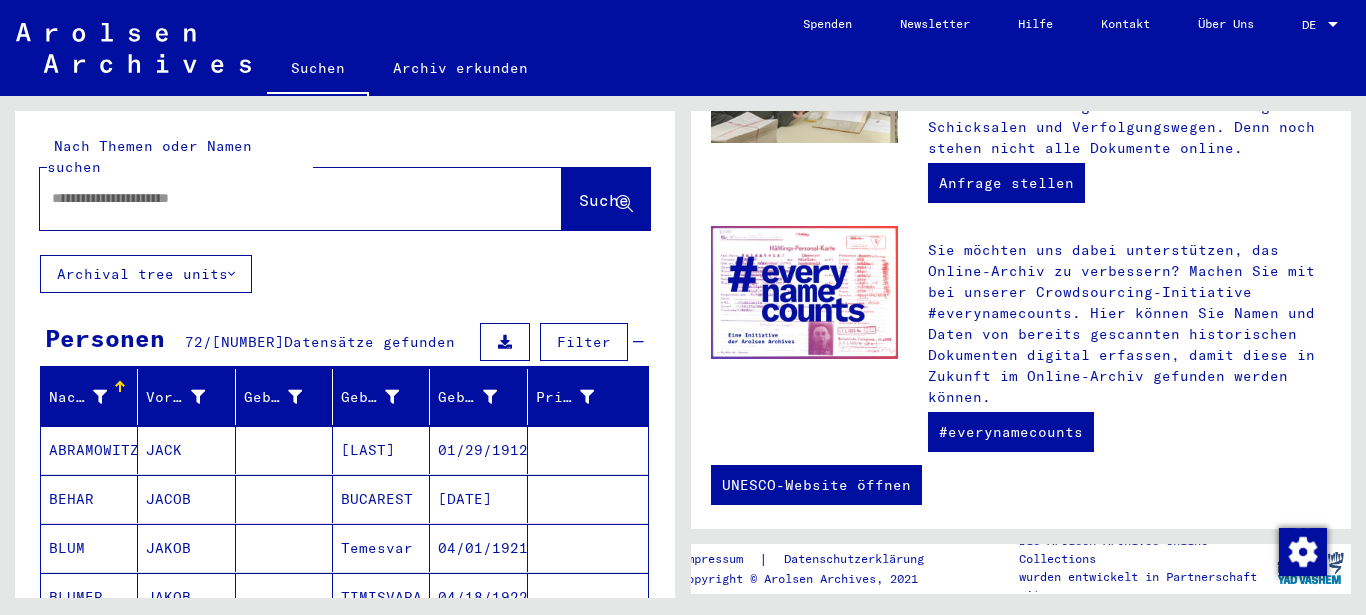 scroll, scrollTop: 937, scrollLeft: 0, axis: vertical 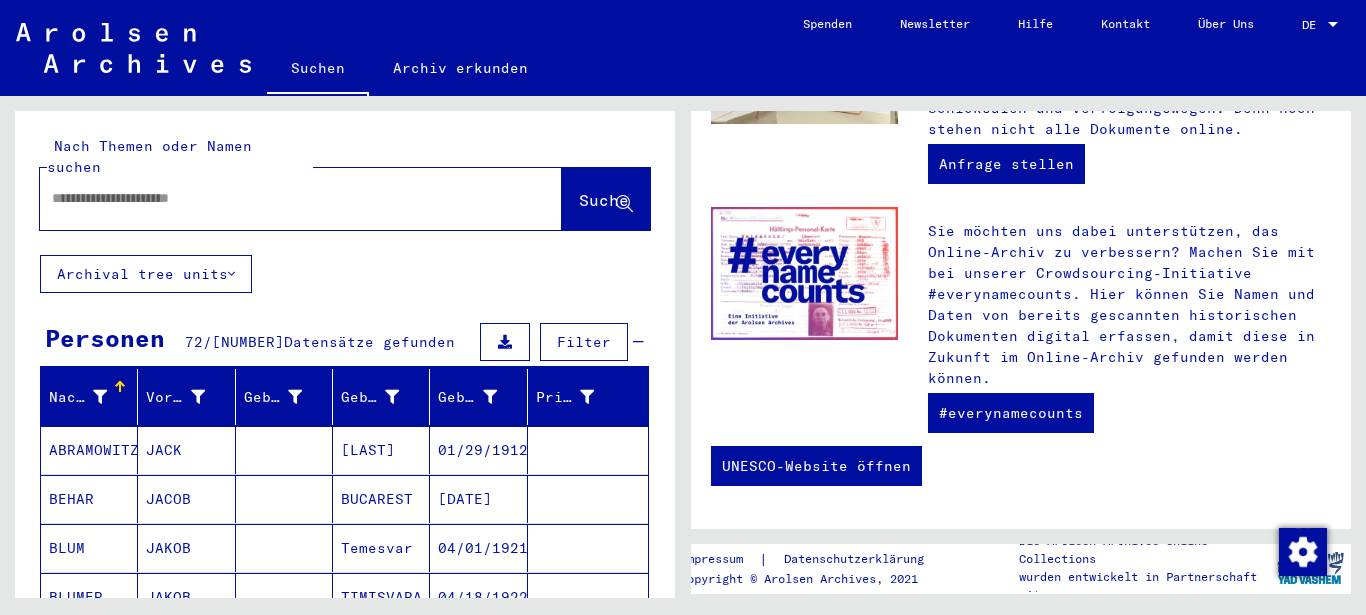 click on "Archival tree units" 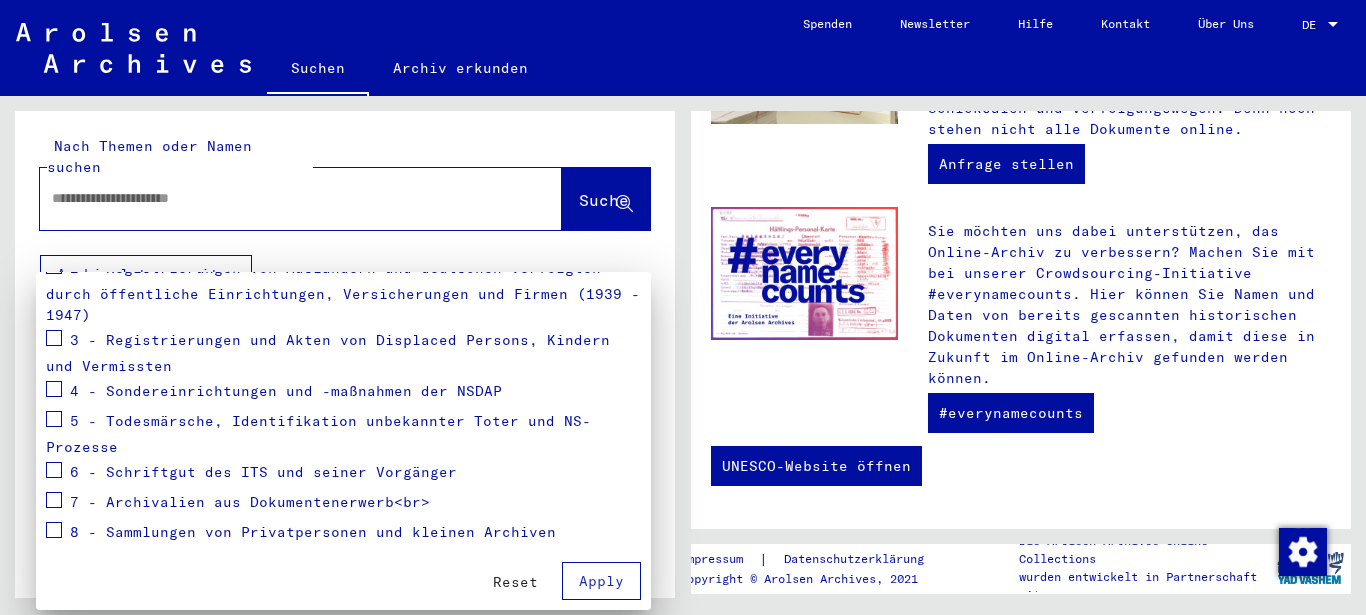 scroll, scrollTop: 0, scrollLeft: 0, axis: both 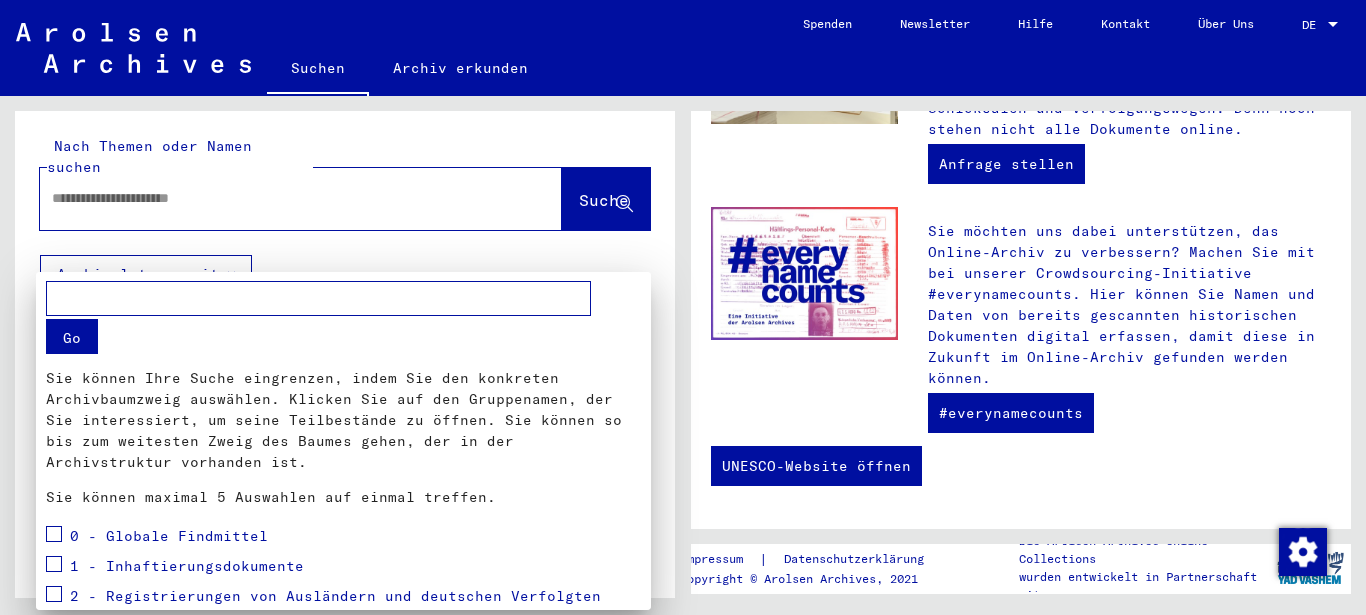 click at bounding box center (683, 307) 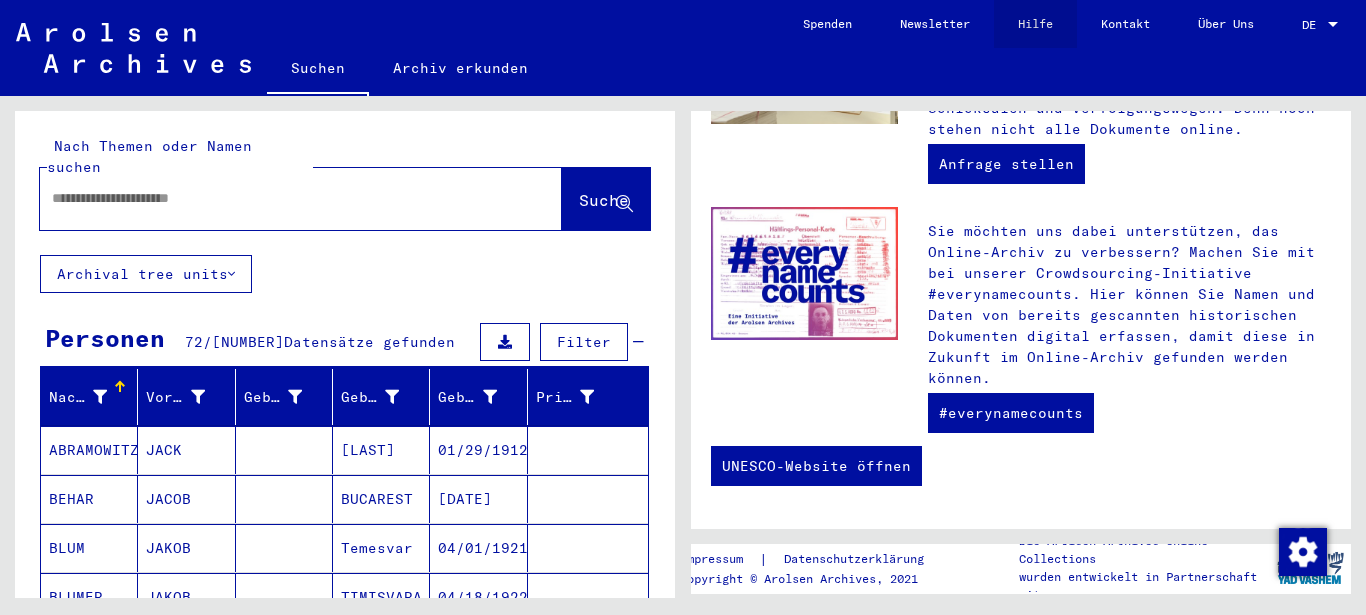 click on "Hilfe" 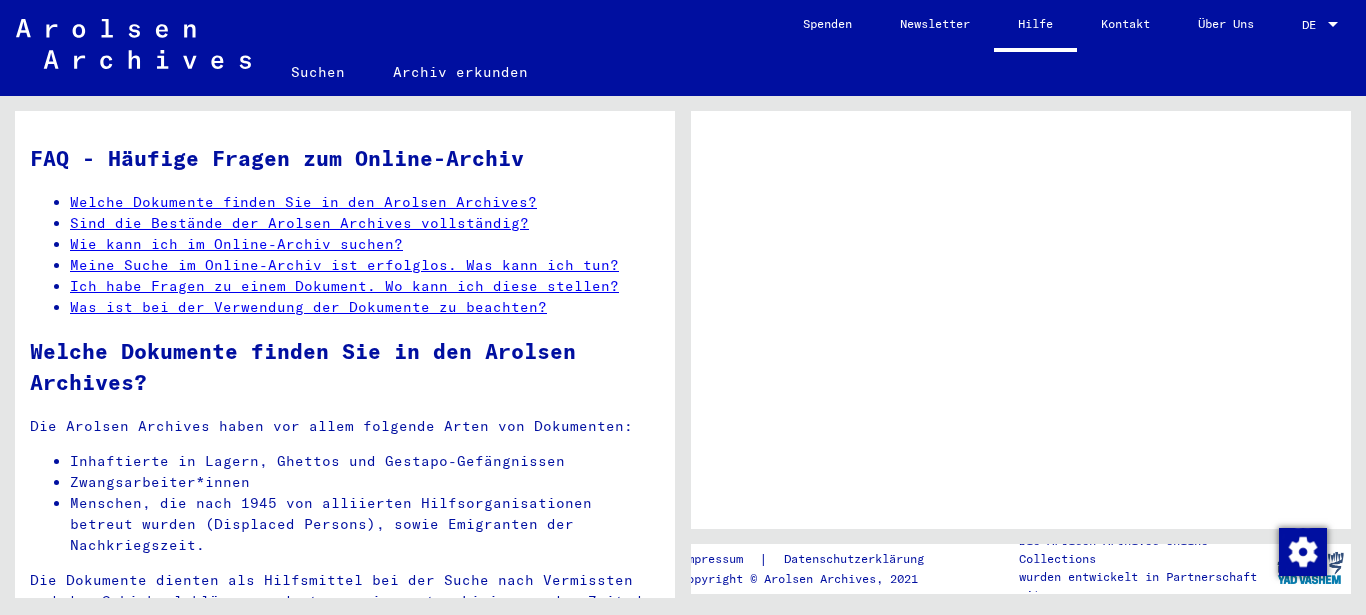 click on "Welche Dokumente finden Sie in den Arolsen Archives?" 